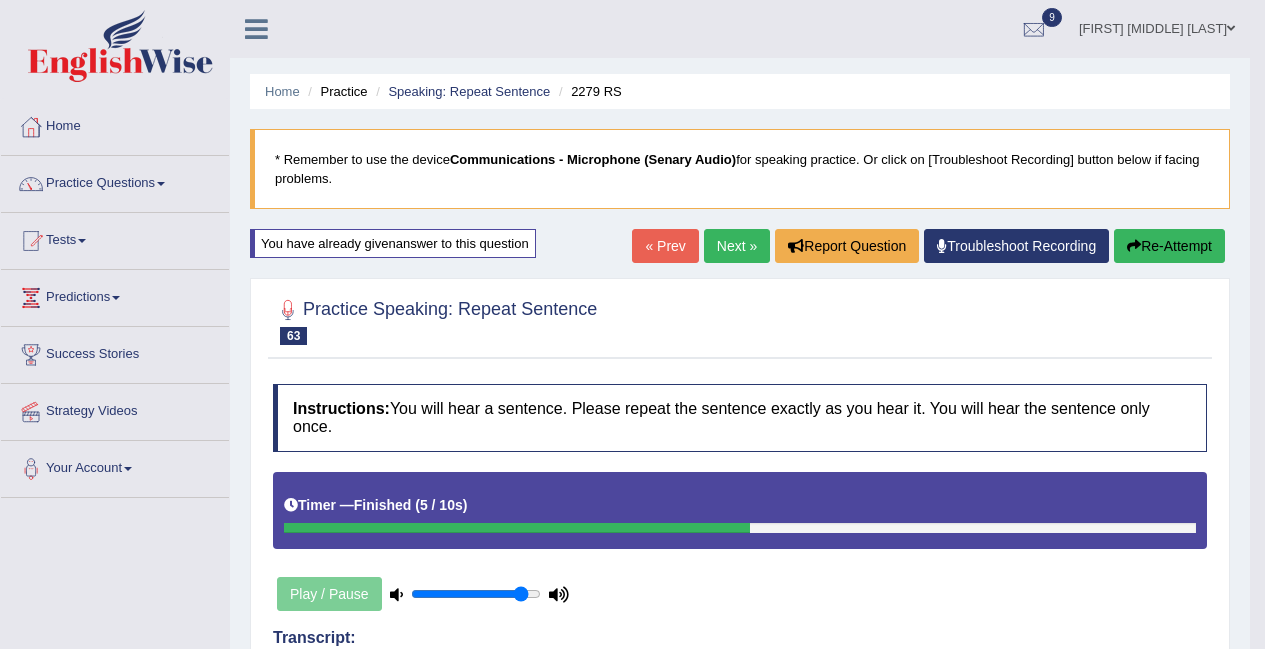 scroll, scrollTop: 100, scrollLeft: 0, axis: vertical 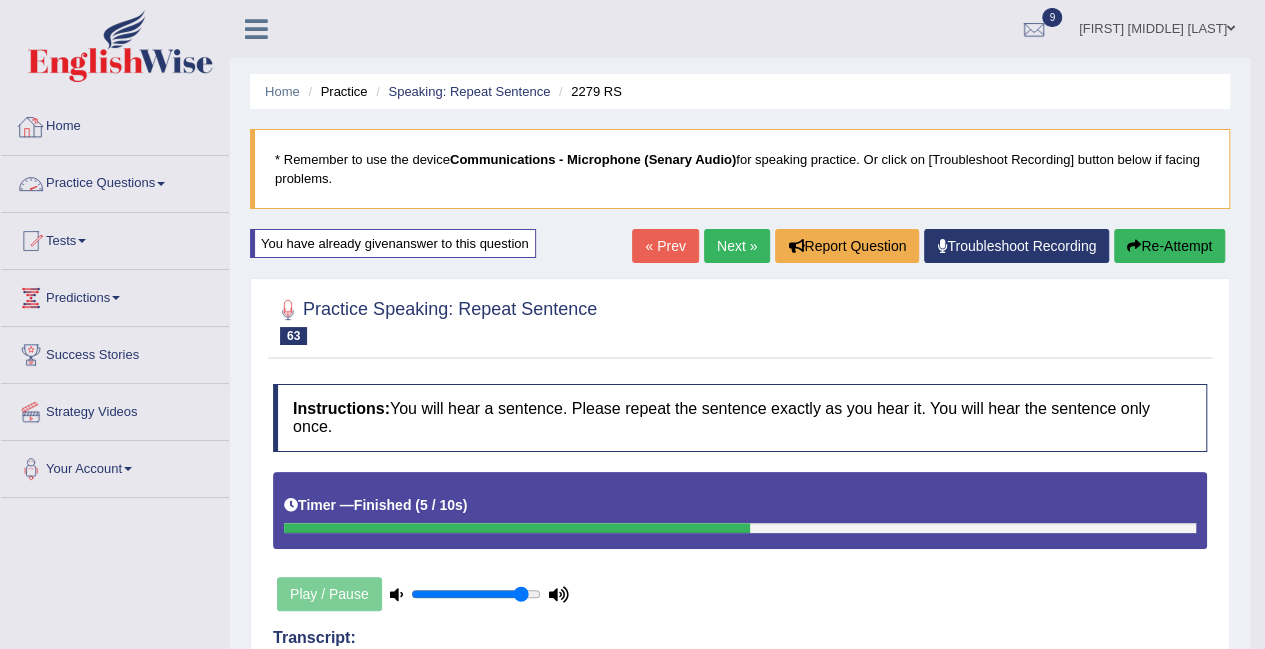 click on "Practice Questions" at bounding box center (115, 181) 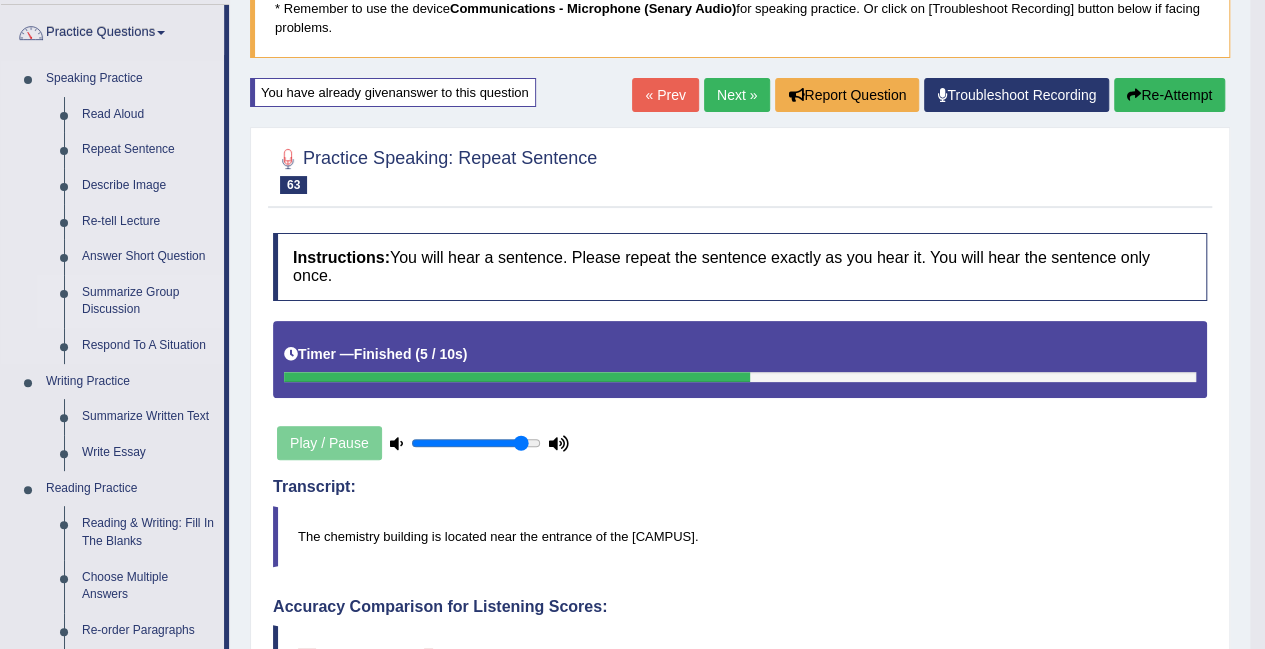 scroll, scrollTop: 400, scrollLeft: 0, axis: vertical 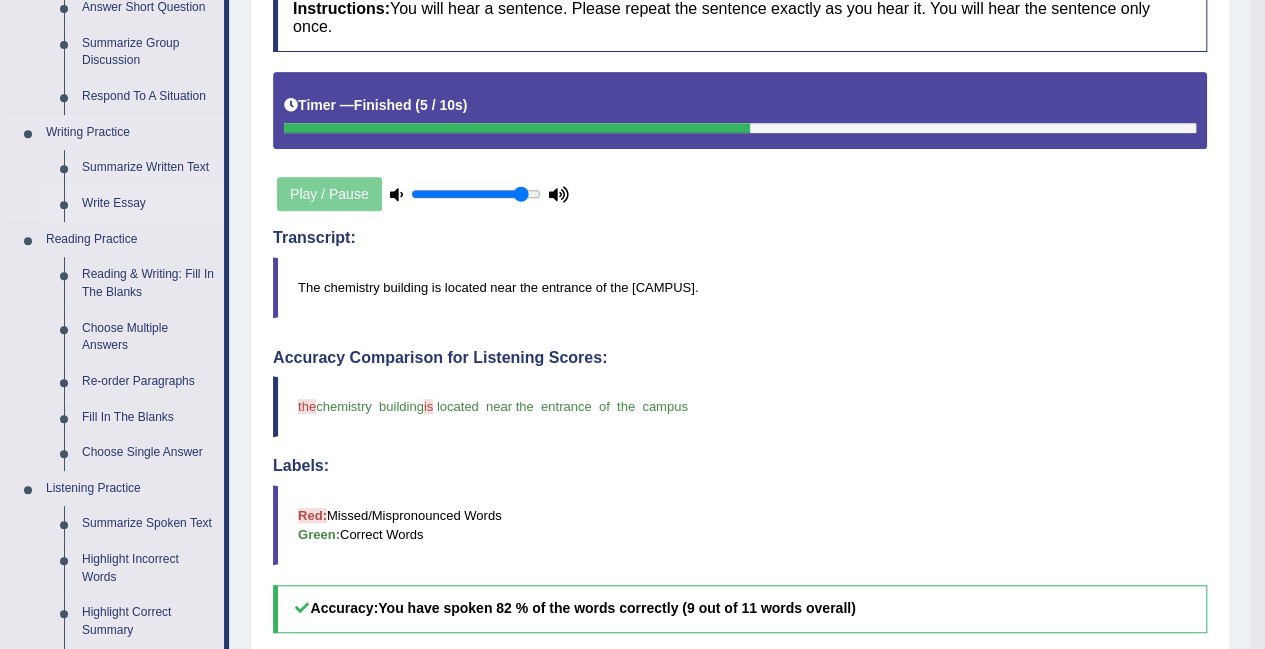 click on "Write Essay" at bounding box center [148, 204] 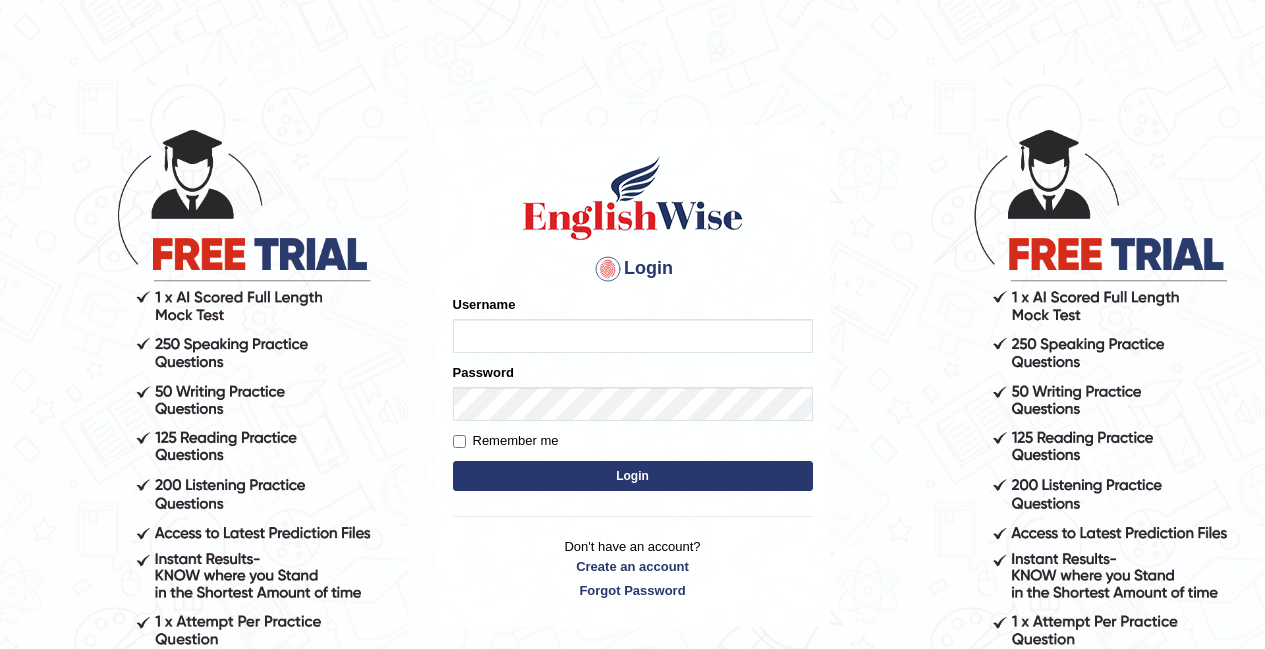 scroll, scrollTop: 0, scrollLeft: 0, axis: both 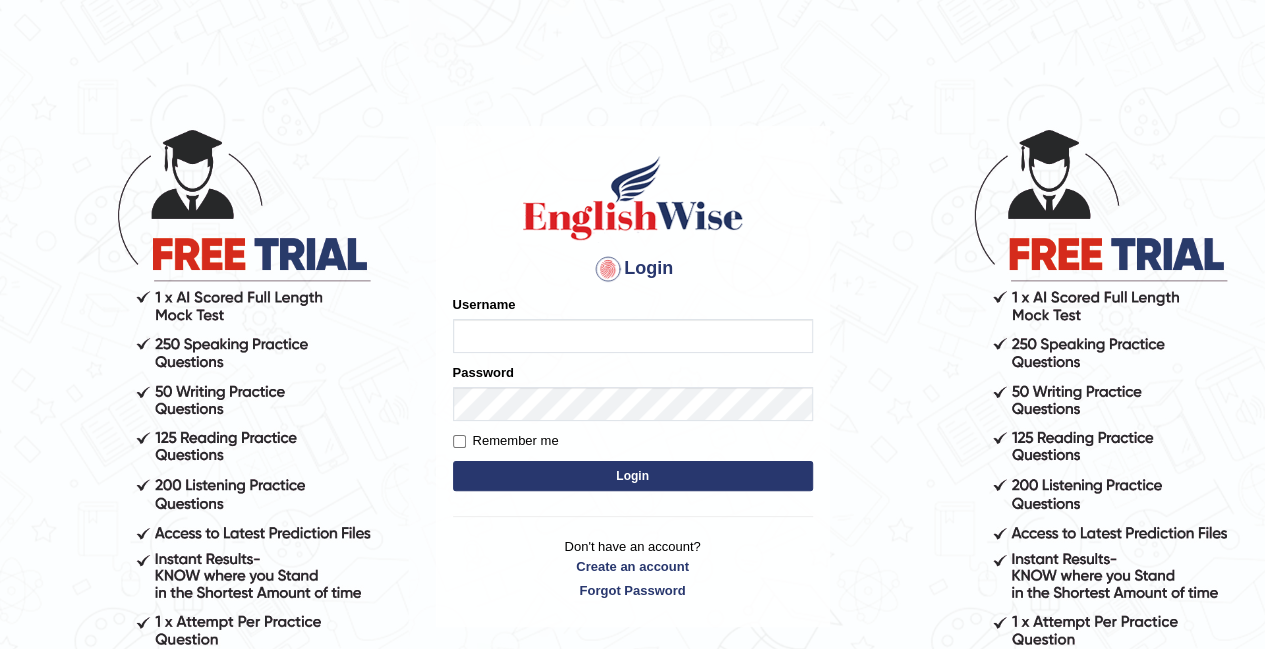 type on "[FIRST]" 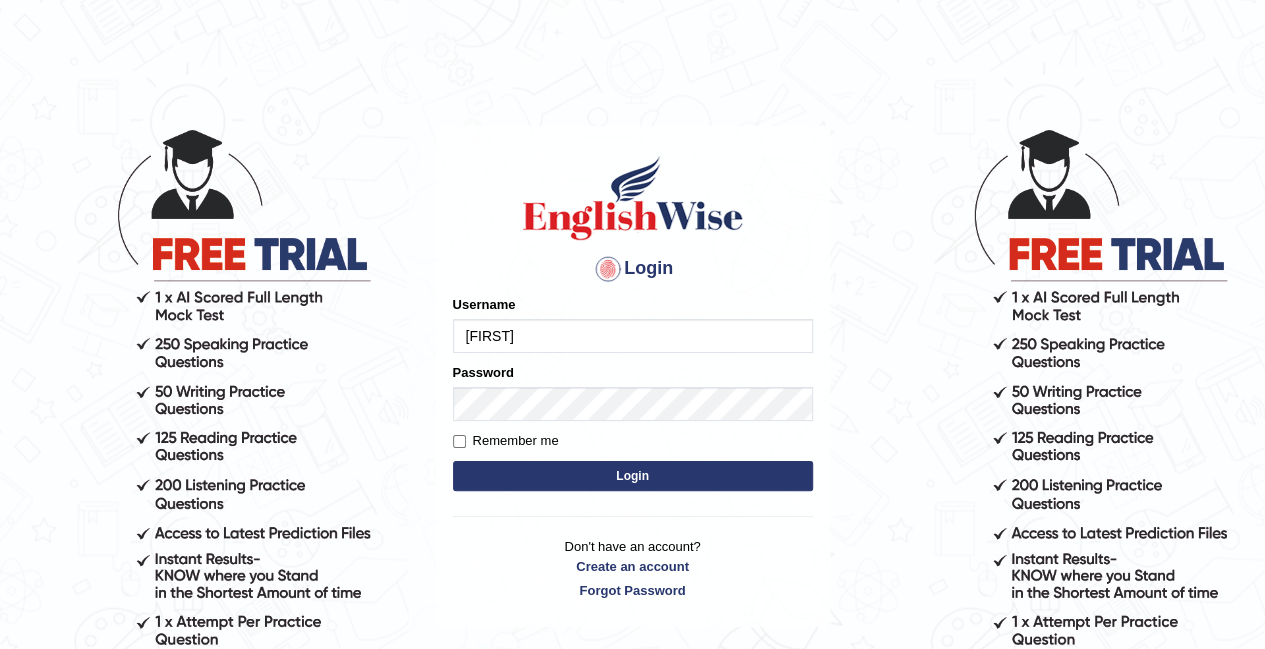 click on "Login" at bounding box center (633, 476) 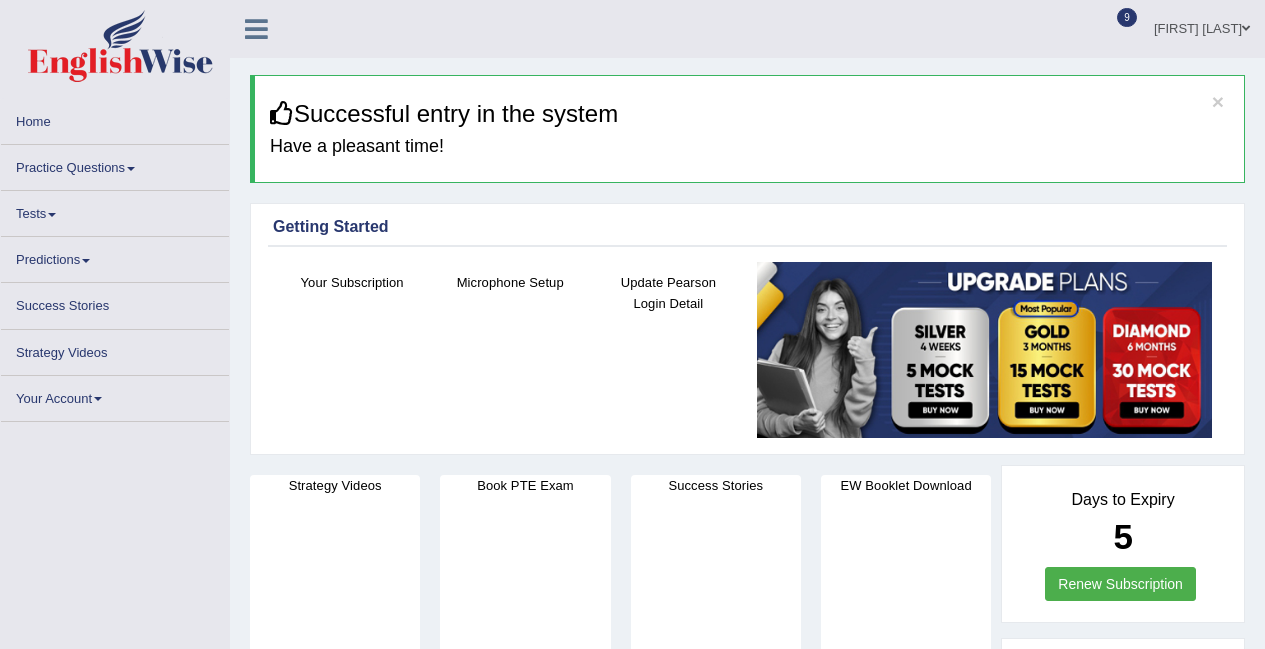 scroll, scrollTop: 0, scrollLeft: 0, axis: both 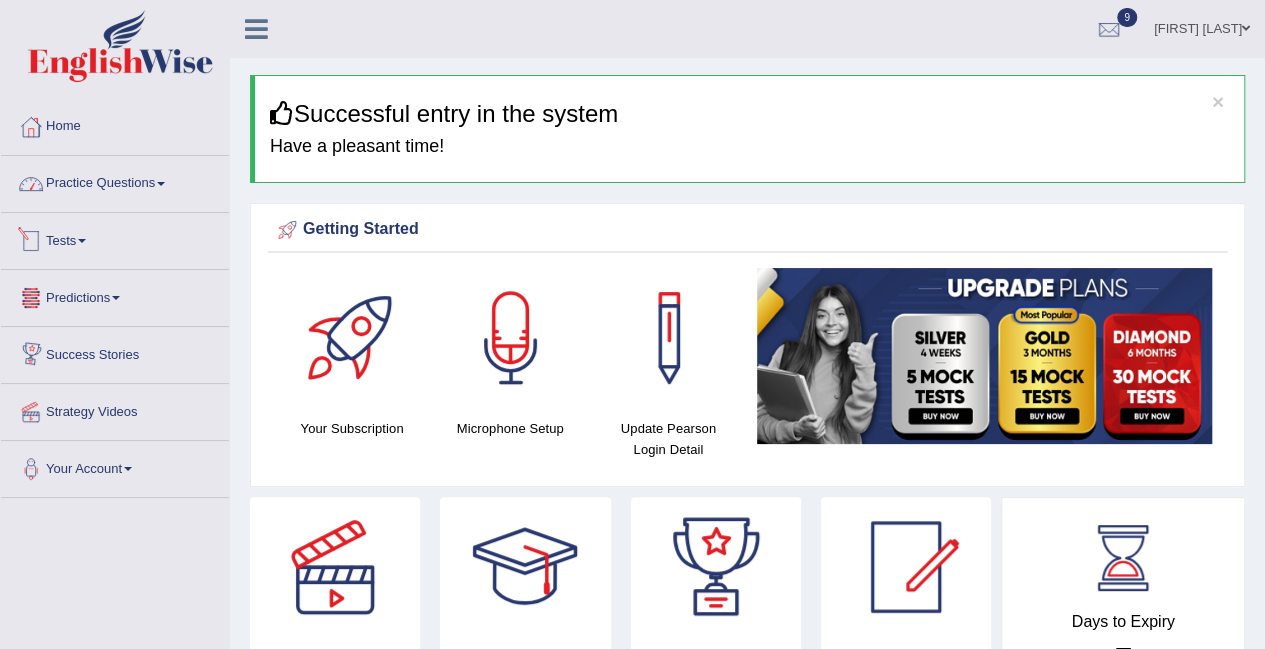 click on "Practice Questions" at bounding box center [115, 181] 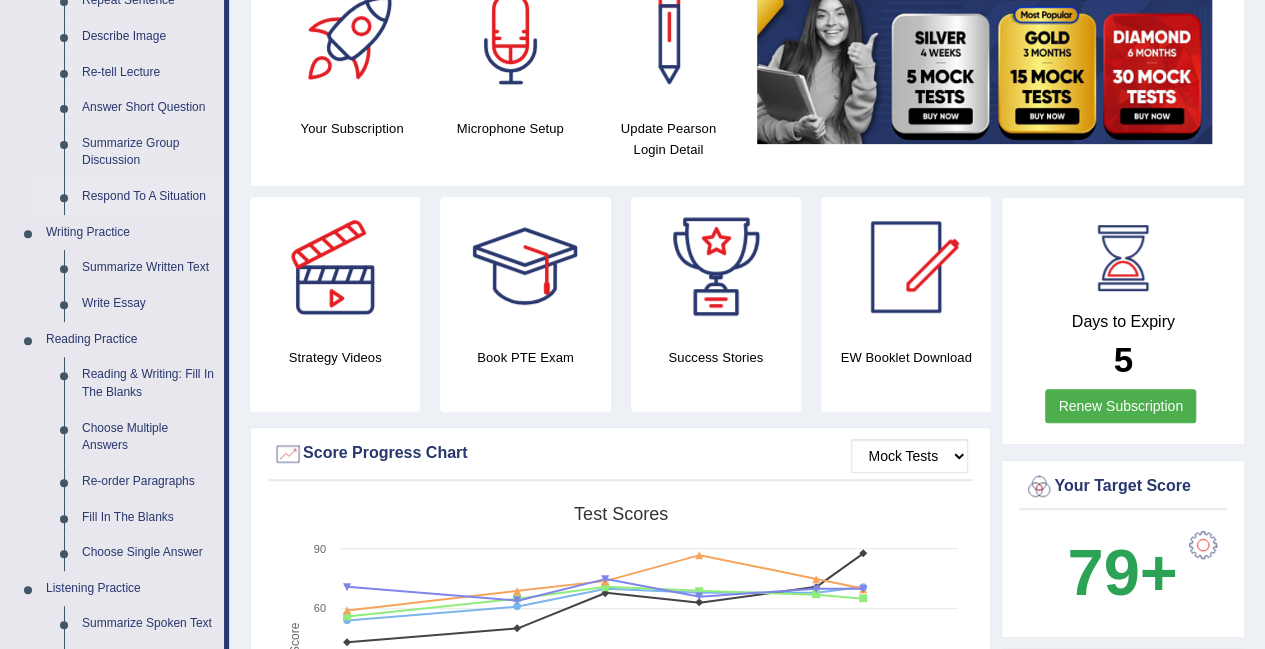 scroll, scrollTop: 400, scrollLeft: 0, axis: vertical 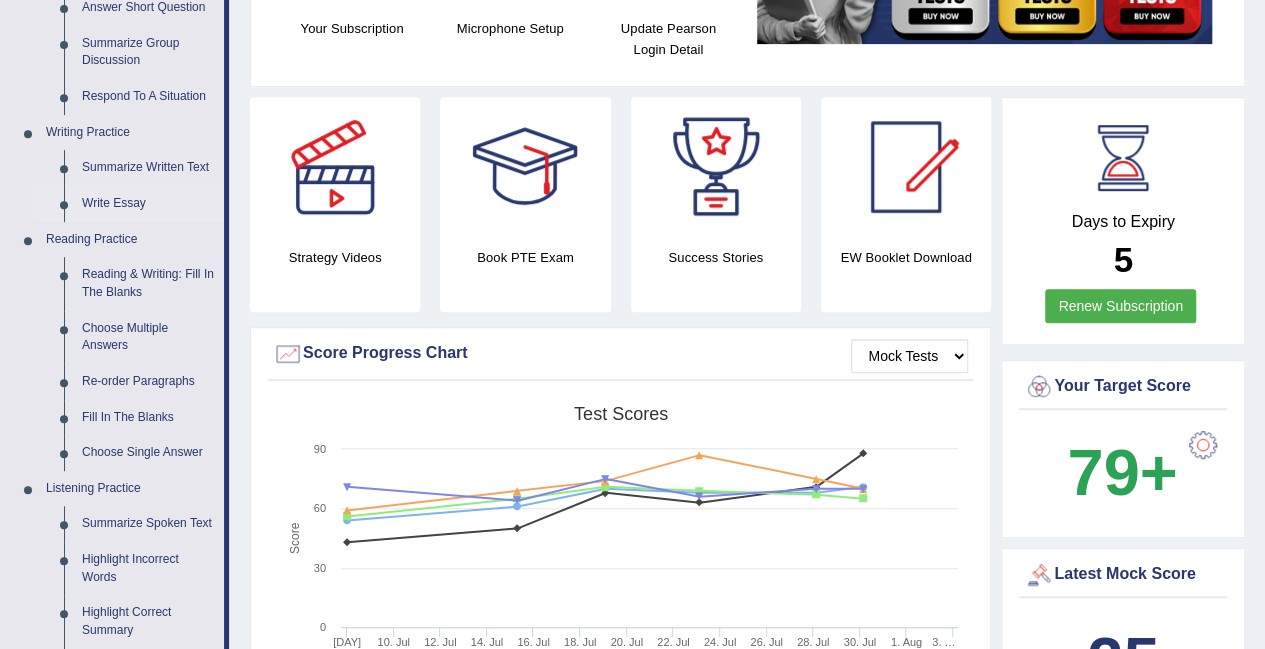 click on "Write Essay" at bounding box center [148, 204] 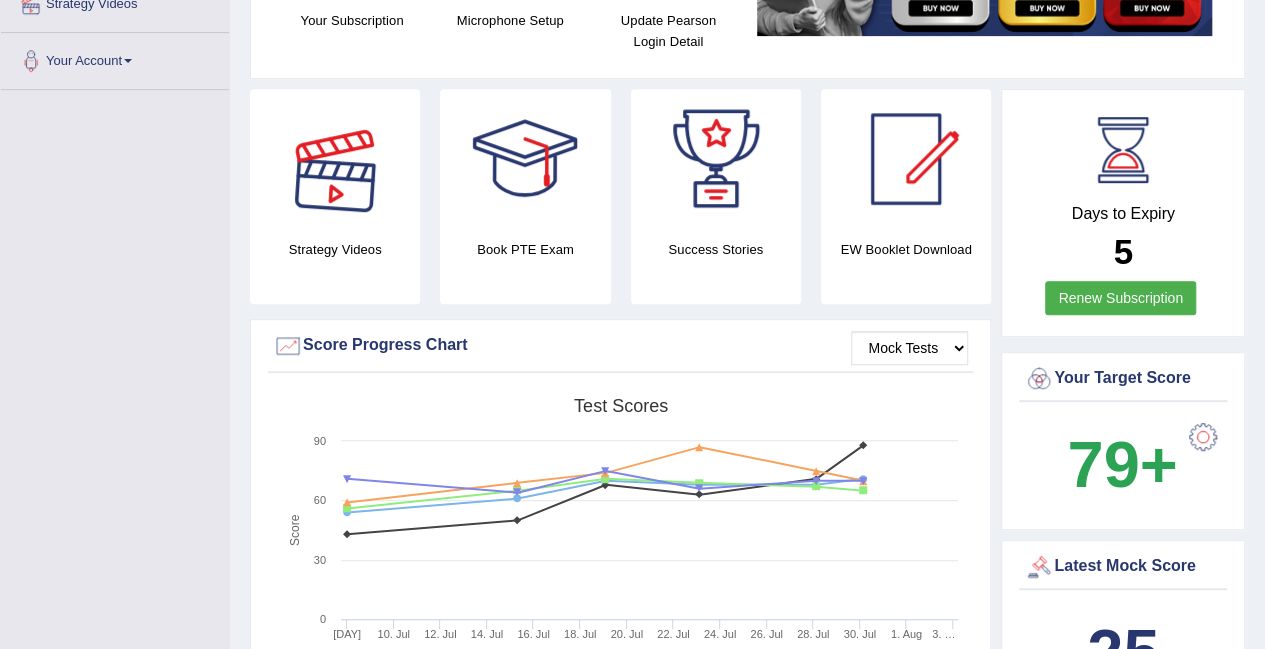 scroll, scrollTop: 452, scrollLeft: 0, axis: vertical 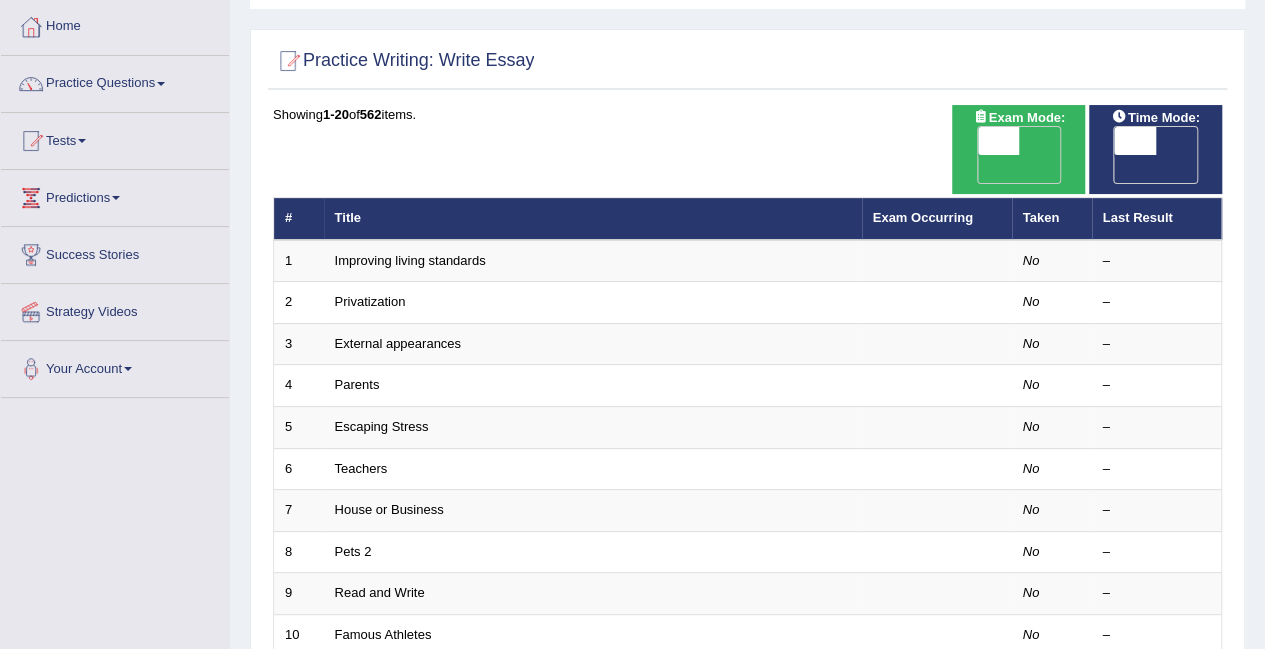 click on "OFF" at bounding box center (957, 169) 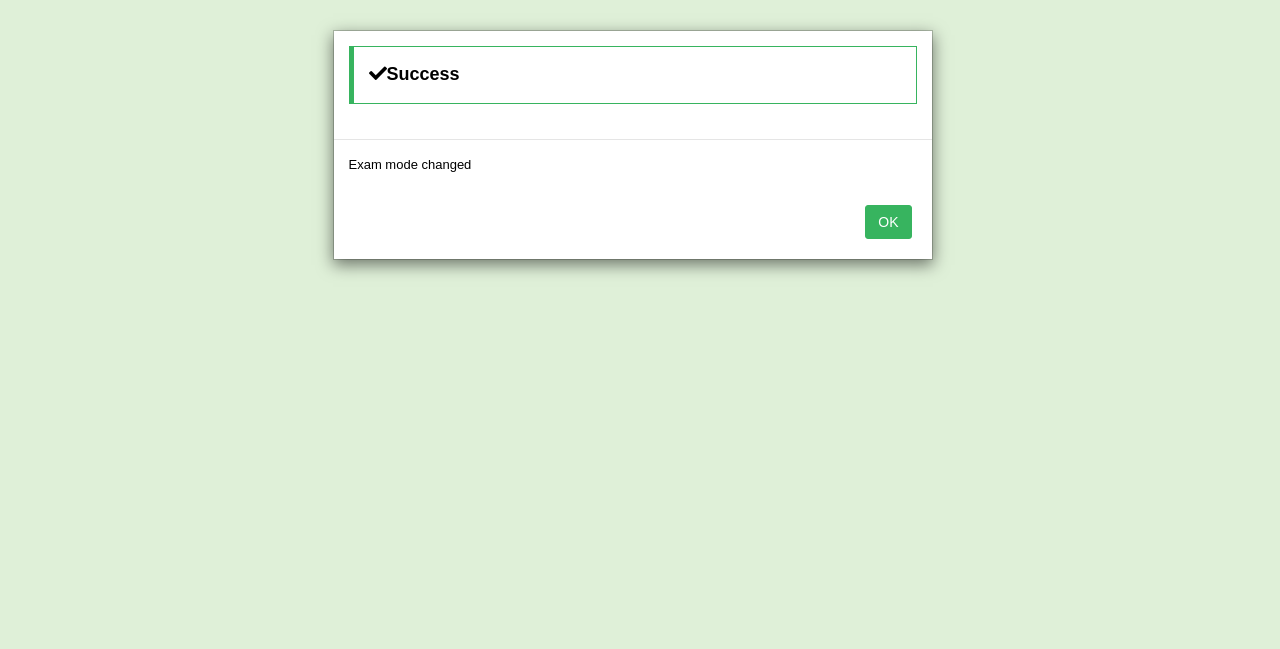 click on "OK" at bounding box center [888, 222] 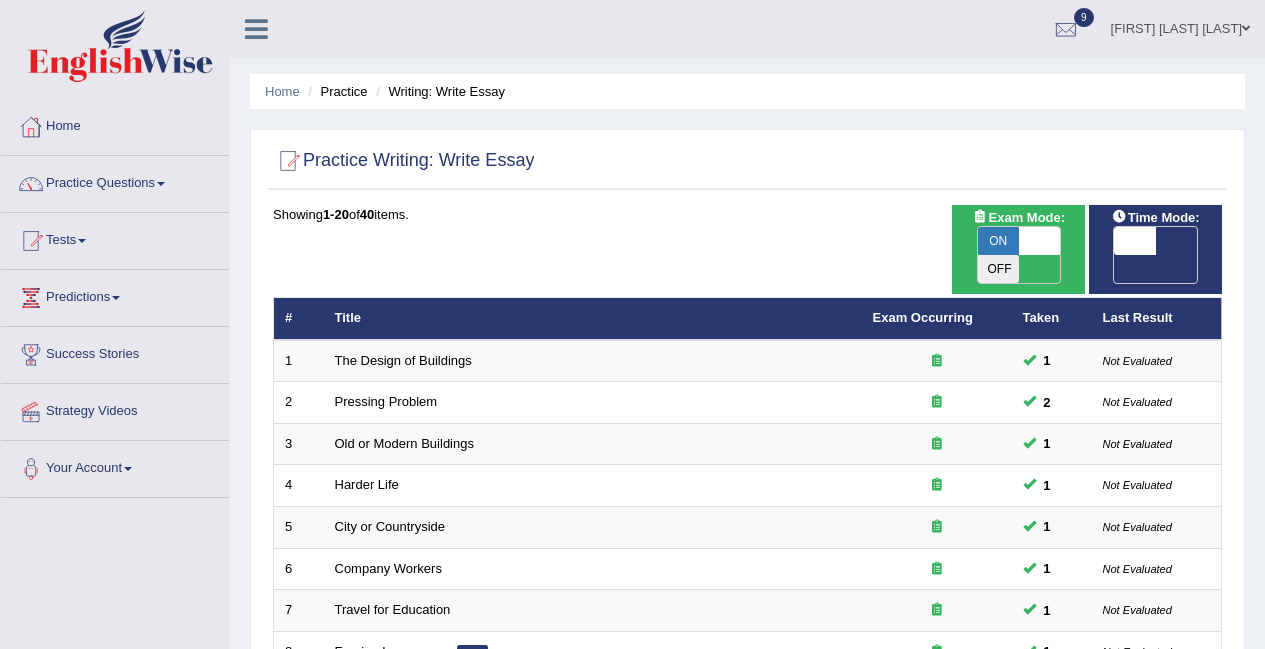 scroll, scrollTop: 100, scrollLeft: 0, axis: vertical 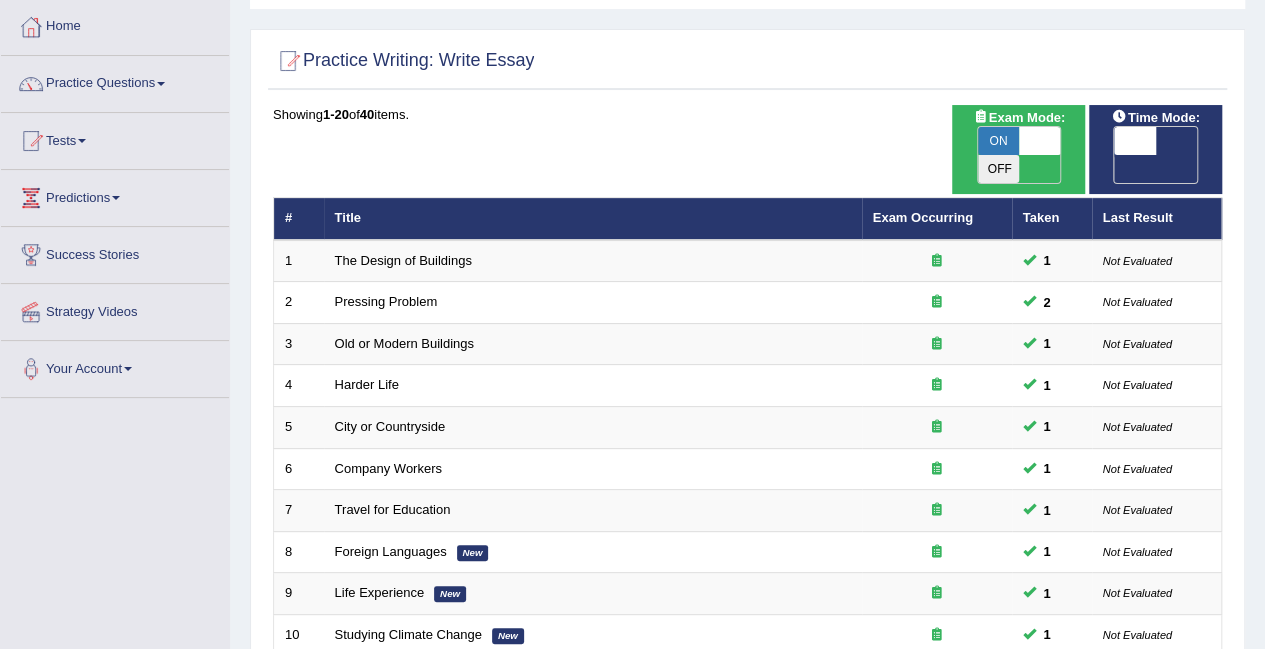 click at bounding box center (1135, 141) 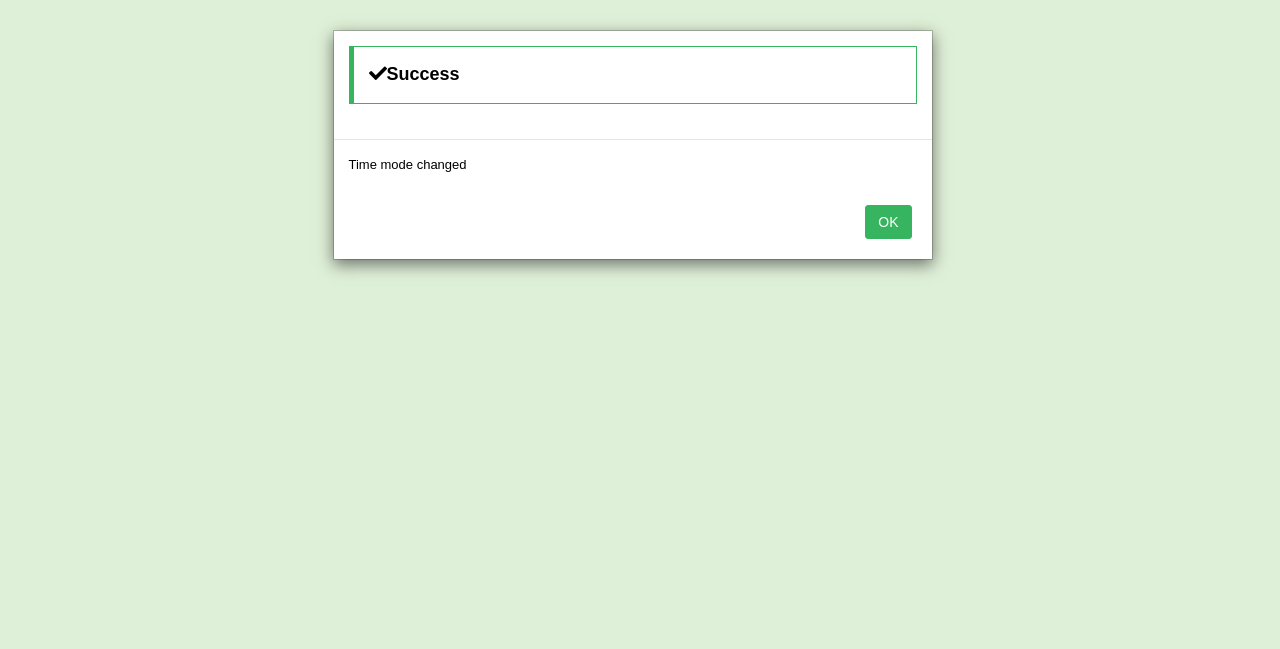 click on "OK" at bounding box center [888, 222] 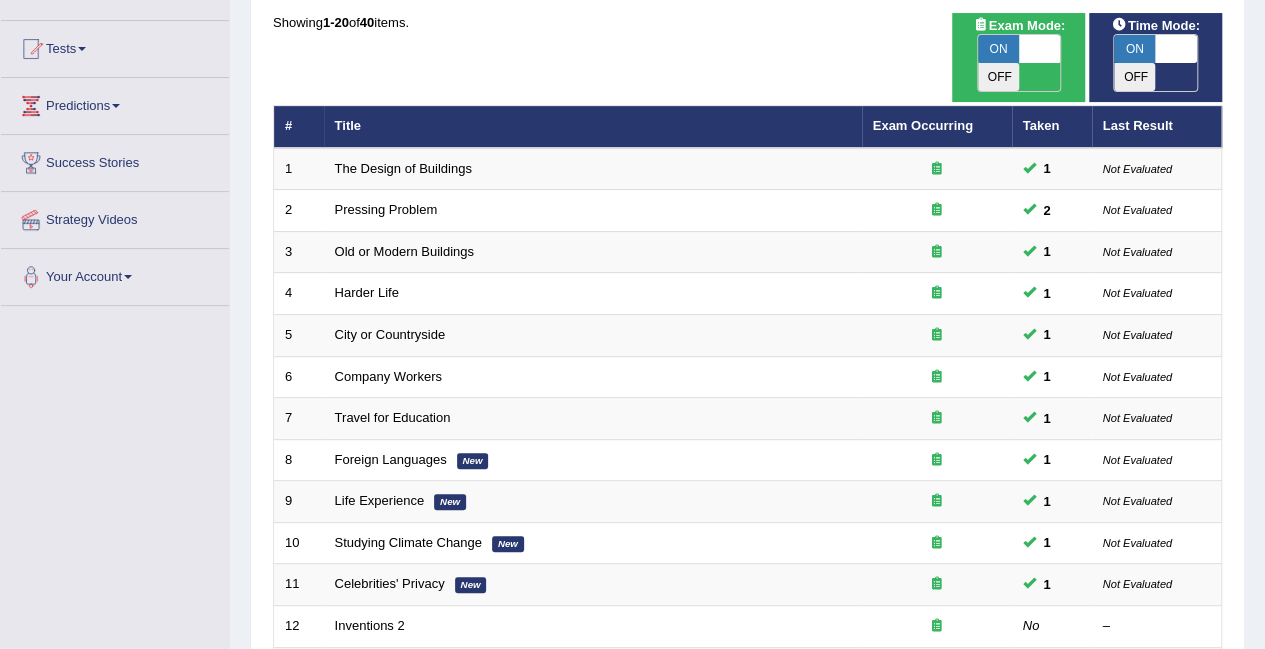 scroll, scrollTop: 665, scrollLeft: 0, axis: vertical 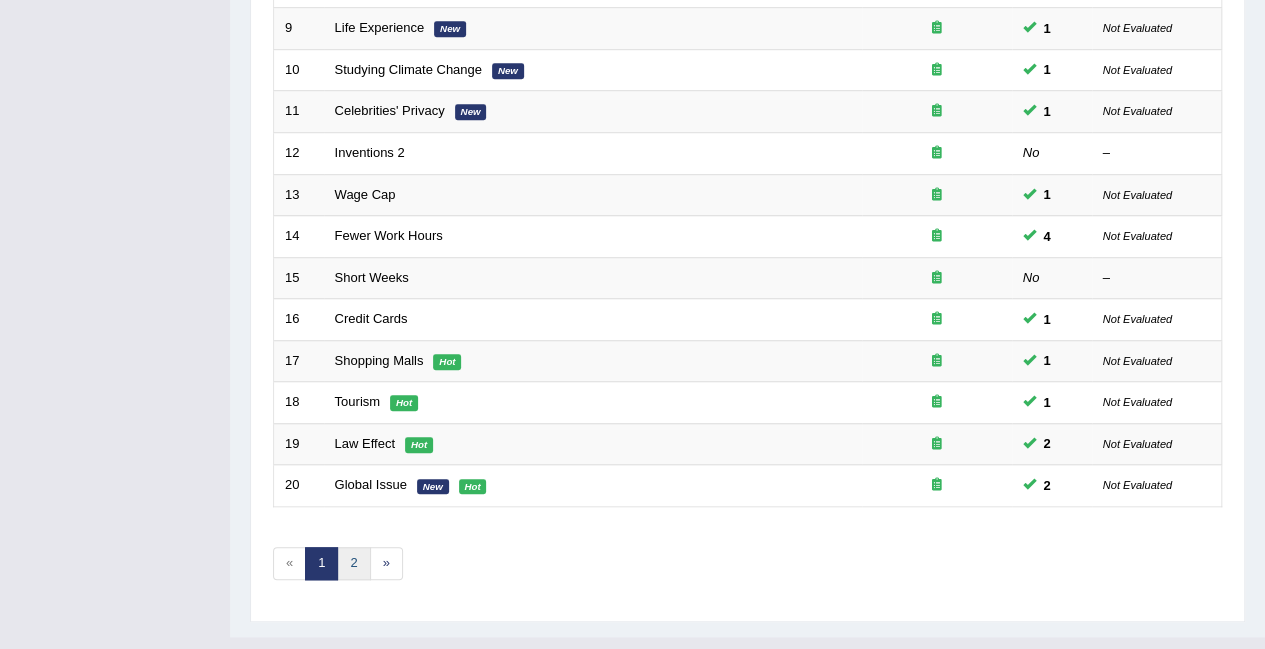 click on "2" at bounding box center [353, 563] 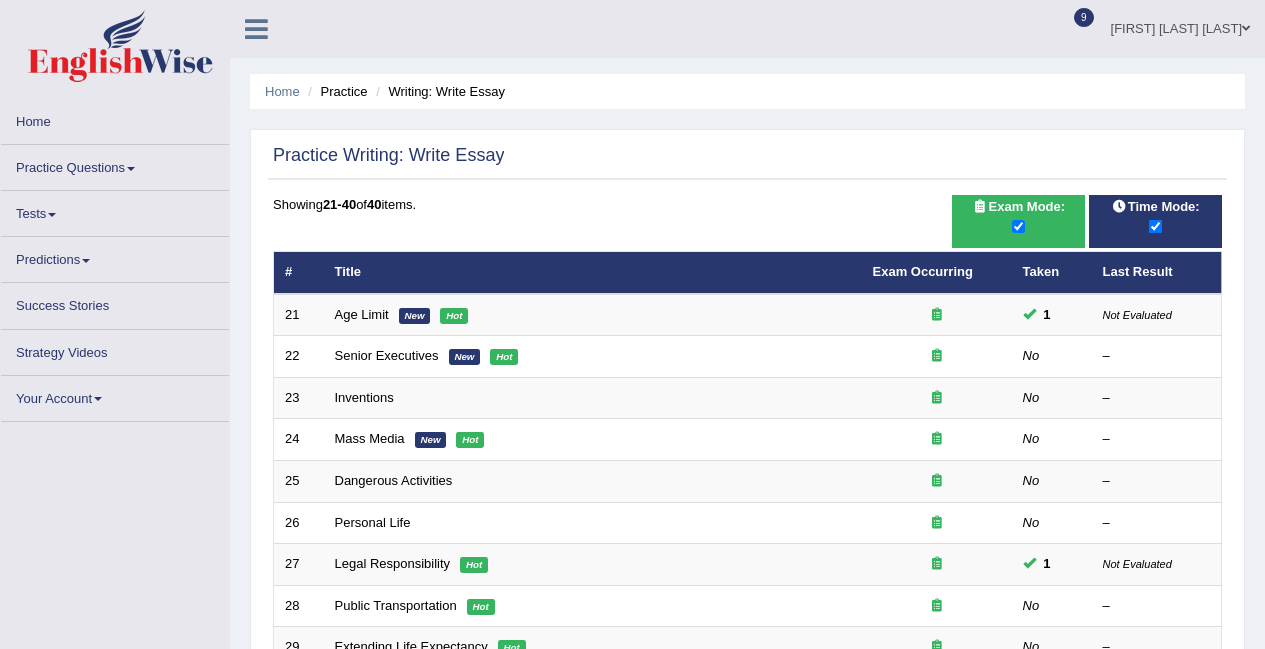 scroll, scrollTop: 0, scrollLeft: 0, axis: both 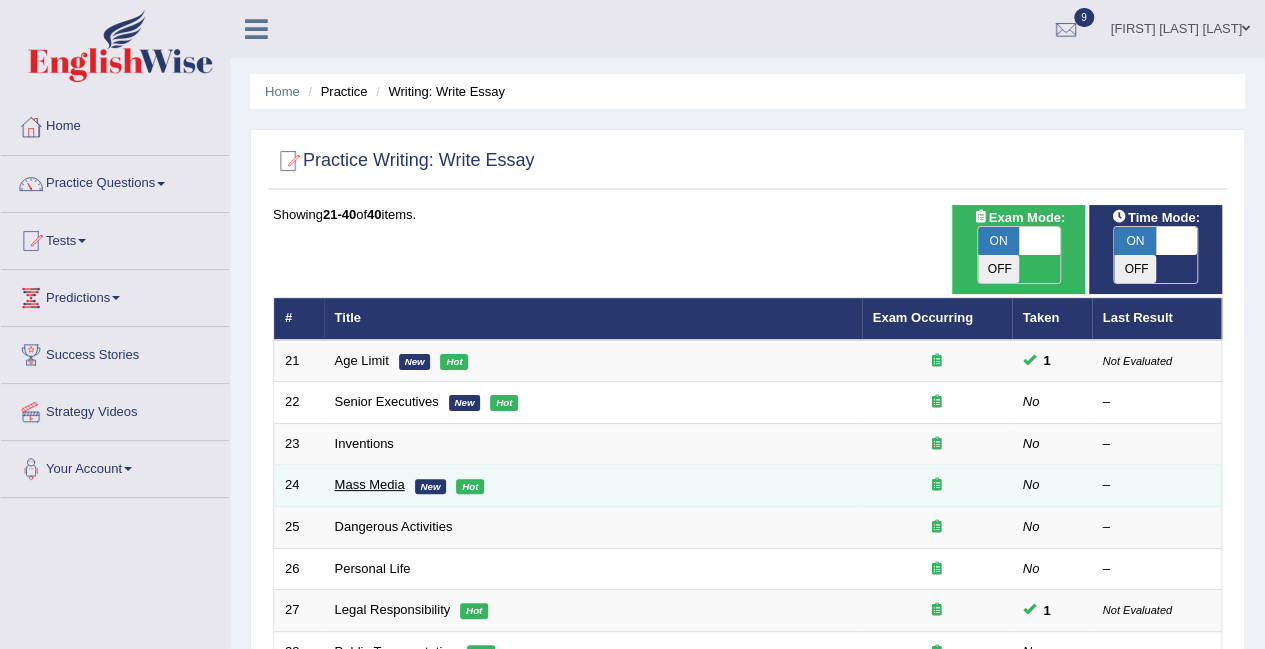click on "Mass Media" at bounding box center [370, 484] 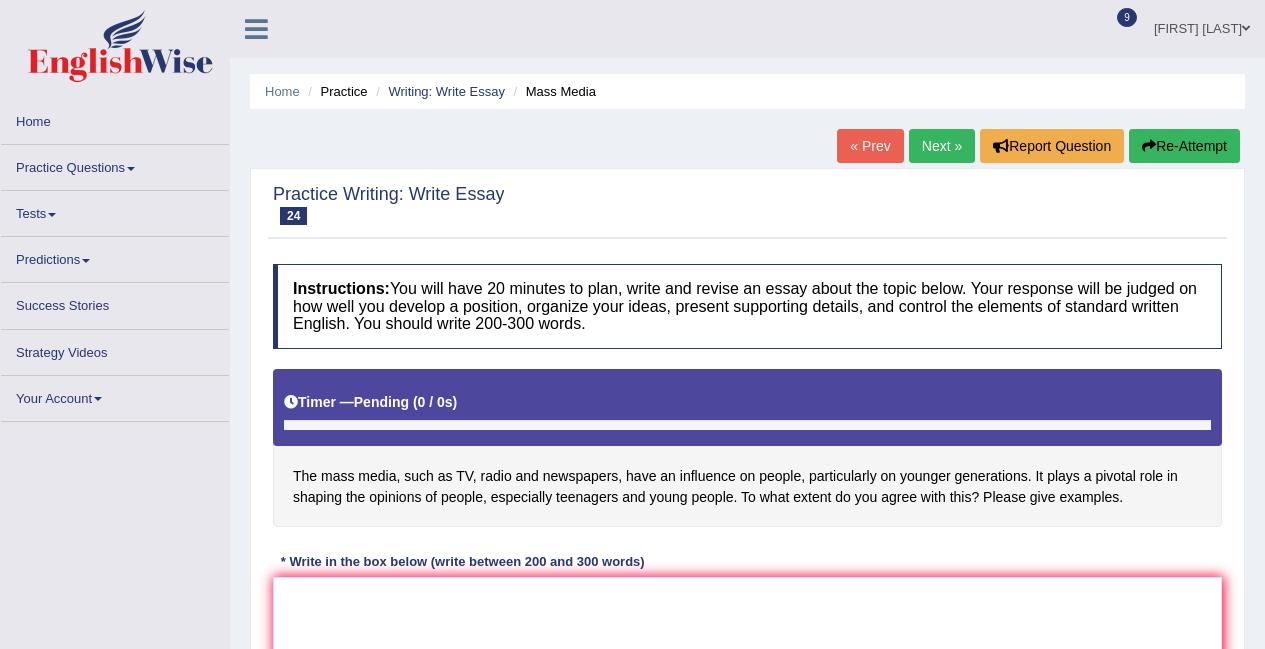 scroll, scrollTop: 0, scrollLeft: 0, axis: both 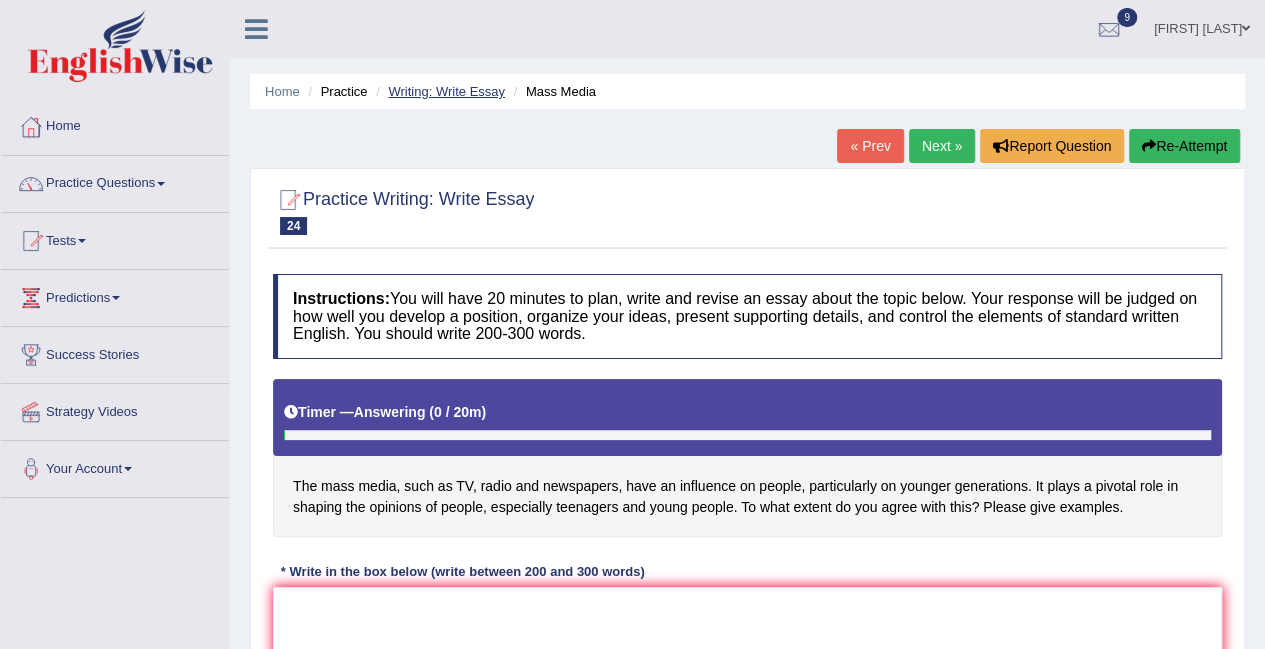 click on "Writing: Write Essay" at bounding box center (446, 91) 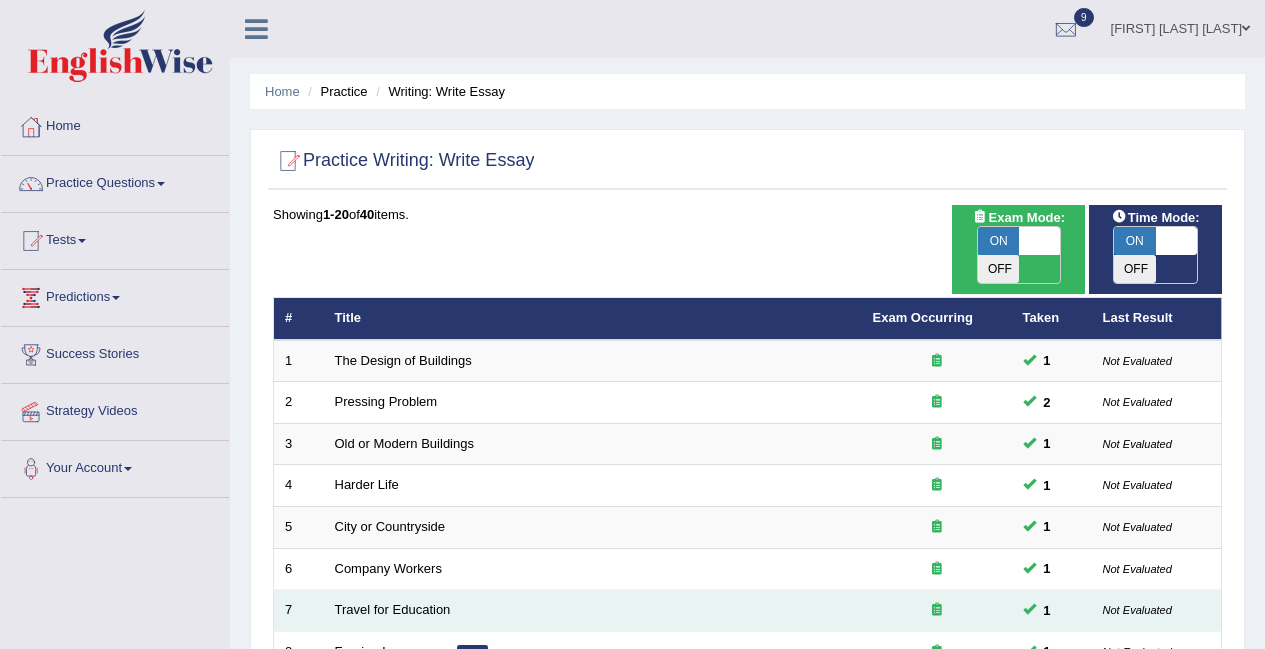 scroll, scrollTop: 0, scrollLeft: 0, axis: both 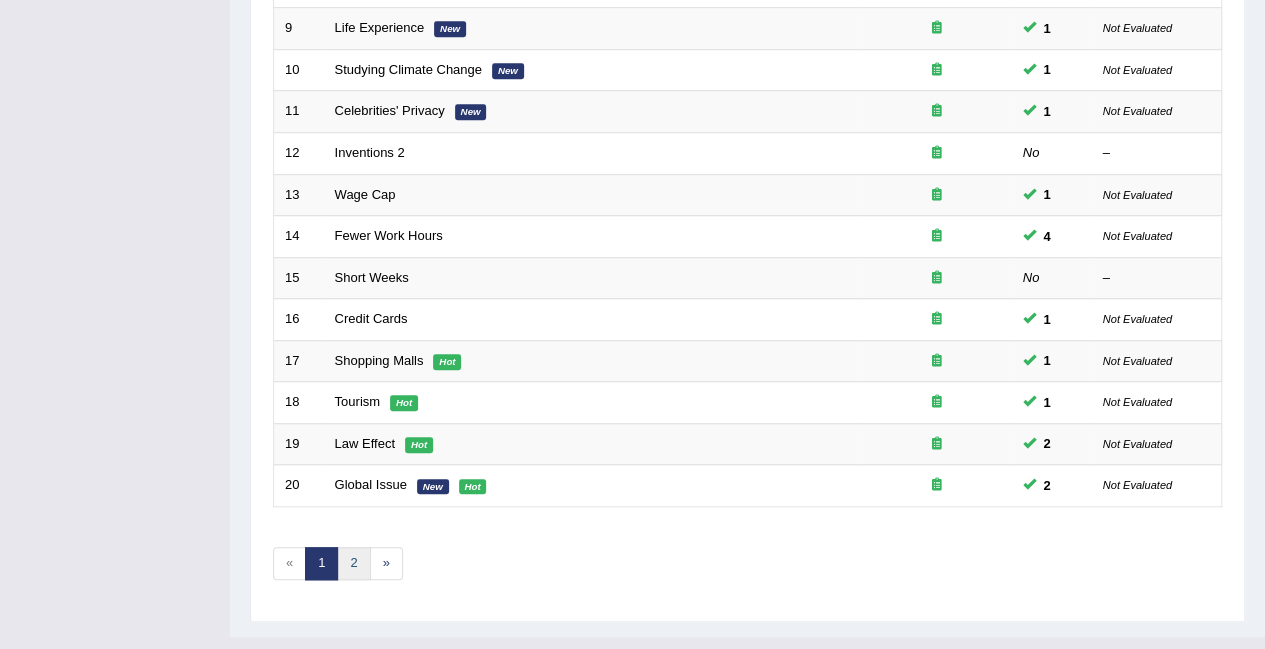 click on "2" at bounding box center (353, 563) 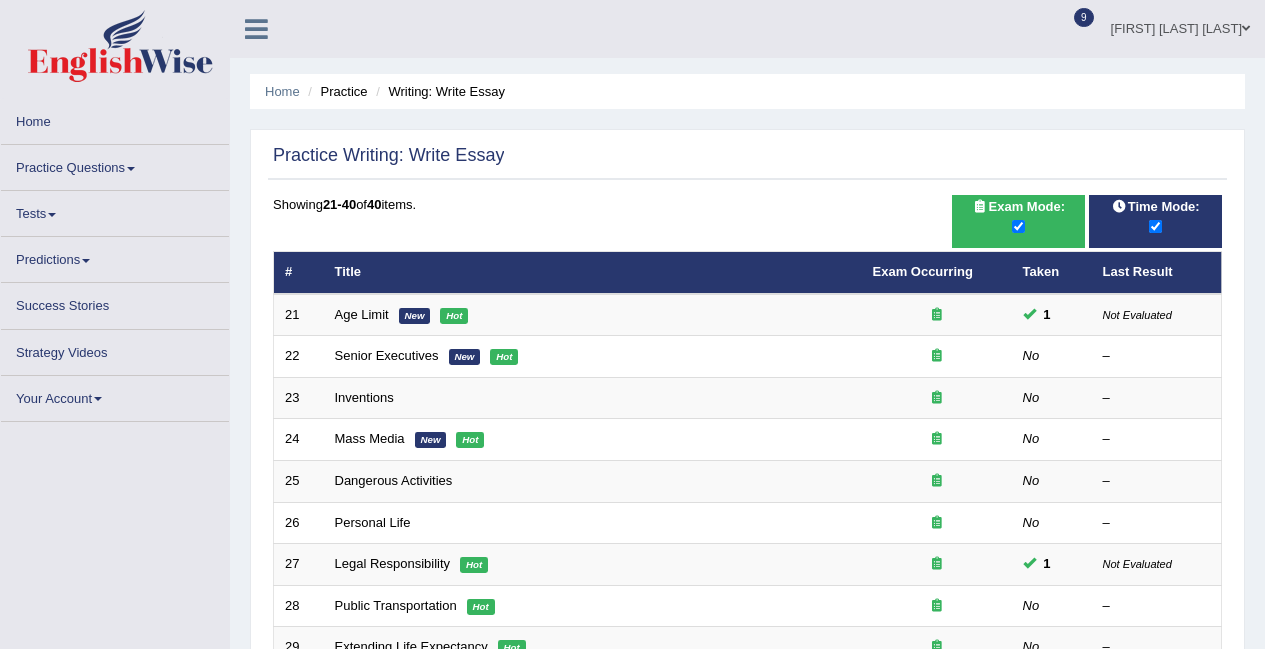 scroll, scrollTop: 0, scrollLeft: 0, axis: both 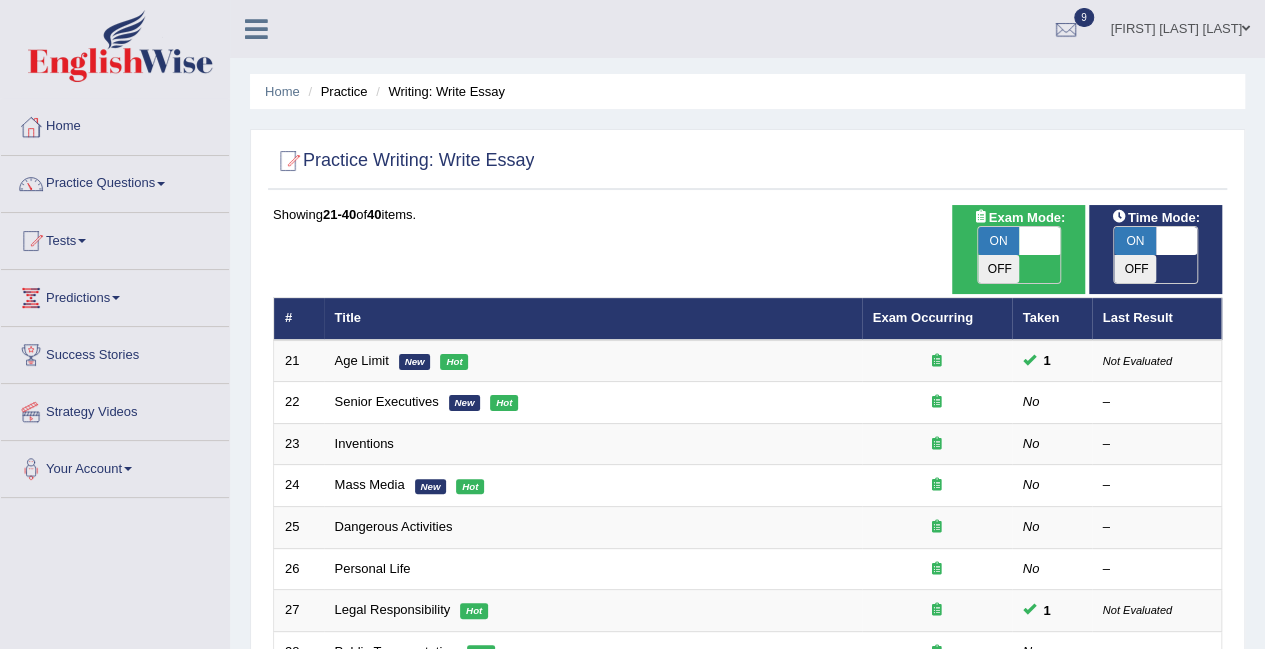 click on "Personal Life" at bounding box center [373, 568] 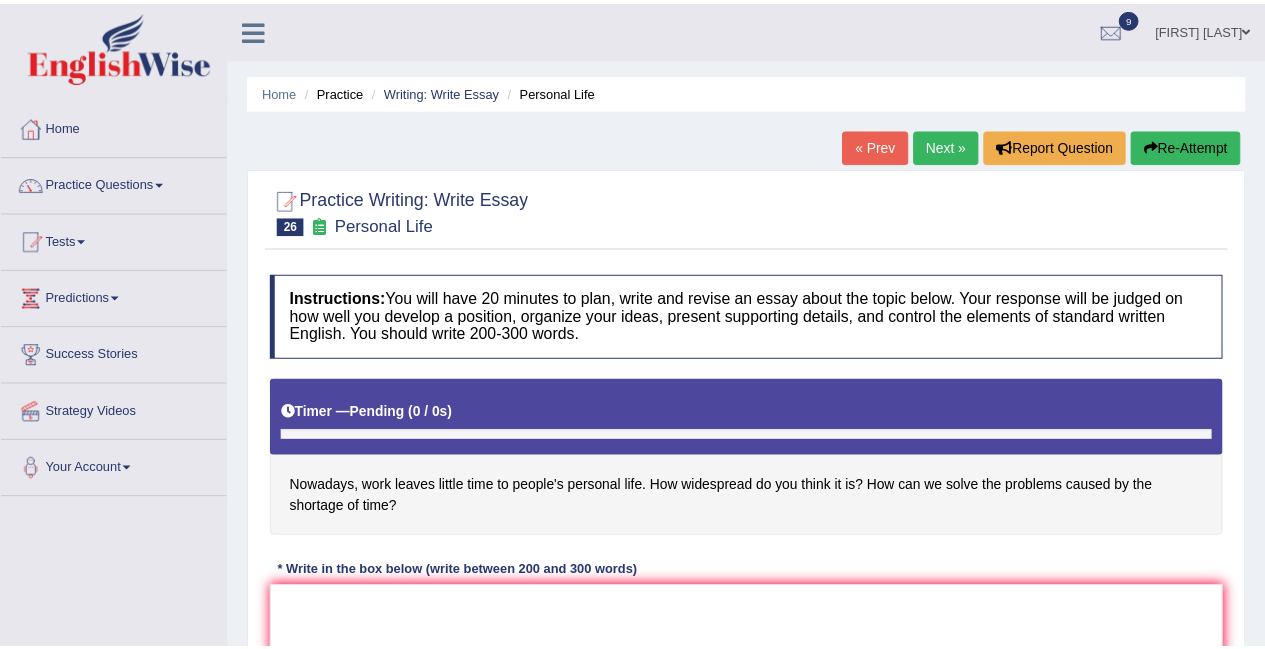 scroll, scrollTop: 0, scrollLeft: 0, axis: both 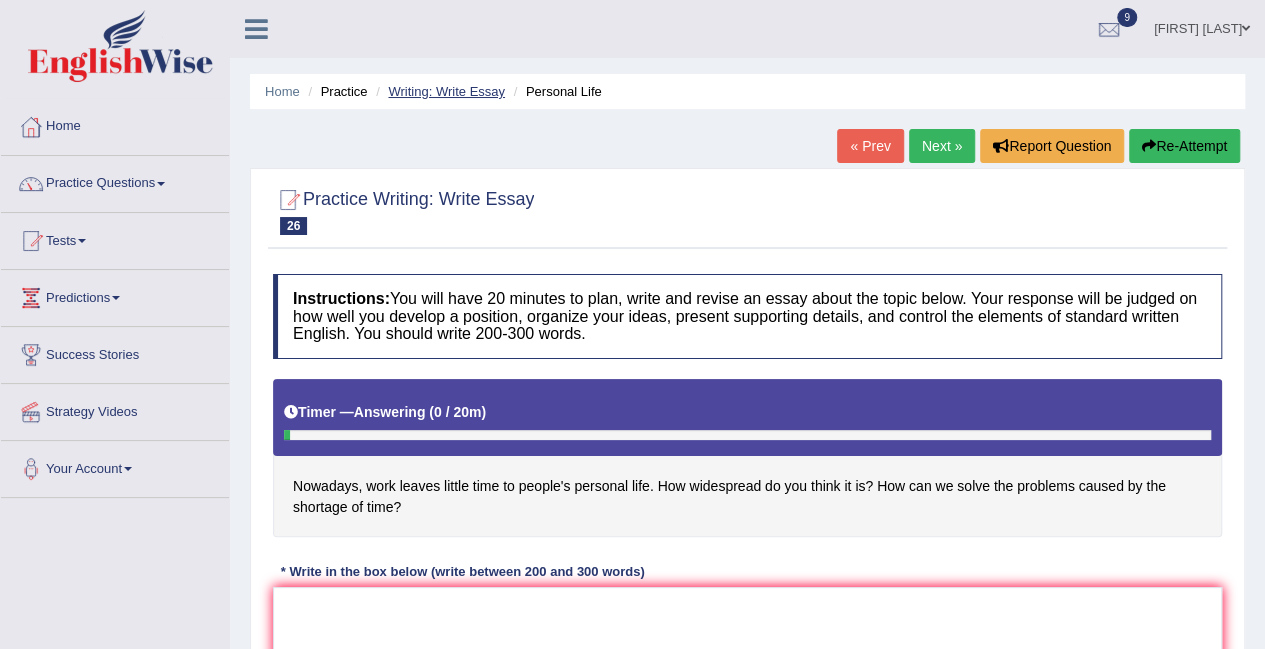 click on "Writing: Write Essay" at bounding box center (446, 91) 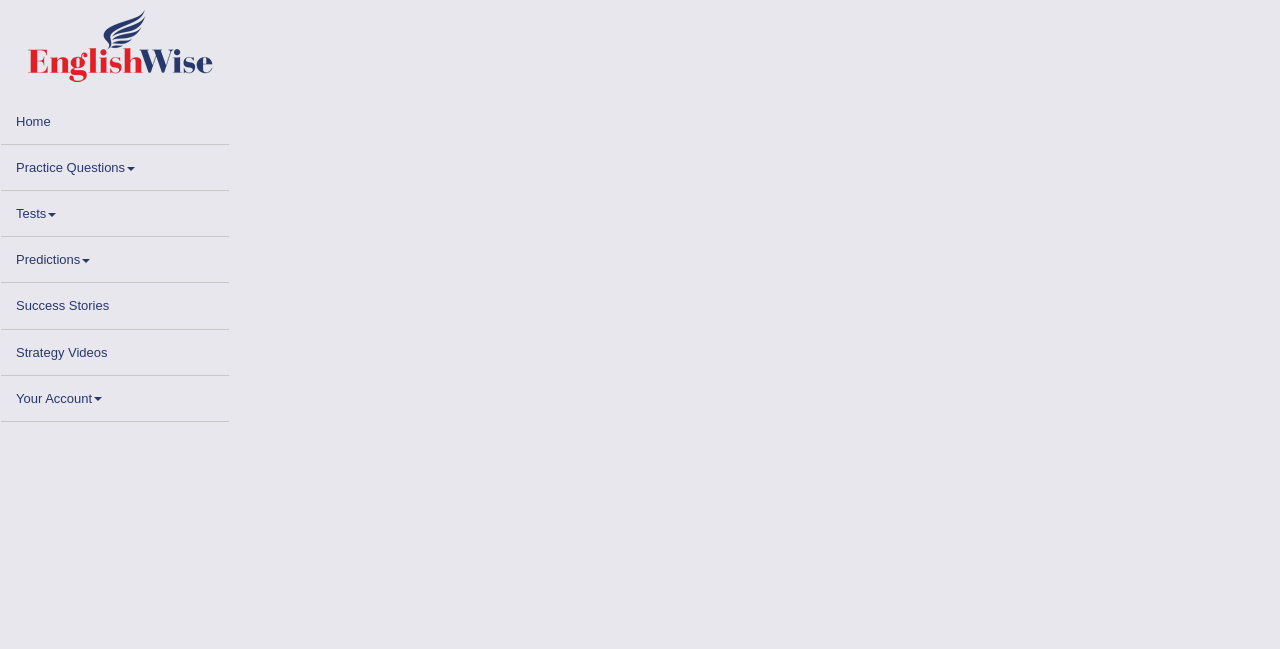 scroll, scrollTop: 0, scrollLeft: 0, axis: both 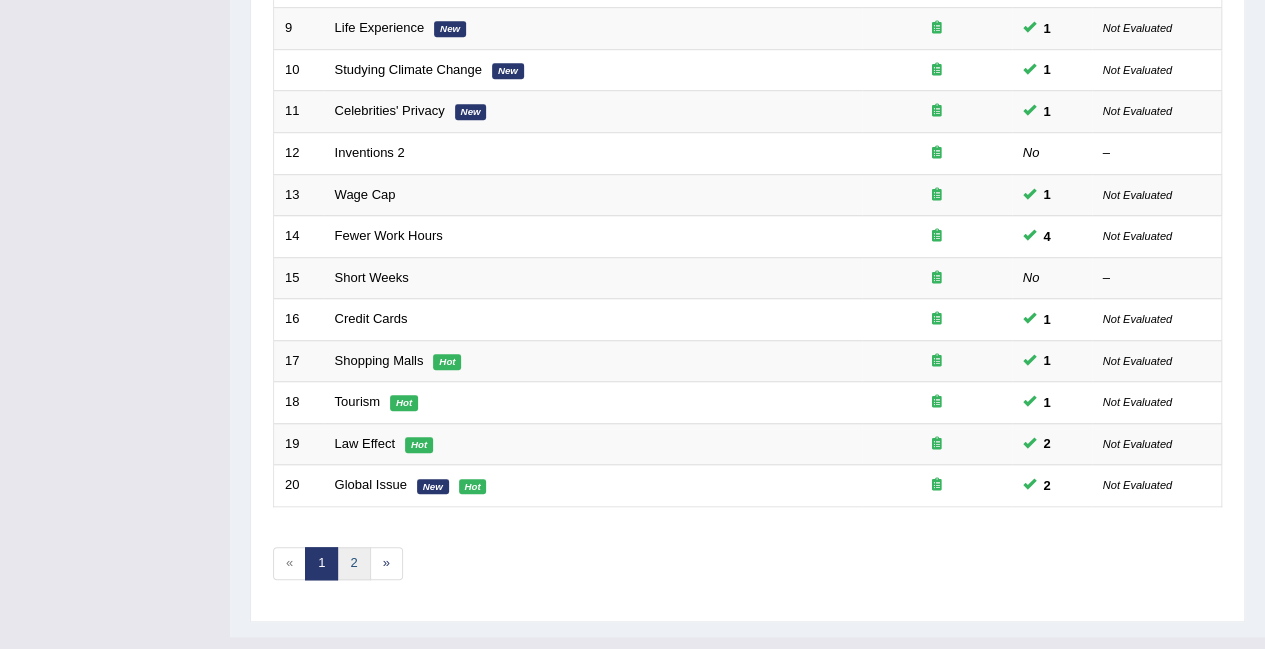 click on "2" at bounding box center (353, 563) 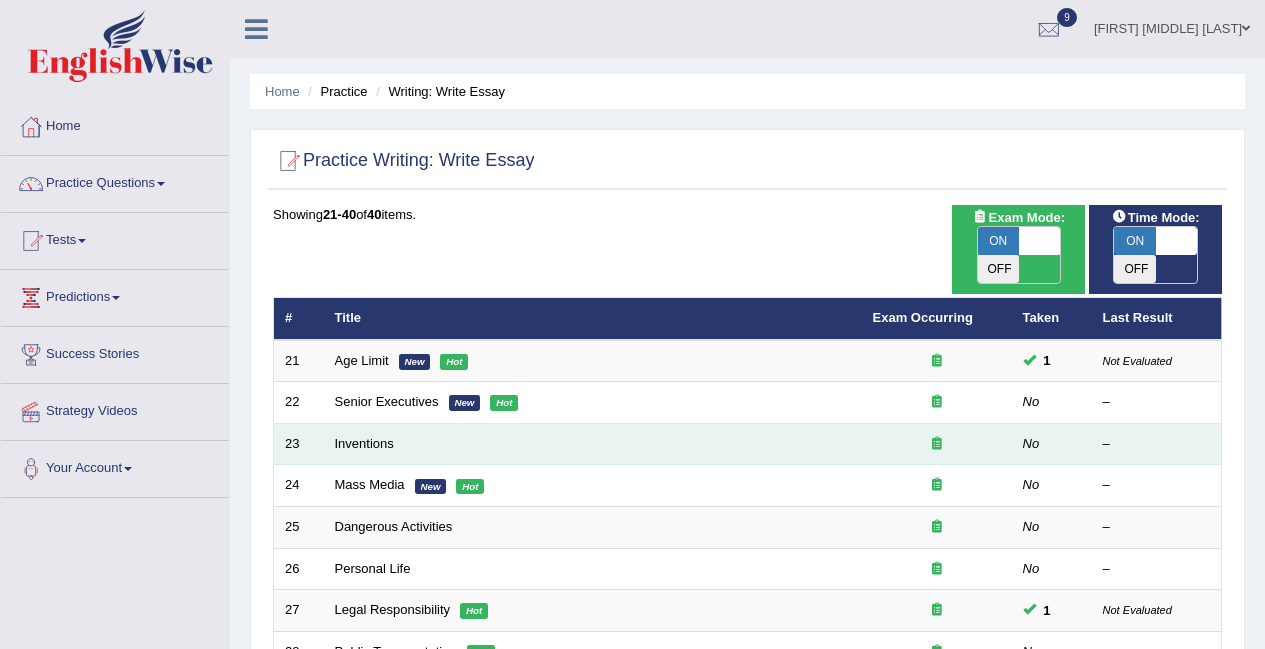 scroll, scrollTop: 0, scrollLeft: 0, axis: both 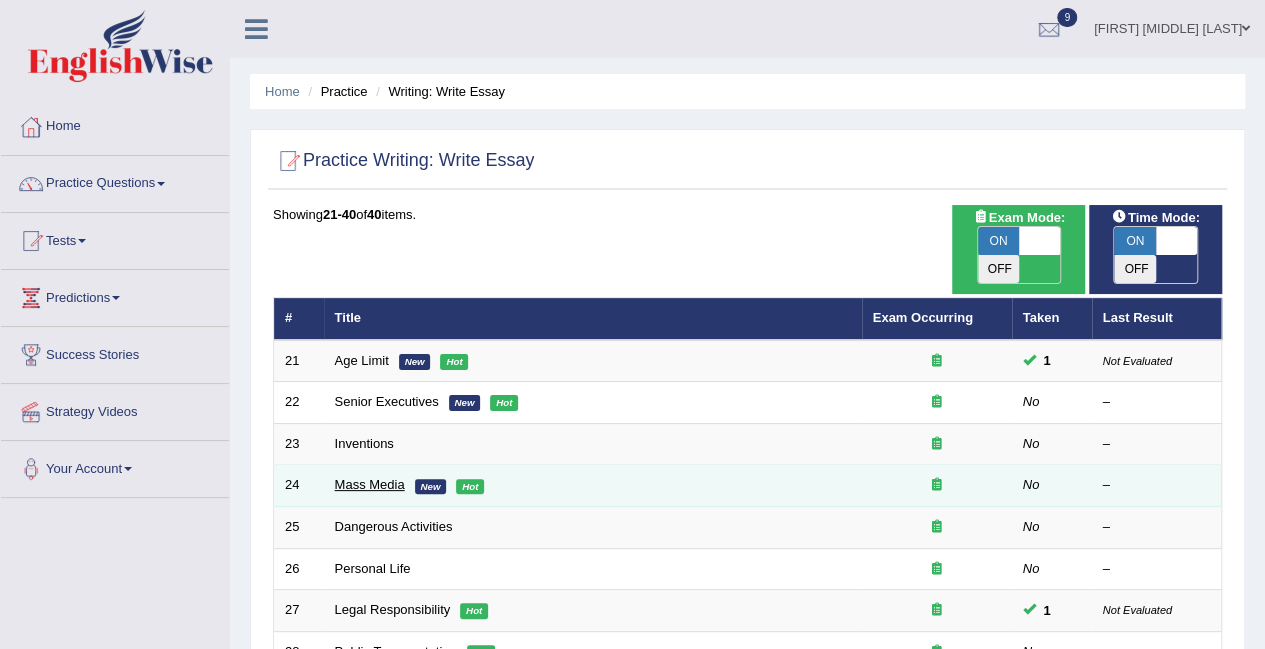 click on "Mass Media" at bounding box center [370, 484] 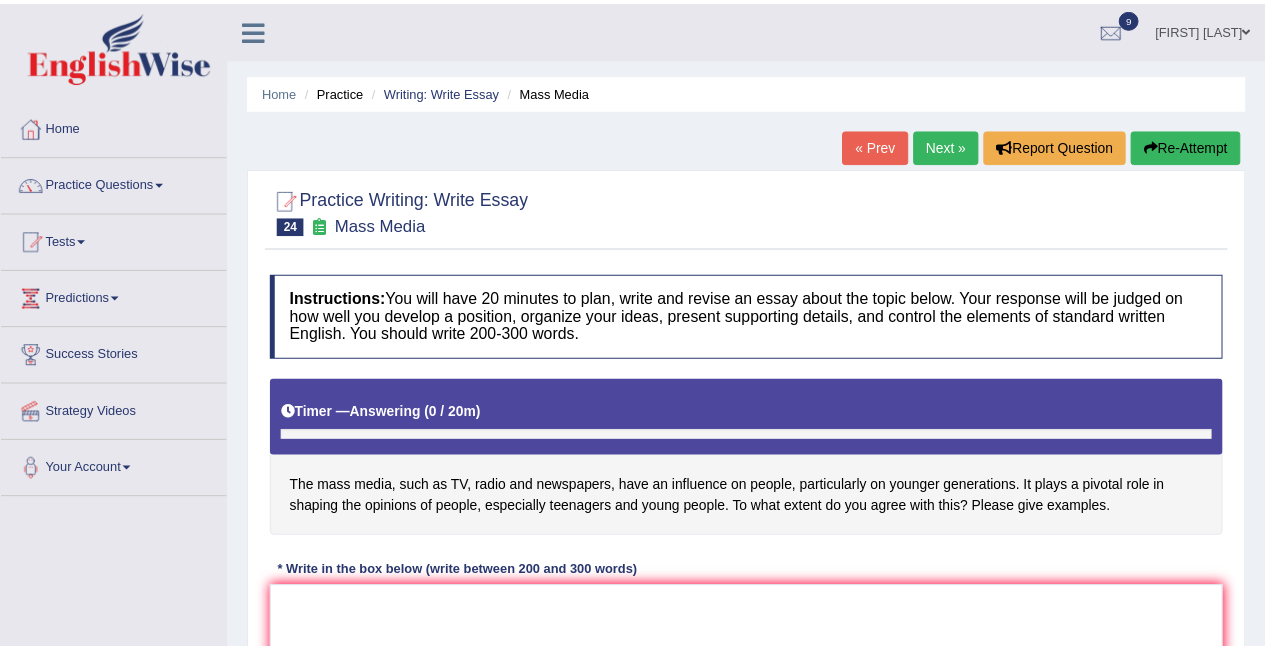 scroll, scrollTop: 0, scrollLeft: 0, axis: both 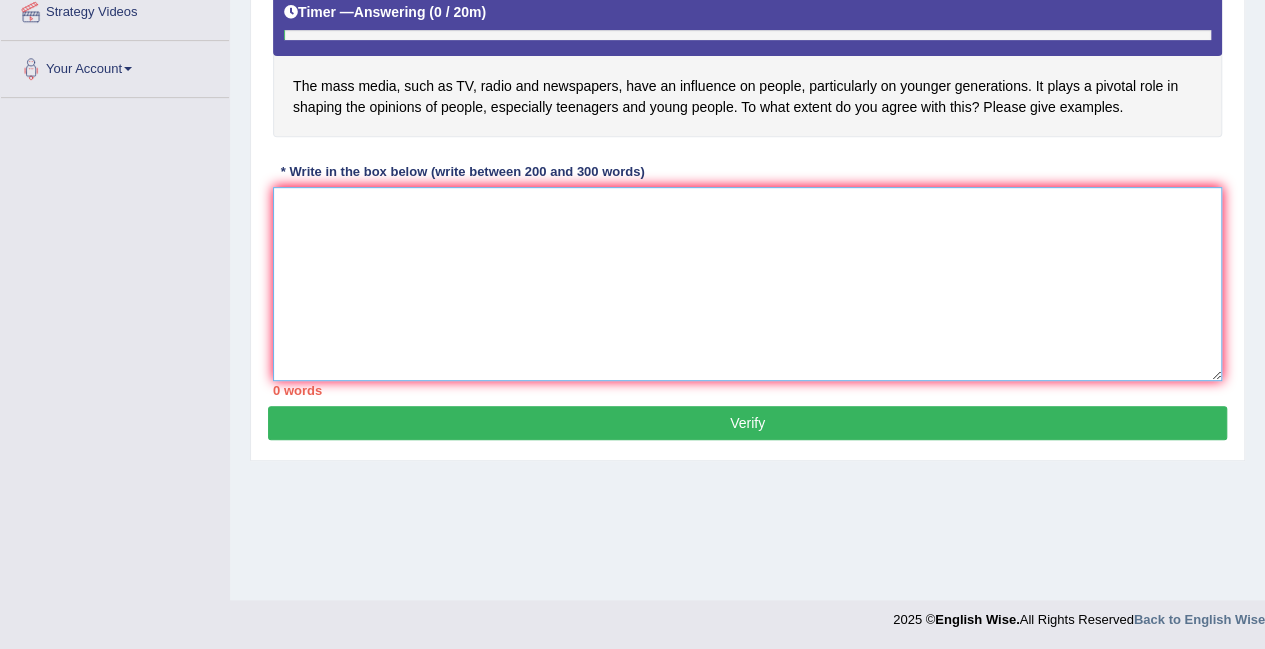 click at bounding box center [747, 284] 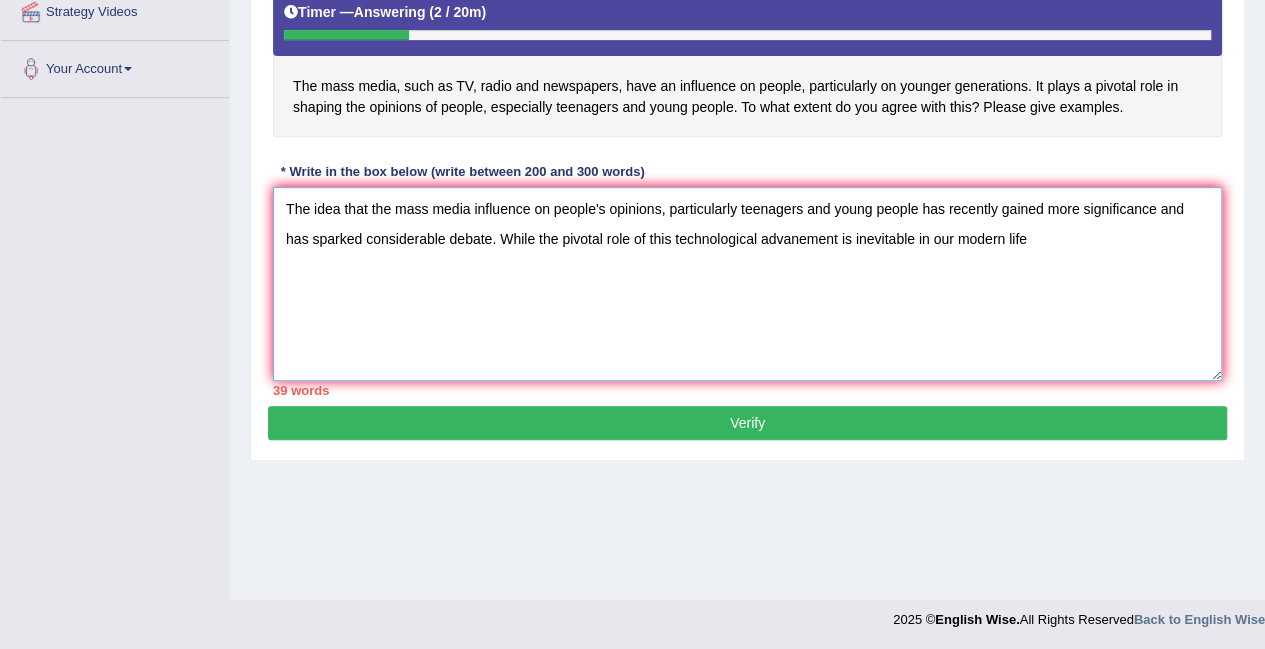 click on "The idea that the mass media influence on people's opinions, particularly teenagers and young people has recently gained more significance and has sparked considerable debate. While the pivotal role of this technological advanement is inevitable in our modern life" at bounding box center [747, 284] 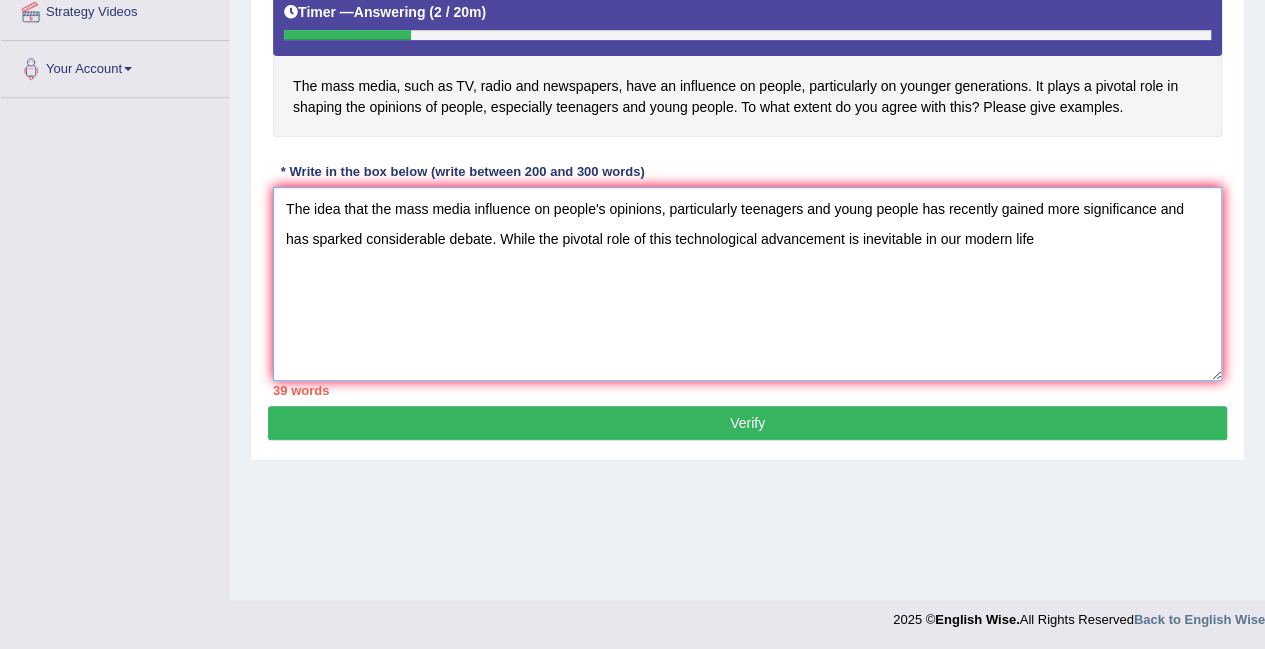 click on "The idea that the mass media influence on people's opinions, particularly teenagers and young people has recently gained more significance and has sparked considerable debate. While the pivotal role of this technological advancement is inevitable in our modern life" at bounding box center (747, 284) 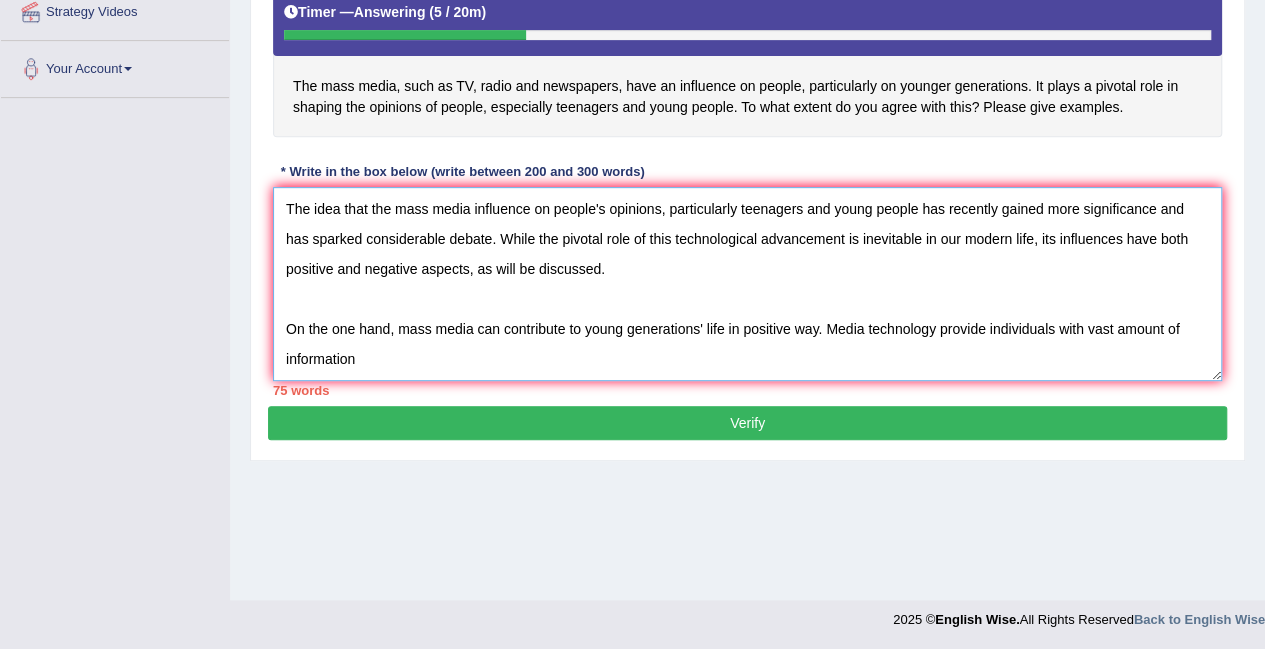 click on "The idea that the mass media influence on people's opinions, particularly teenagers and young people has recently gained more significance and has sparked considerable debate. While the pivotal role of this technological advancement is inevitable in our modern life, its influences have both positive and negative aspects, as will be discussed.
On the one hand, mass media can contribute to young generations' life in positive way. Media technology provide individuals with vast amount of information" at bounding box center [747, 284] 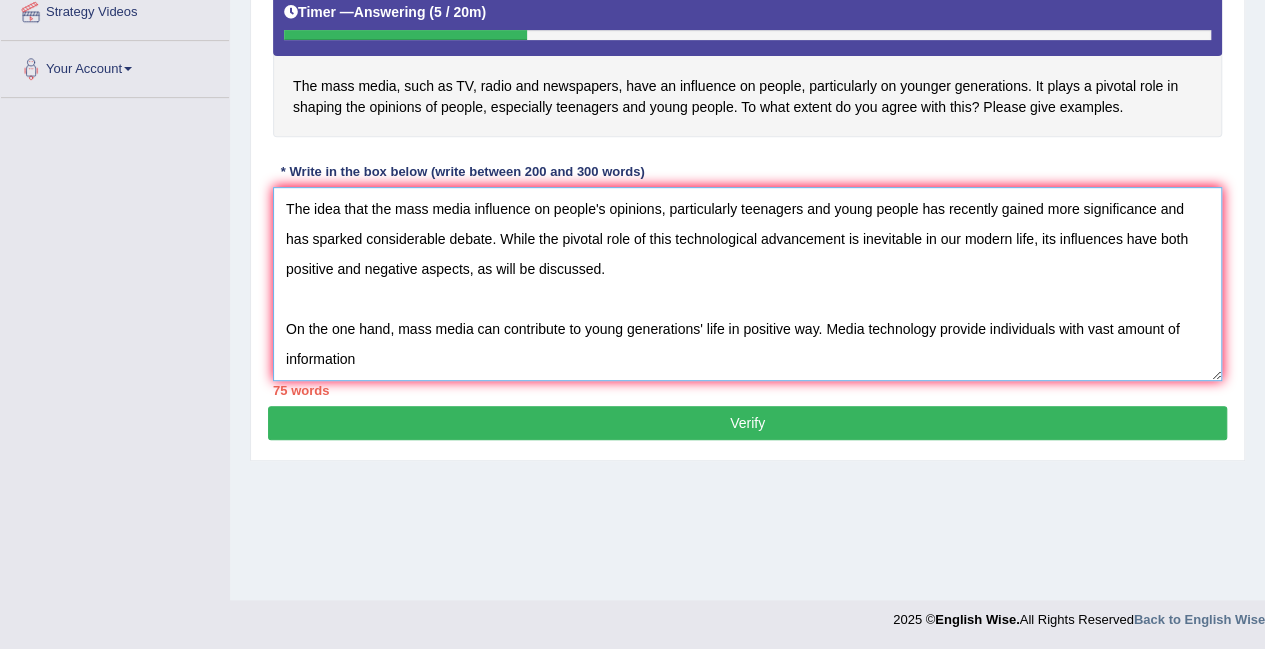 click on "The idea that the mass media influence on people's opinions, particularly teenagers and young people has recently gained more significance and has sparked considerable debate. While the pivotal role of this technological advancement is inevitable in our modern life, its influences have both positive and negative aspects, as will be discussed.
On the one hand, mass media can contribute to young generations' life in positive way. Media technology provide individuals with vast amount of information" at bounding box center [747, 284] 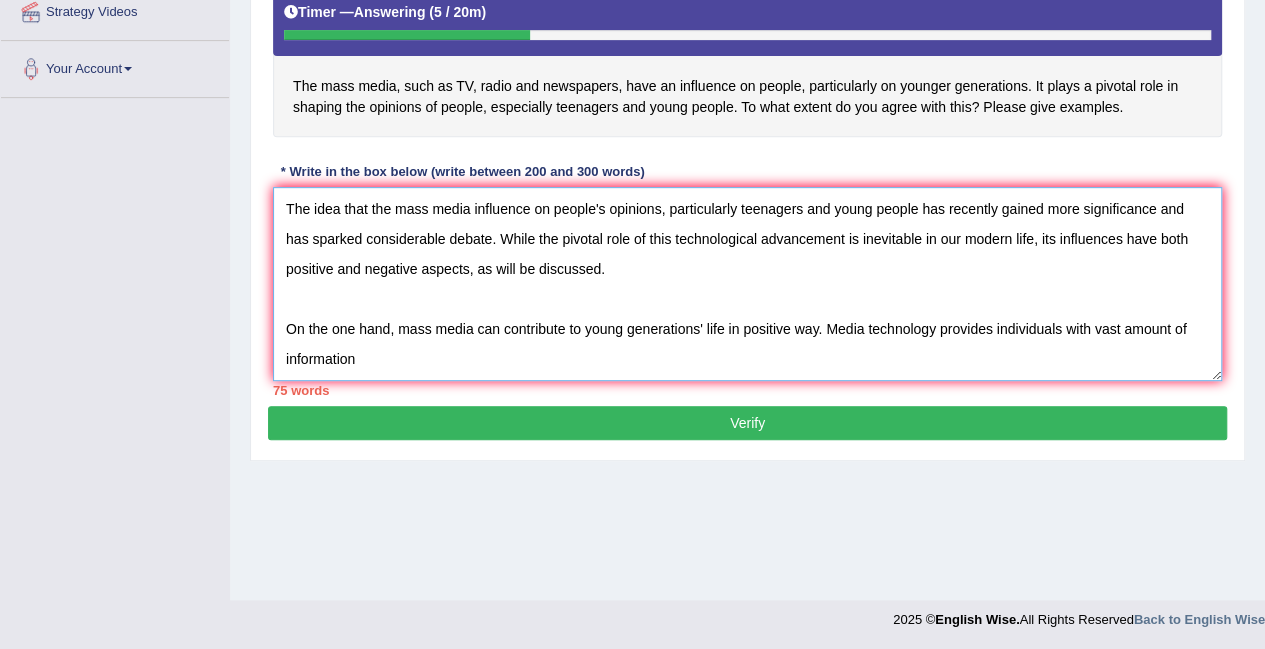 click on "The idea that the mass media influence on people's opinions, particularly teenagers and young people has recently gained more significance and has sparked considerable debate. While the pivotal role of this technological advancement is inevitable in our modern life, its influences have both positive and negative aspects, as will be discussed.
On the one hand, mass media can contribute to young generations' life in positive way. Media technology provides individuals with vast amount of information" at bounding box center [747, 284] 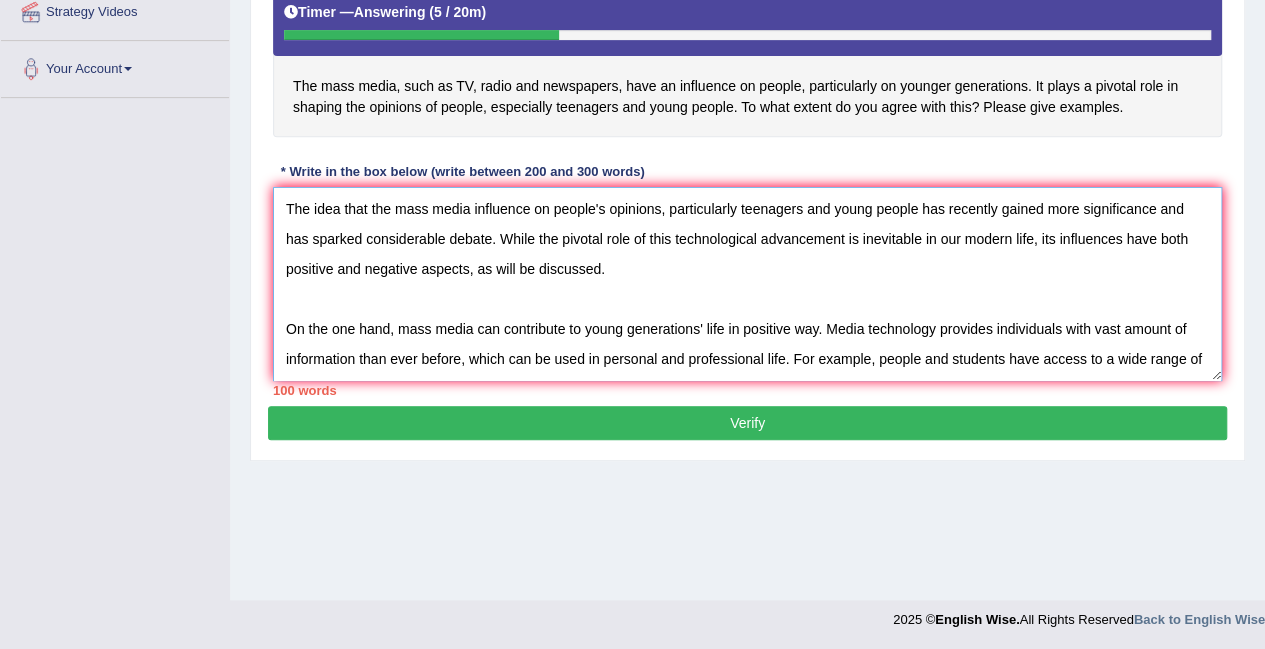 scroll, scrollTop: 17, scrollLeft: 0, axis: vertical 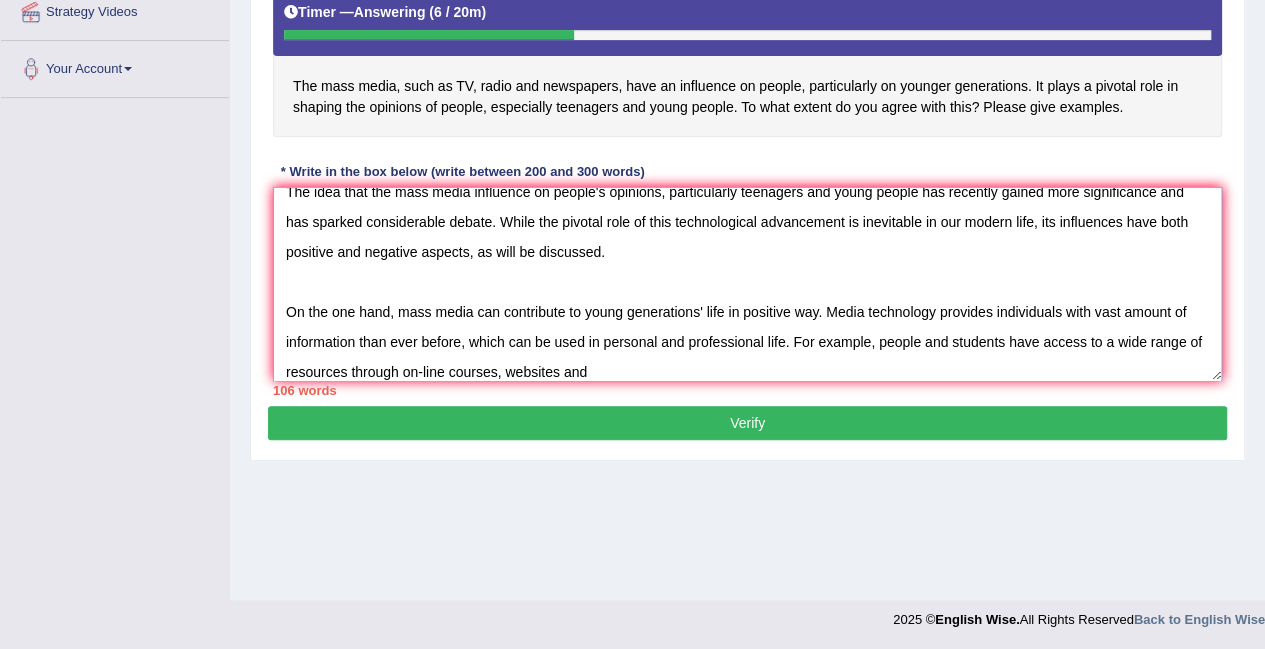 click on "The idea that the mass media influence on people's opinions, particularly teenagers and young people has recently gained more significance and has sparked considerable debate. While the pivotal role of this technological advancement is inevitable in our modern life, its influences have both positive and negative aspects, as will be discussed.
On the one hand, mass media can contribute to young generations' life in positive way. Media technology provides individuals with vast amount of information than ever before, which can be used in personal and professional life. For example, people and students have access to a wide range of resources through on-line courses, websites and" at bounding box center (747, 284) 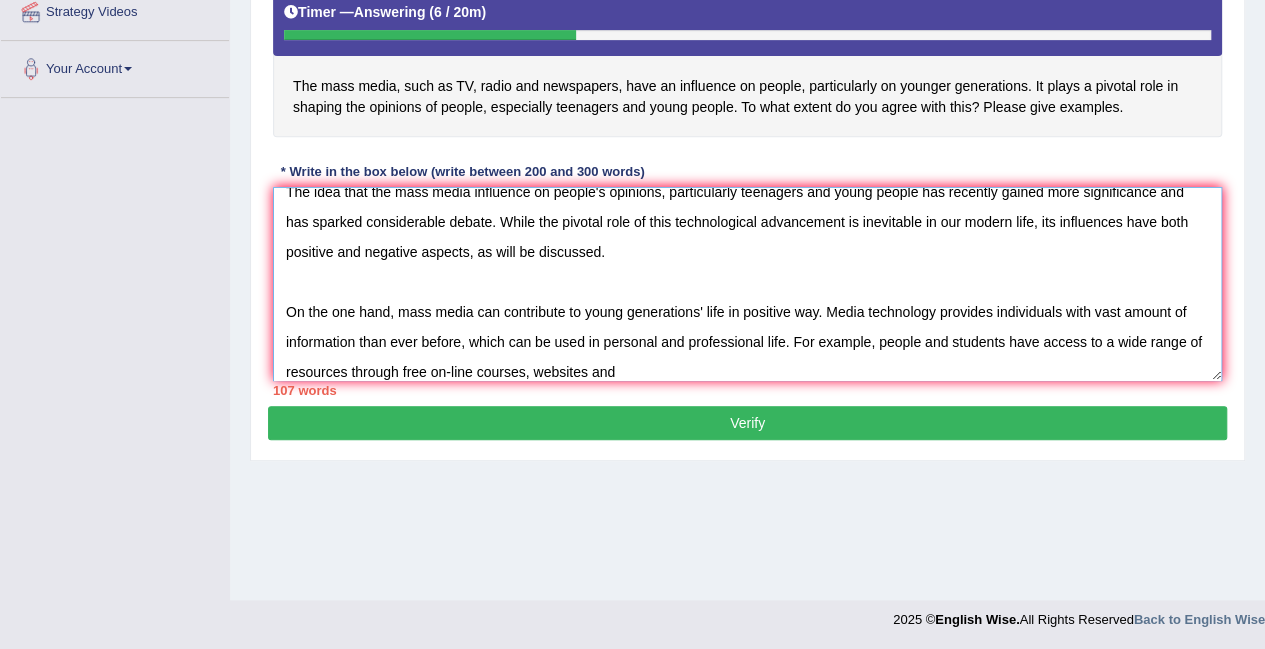 click on "The idea that the mass media influence on people's opinions, particularly teenagers and young people has recently gained more significance and has sparked considerable debate. While the pivotal role of this technological advancement is inevitable in our modern life, its influences have both positive and negative aspects, as will be discussed.
On the one hand, mass media can contribute to young generations' life in positive way. Media technology provides individuals with vast amount of information than ever before, which can be used in personal and professional life. For example, people and students have access to a wide range of resources through free on-line courses, websites and" at bounding box center (747, 284) 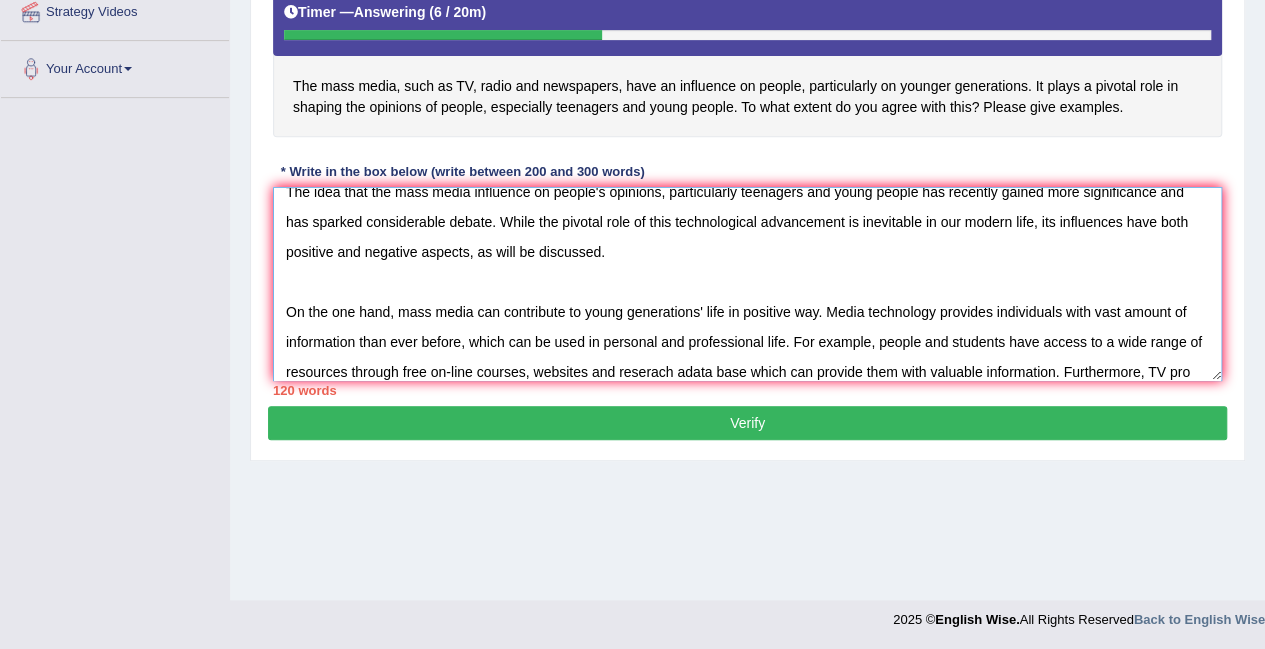 scroll, scrollTop: 47, scrollLeft: 0, axis: vertical 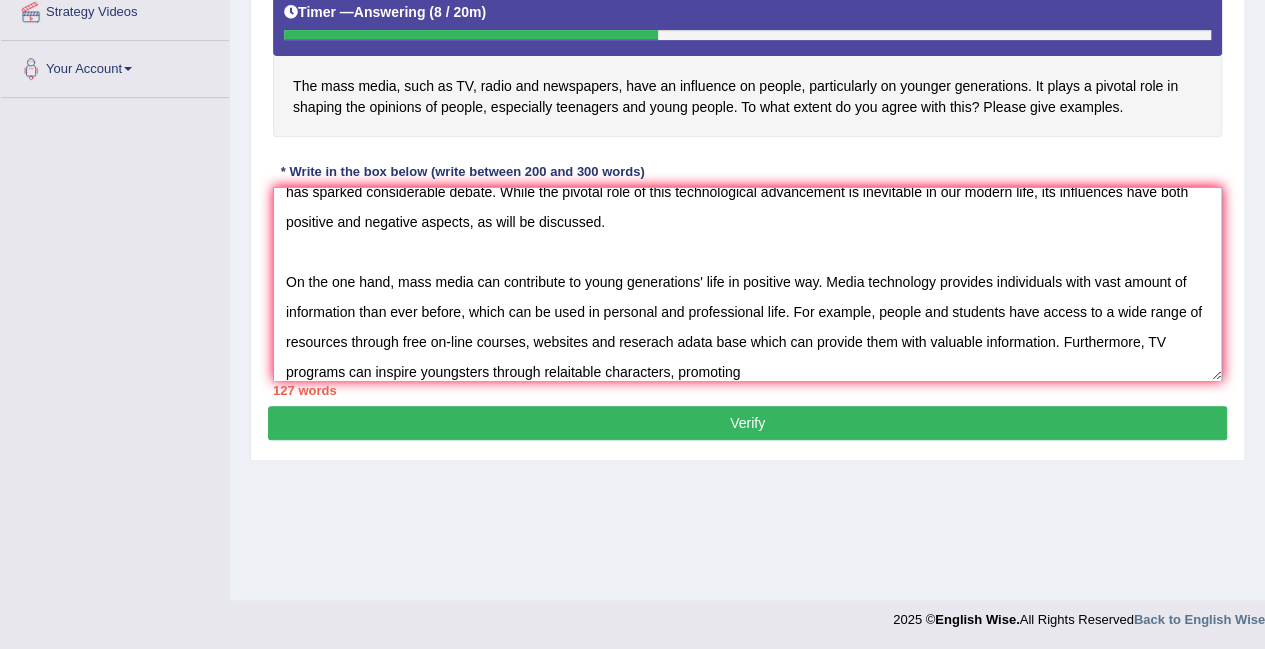 click on "The idea that the mass media influence on people's opinions, particularly teenagers and young people has recently gained more significance and has sparked considerable debate. While the pivotal role of this technological advancement is inevitable in our modern life, its influences have both positive and negative aspects, as will be discussed.
On the one hand, mass media can contribute to young generations' life in positive way. Media technology provides individuals with vast amount of information than ever before, which can be used in personal and professional life. For example, people and students have access to a wide range of resources through free on-line courses, websites and reserach adata base which can provide them with valuable information. Furthermore, TV programs can inspire youngsters through relaitable characters, promoting" at bounding box center [747, 284] 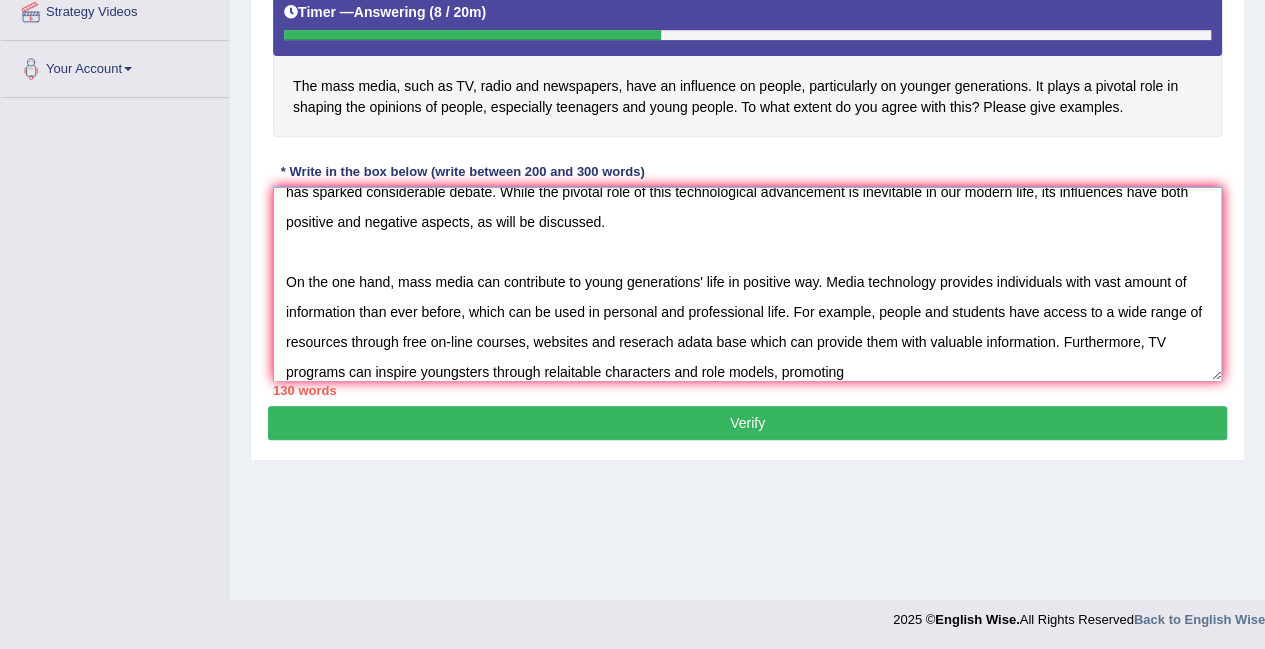 click on "The idea that the mass media influence on people's opinions, particularly teenagers and young people has recently gained more significance and has sparked considerable debate. While the pivotal role of this technological advancement is inevitable in our modern life, its influences have both positive and negative aspects, as will be discussed.
On the one hand, mass media can contribute to young generations' life in positive way. Media technology provides individuals with vast amount of information than ever before, which can be used in personal and professional life. For example, people and students have access to a wide range of resources through free on-line courses, websites and reserach adata base which can provide them with valuable information. Furthermore, TV programs can inspire youngsters through relaitable characters and role models, promoting" at bounding box center [747, 284] 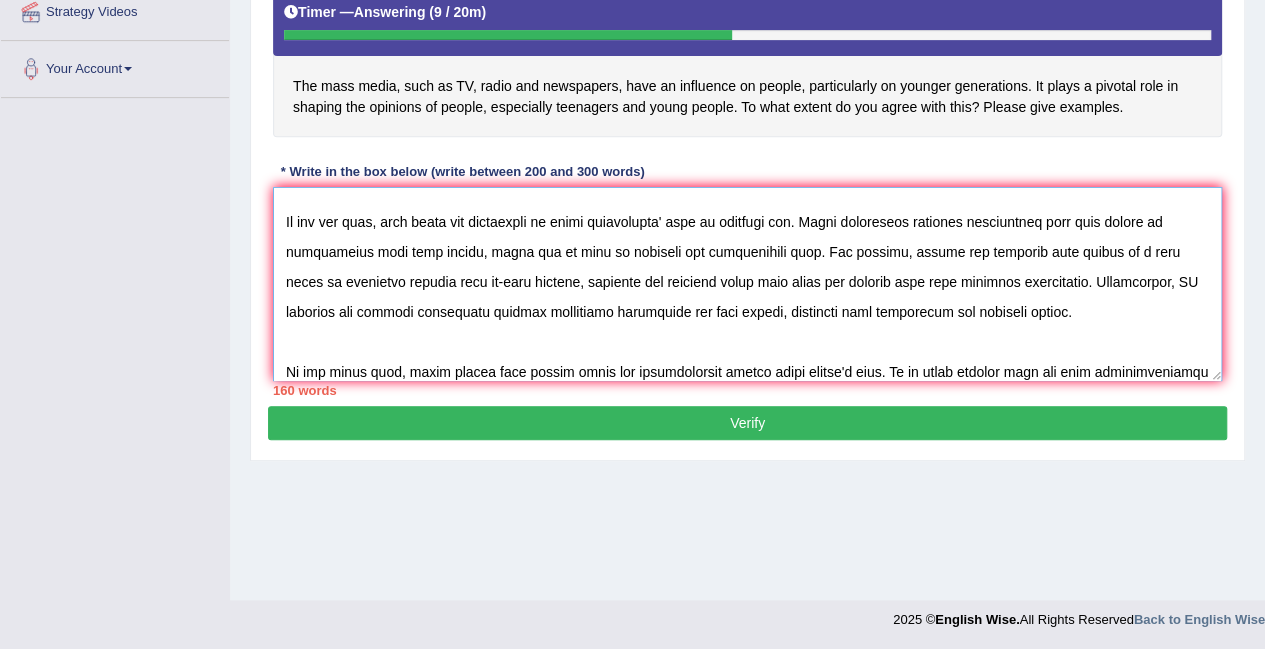 scroll, scrollTop: 137, scrollLeft: 0, axis: vertical 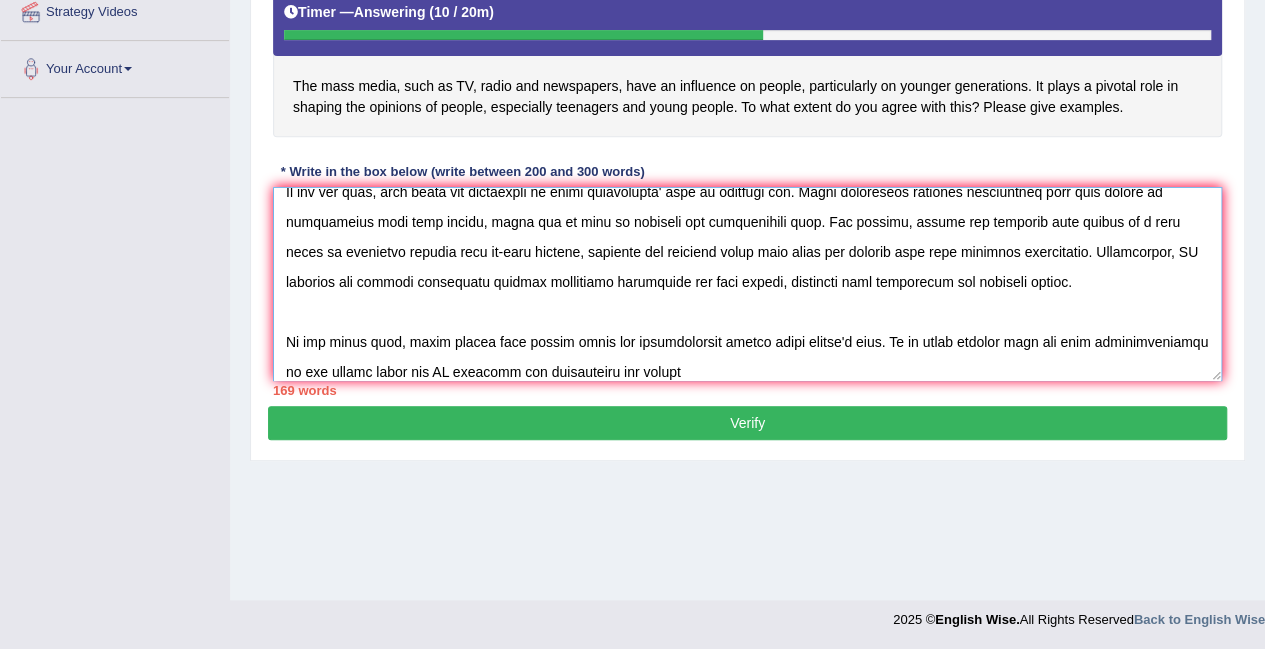 click at bounding box center [747, 284] 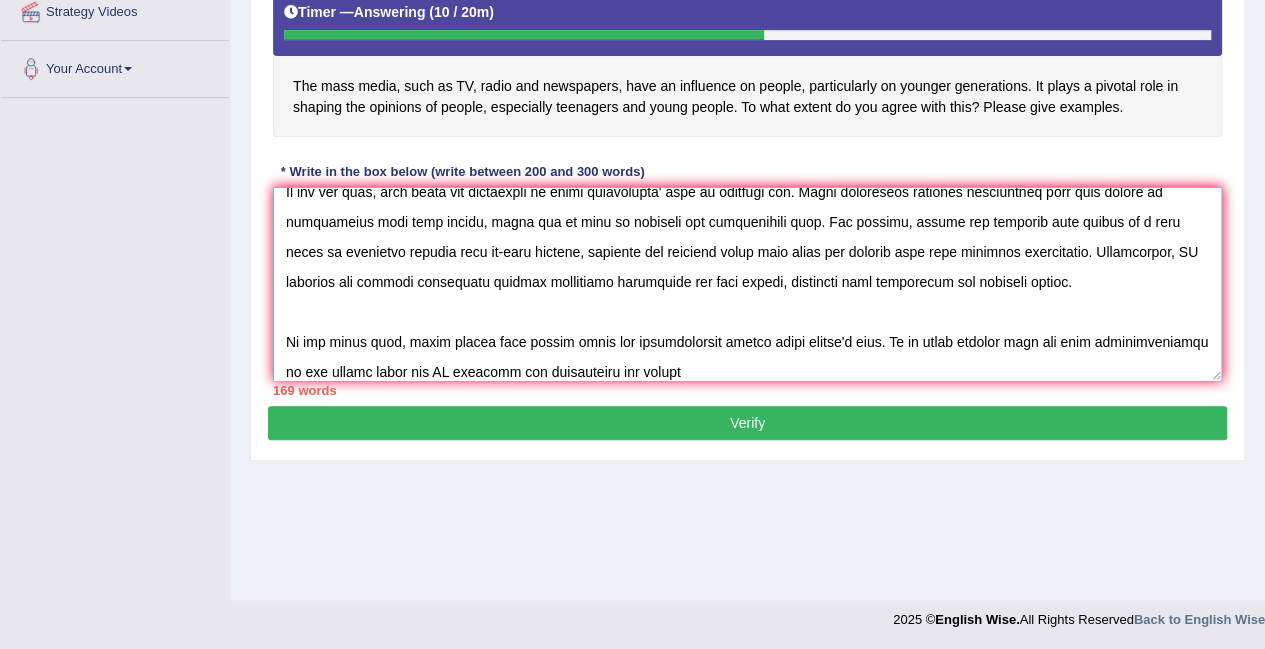 scroll, scrollTop: 150, scrollLeft: 0, axis: vertical 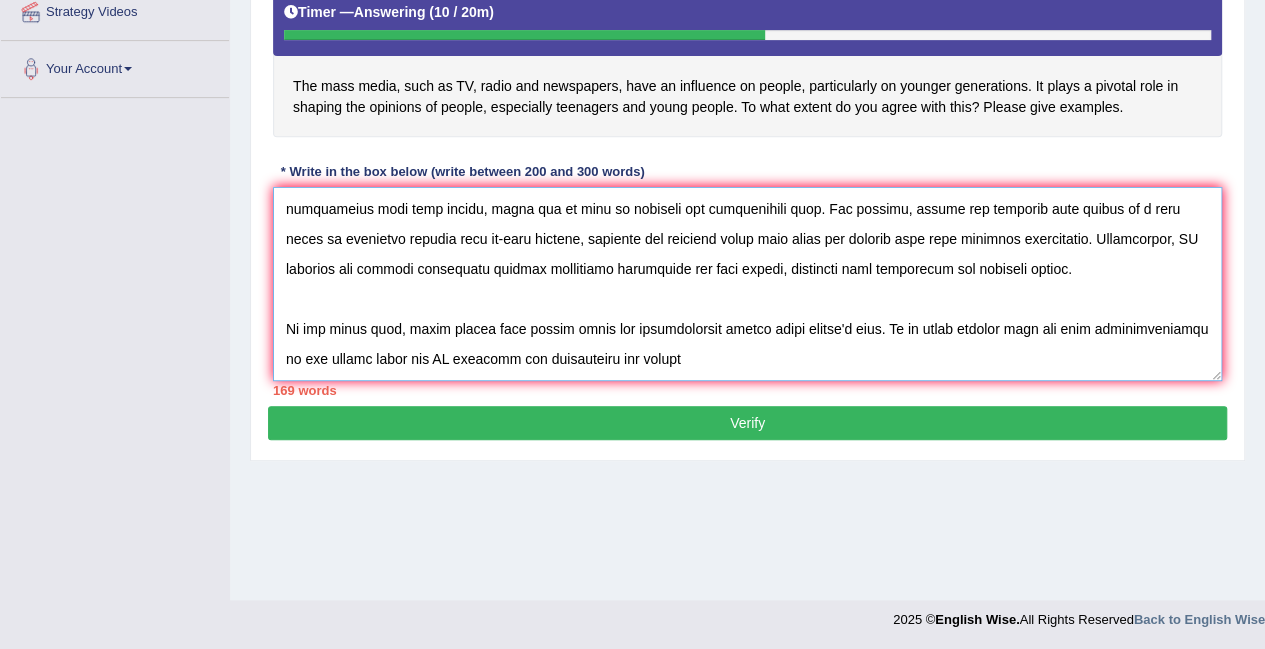 drag, startPoint x: 504, startPoint y: 367, endPoint x: 521, endPoint y: 369, distance: 17.117243 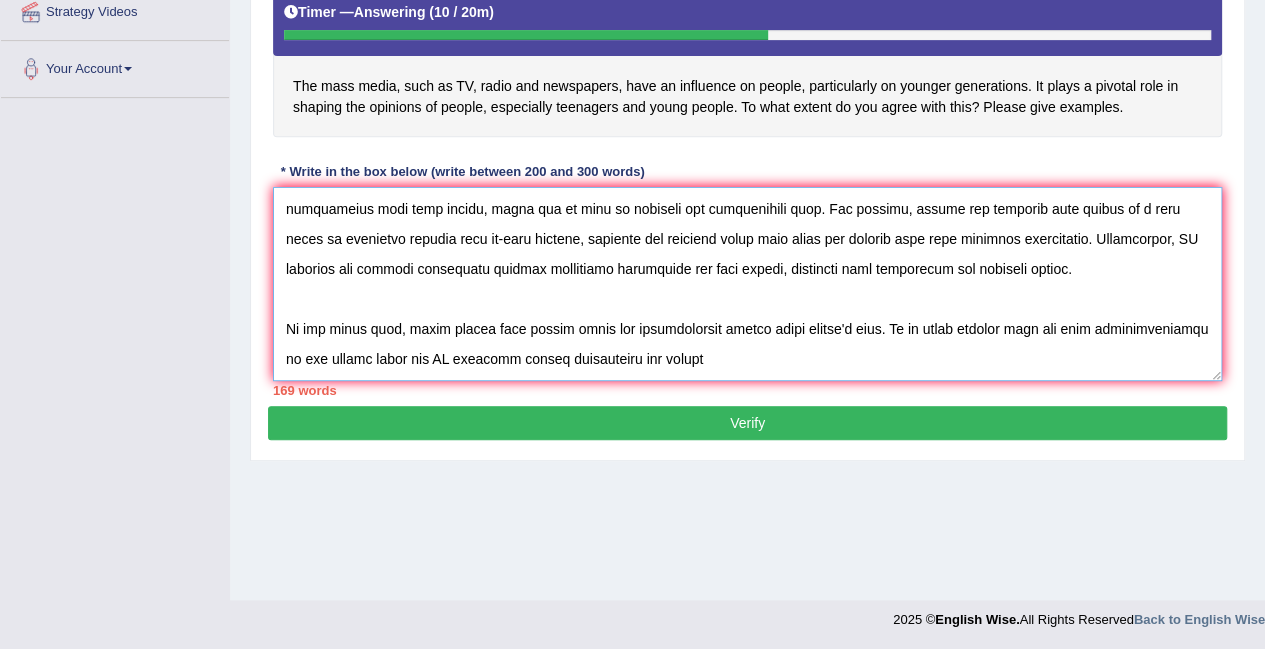 click at bounding box center [747, 284] 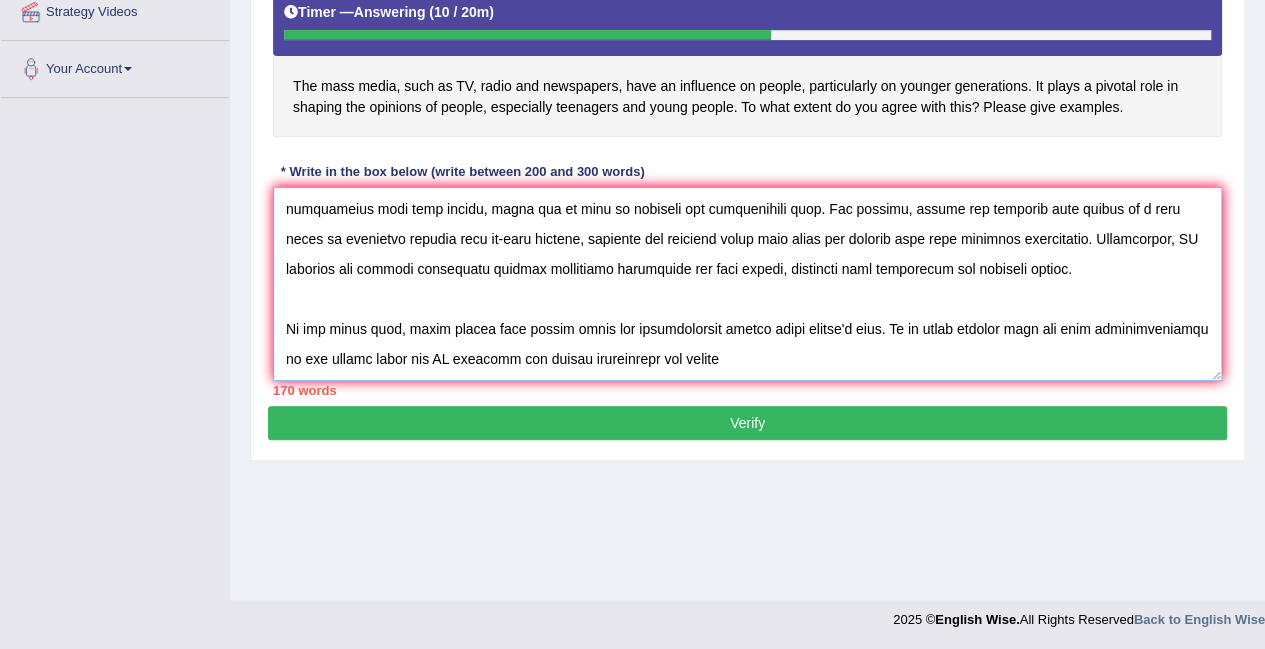 drag, startPoint x: 712, startPoint y: 364, endPoint x: 640, endPoint y: 351, distance: 73.1642 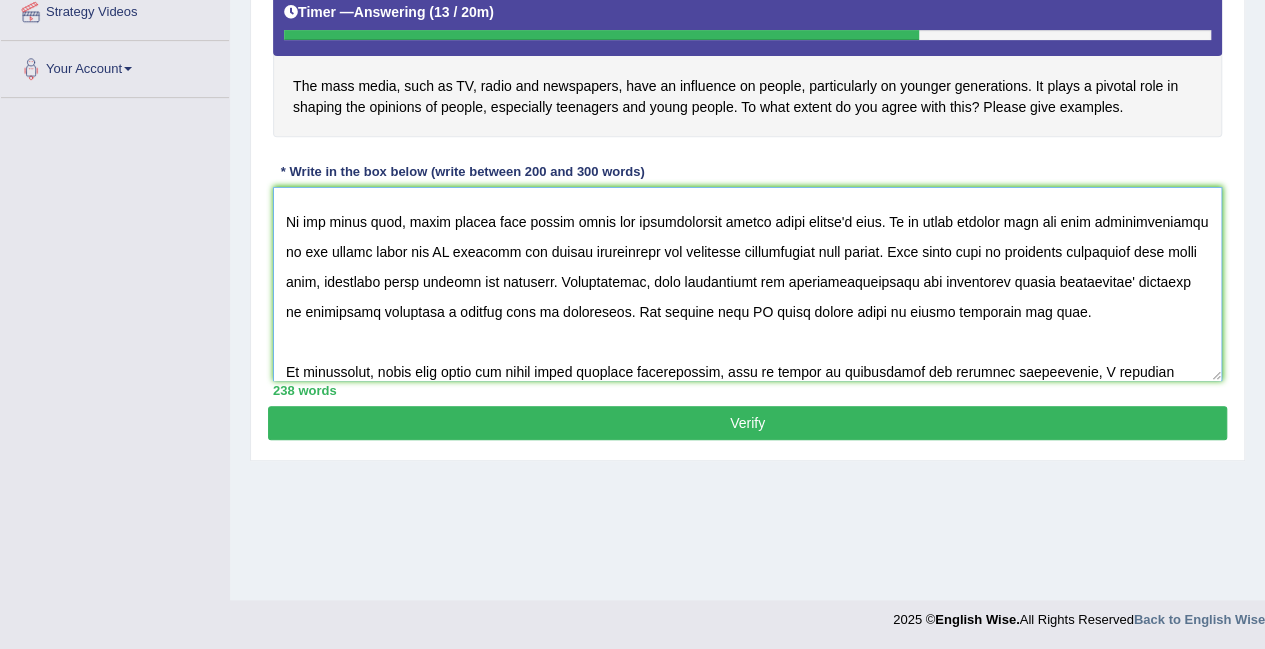 scroll, scrollTop: 287, scrollLeft: 0, axis: vertical 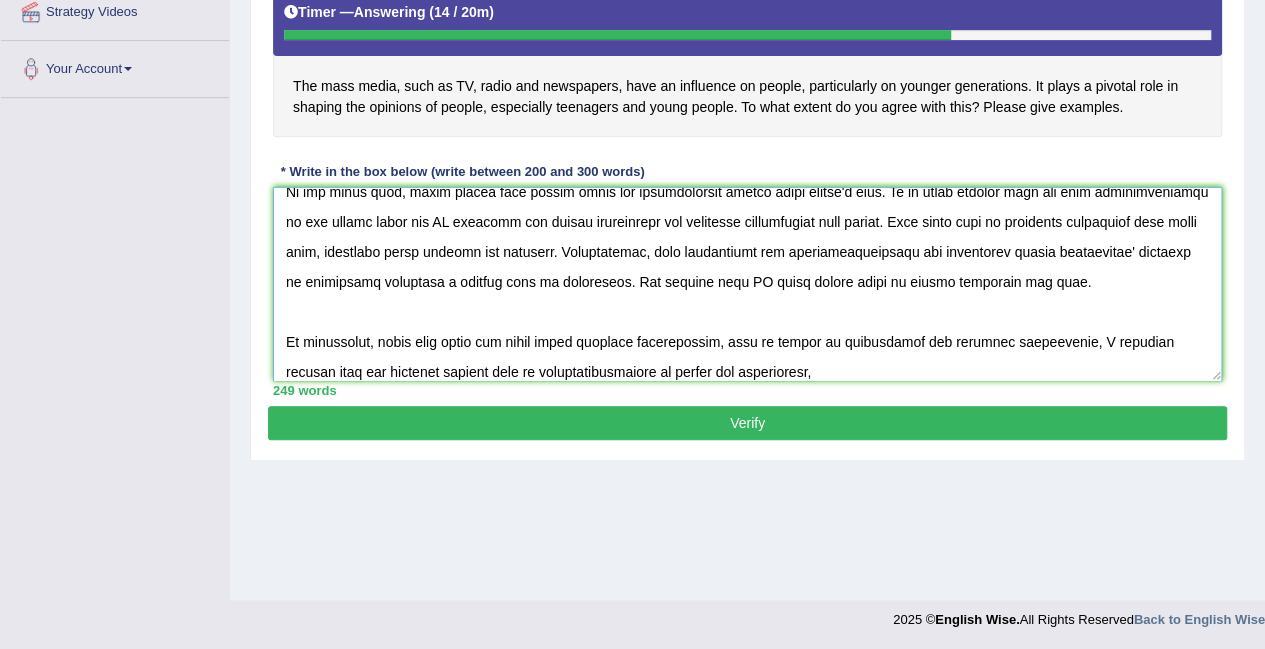 click at bounding box center (747, 284) 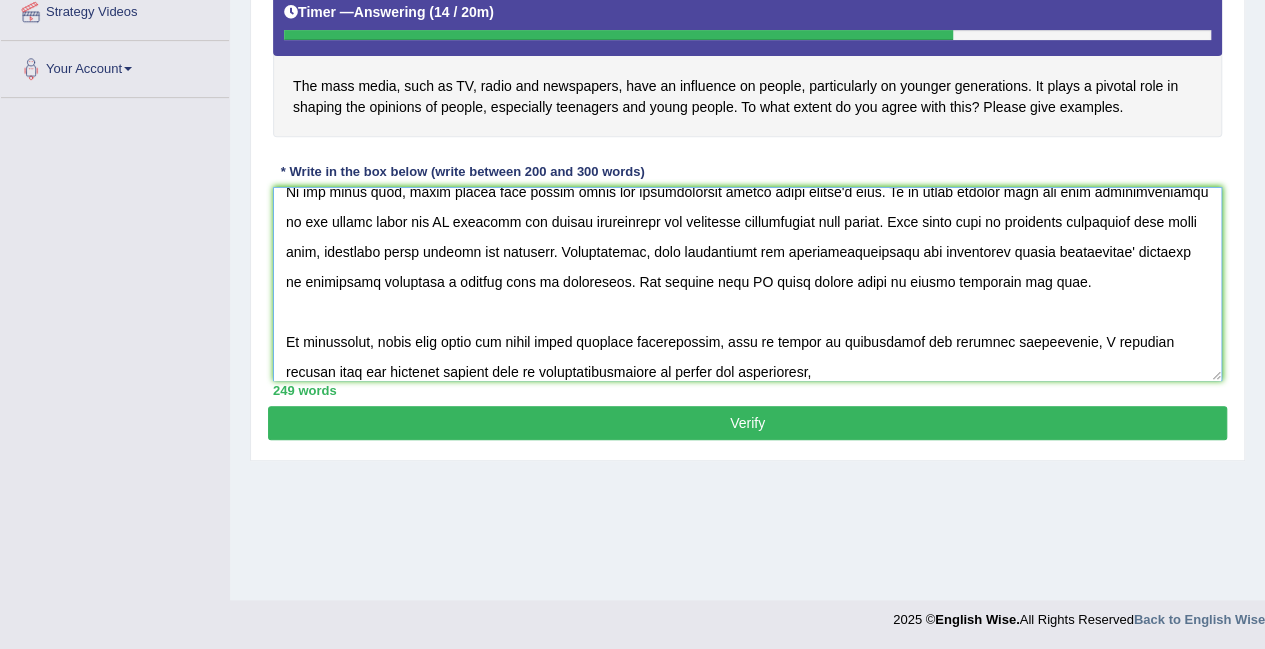 scroll, scrollTop: 300, scrollLeft: 0, axis: vertical 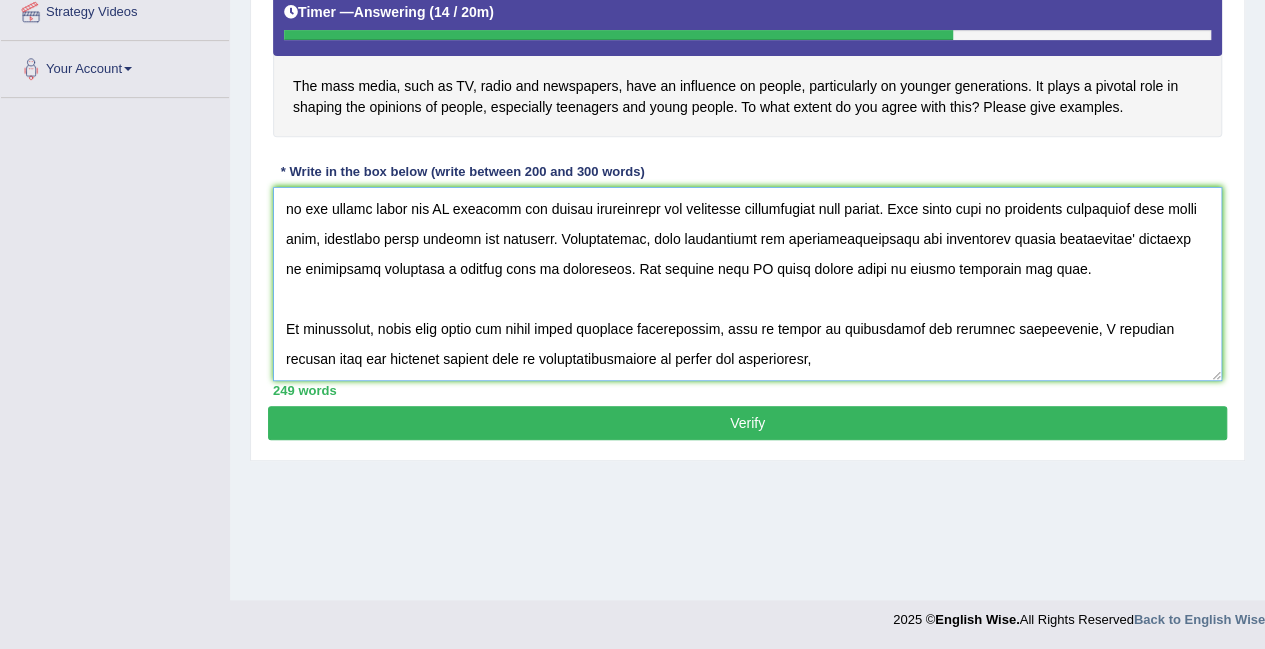 drag, startPoint x: 486, startPoint y: 367, endPoint x: 501, endPoint y: 358, distance: 17.492855 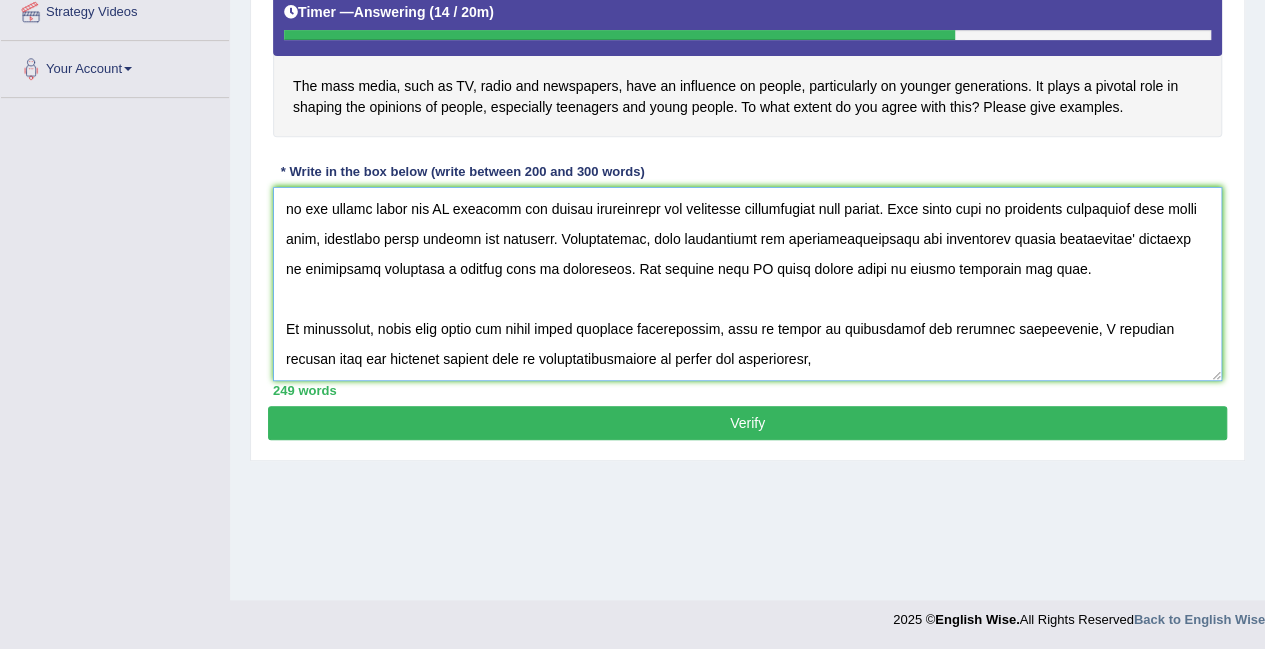 drag, startPoint x: 485, startPoint y: 353, endPoint x: 529, endPoint y: 355, distance: 44.04543 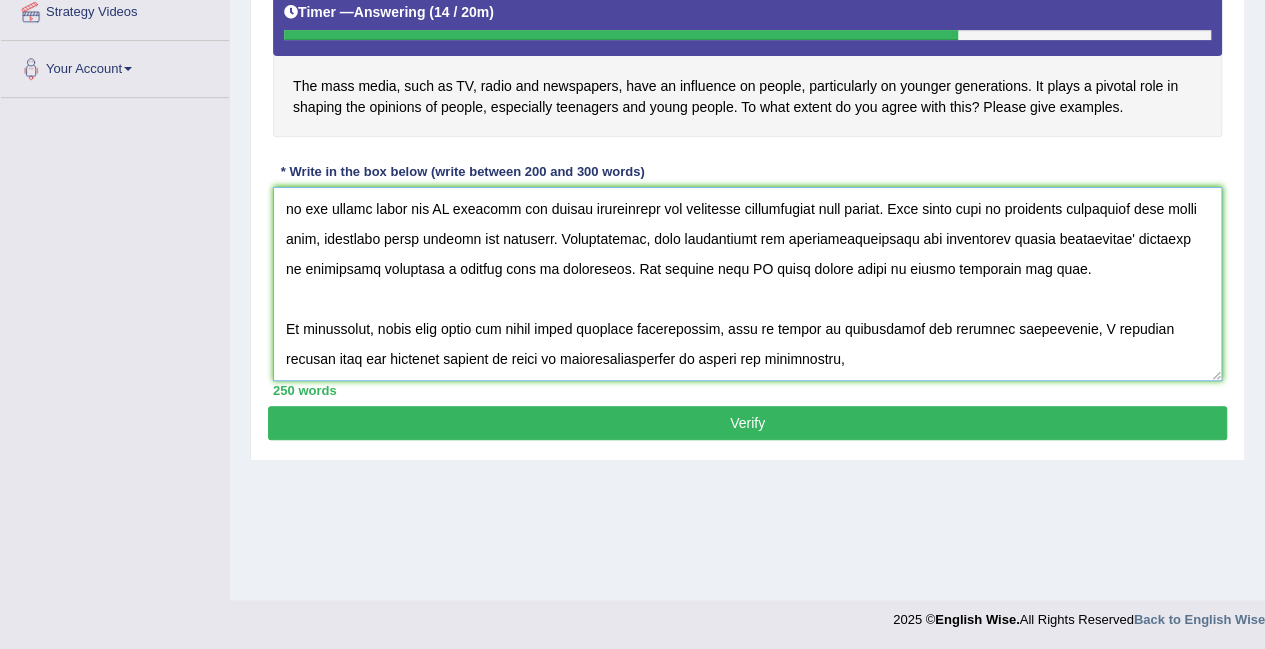 click at bounding box center (747, 284) 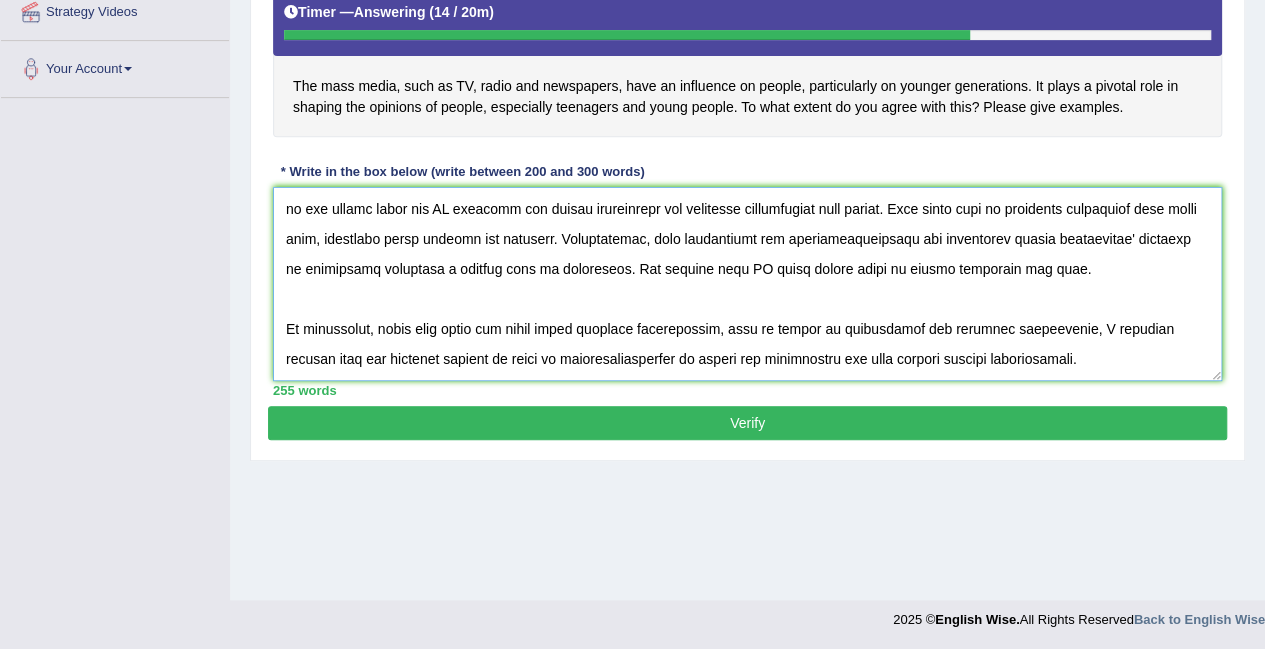 scroll, scrollTop: 217, scrollLeft: 0, axis: vertical 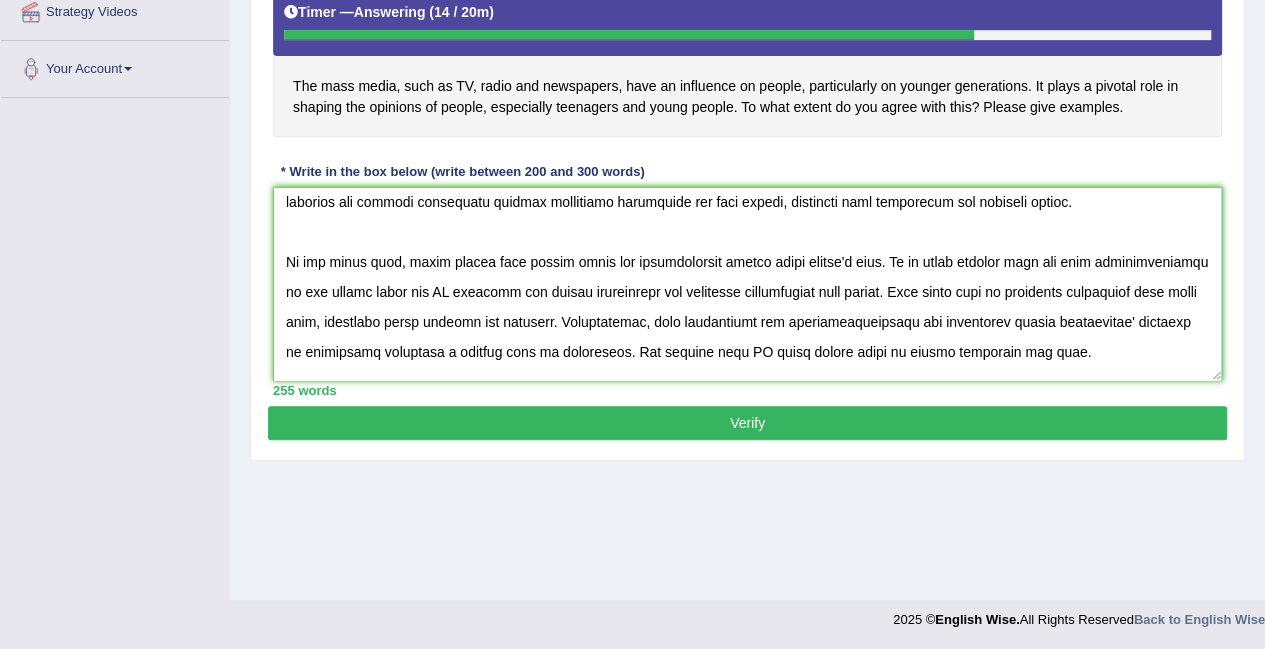 click at bounding box center [747, 284] 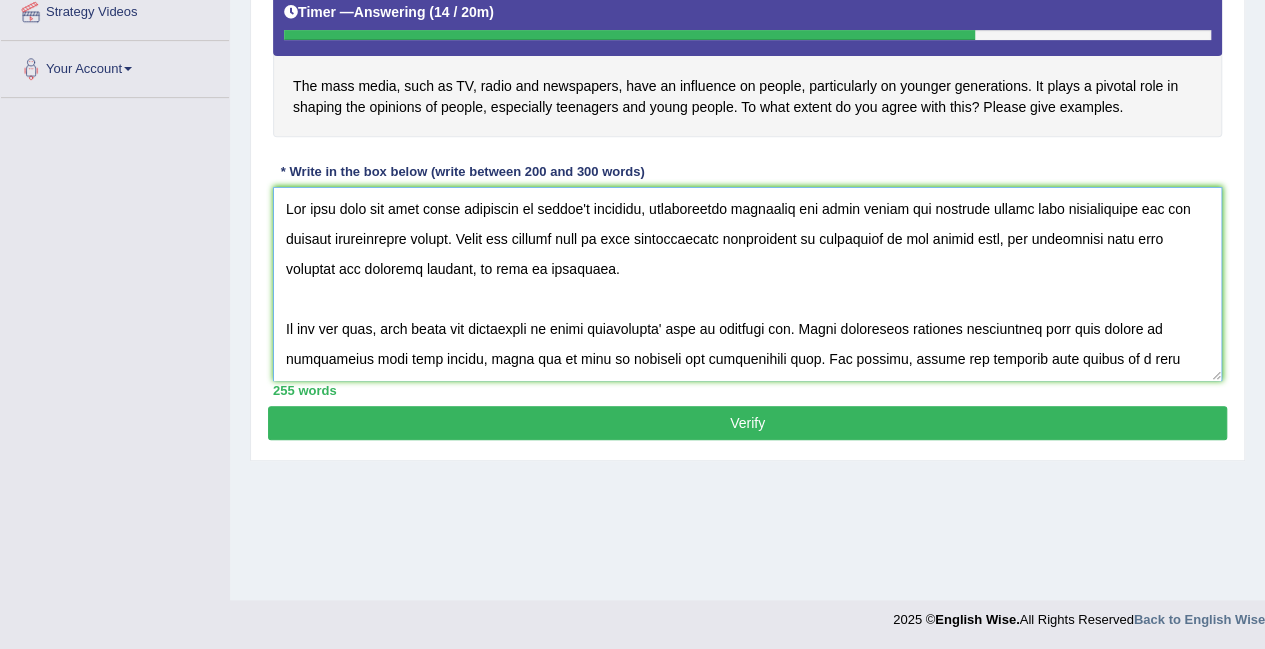 scroll, scrollTop: 0, scrollLeft: 0, axis: both 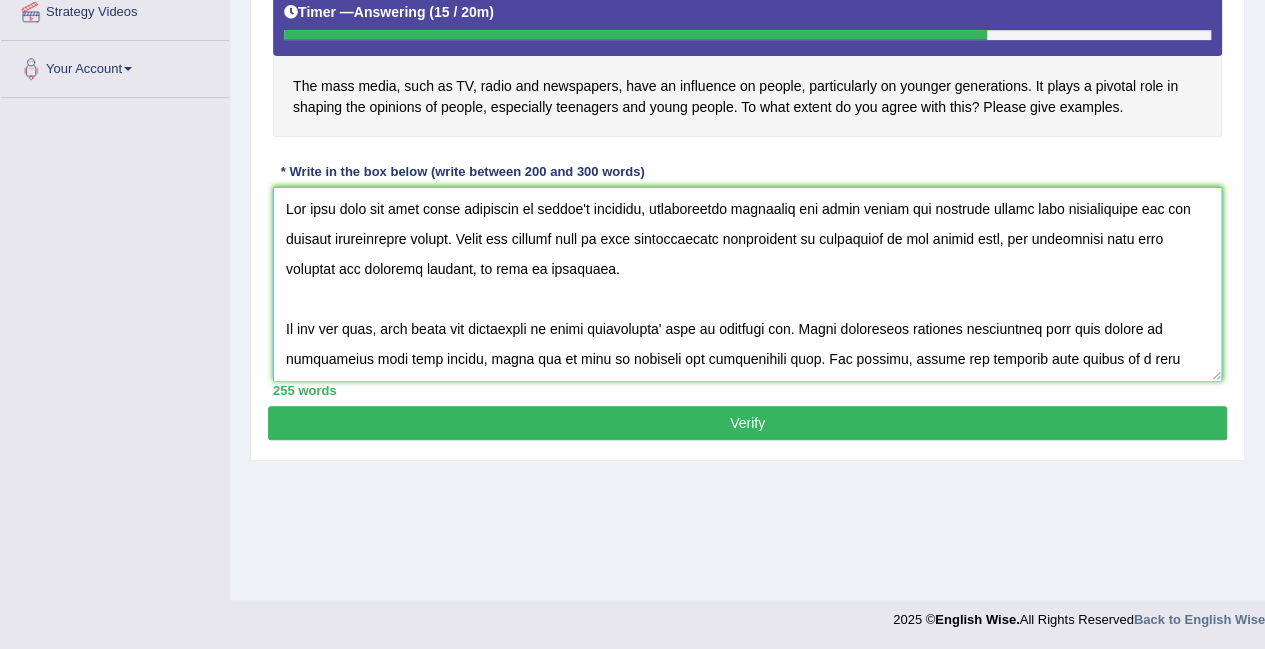 drag, startPoint x: 430, startPoint y: 208, endPoint x: 648, endPoint y: 229, distance: 219.00912 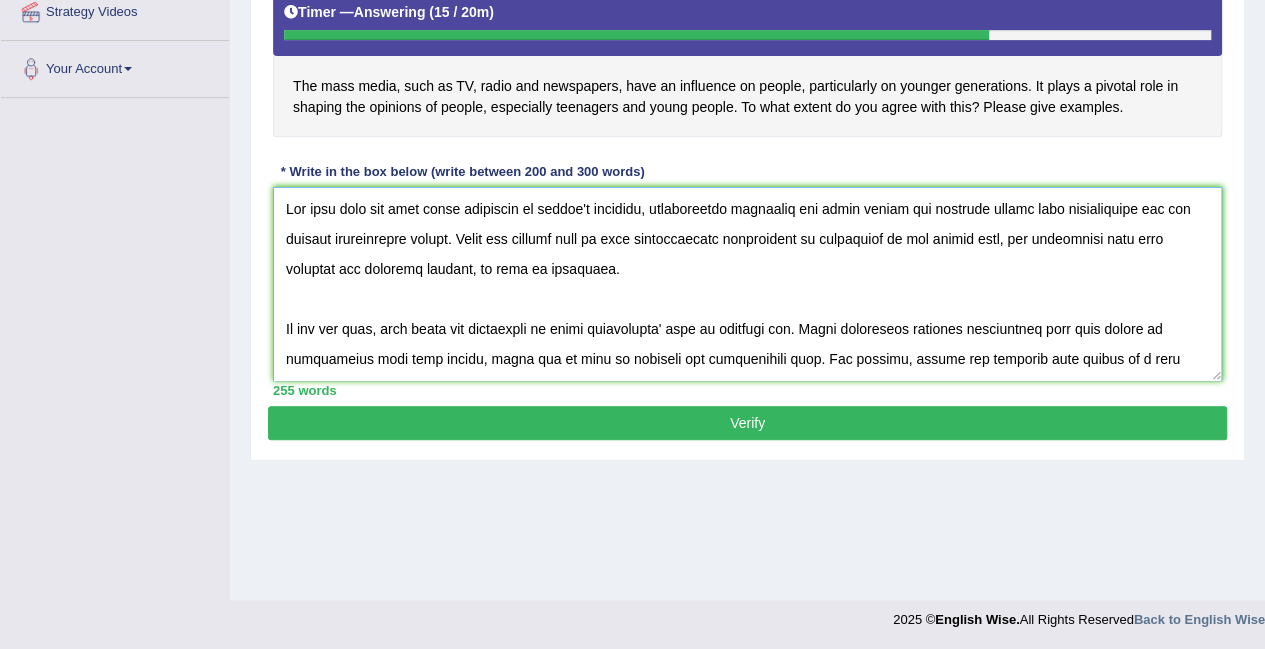 click at bounding box center [747, 284] 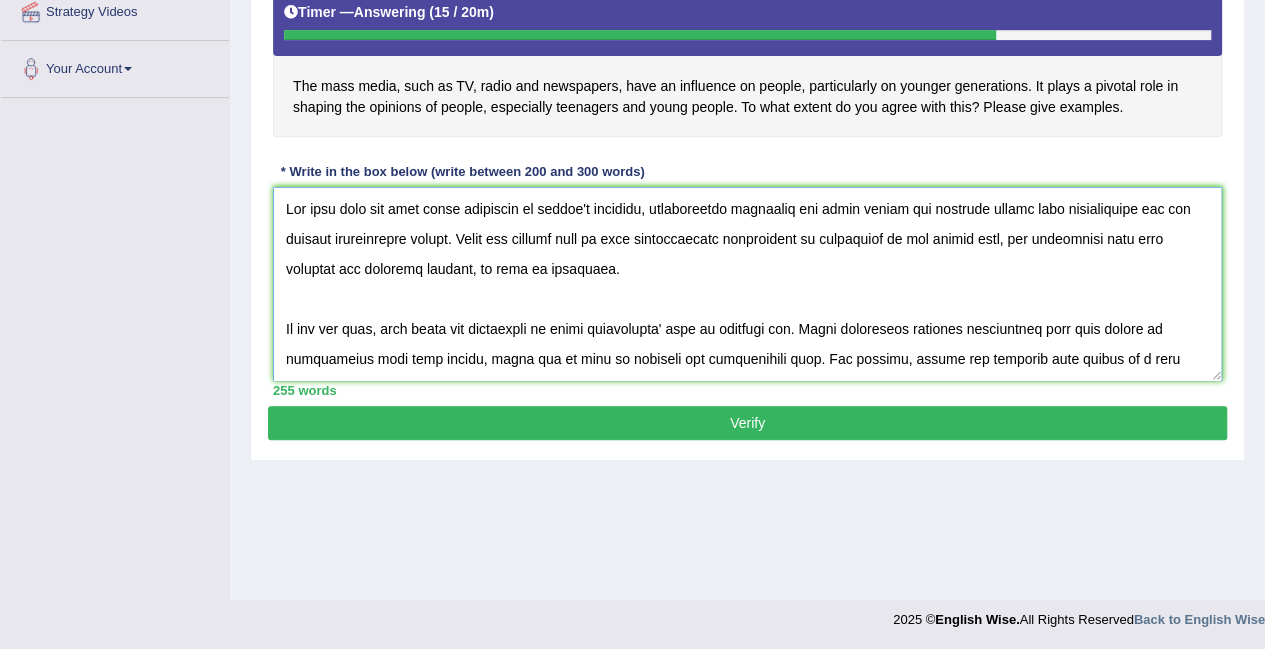 scroll, scrollTop: 100, scrollLeft: 0, axis: vertical 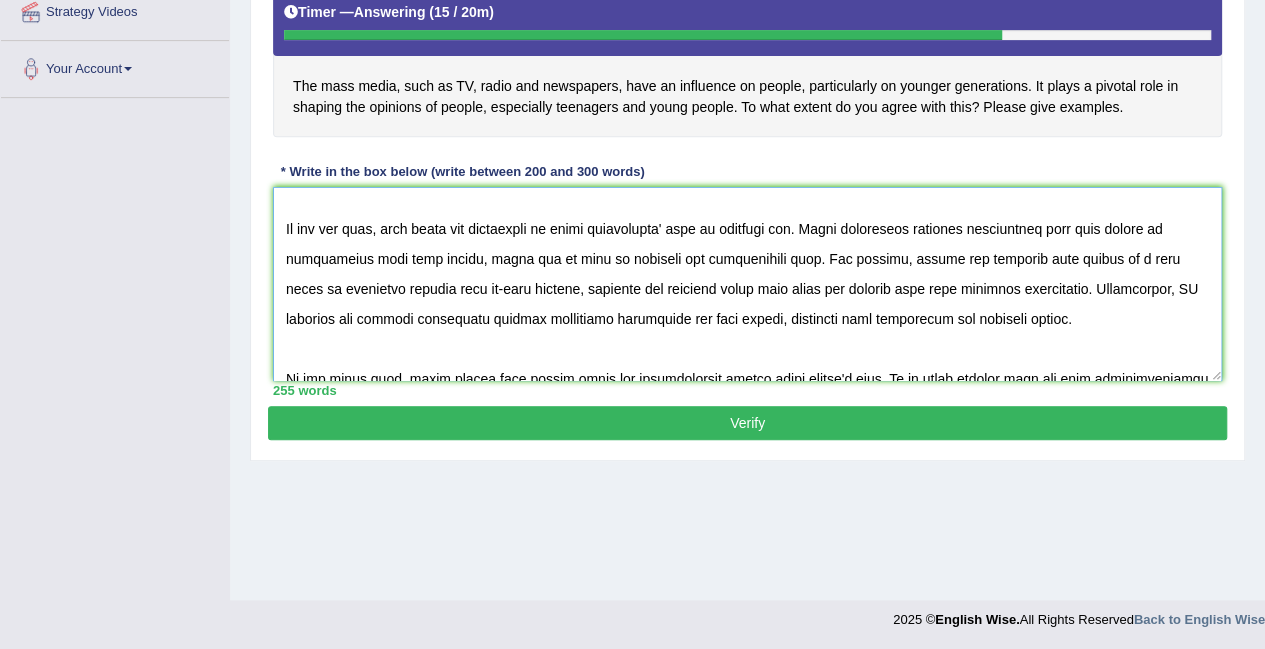 click at bounding box center (747, 284) 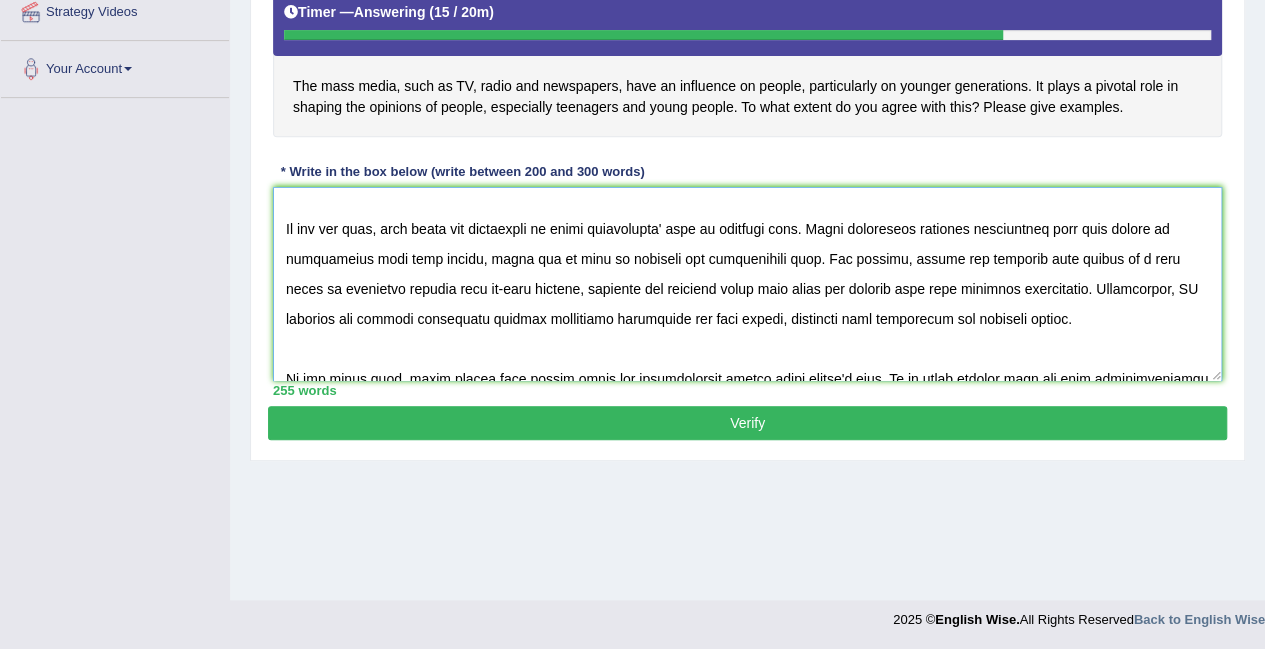click at bounding box center [747, 284] 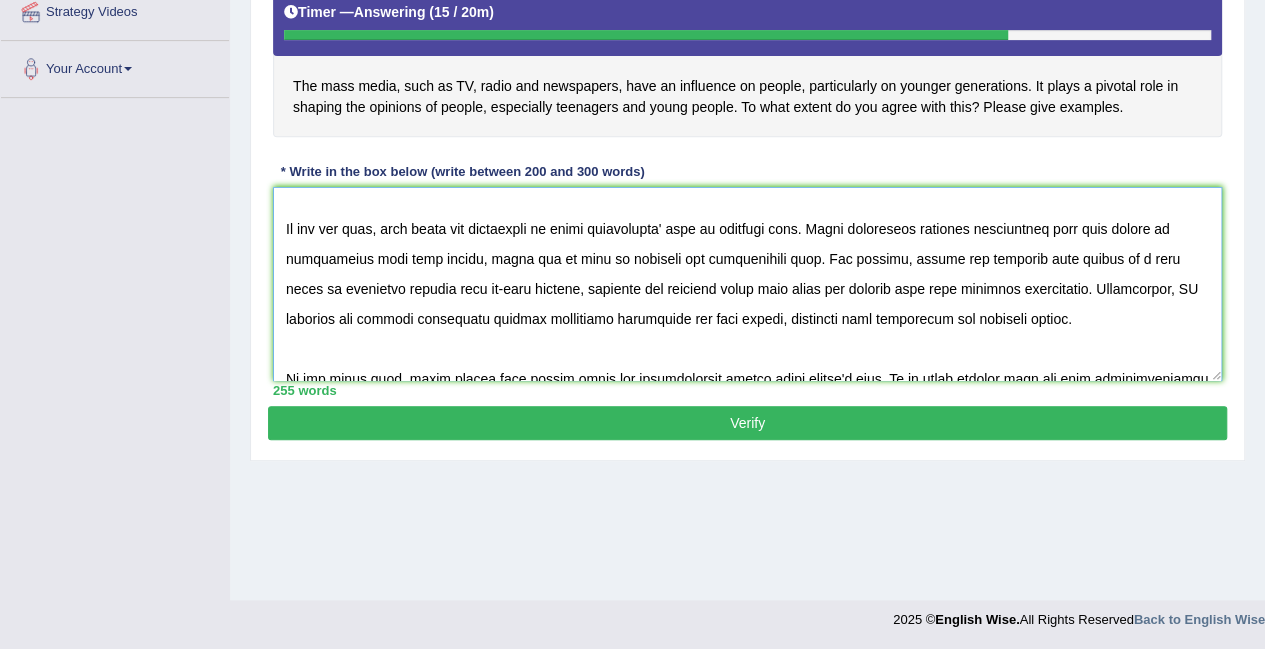 click at bounding box center (747, 284) 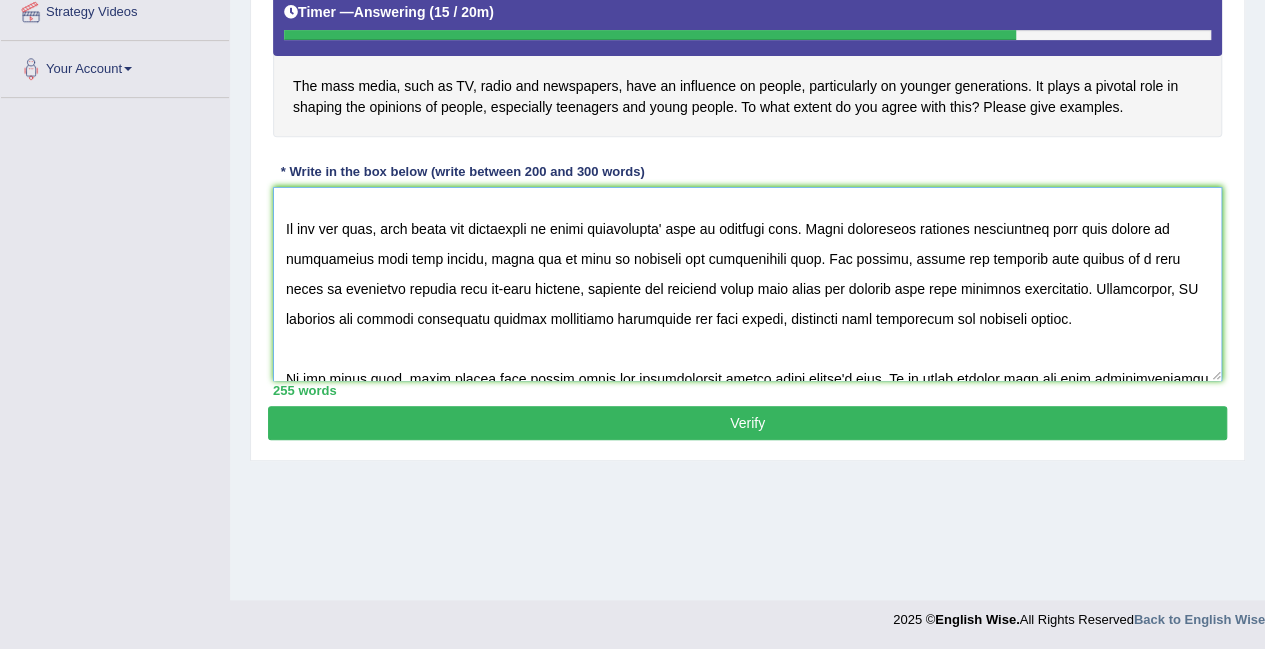 drag, startPoint x: 892, startPoint y: 252, endPoint x: 963, endPoint y: 245, distance: 71.34424 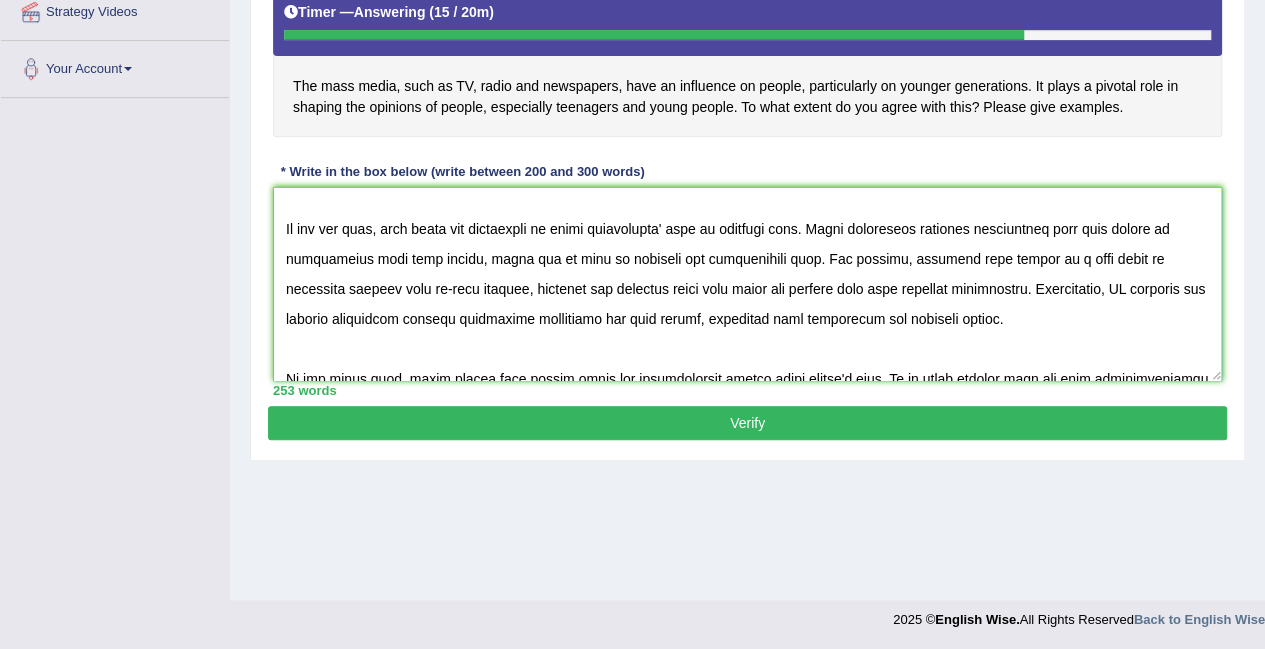 click at bounding box center (747, 284) 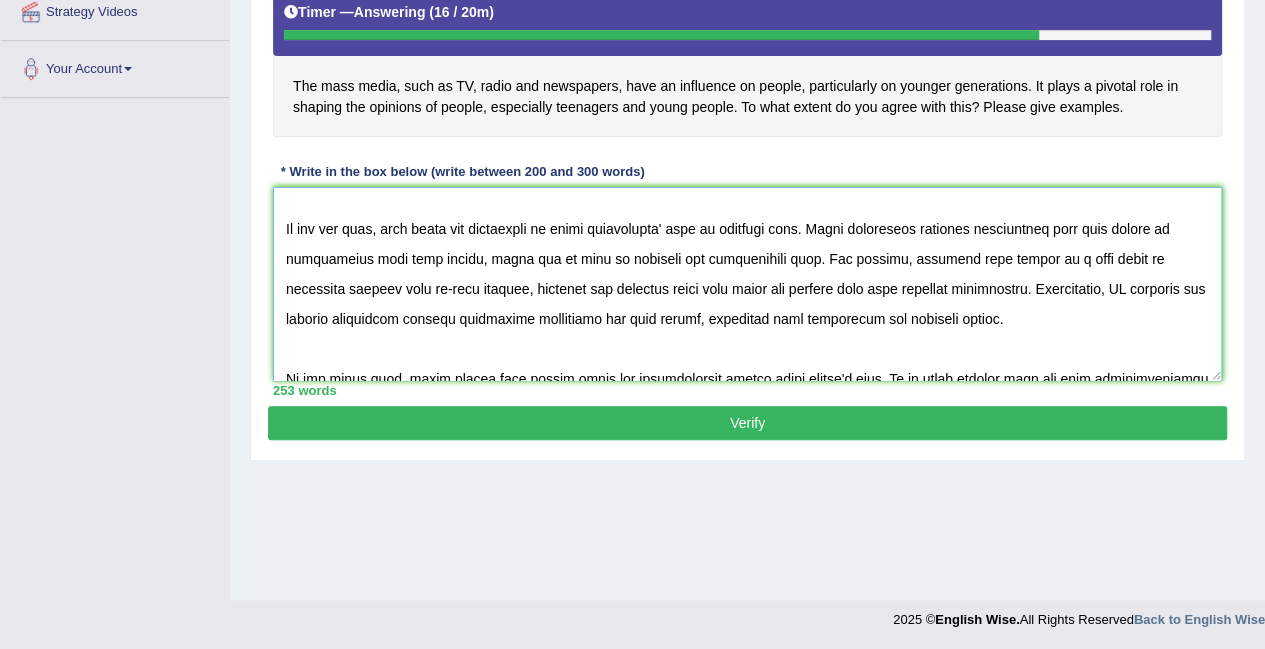 scroll, scrollTop: 200, scrollLeft: 0, axis: vertical 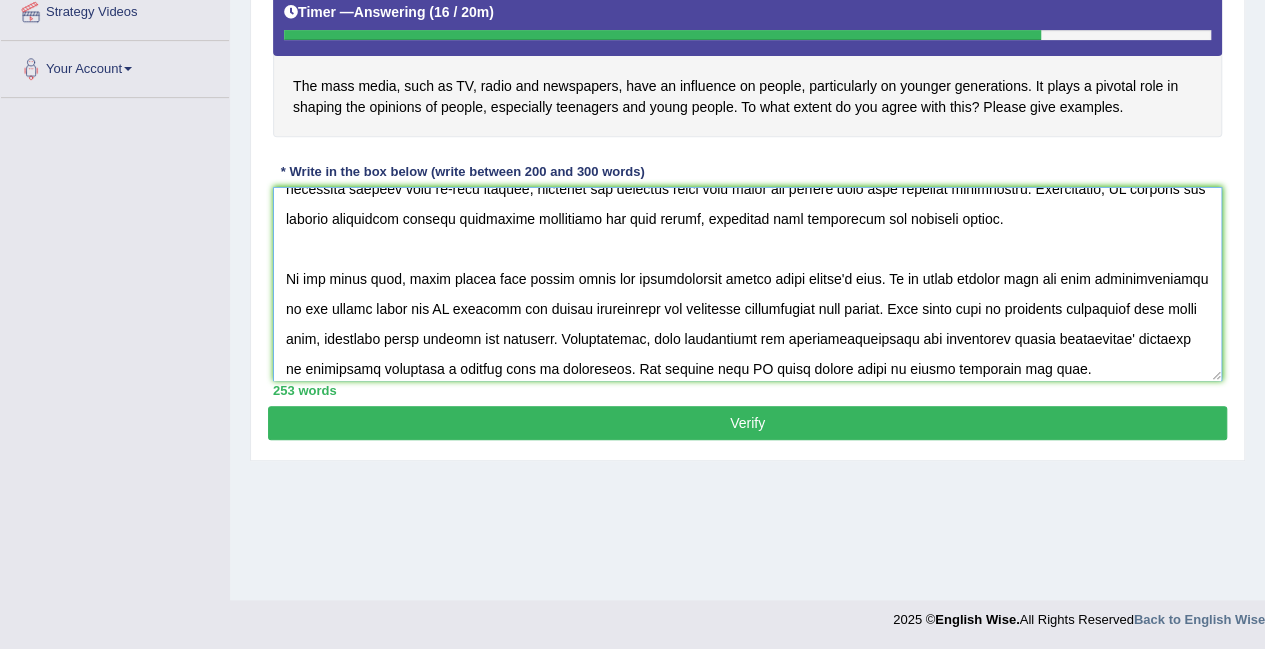 click at bounding box center (747, 284) 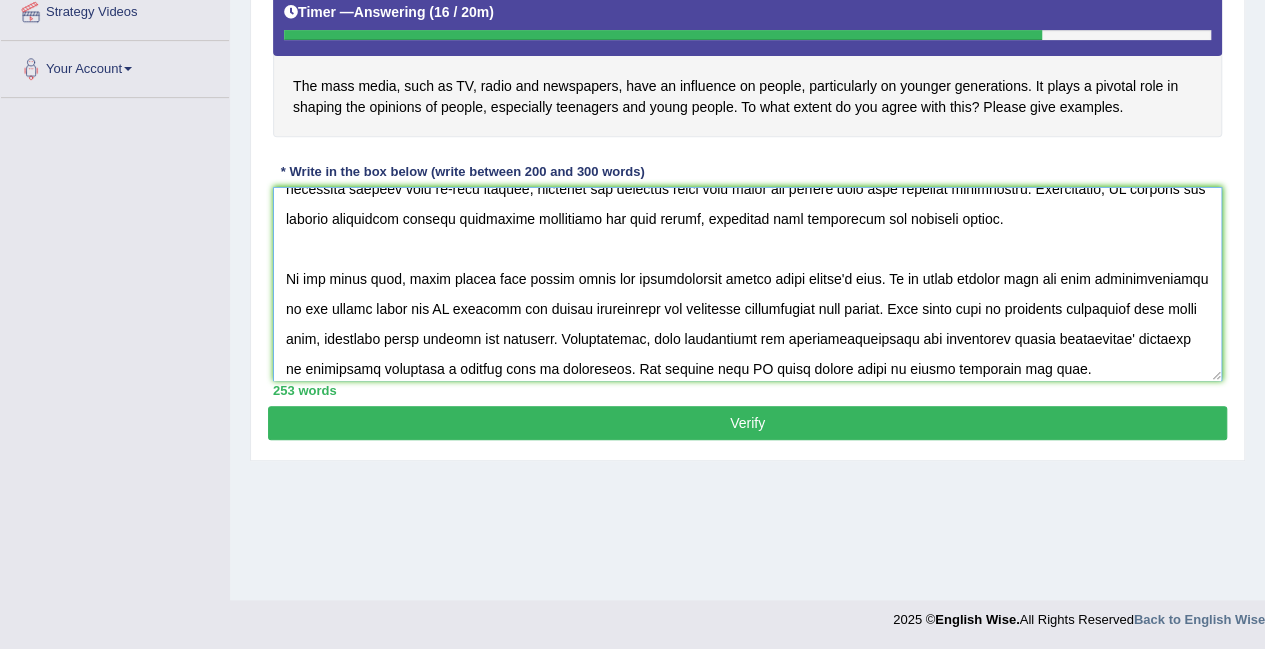 click at bounding box center (747, 284) 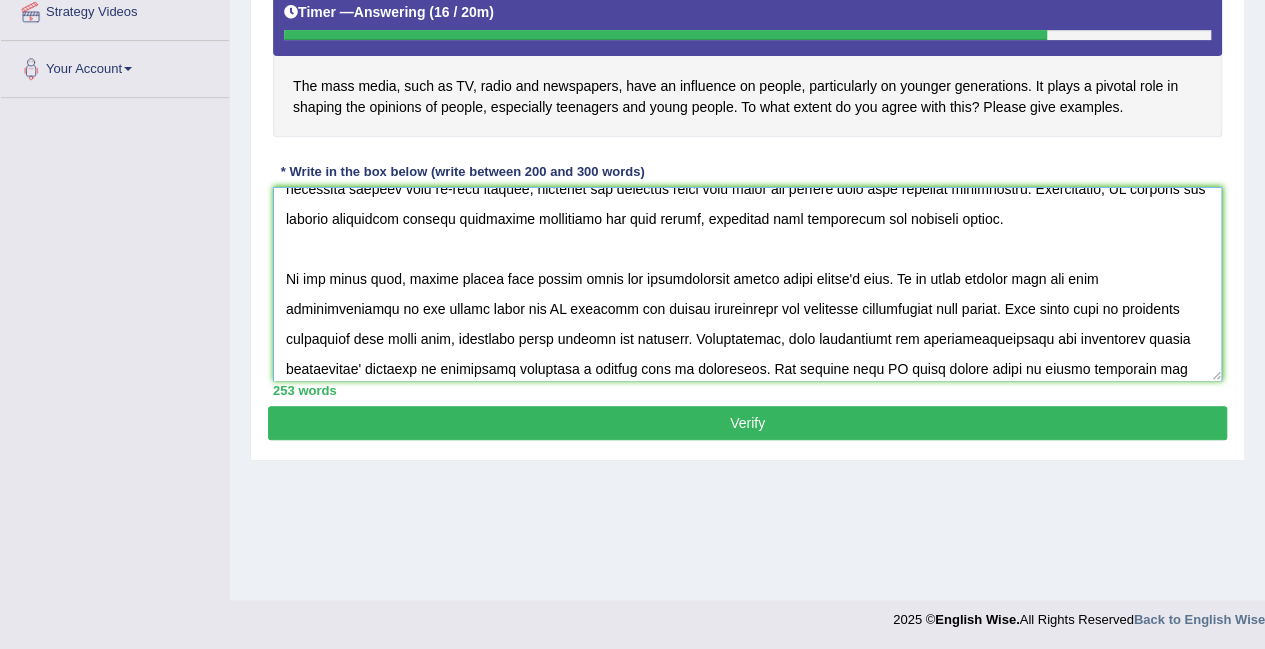click at bounding box center [747, 284] 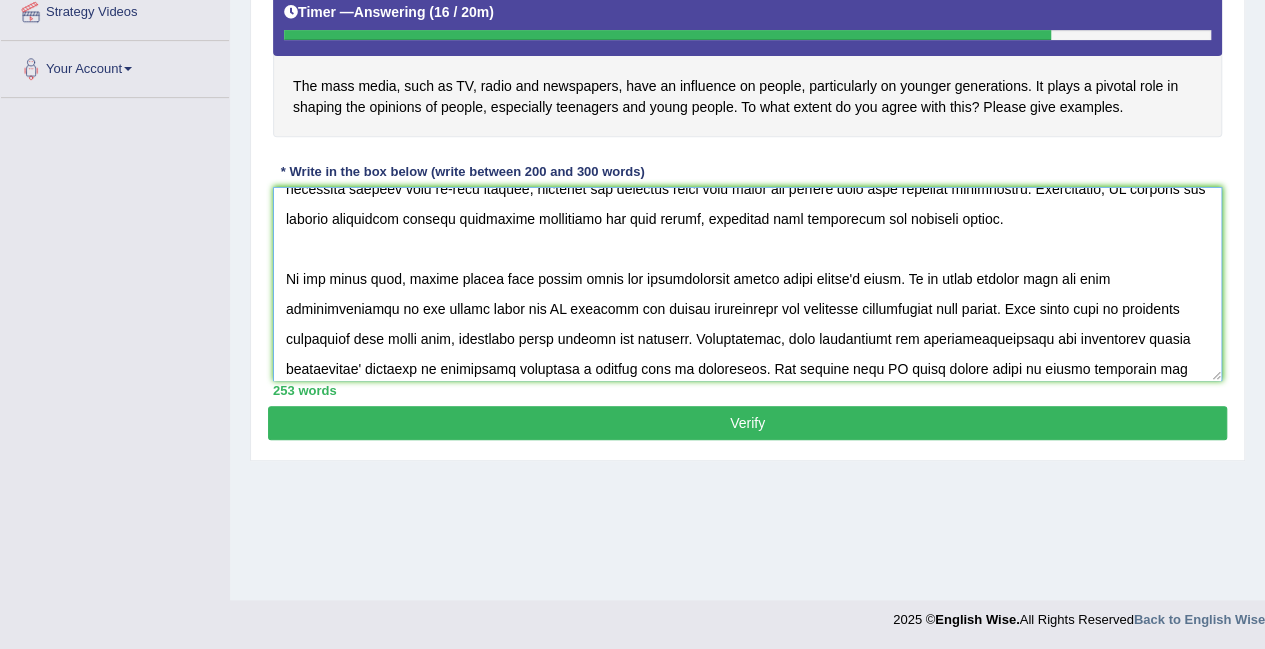 click at bounding box center (747, 284) 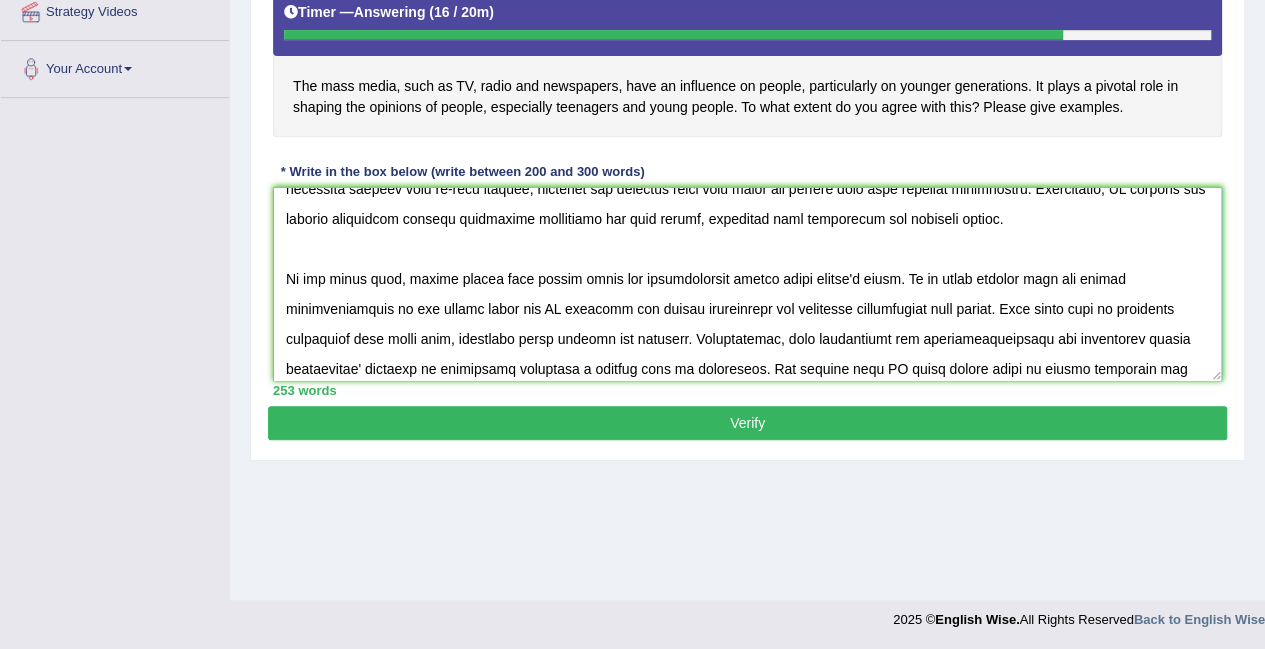 click at bounding box center (747, 284) 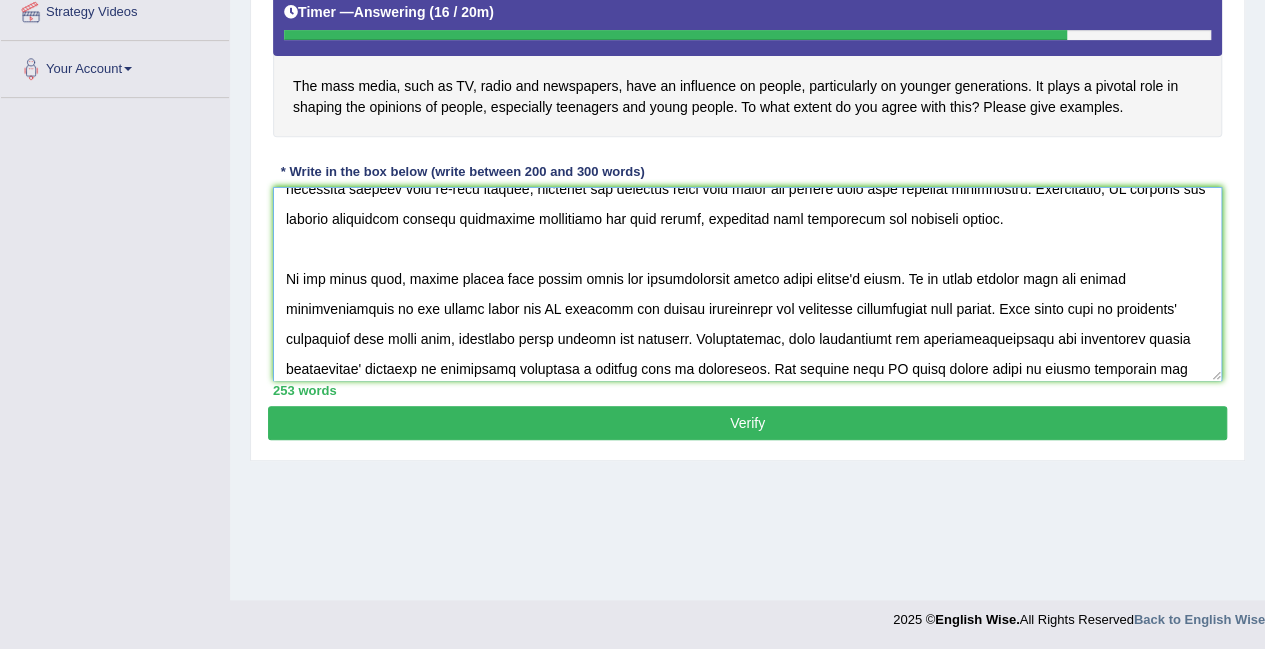 click at bounding box center (747, 284) 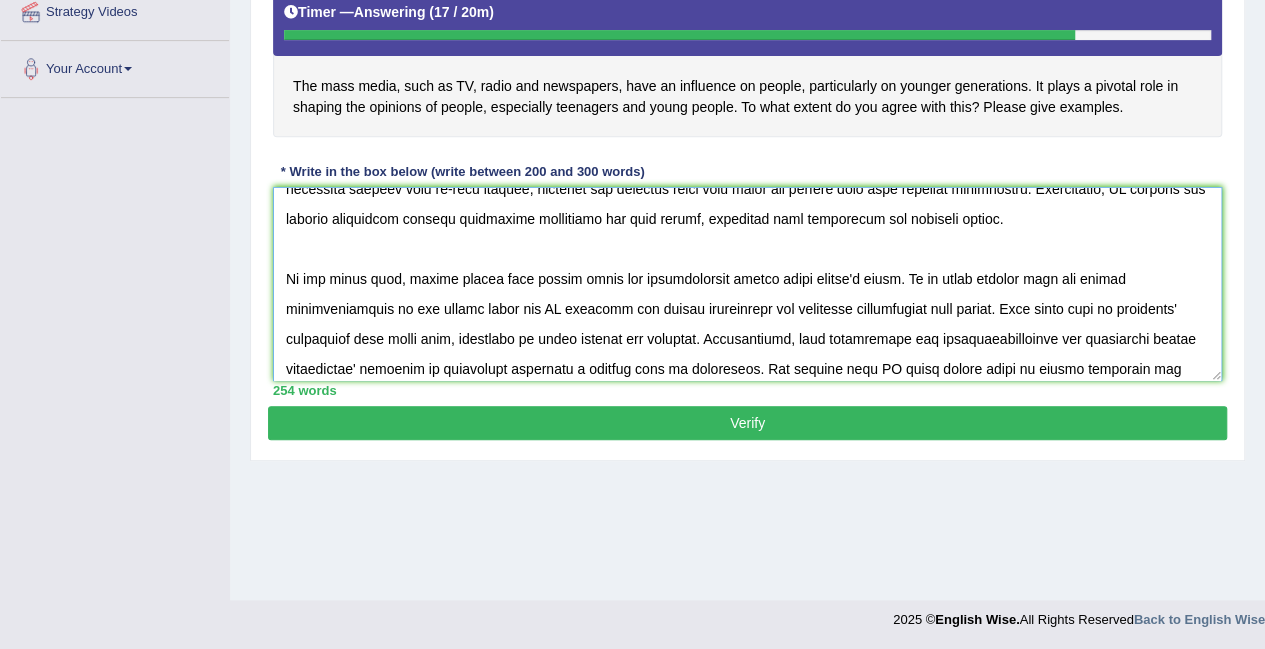 scroll, scrollTop: 300, scrollLeft: 0, axis: vertical 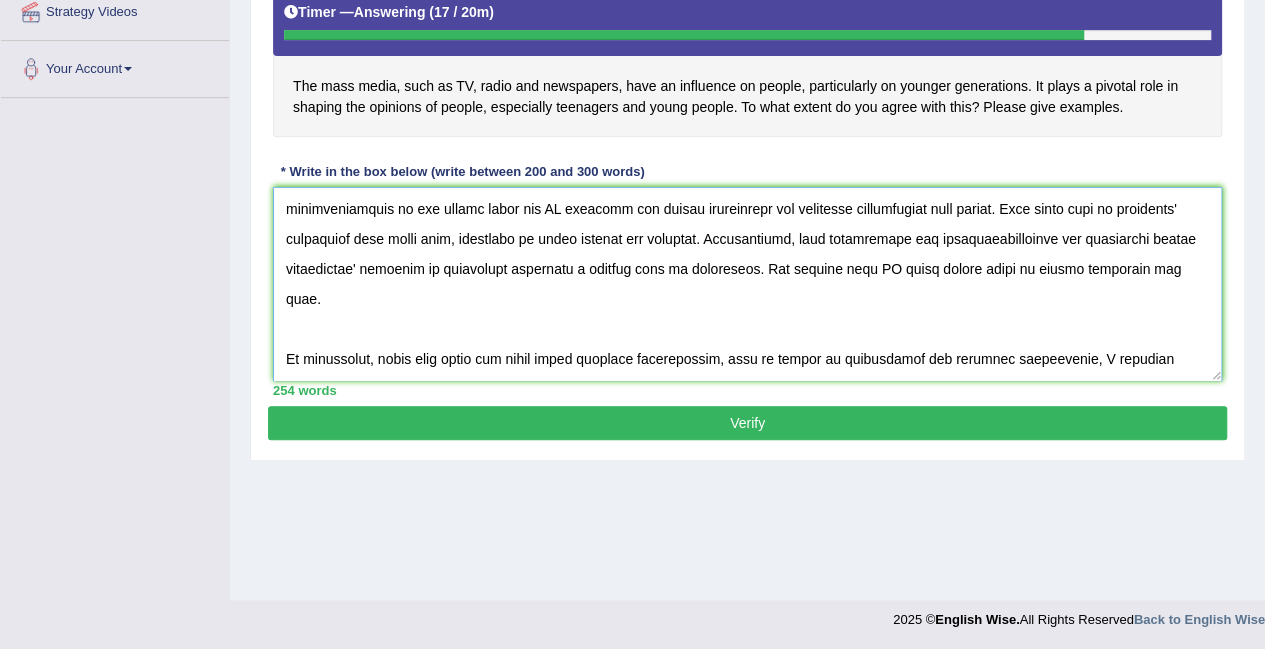 click at bounding box center (747, 284) 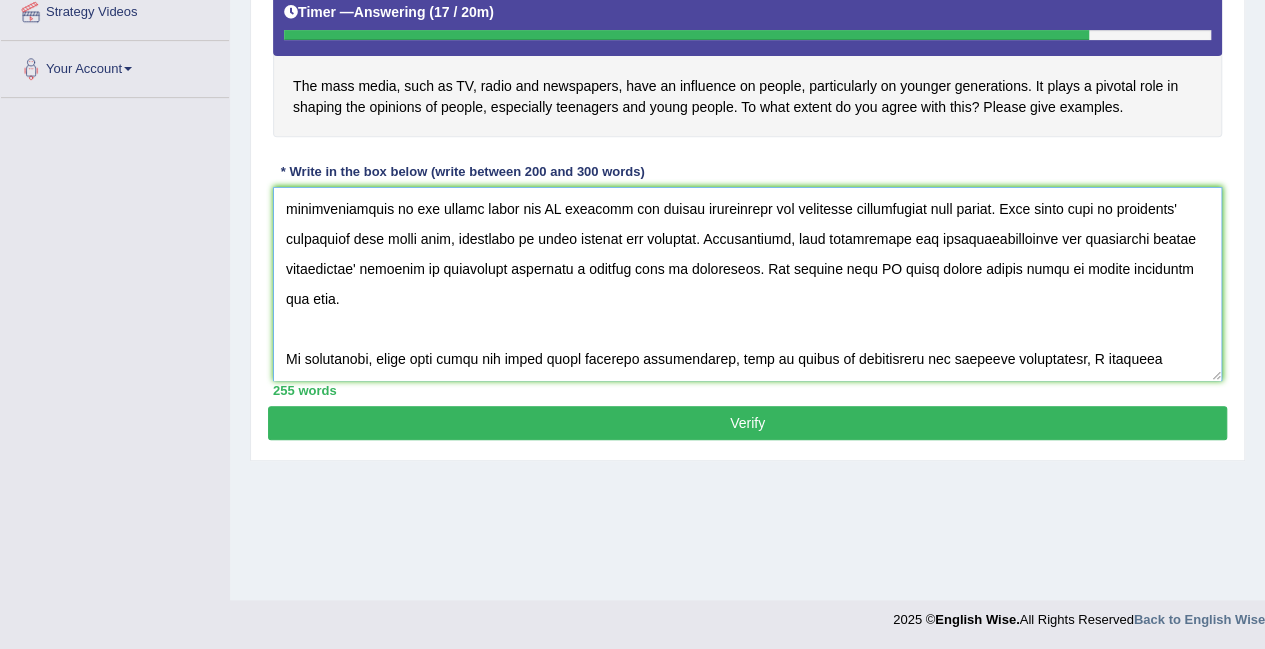 click at bounding box center (747, 284) 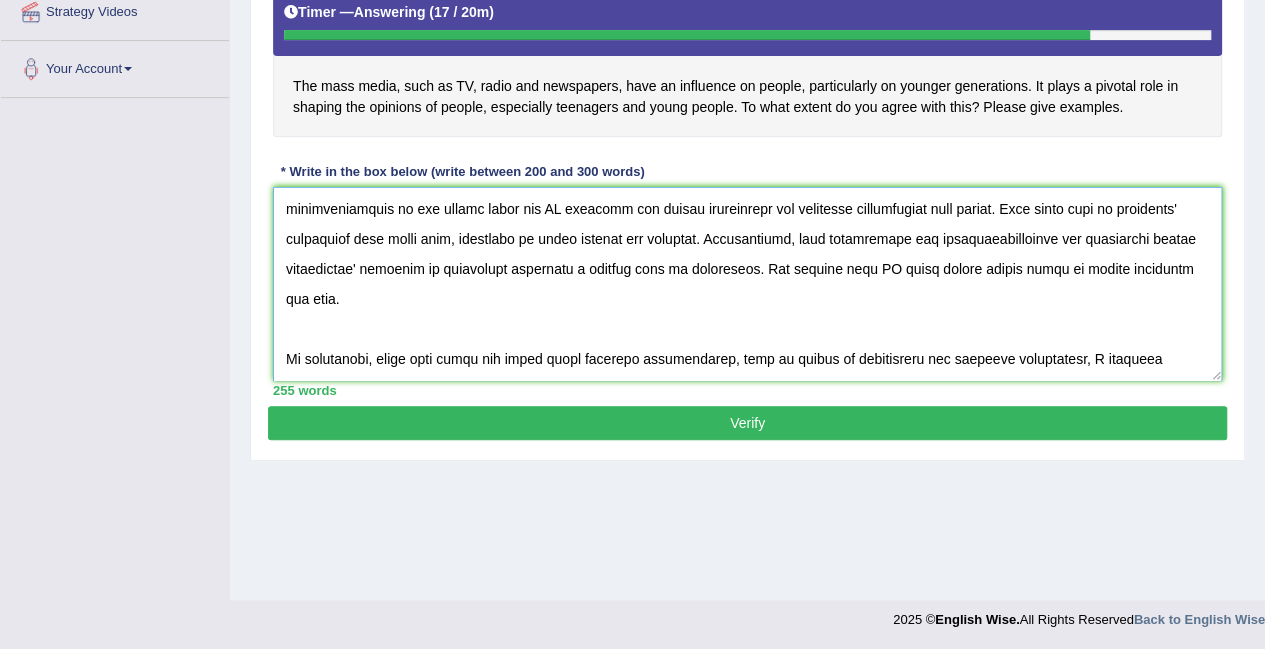 drag, startPoint x: 988, startPoint y: 265, endPoint x: 1058, endPoint y: 267, distance: 70.028564 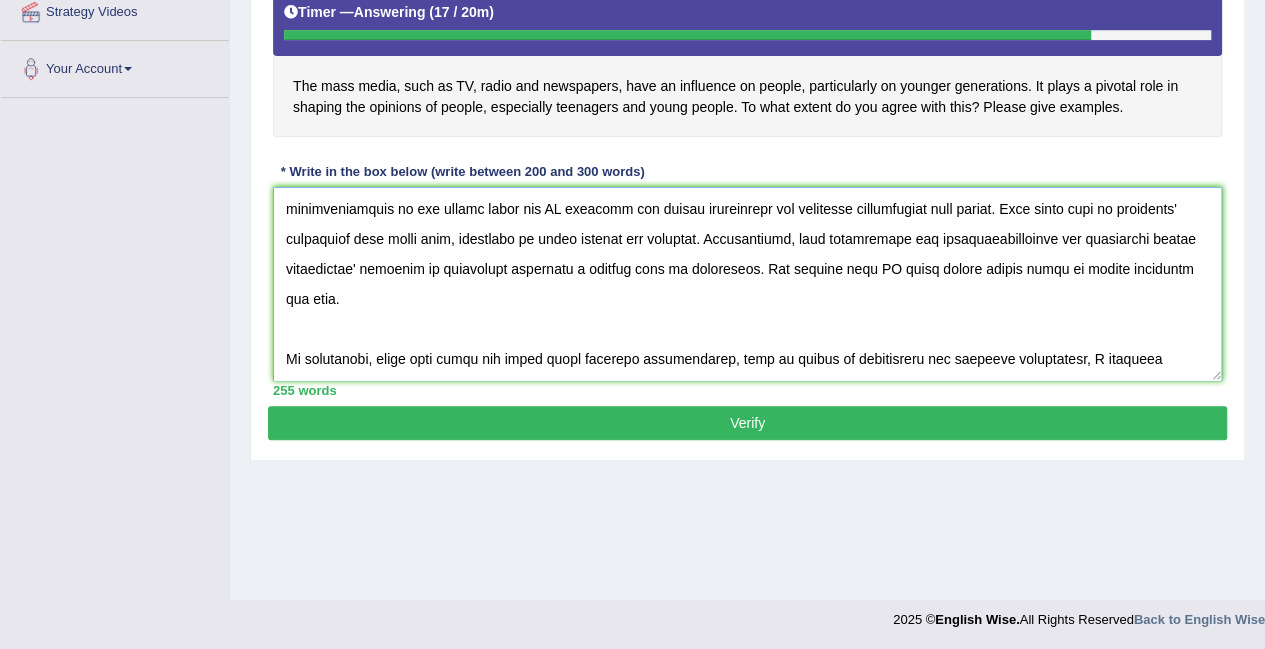 drag, startPoint x: 1033, startPoint y: 267, endPoint x: 1072, endPoint y: 269, distance: 39.051247 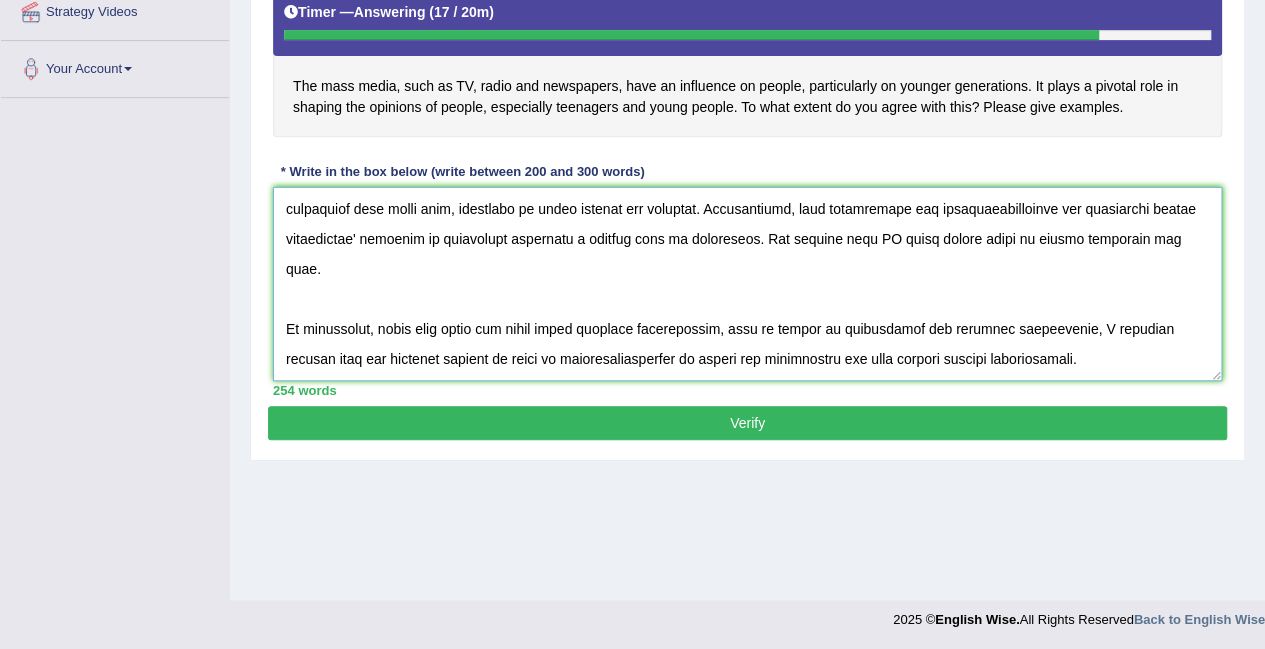 scroll, scrollTop: 360, scrollLeft: 0, axis: vertical 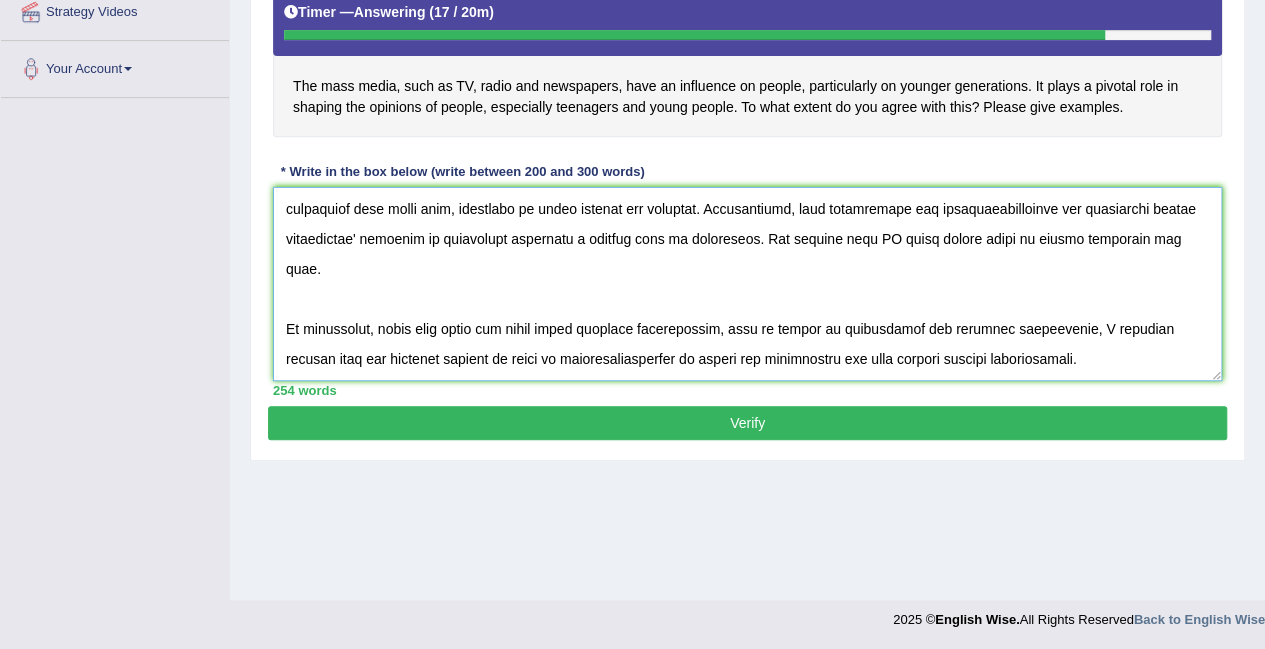 click at bounding box center [747, 284] 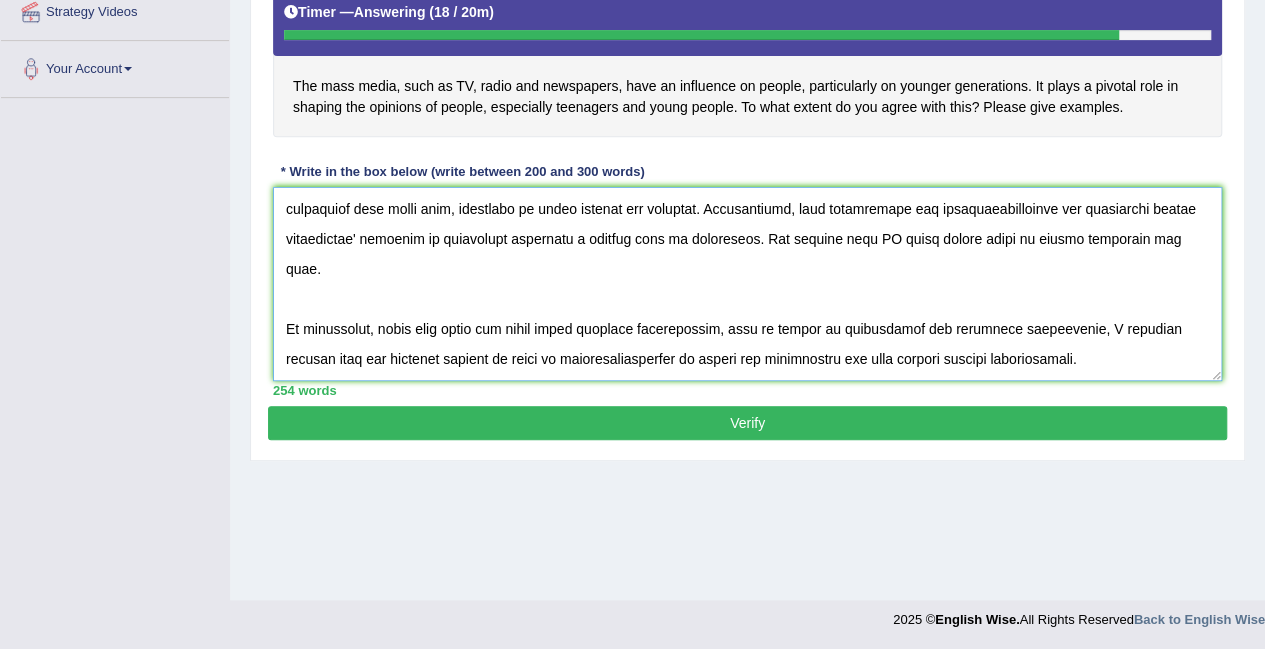 type on "The idea that the mass media influence on people's opinions, particularly teenagers and young people has recently gained more significance and has sparked considerable debate. While the pivotal role of this technological advancement is inevitable in our modern life, its influences have both positive and negative aspects, as will be discussed.
On the one hand, mass media can contribute to young generations' life in positive ways. Media technology provides individuals with vast amount of information than ever before, which can be used in personal and professional life. For example, students have access to a wide range of resources through free on-line courses, websites and research adata base which can provide them with valuable information. Furthermore, TV programs can inspire youngsters through relaitable characters and role models, promoting good behaviours and personal growth.
On the other hand, others assert that social media can detrimentally impact young people's lives. It is often claimed that the..." 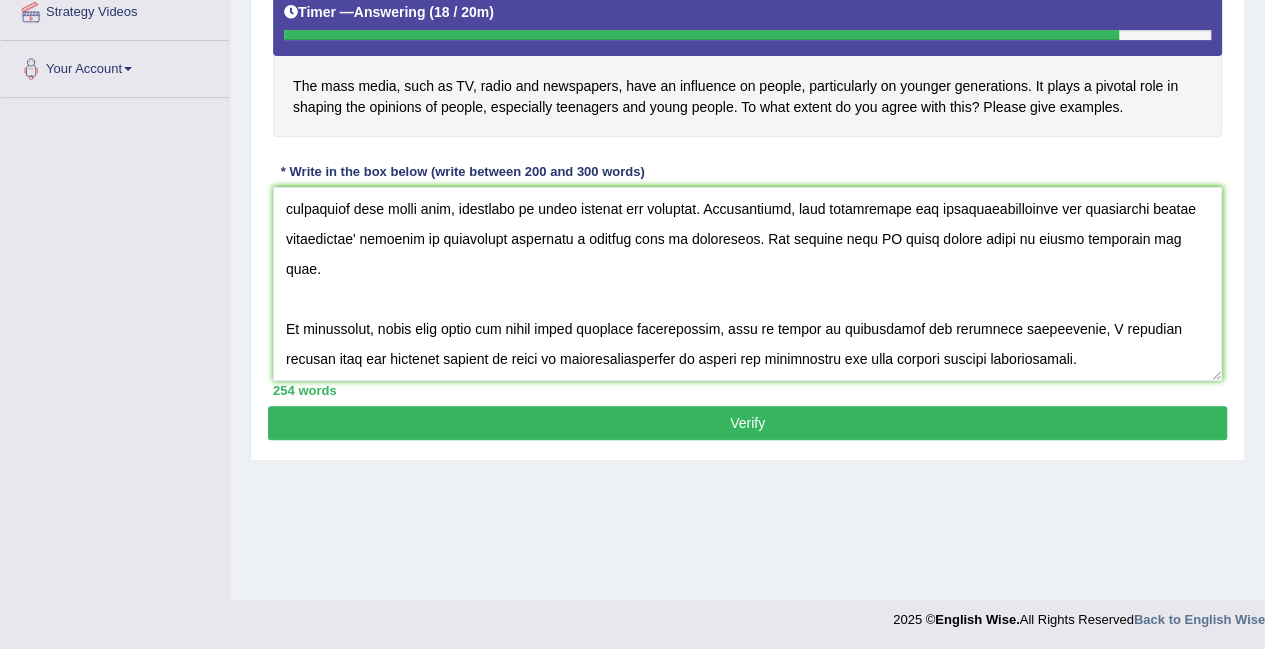 click on "Verify" at bounding box center (747, 423) 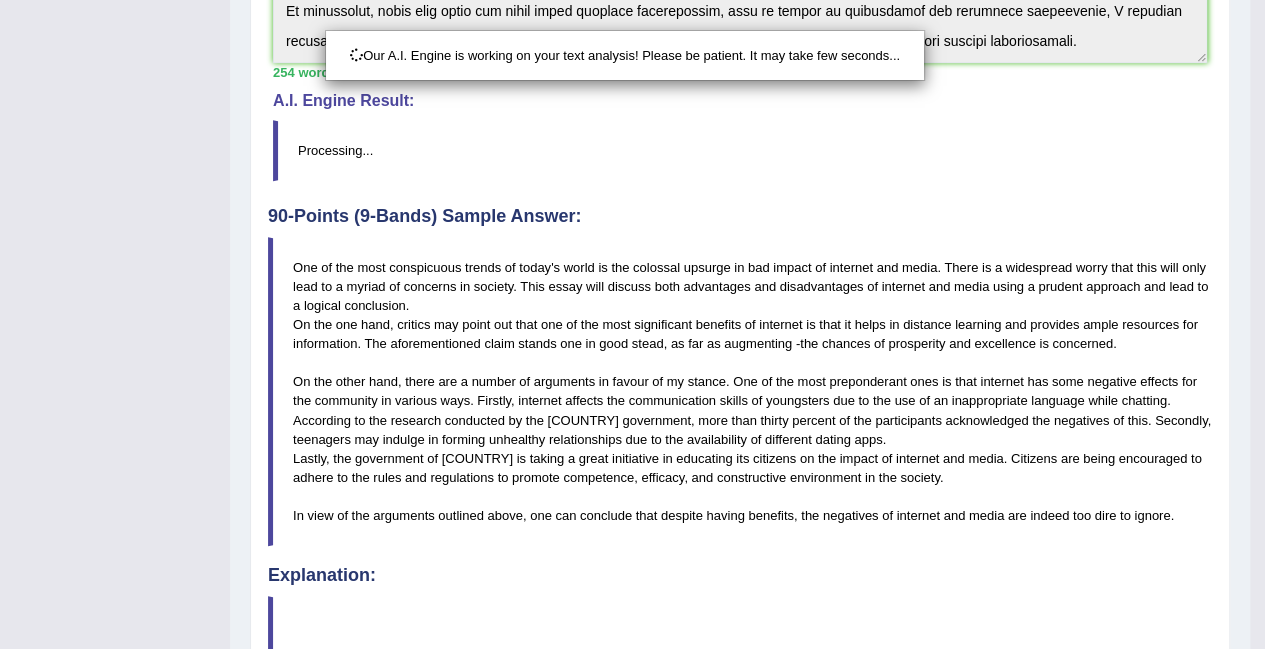 scroll, scrollTop: 710, scrollLeft: 0, axis: vertical 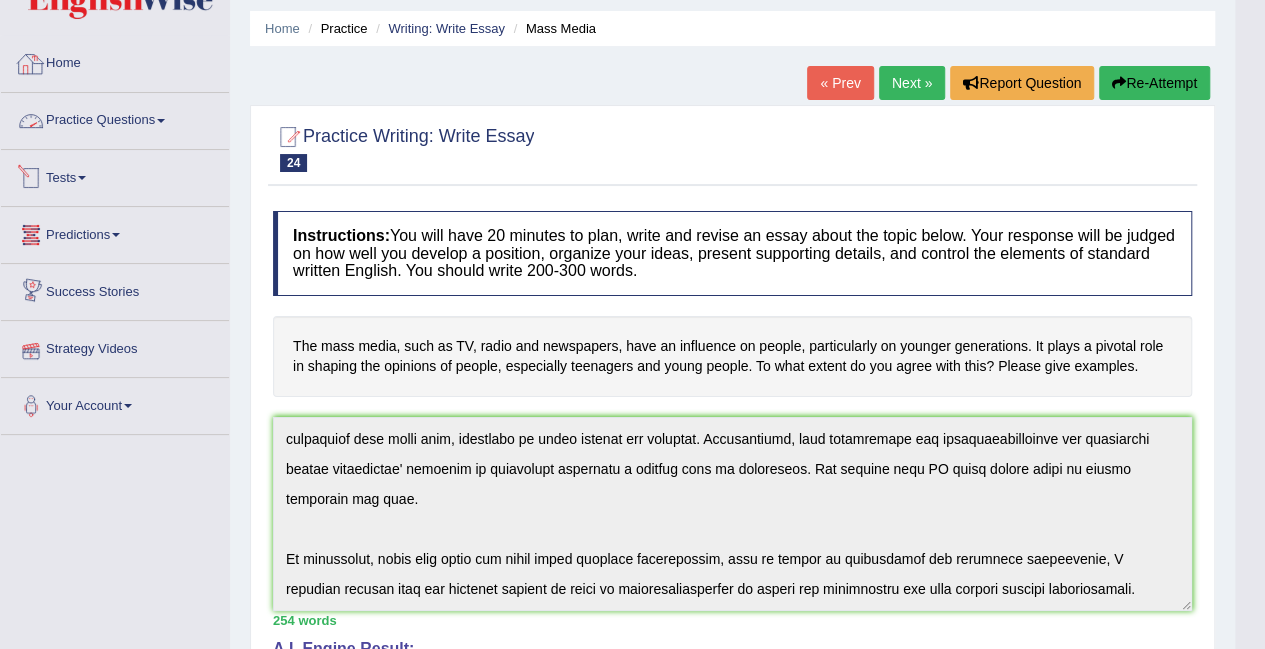 click on "Home" at bounding box center (115, 61) 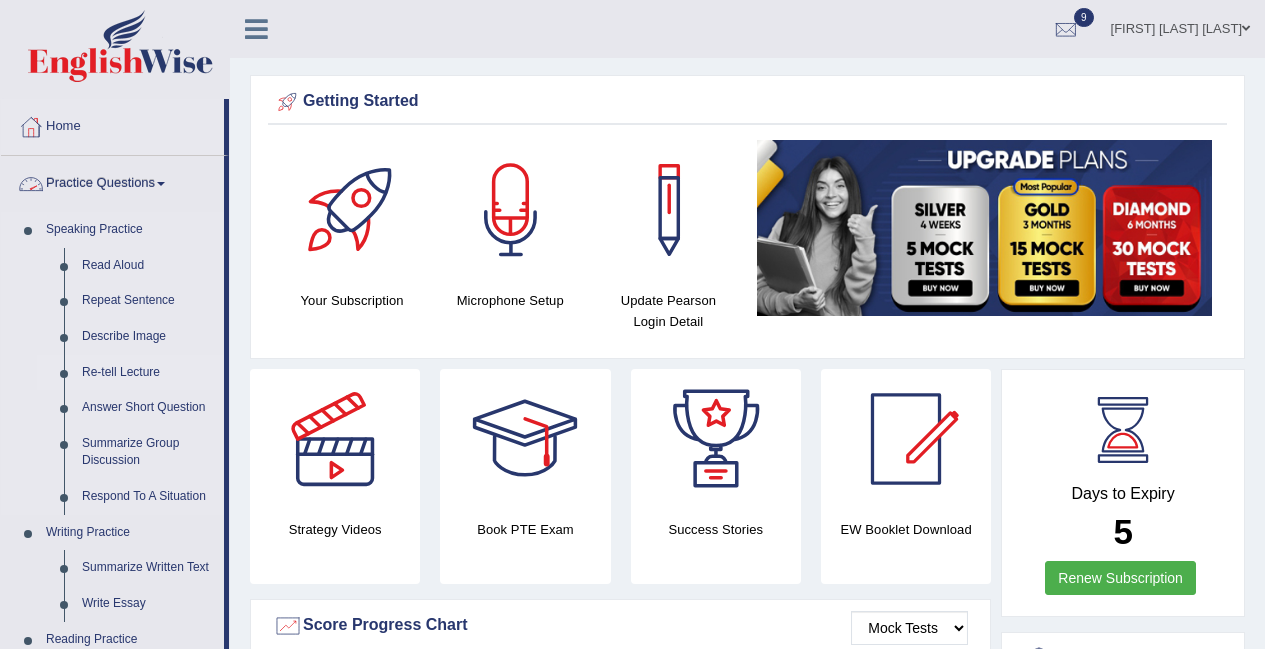 scroll, scrollTop: 0, scrollLeft: 0, axis: both 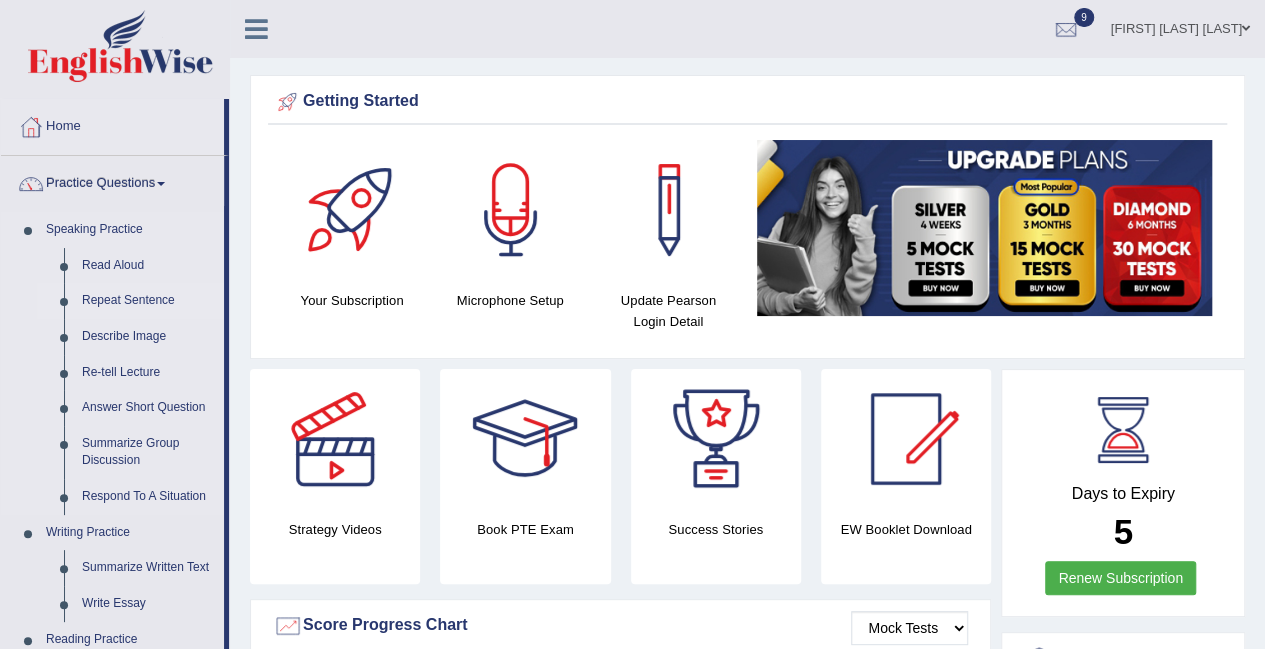 click on "Repeat Sentence" at bounding box center [148, 301] 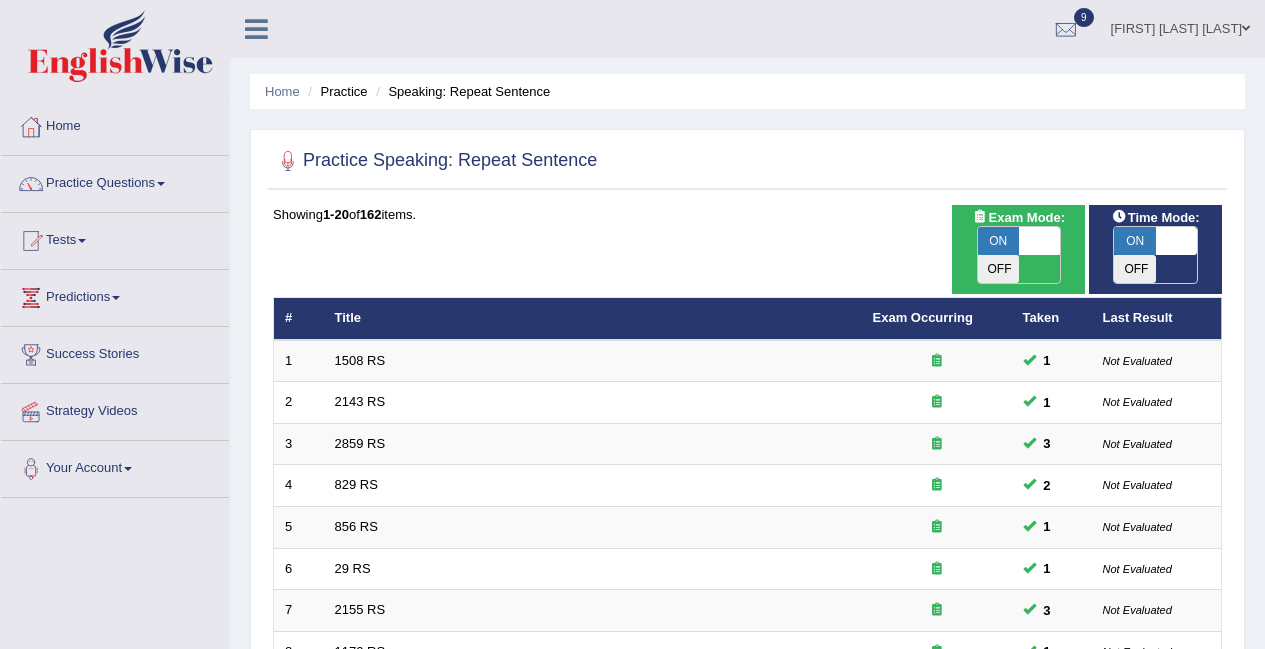 scroll, scrollTop: 0, scrollLeft: 0, axis: both 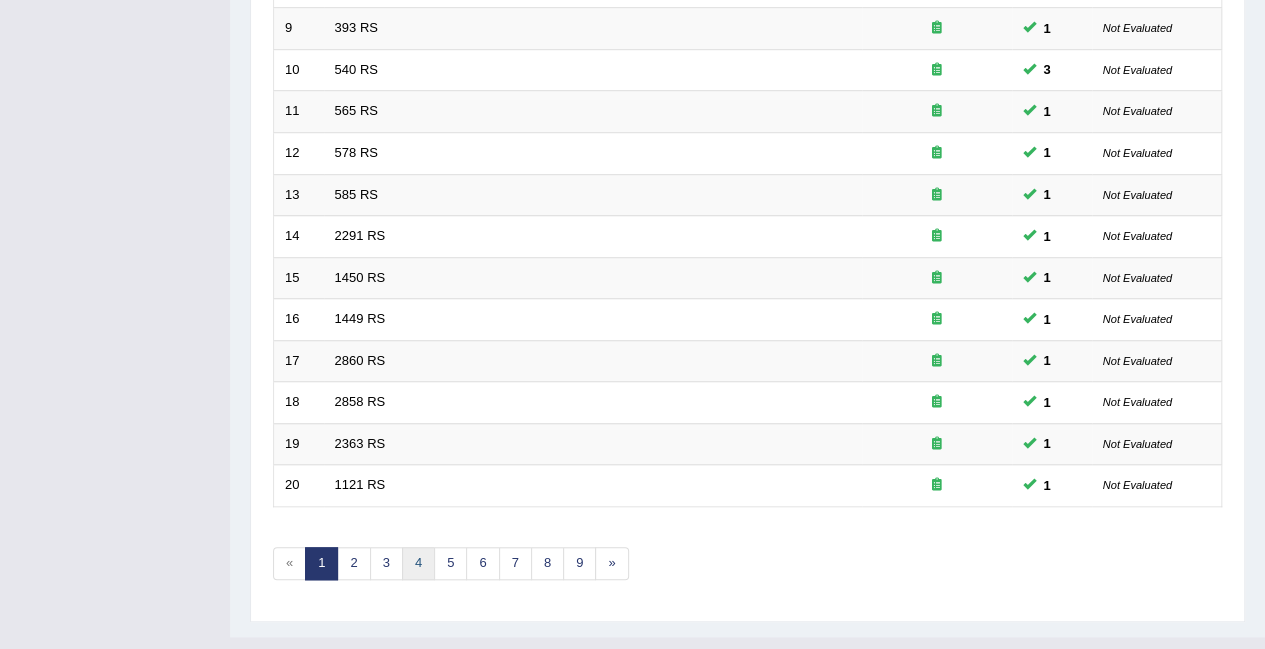 click on "4" at bounding box center (418, 563) 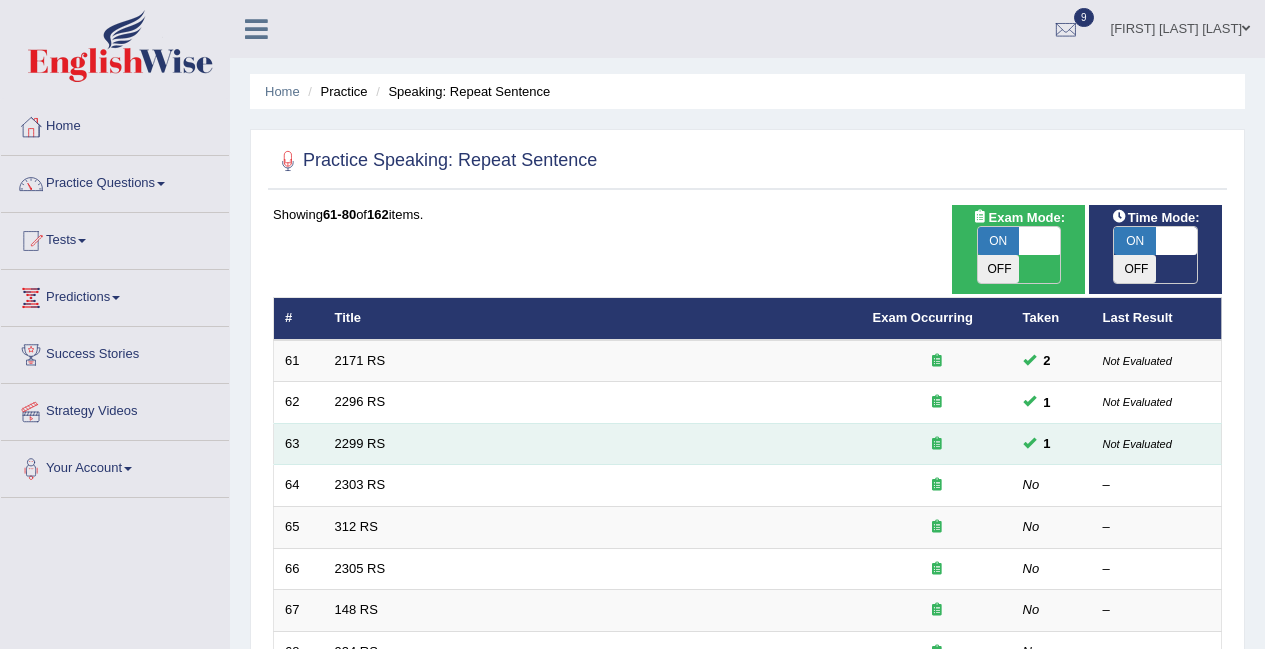 scroll, scrollTop: 0, scrollLeft: 0, axis: both 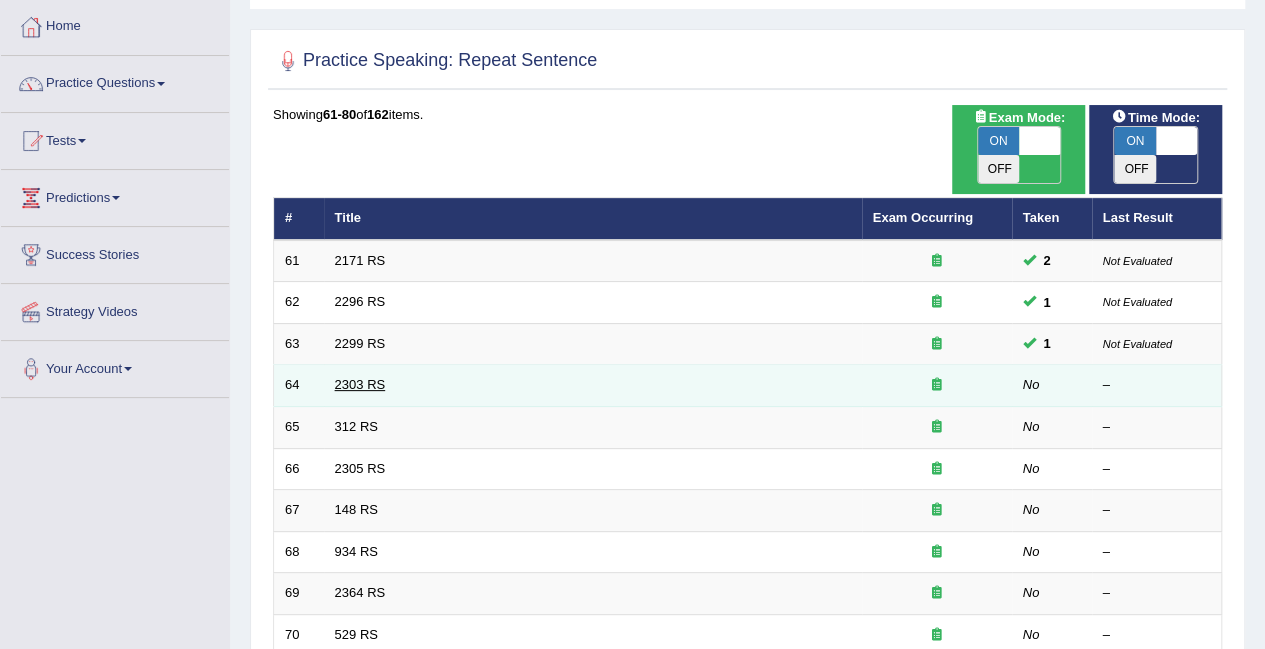 click on "2303 RS" at bounding box center (360, 384) 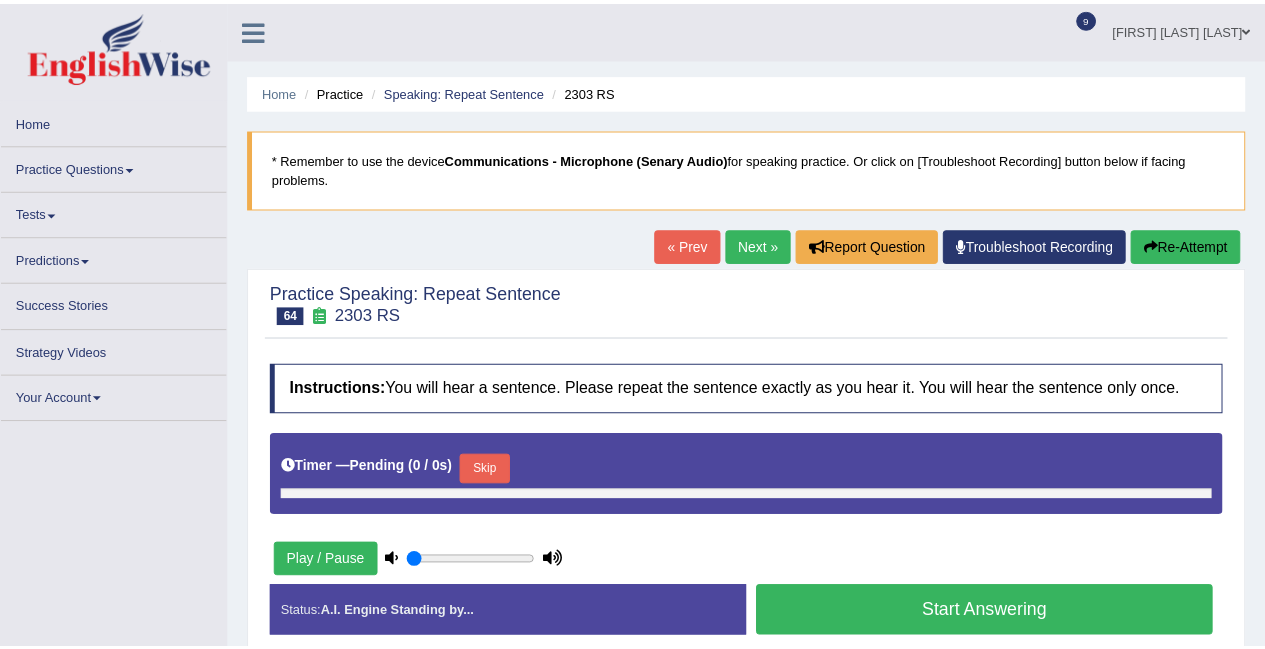 scroll, scrollTop: 0, scrollLeft: 0, axis: both 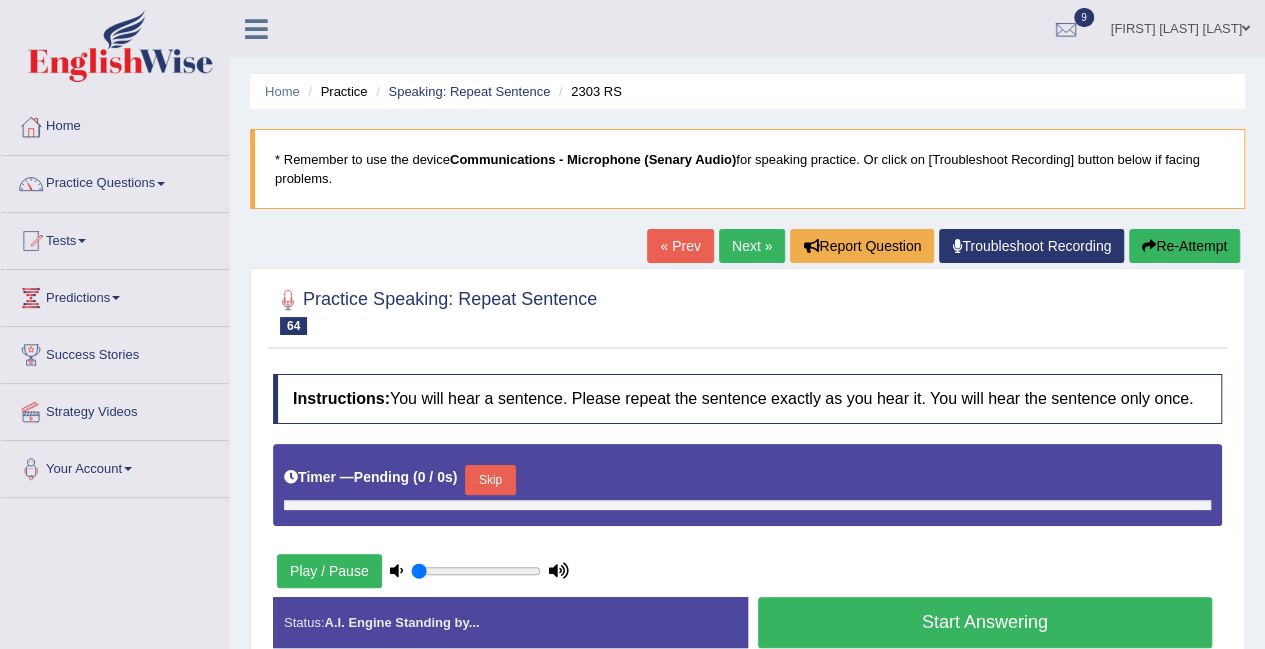 type on "0.9" 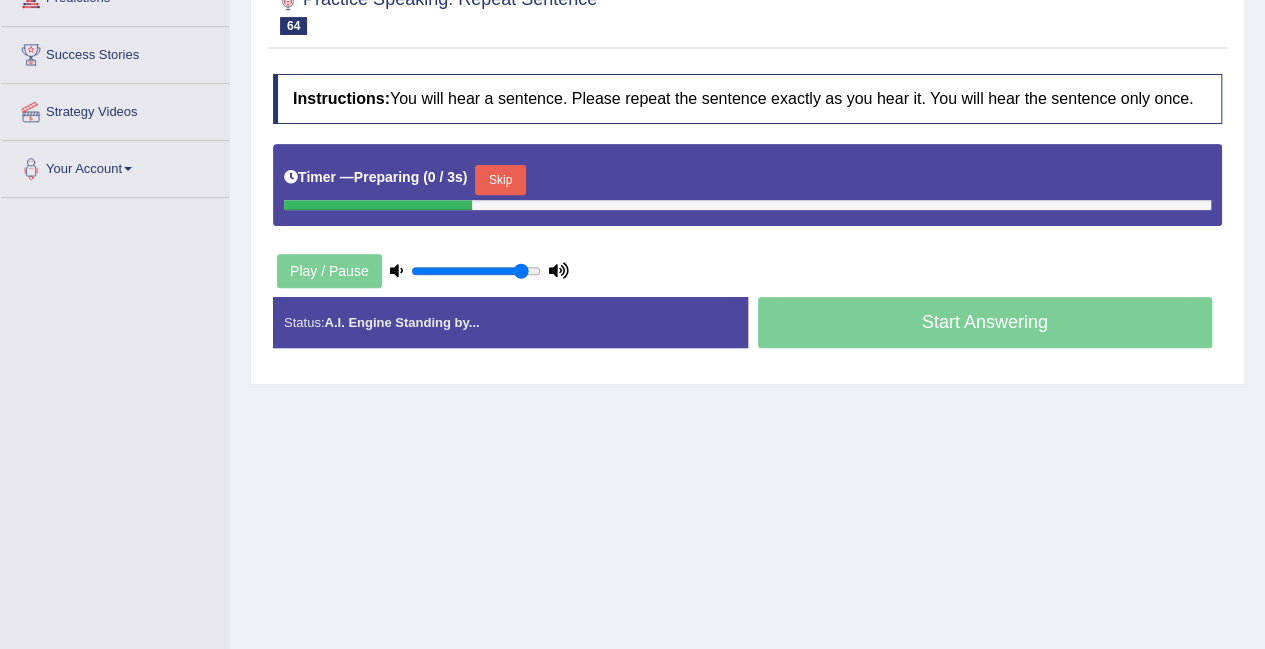 scroll, scrollTop: 400, scrollLeft: 0, axis: vertical 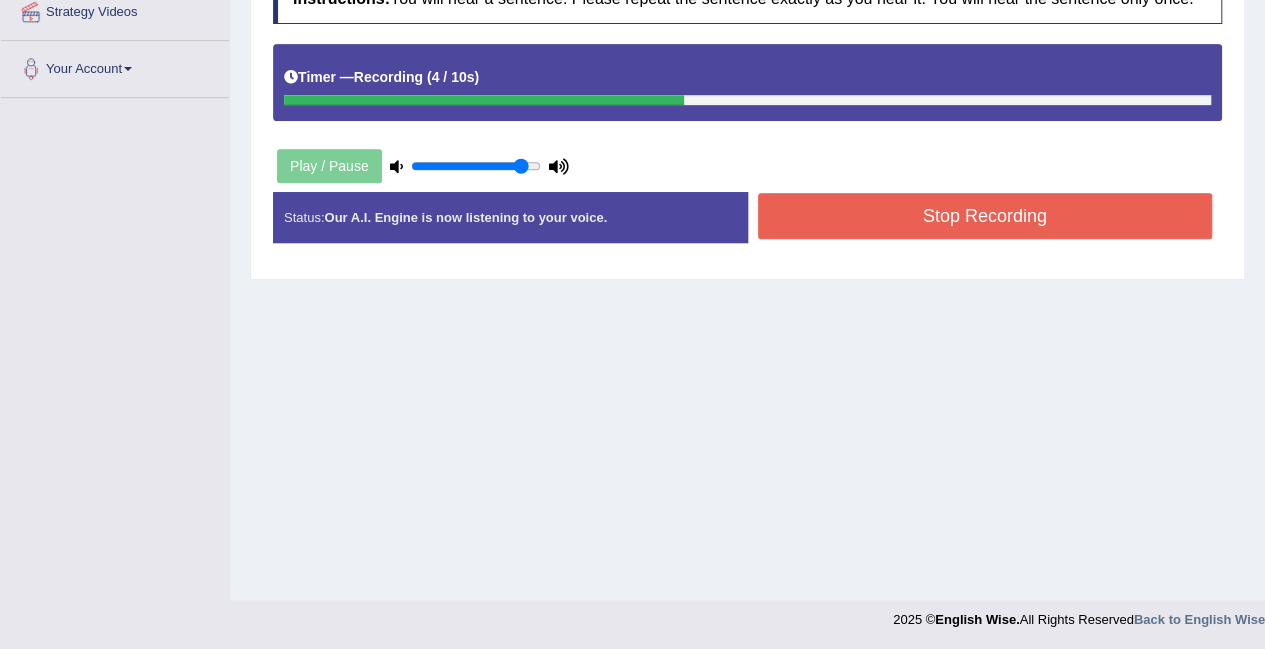 click on "Stop Recording" at bounding box center [985, 216] 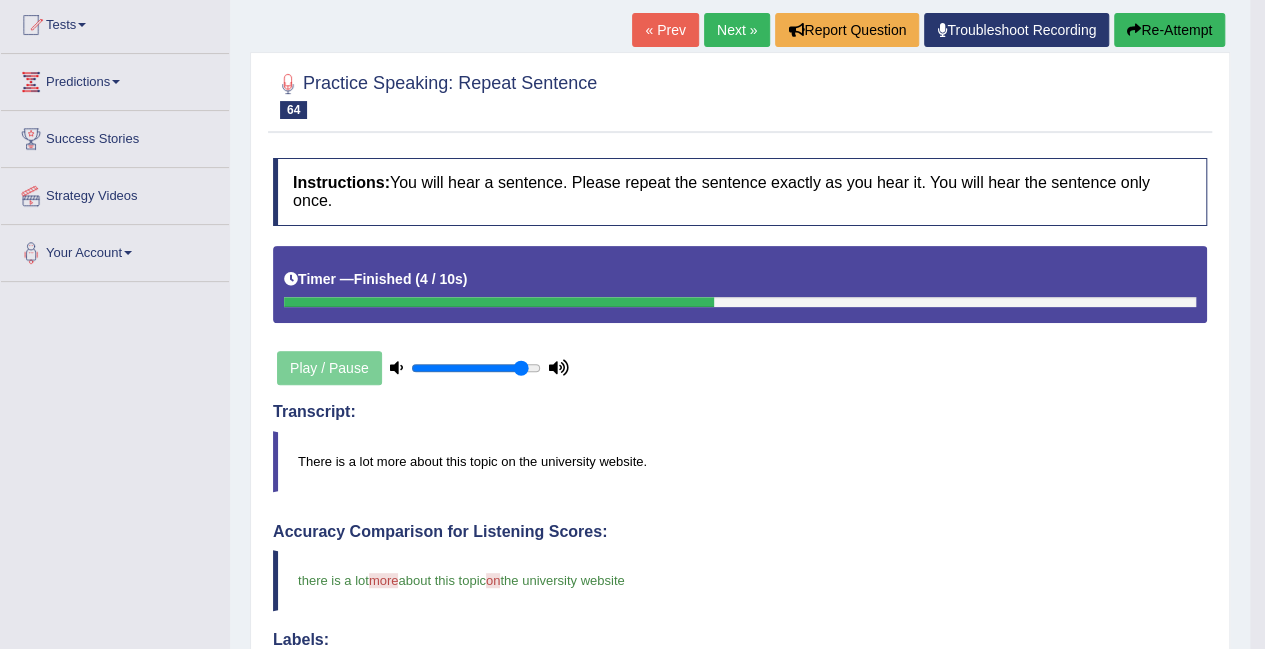 scroll, scrollTop: 200, scrollLeft: 0, axis: vertical 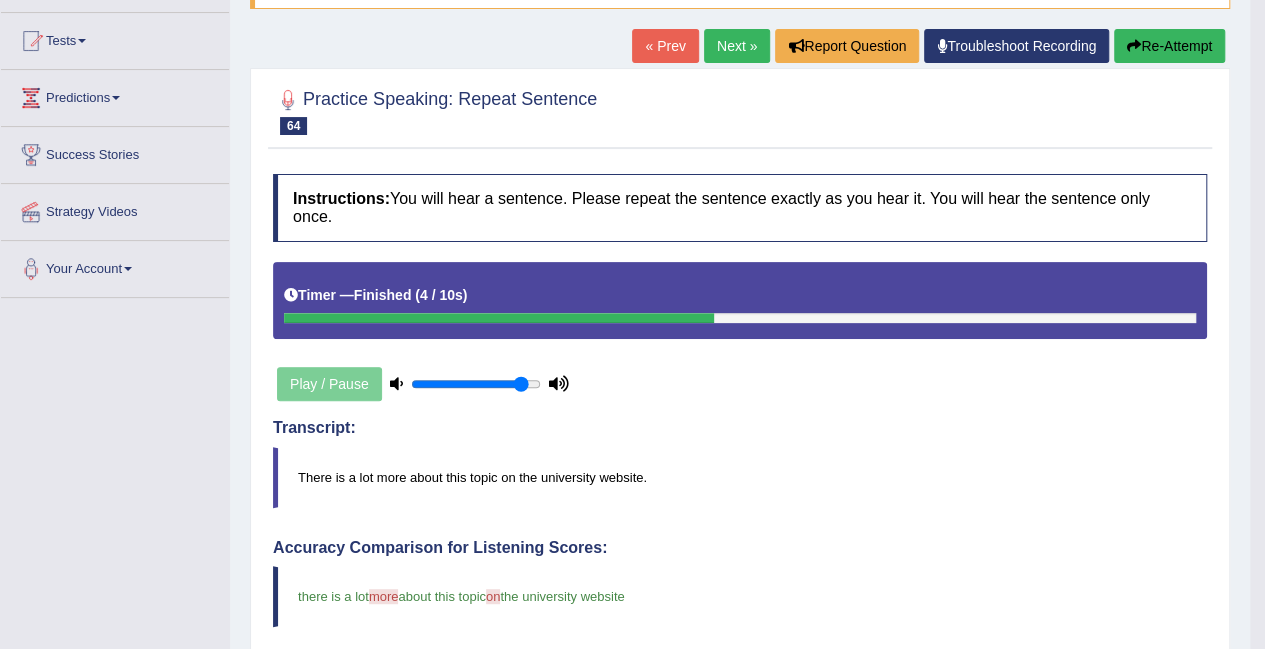 click on "Next »" at bounding box center (737, 46) 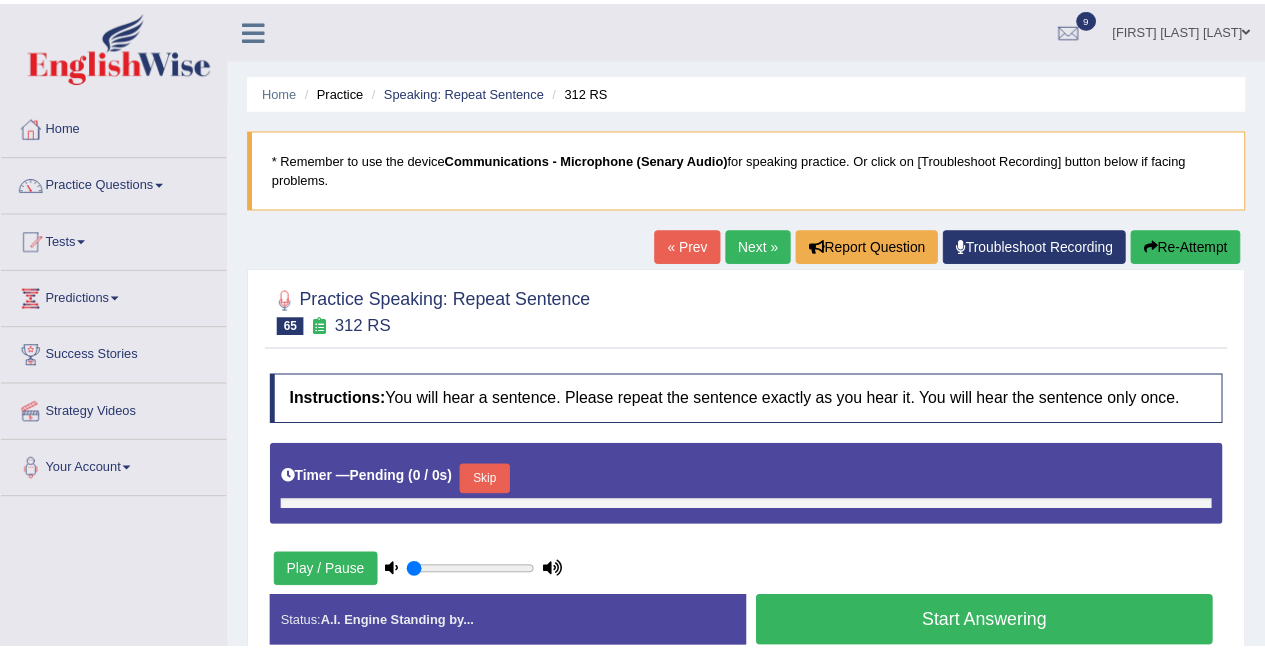 scroll, scrollTop: 0, scrollLeft: 0, axis: both 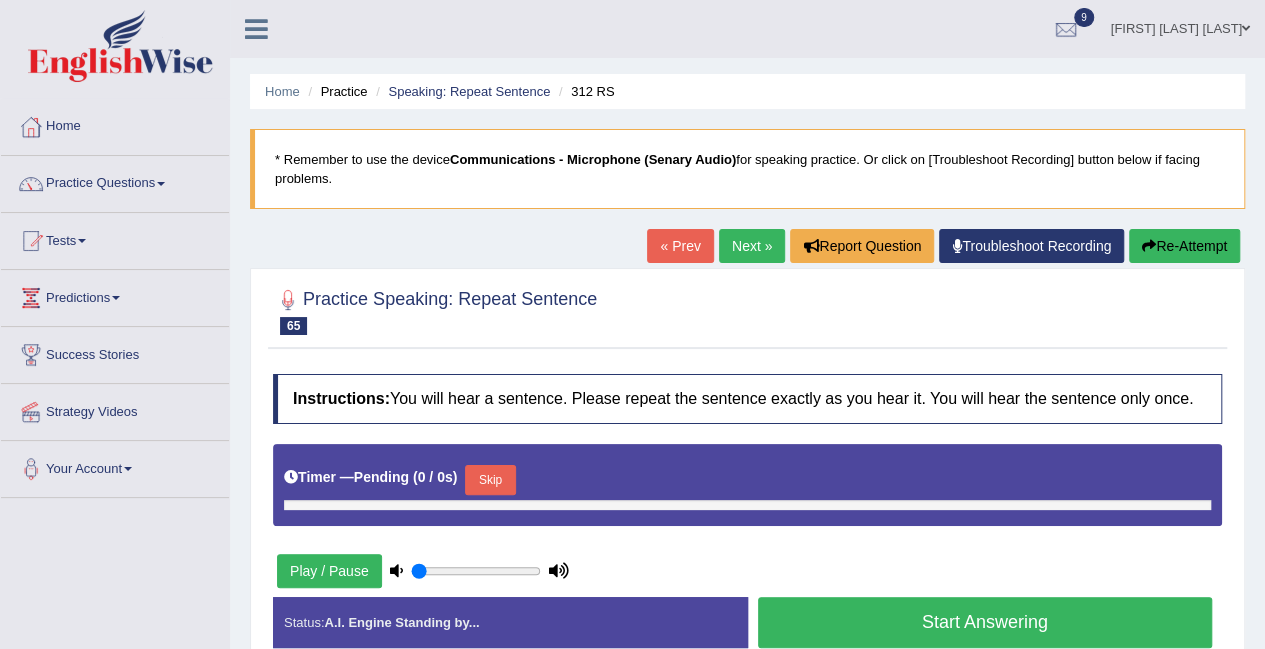 type on "0.9" 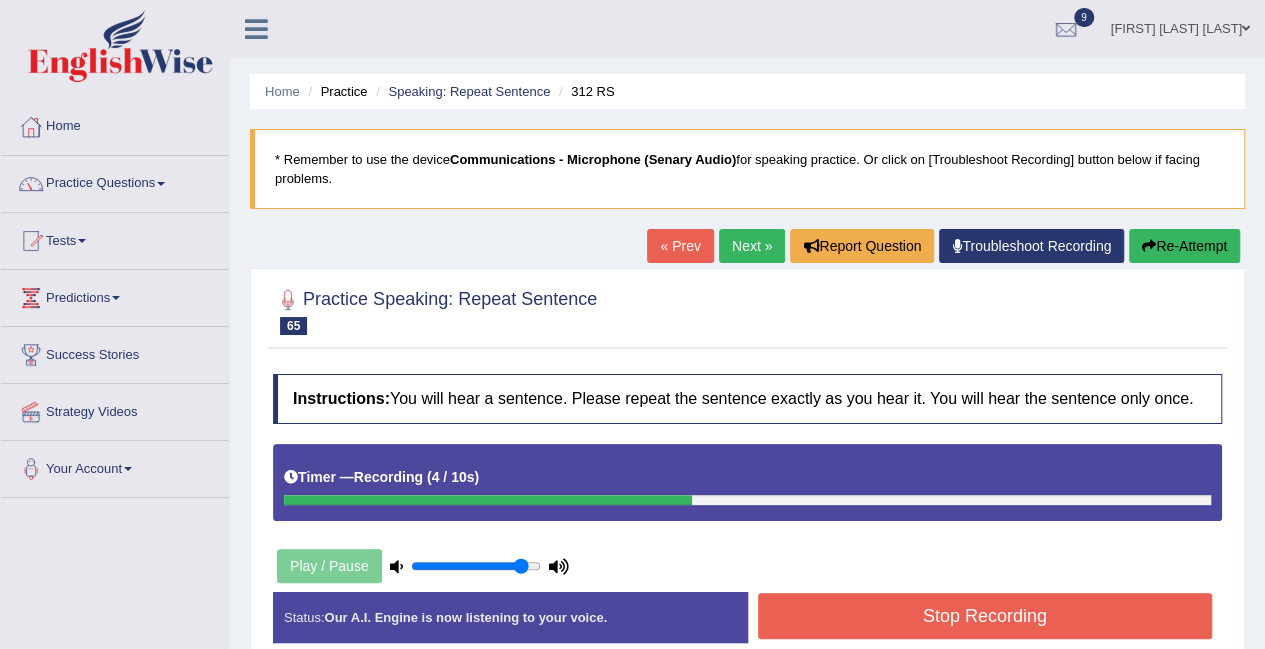 click on "Stop Recording" at bounding box center [985, 616] 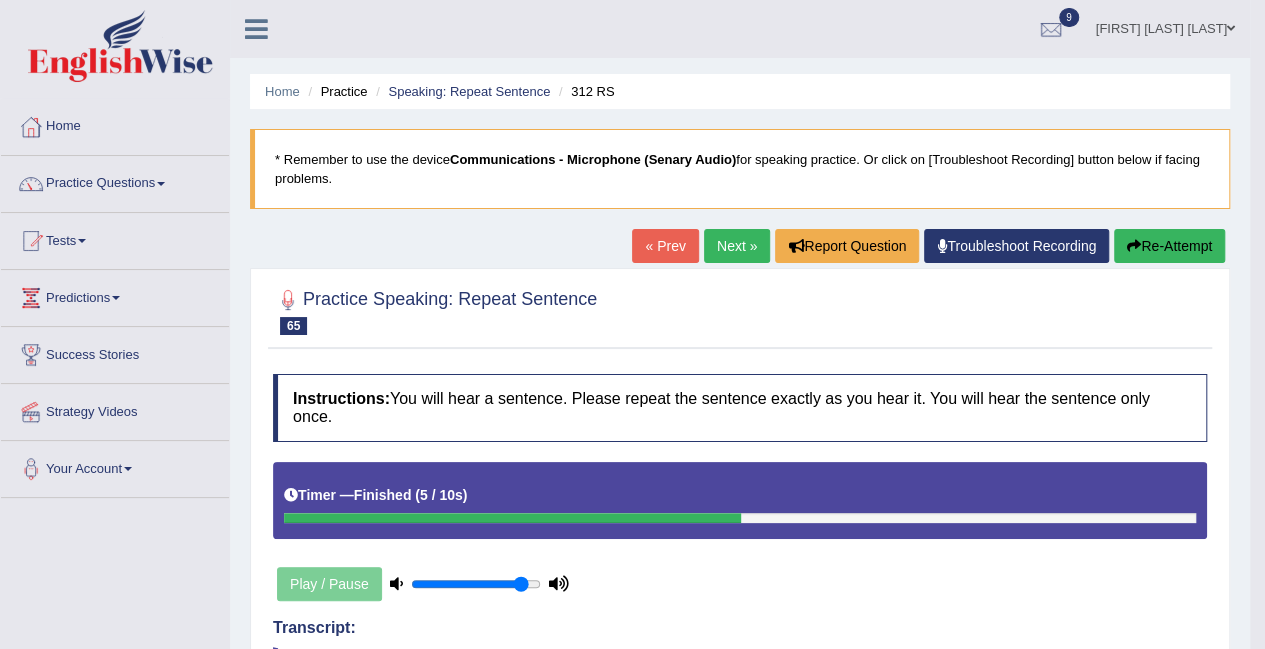 click on "Next »" at bounding box center [737, 246] 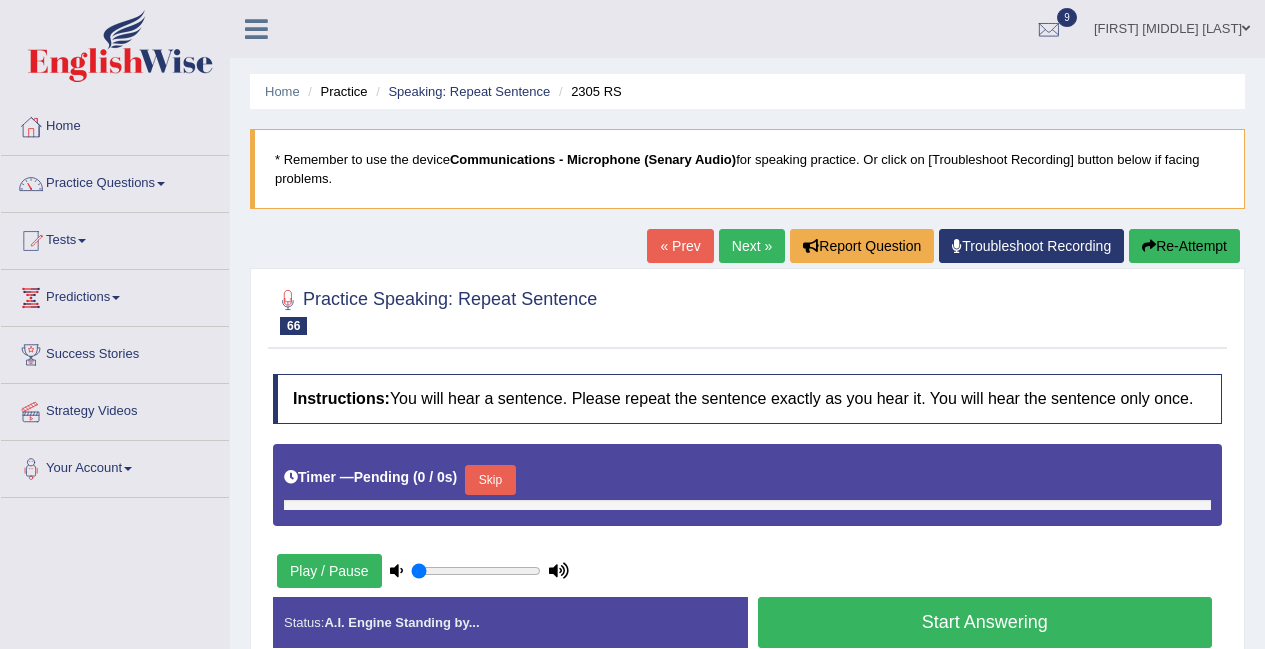 scroll, scrollTop: 0, scrollLeft: 0, axis: both 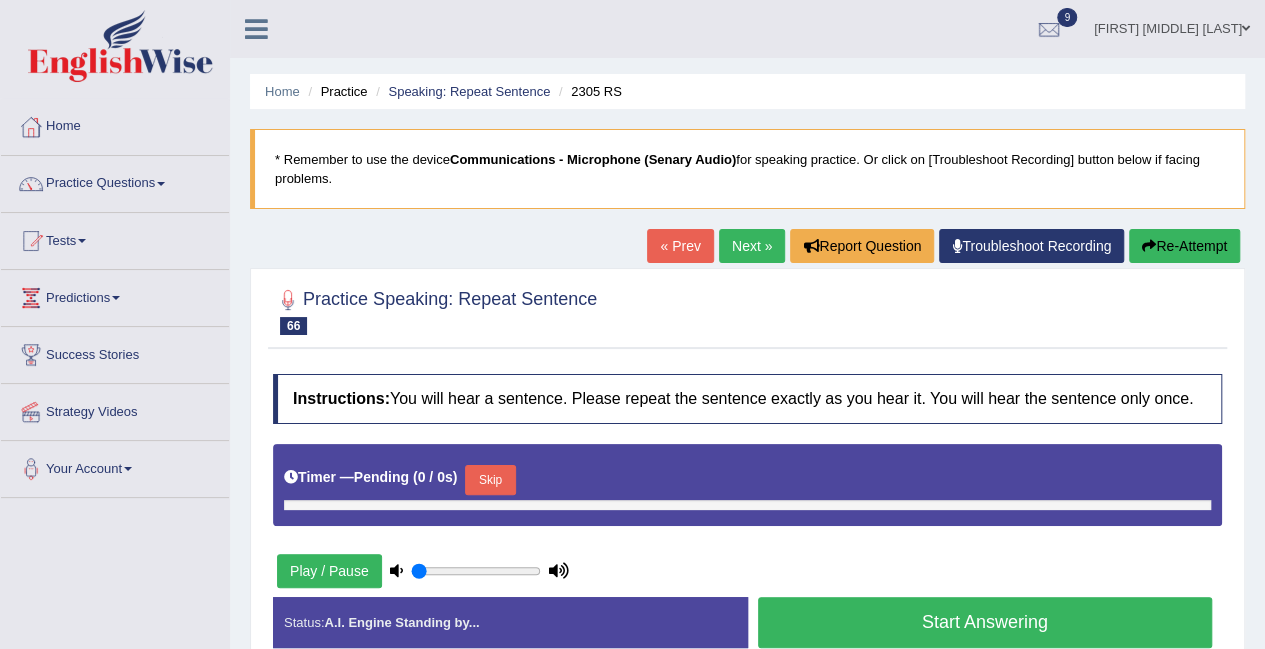 type on "0.9" 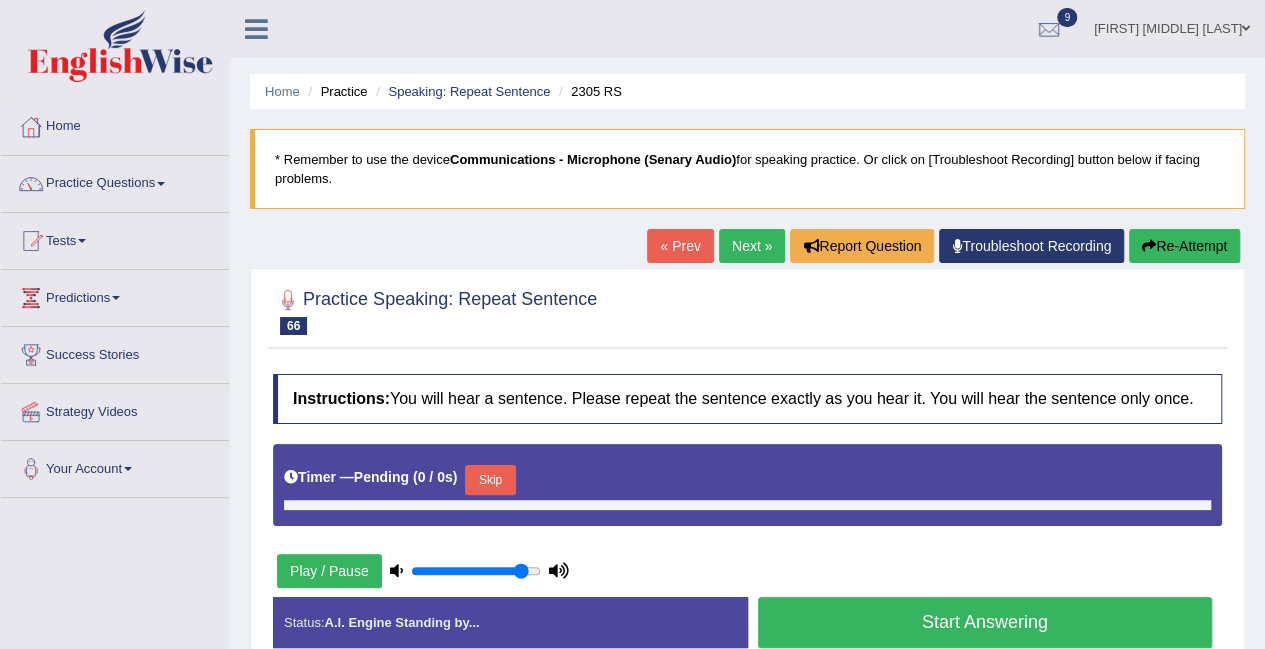 scroll, scrollTop: 0, scrollLeft: 0, axis: both 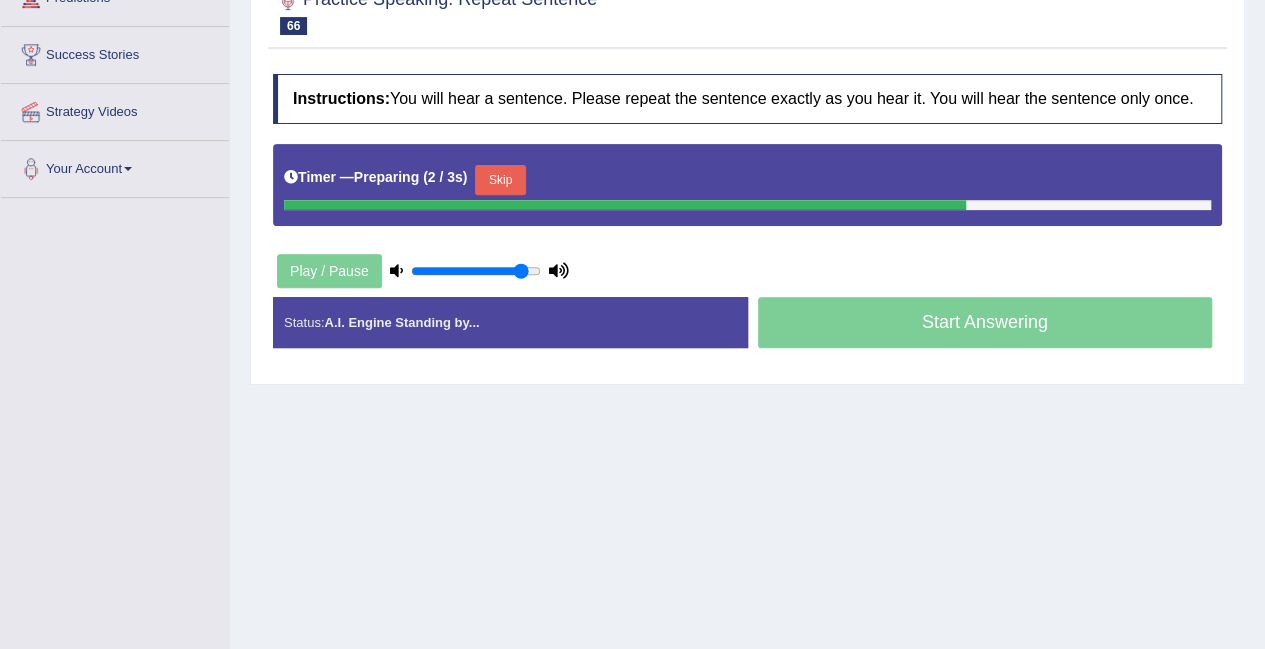 drag, startPoint x: 515, startPoint y: 168, endPoint x: 506, endPoint y: 180, distance: 15 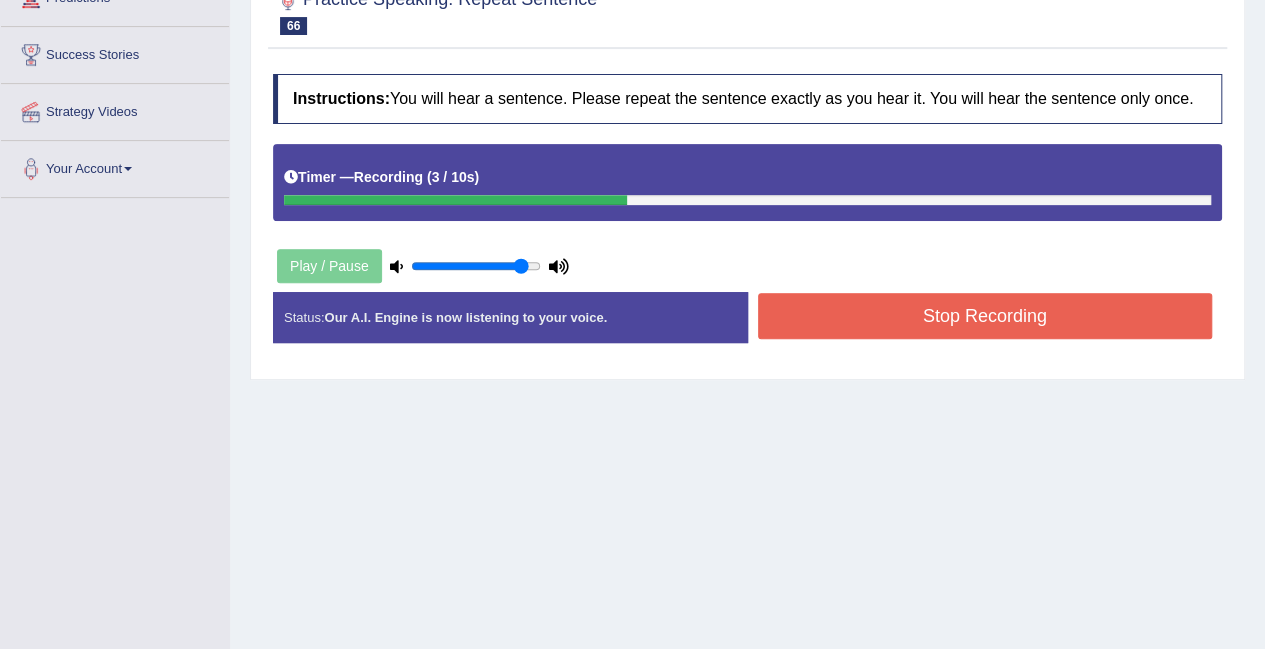 click on "Stop Recording" at bounding box center [985, 316] 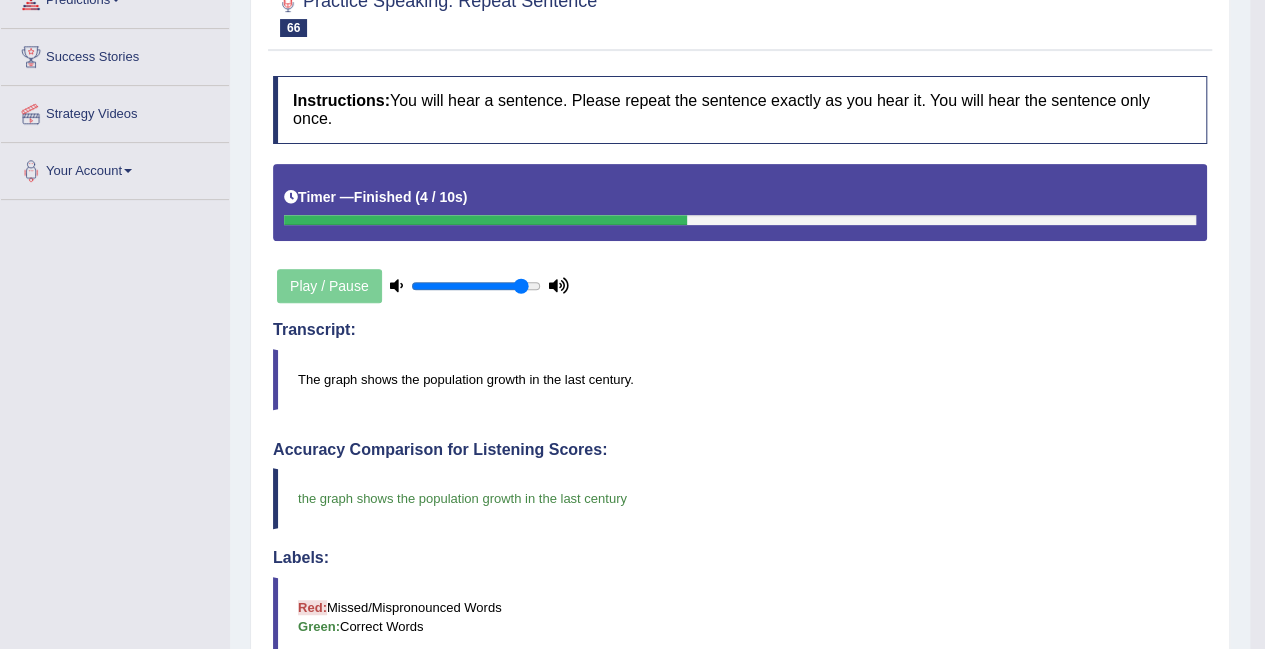 scroll, scrollTop: 199, scrollLeft: 0, axis: vertical 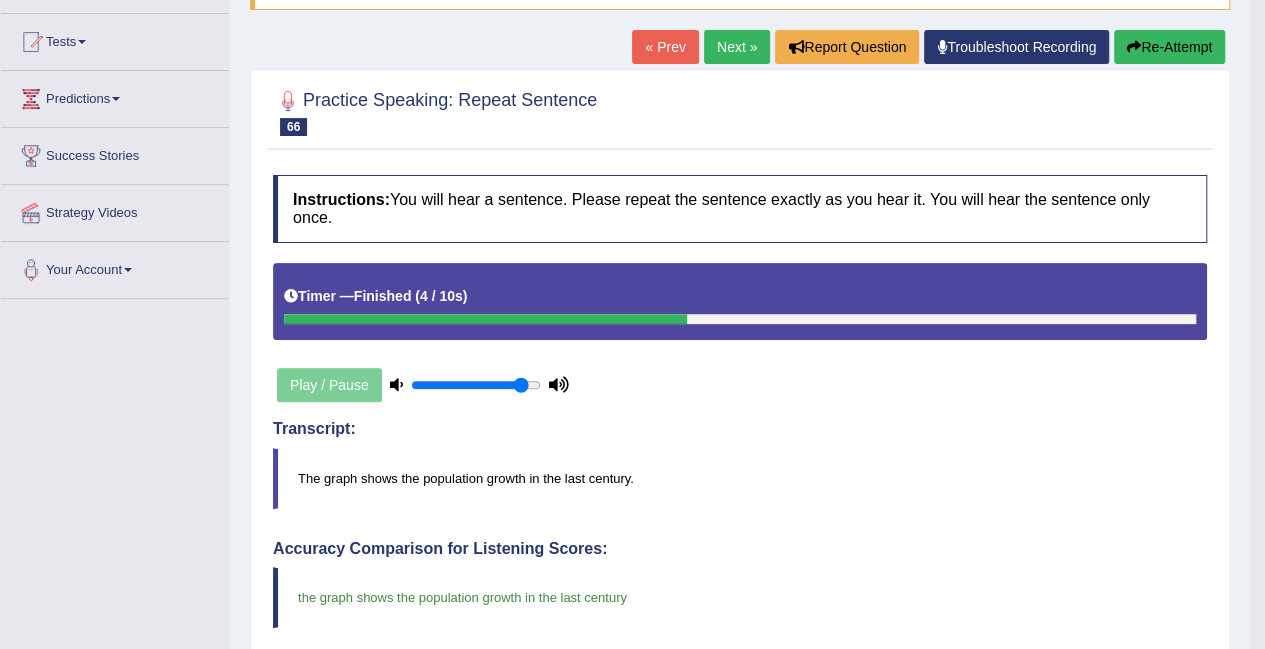 click on "Next »" at bounding box center (737, 47) 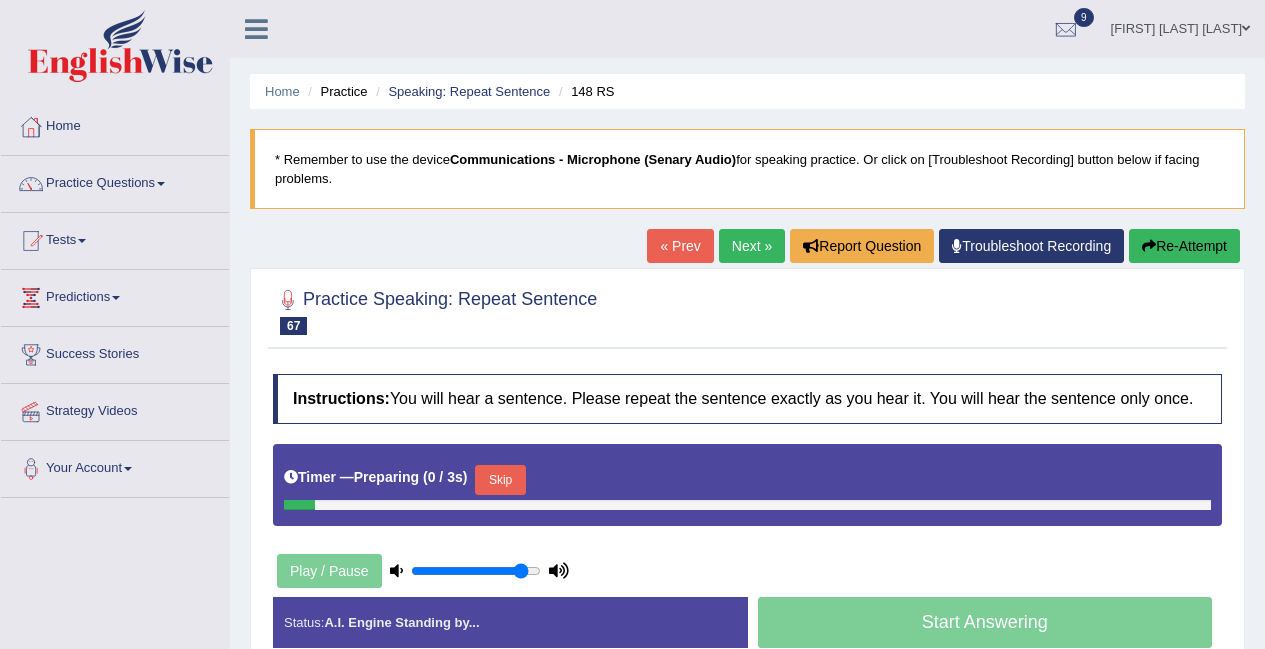 scroll, scrollTop: 0, scrollLeft: 0, axis: both 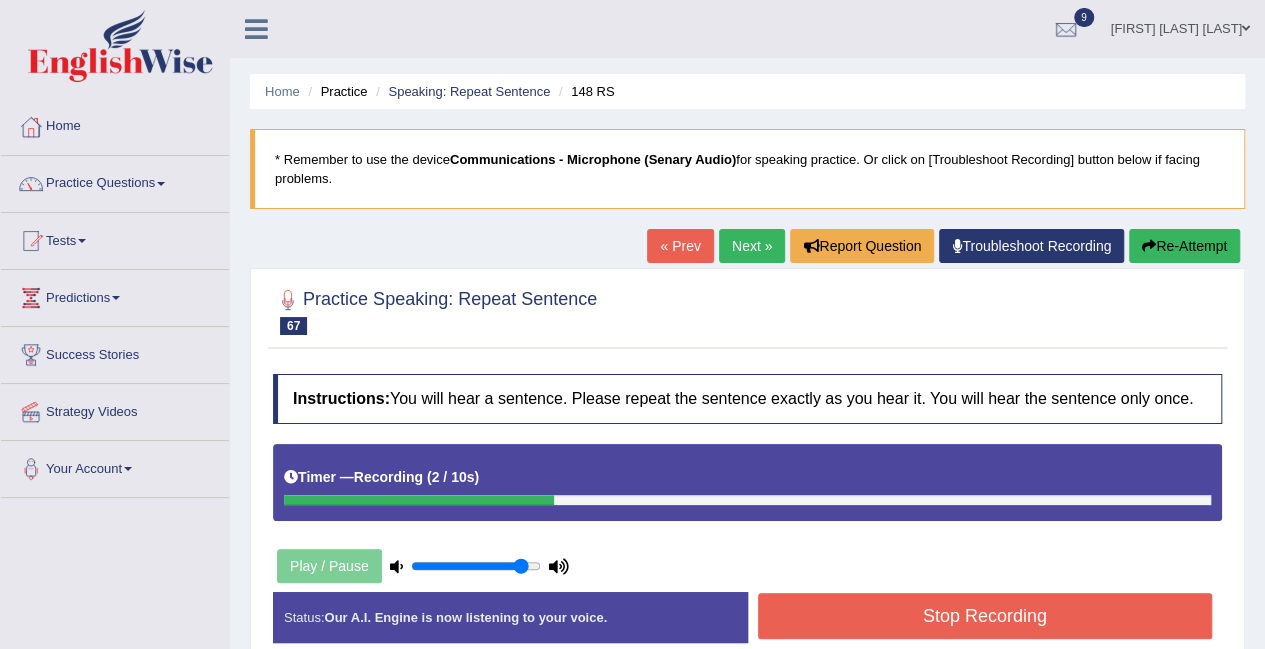 click on "Stop Recording" at bounding box center [985, 616] 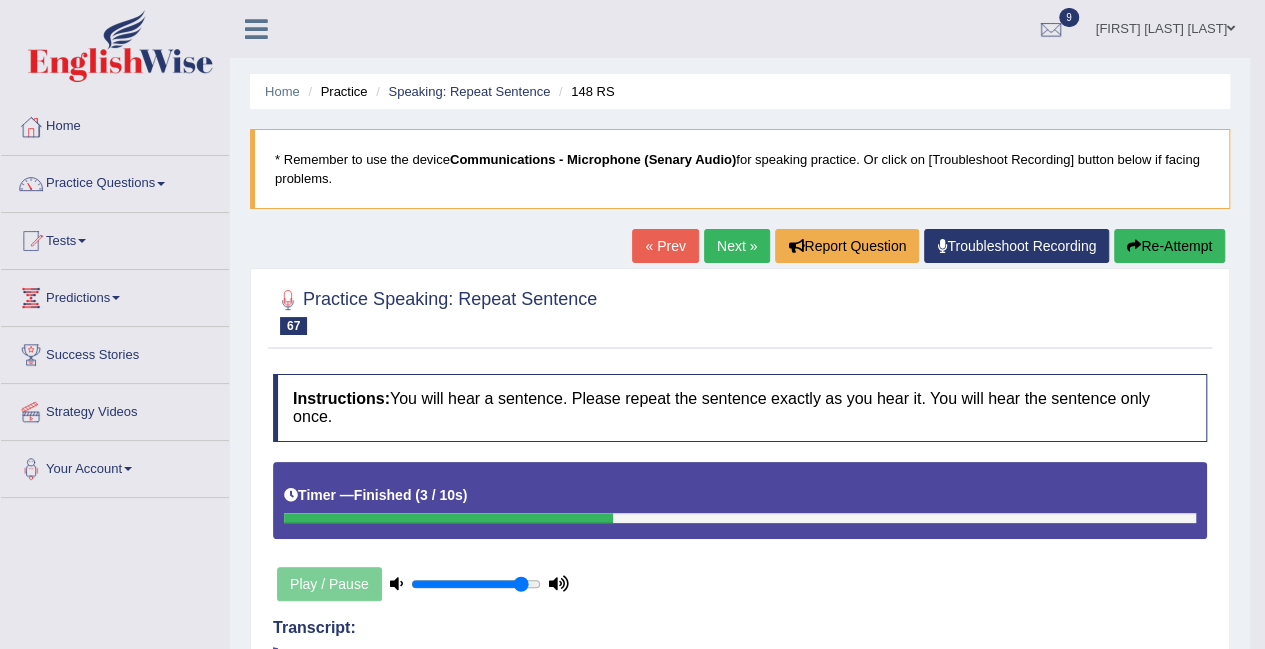 click on "Home" at bounding box center (115, 124) 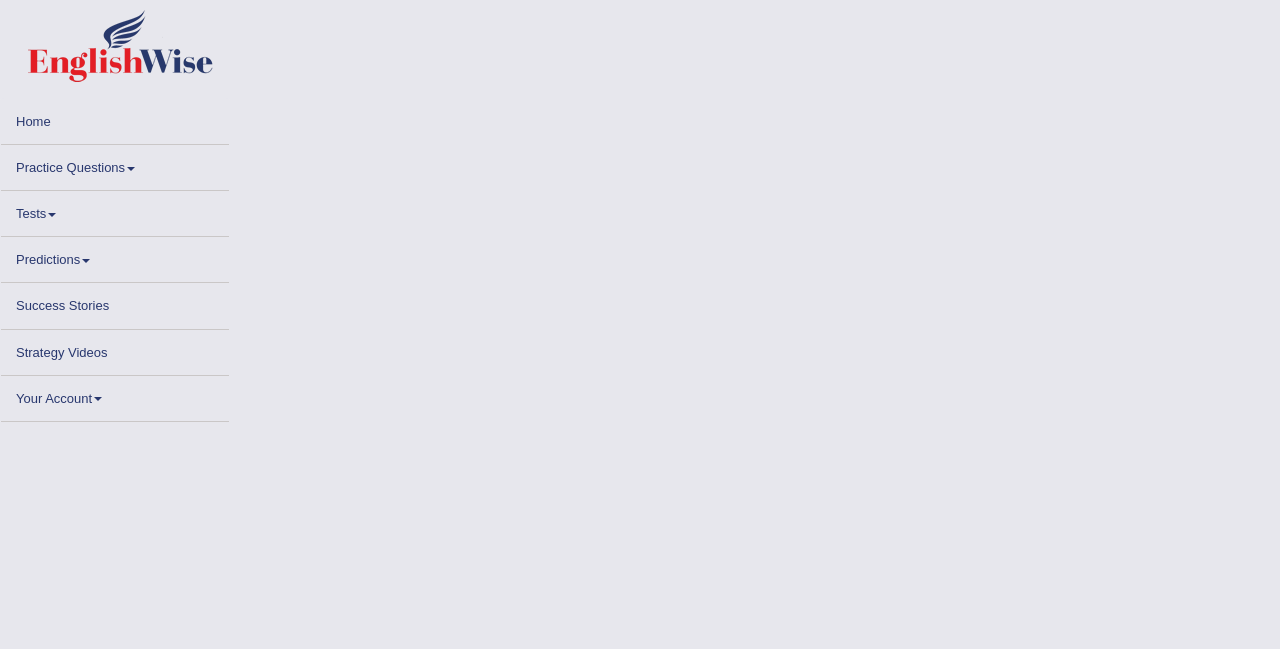 scroll, scrollTop: 0, scrollLeft: 0, axis: both 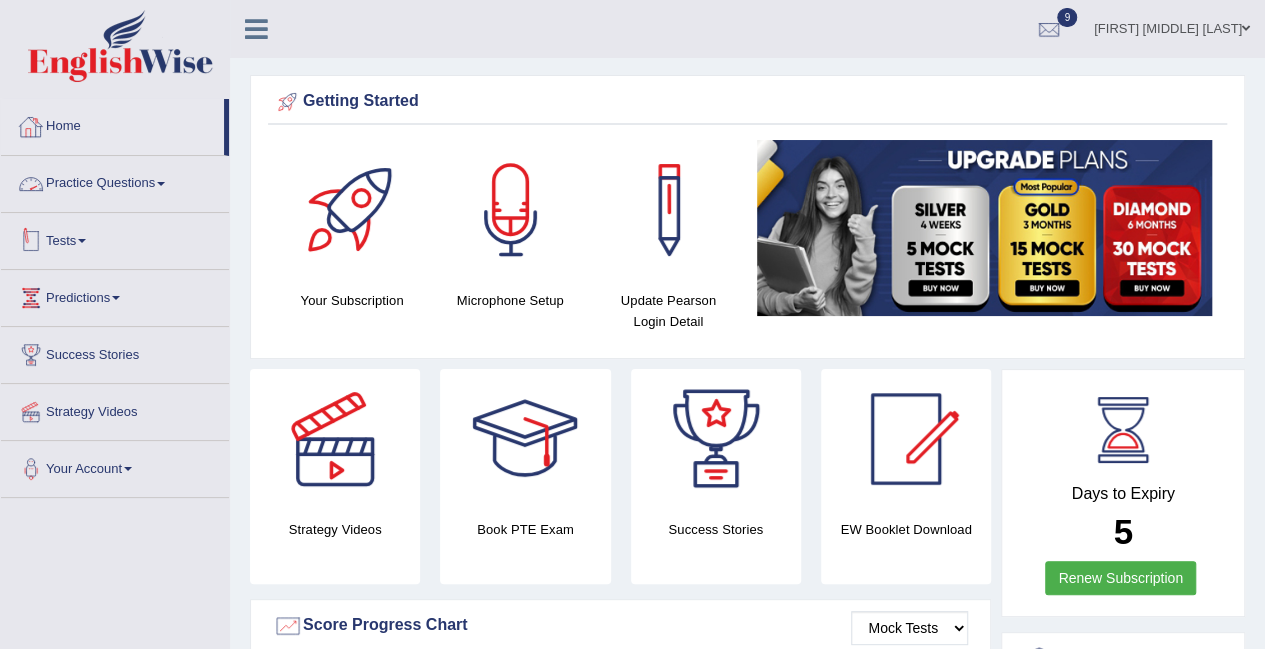 click on "Practice Questions" at bounding box center [115, 181] 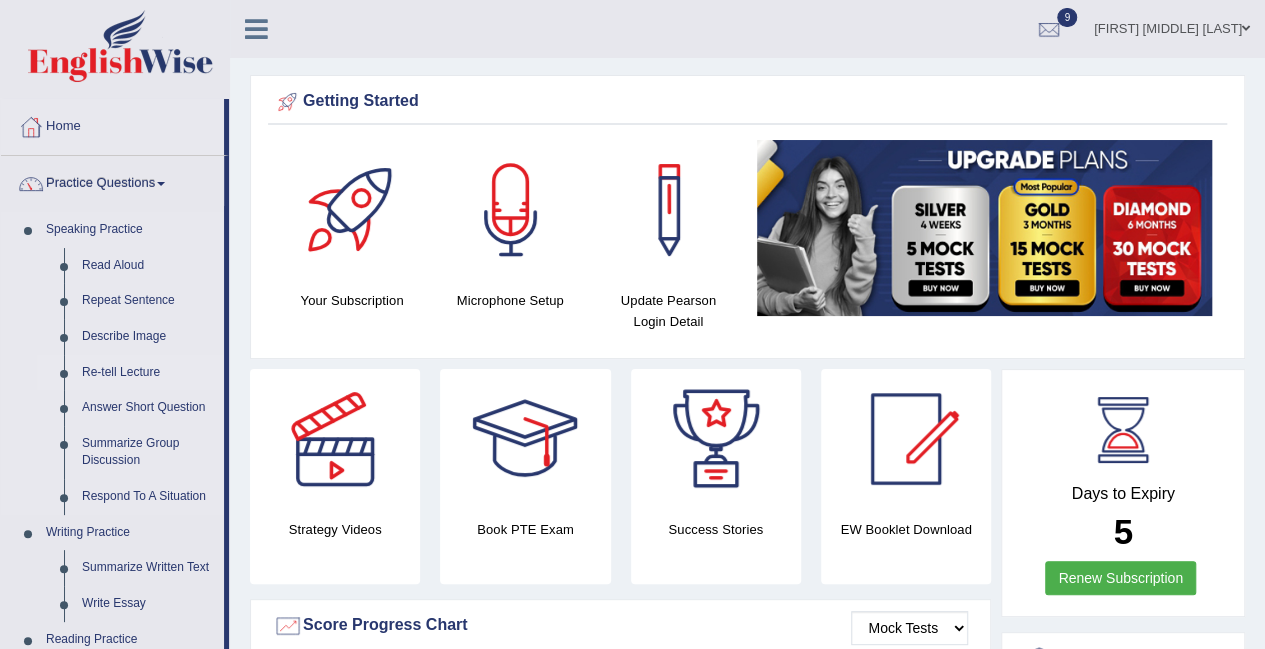 click on "Re-tell Lecture" at bounding box center (148, 373) 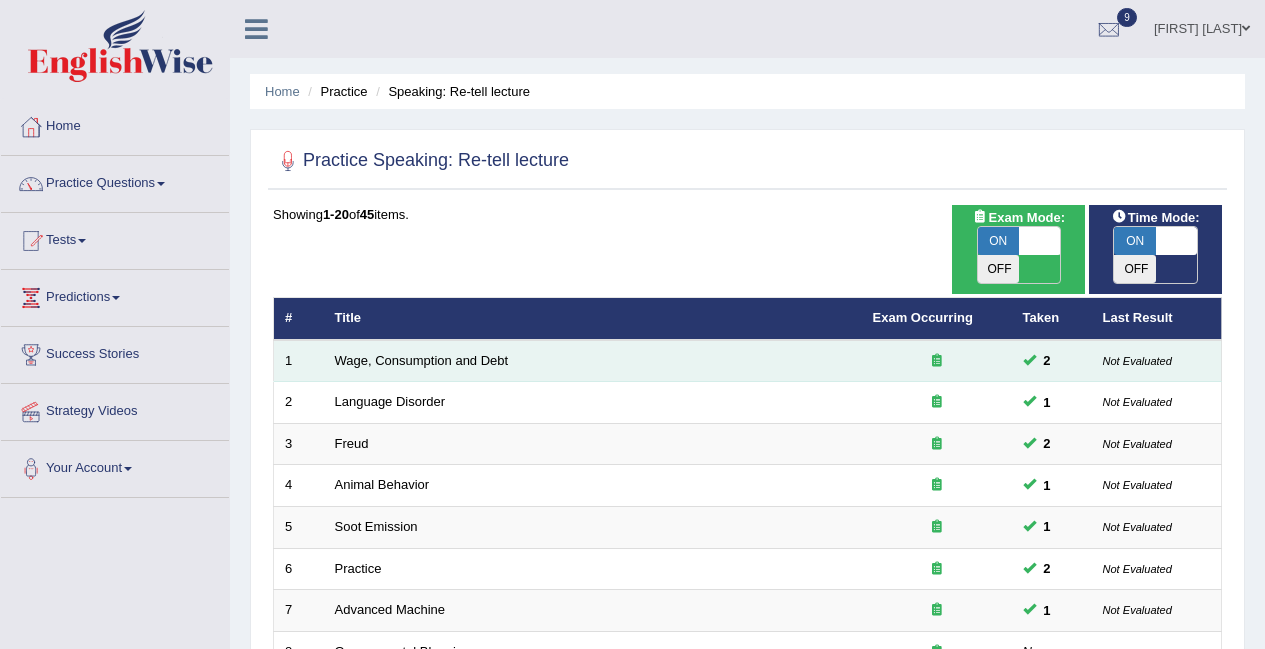 scroll, scrollTop: 0, scrollLeft: 0, axis: both 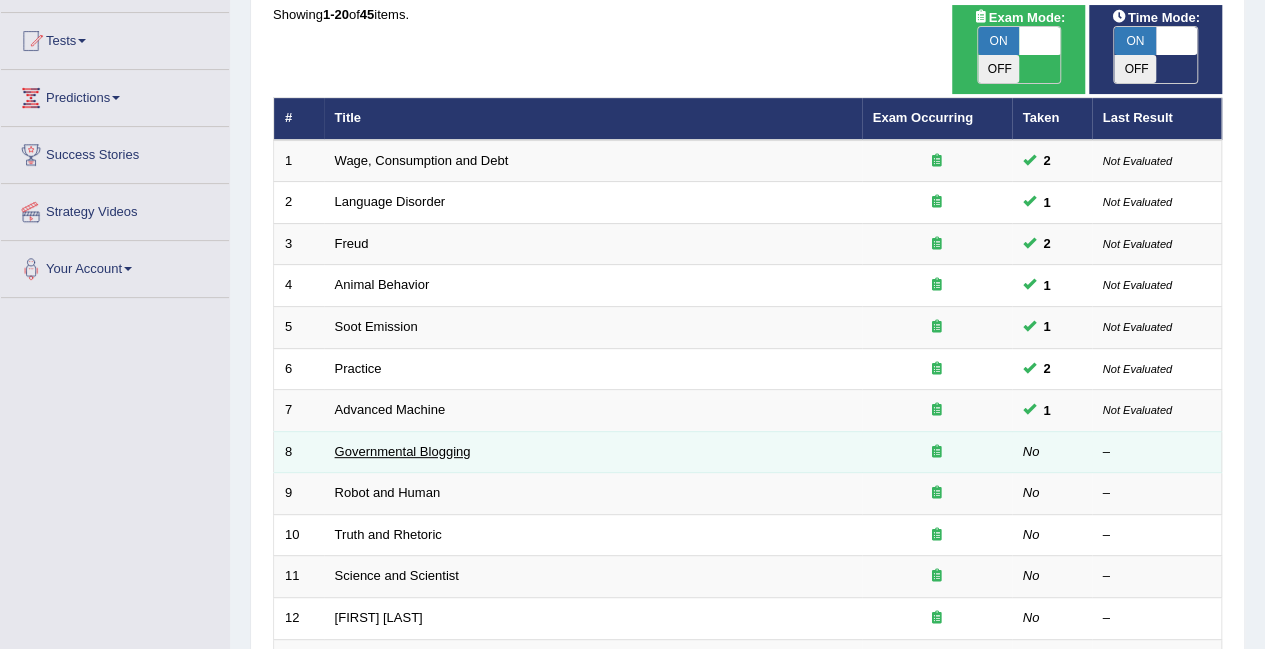 click on "Governmental Blogging" at bounding box center (403, 451) 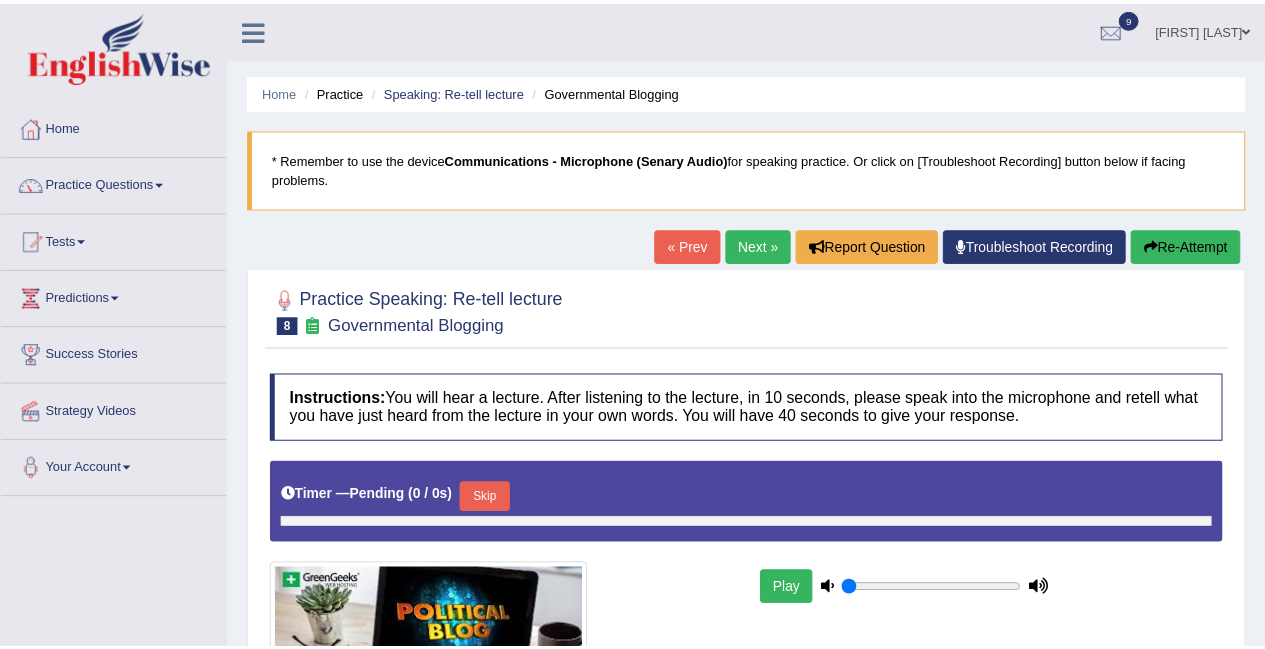 scroll, scrollTop: 0, scrollLeft: 0, axis: both 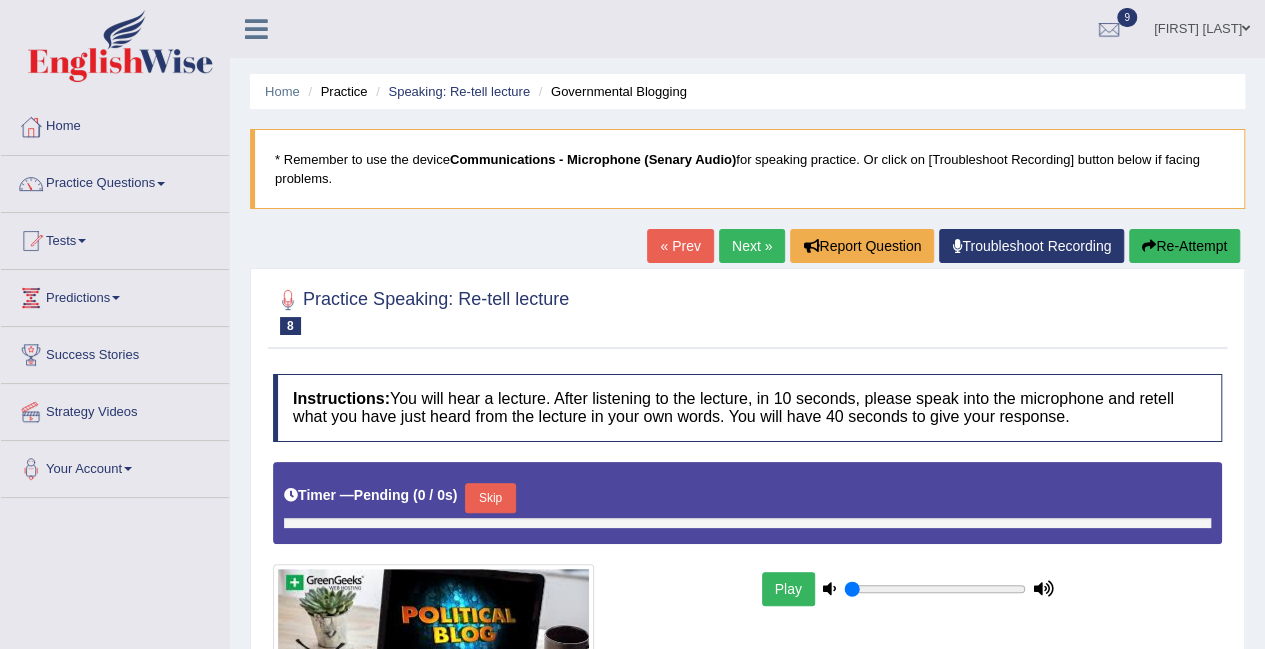 type on "0.9" 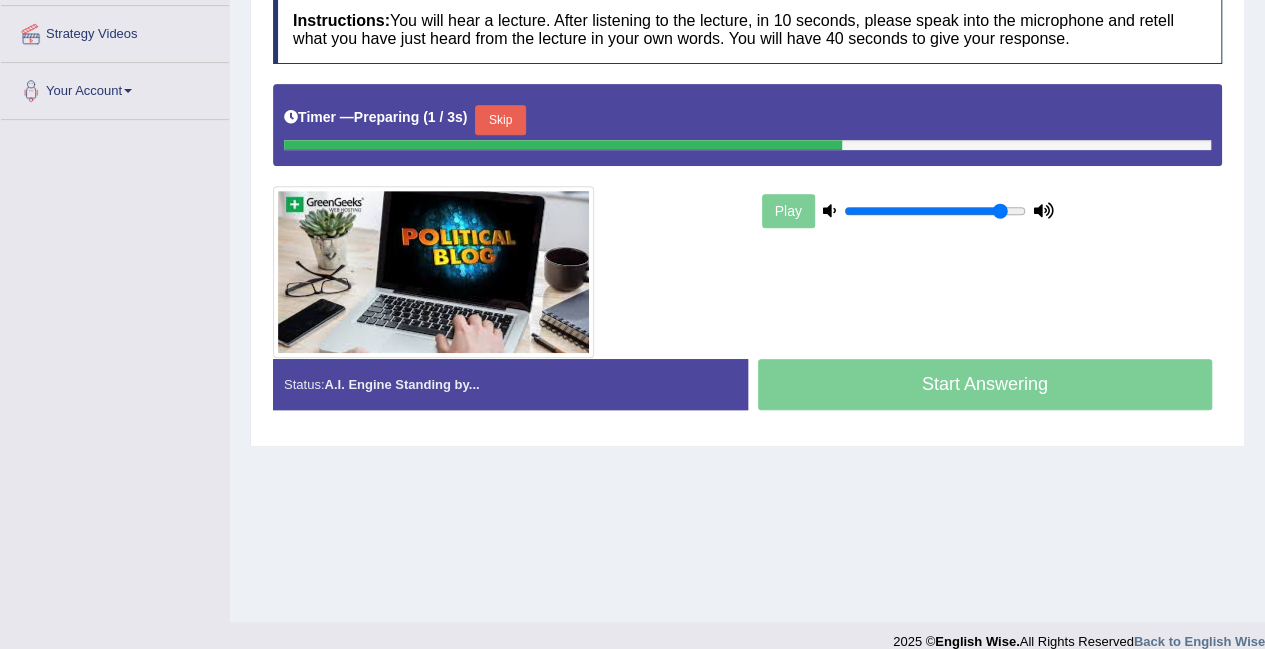 scroll, scrollTop: 400, scrollLeft: 0, axis: vertical 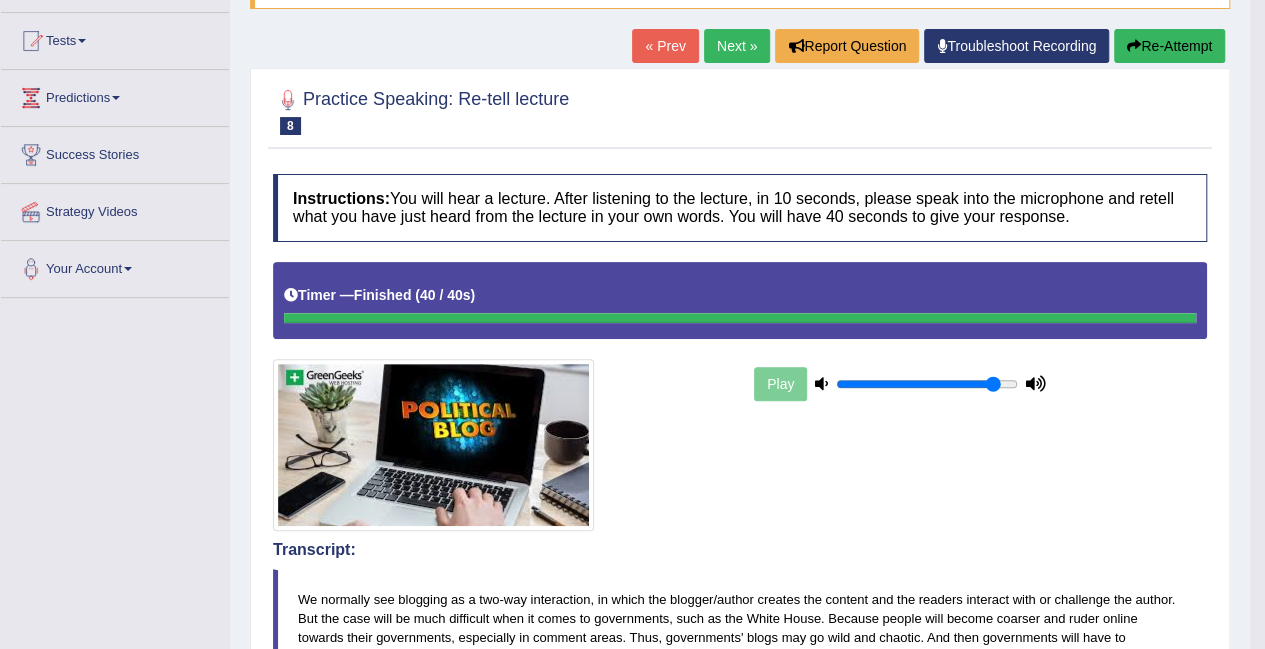 click on "Next »" at bounding box center (737, 46) 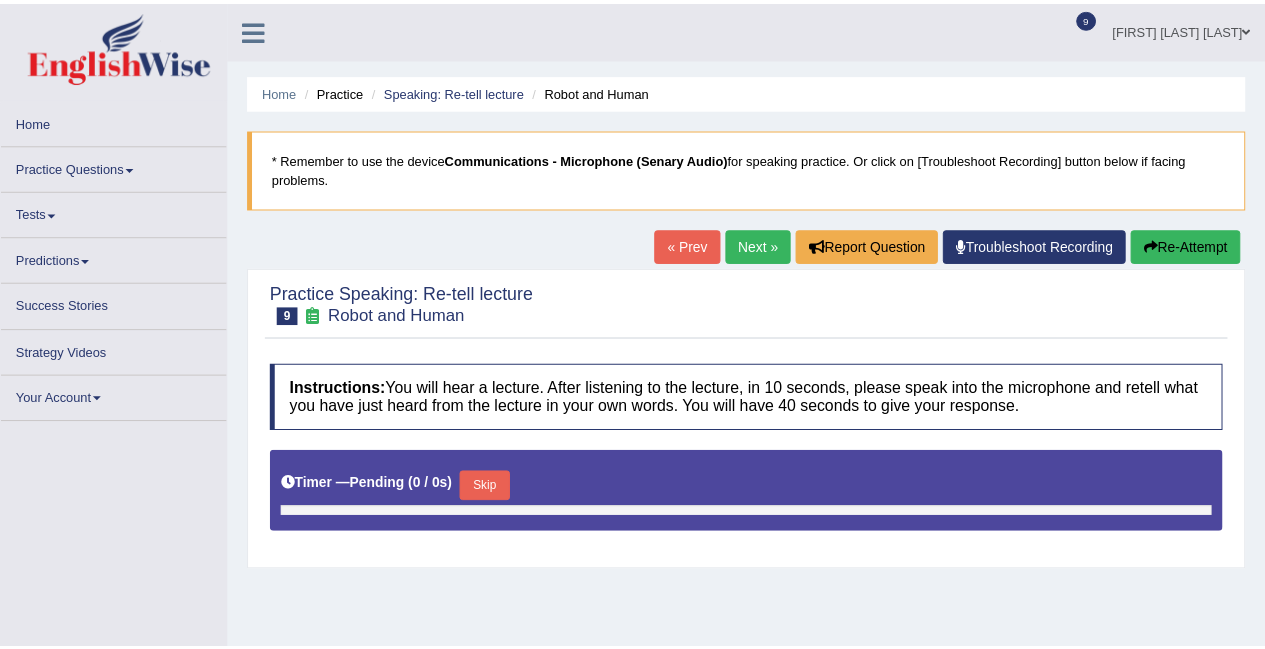 scroll, scrollTop: 0, scrollLeft: 0, axis: both 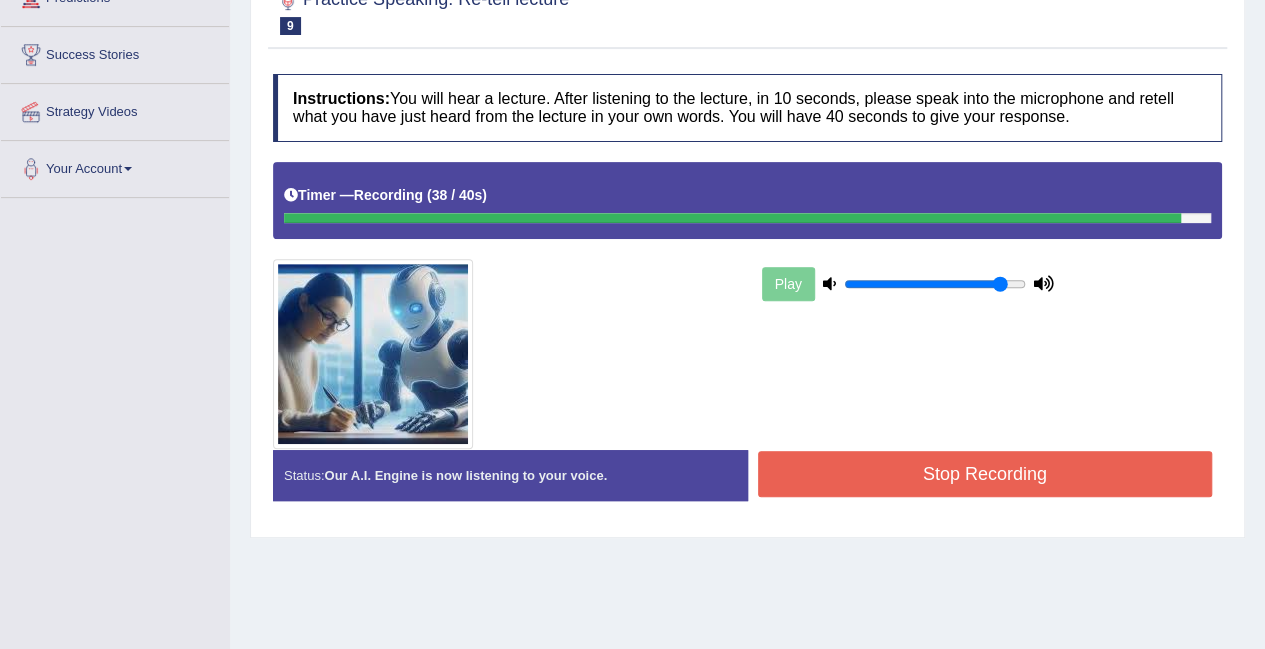 click on "Stop Recording" at bounding box center (985, 474) 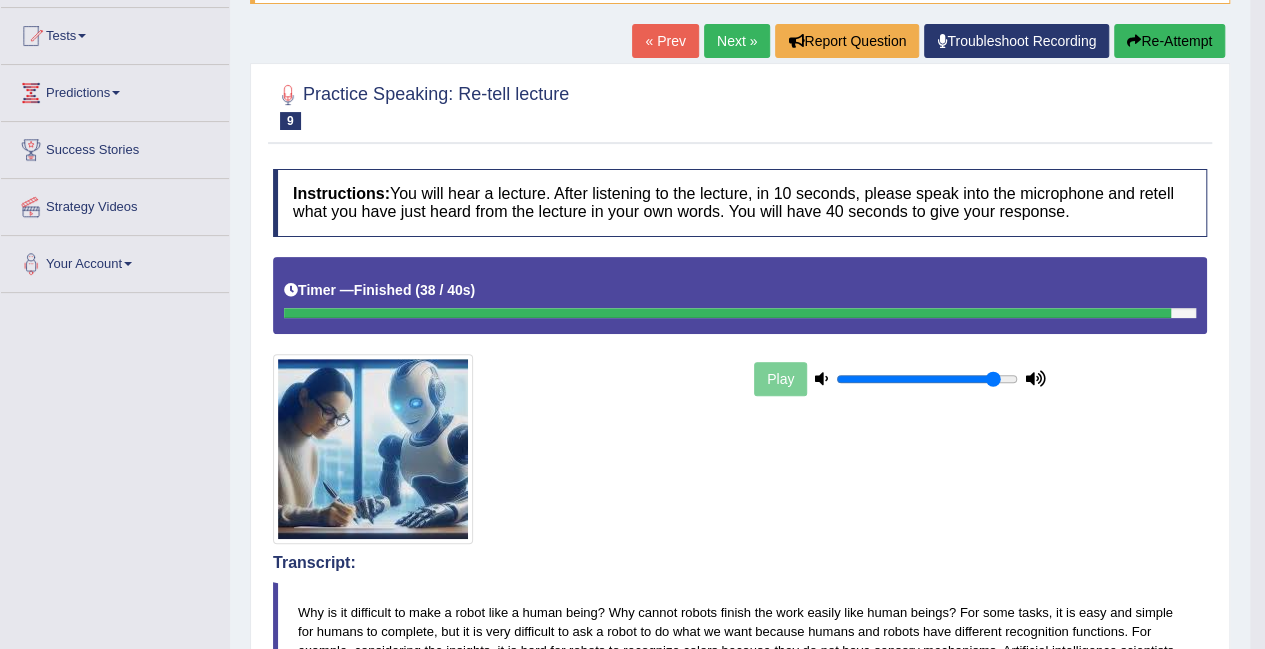 scroll, scrollTop: 200, scrollLeft: 0, axis: vertical 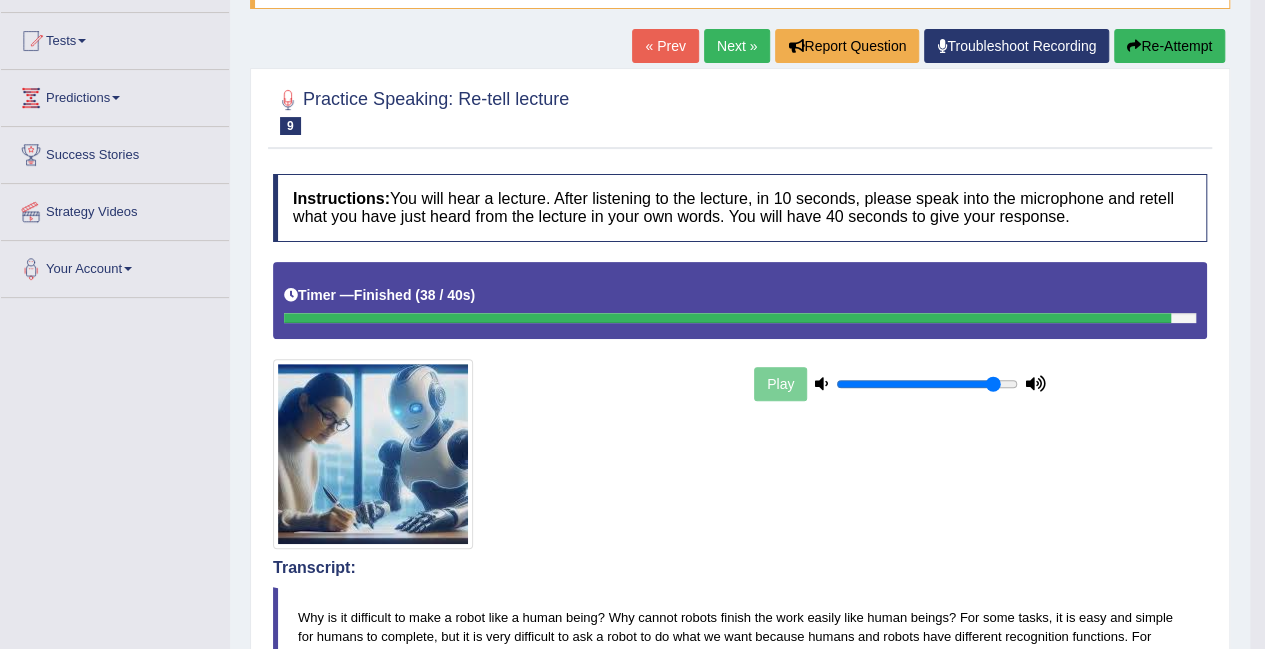 click on "Next »" at bounding box center (737, 46) 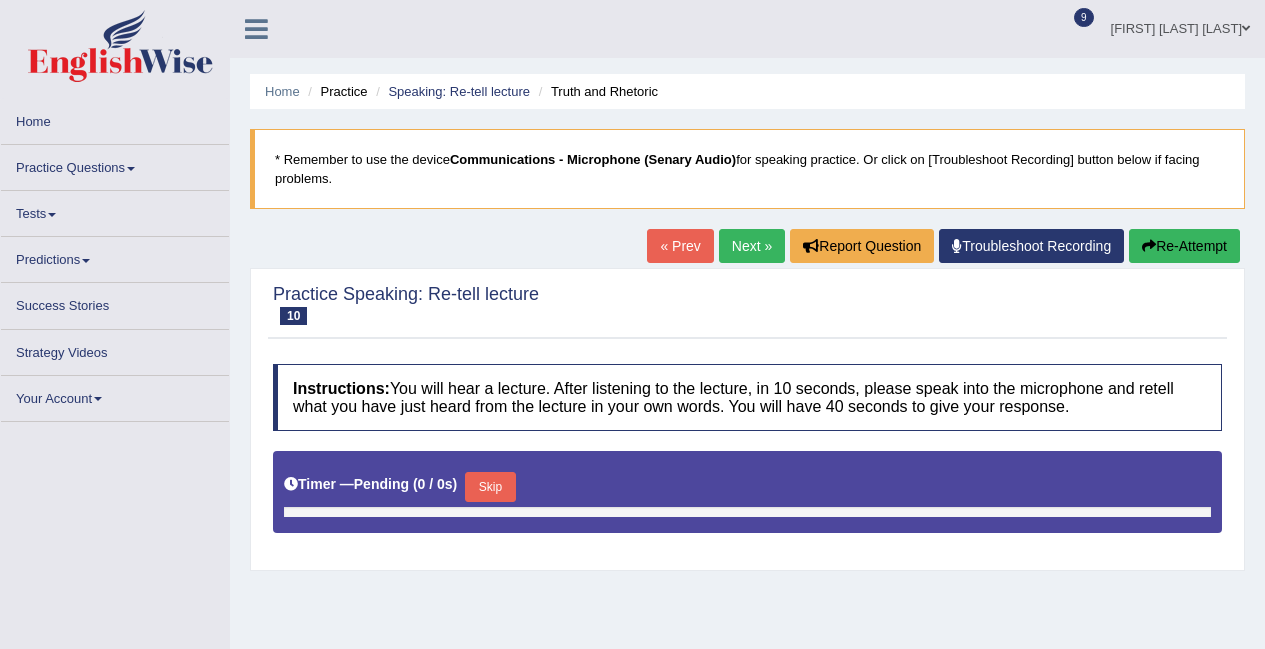 scroll, scrollTop: 0, scrollLeft: 0, axis: both 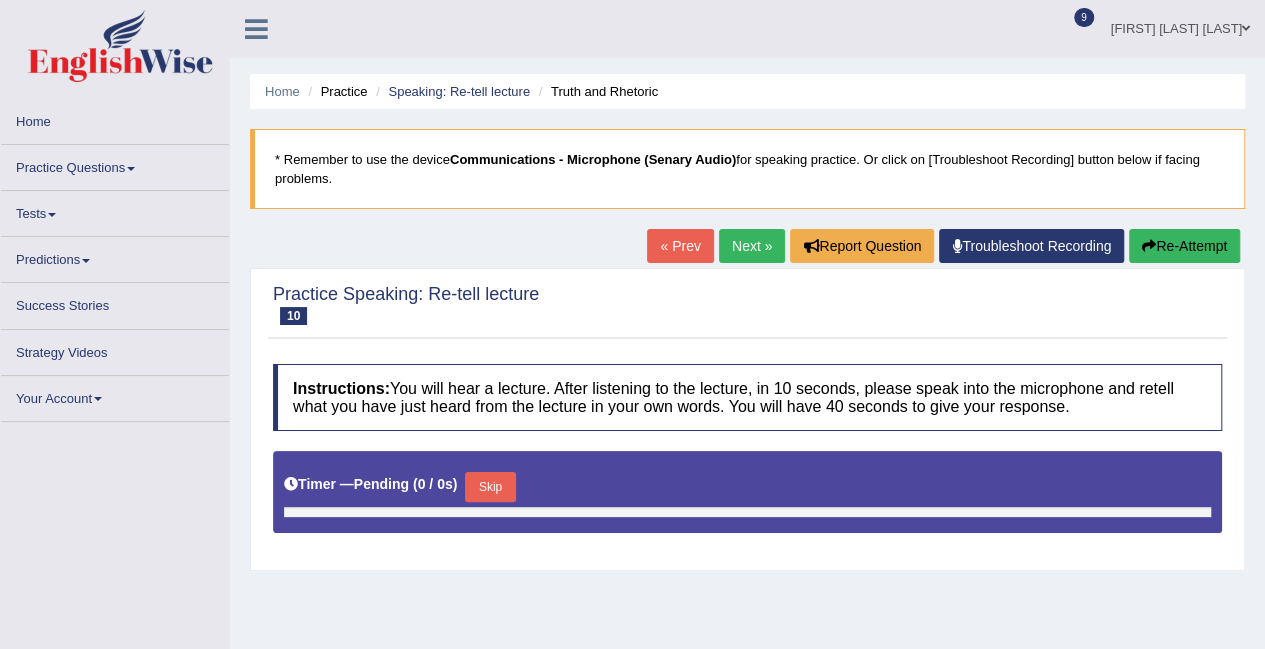 click on "Skip" at bounding box center (490, 487) 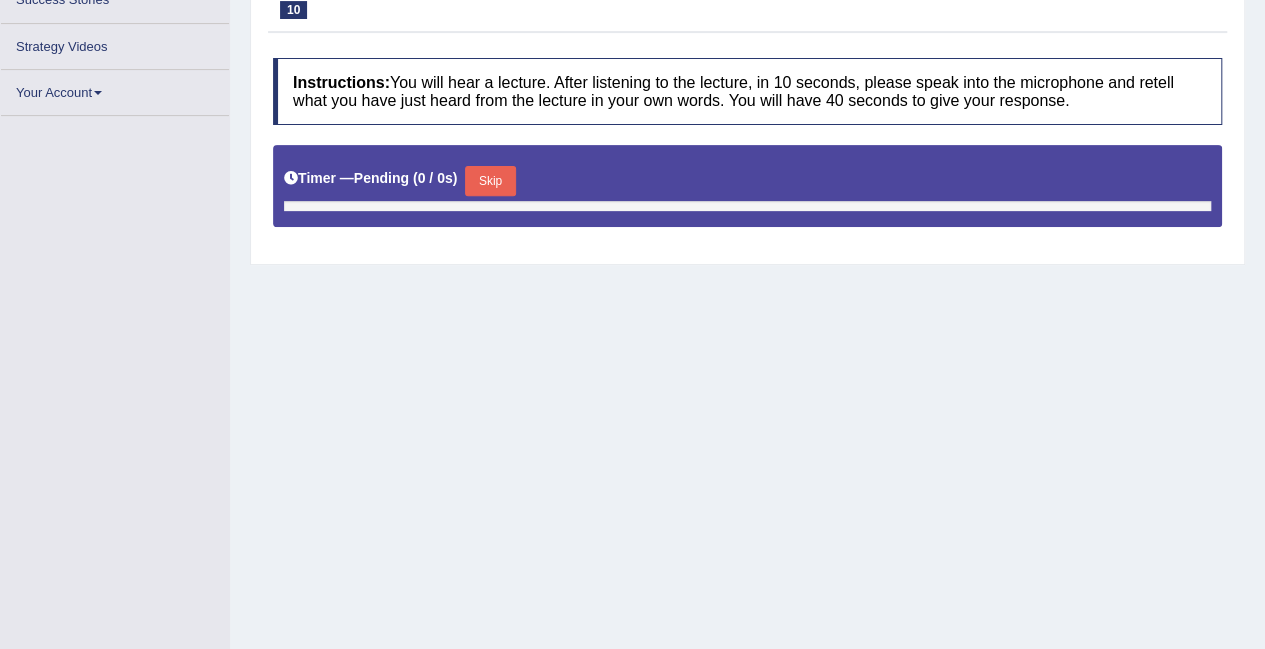 scroll, scrollTop: 190, scrollLeft: 0, axis: vertical 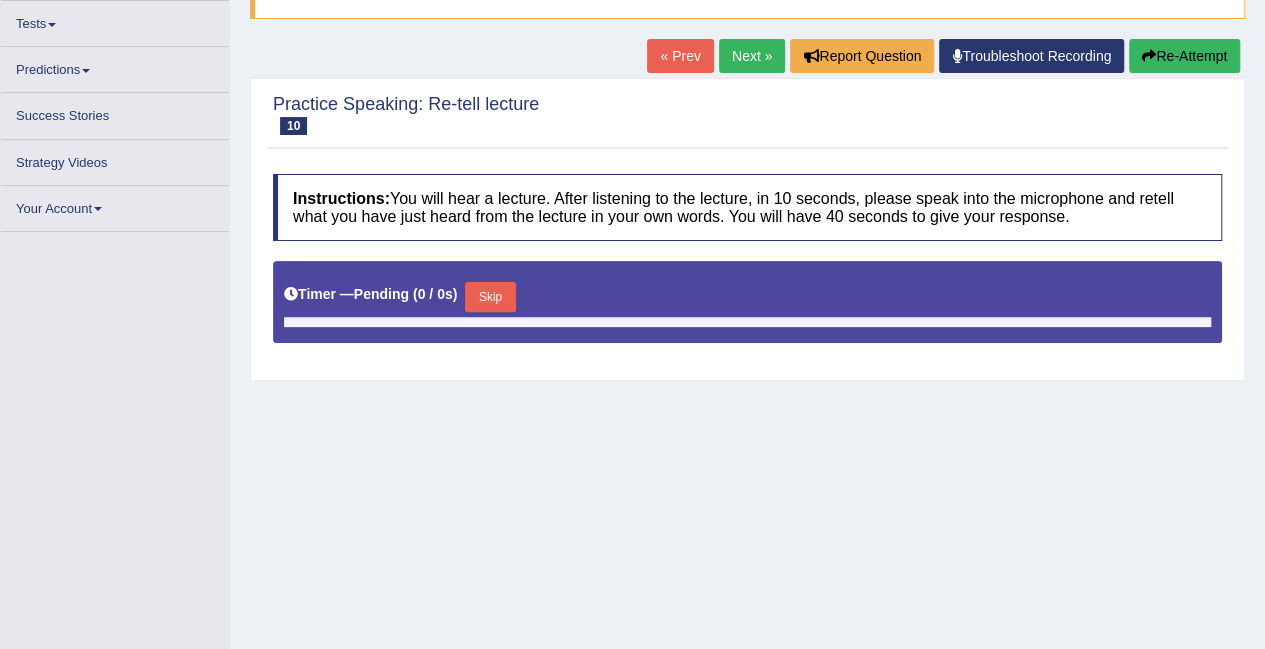 click on "« Prev" at bounding box center (680, 56) 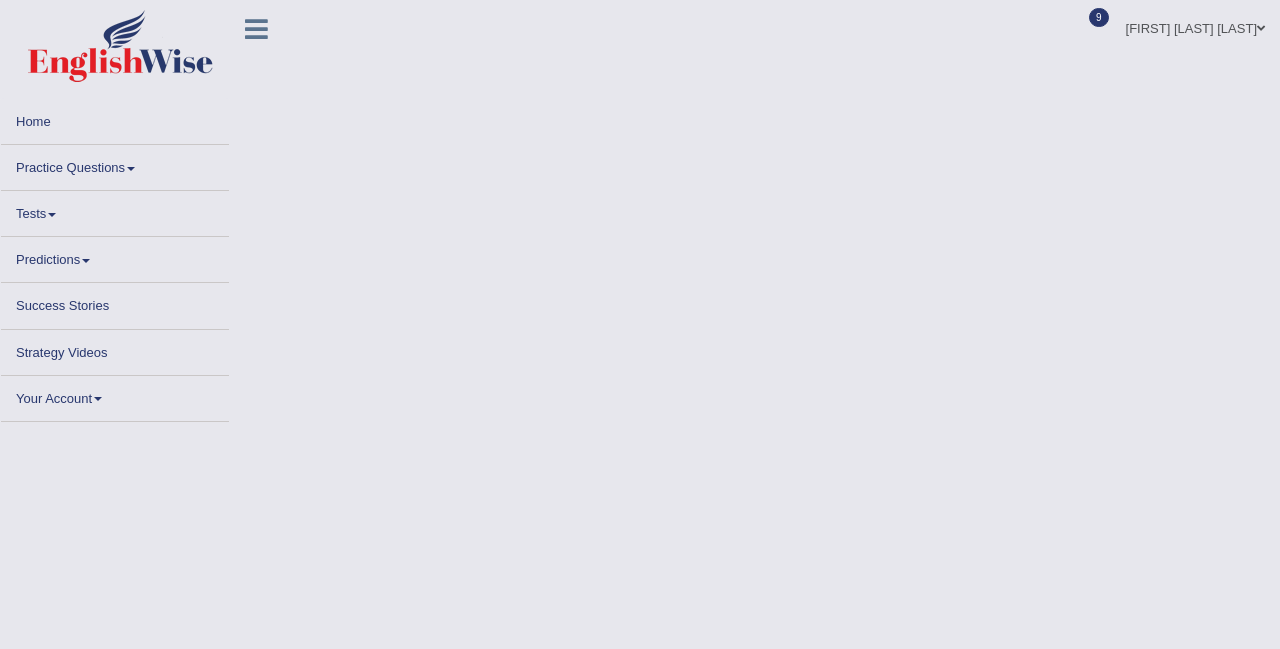 scroll, scrollTop: 0, scrollLeft: 0, axis: both 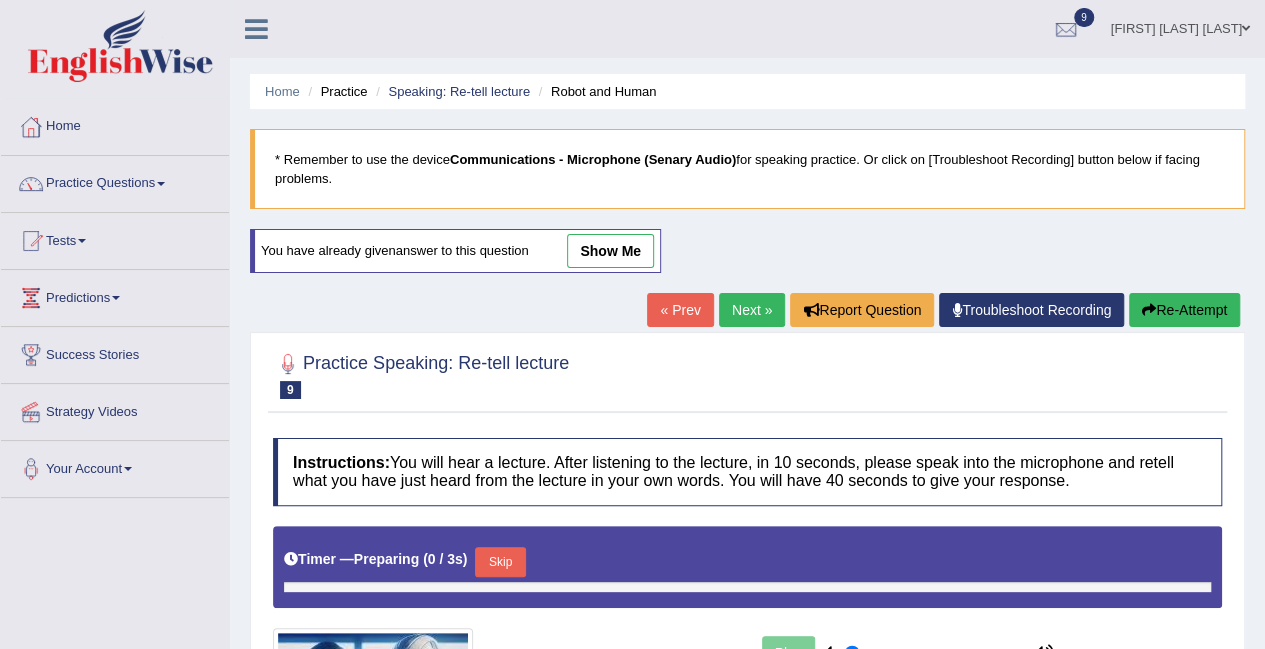 type on "0.9" 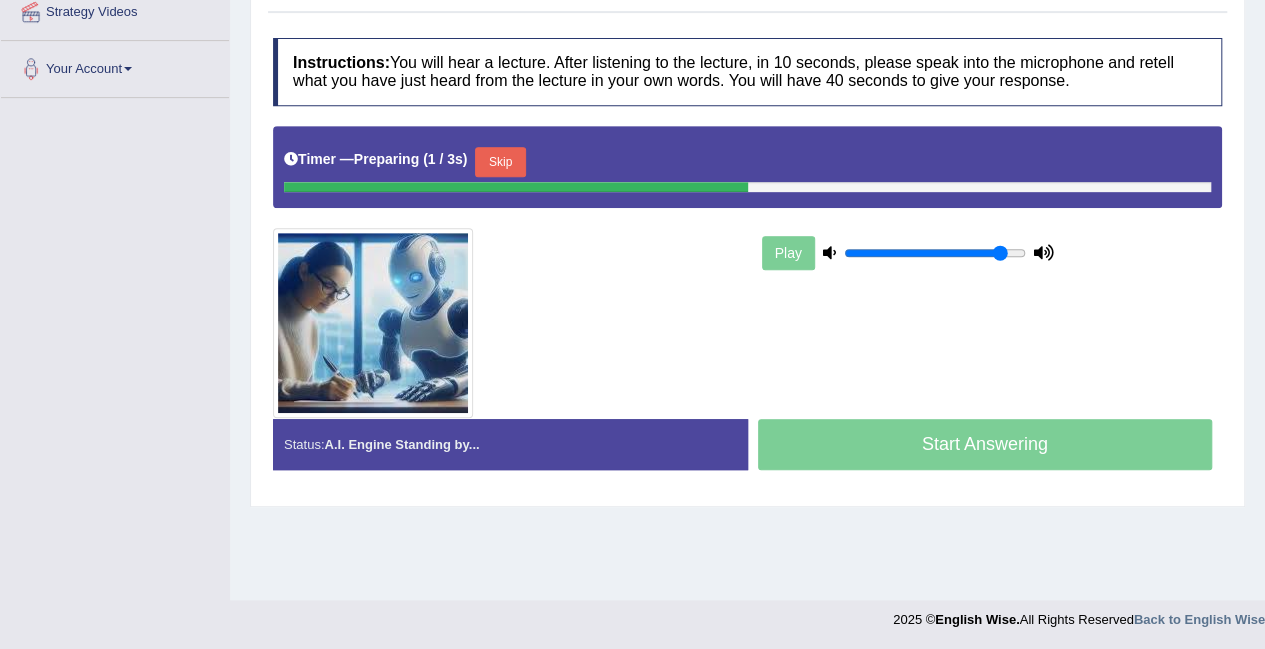 scroll, scrollTop: 100, scrollLeft: 0, axis: vertical 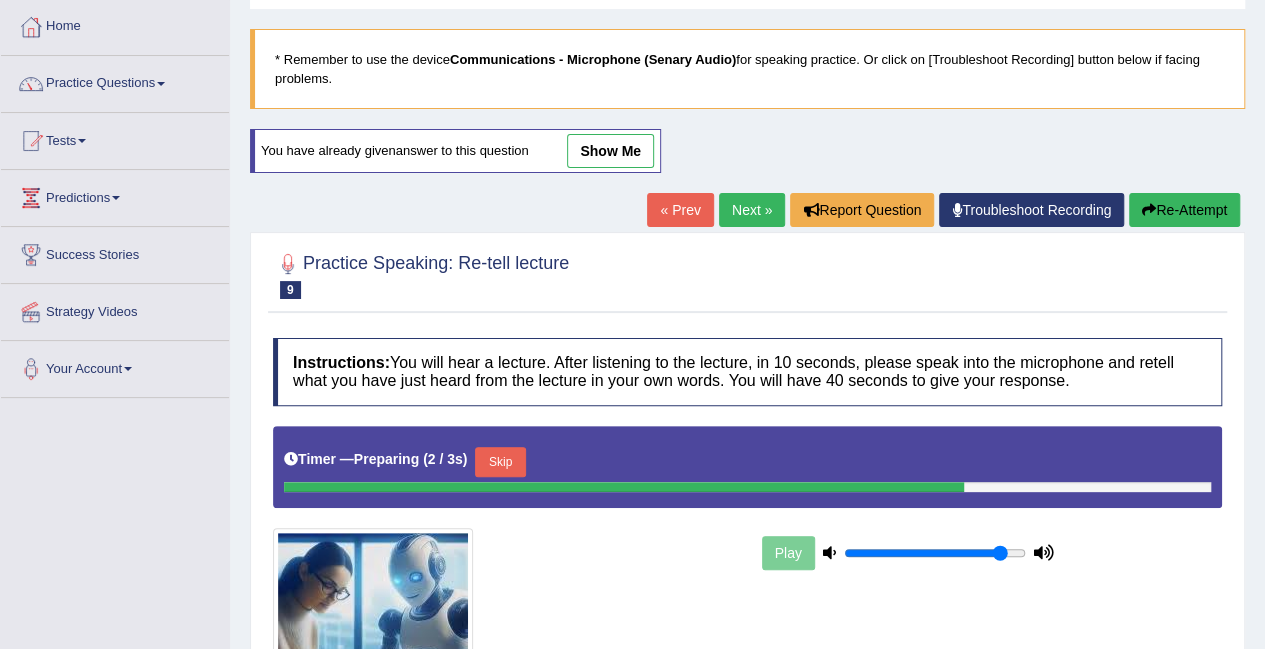 click on "Next »" at bounding box center (752, 210) 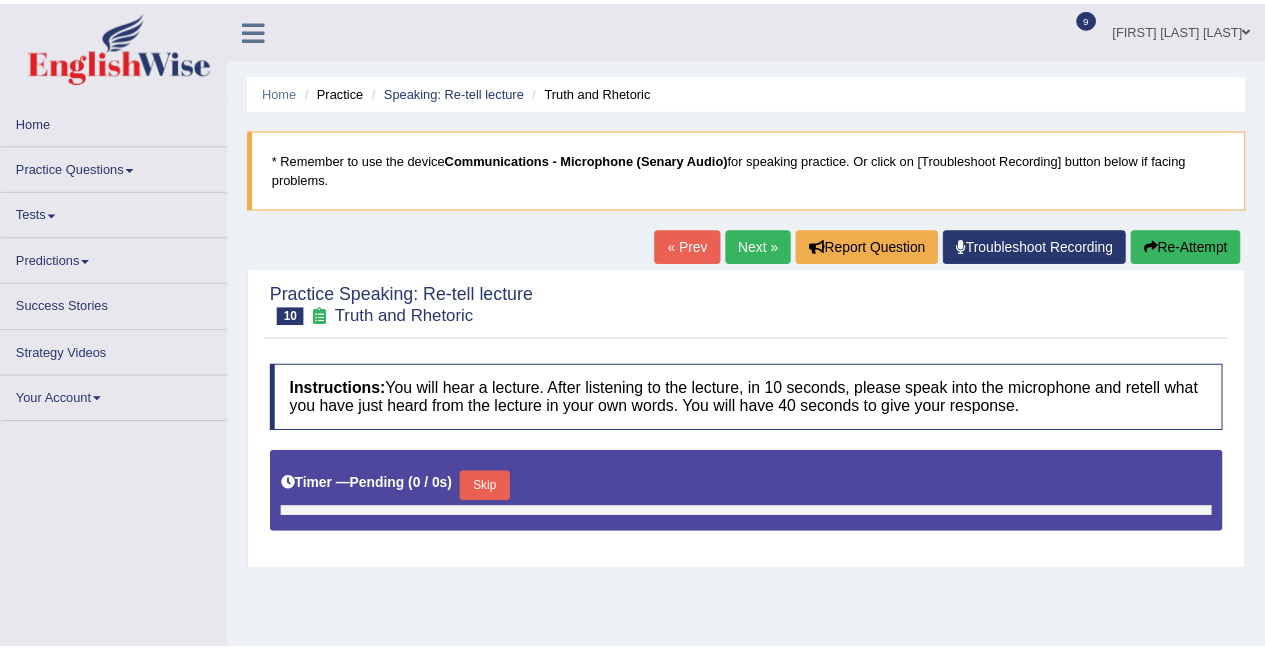 scroll, scrollTop: 0, scrollLeft: 0, axis: both 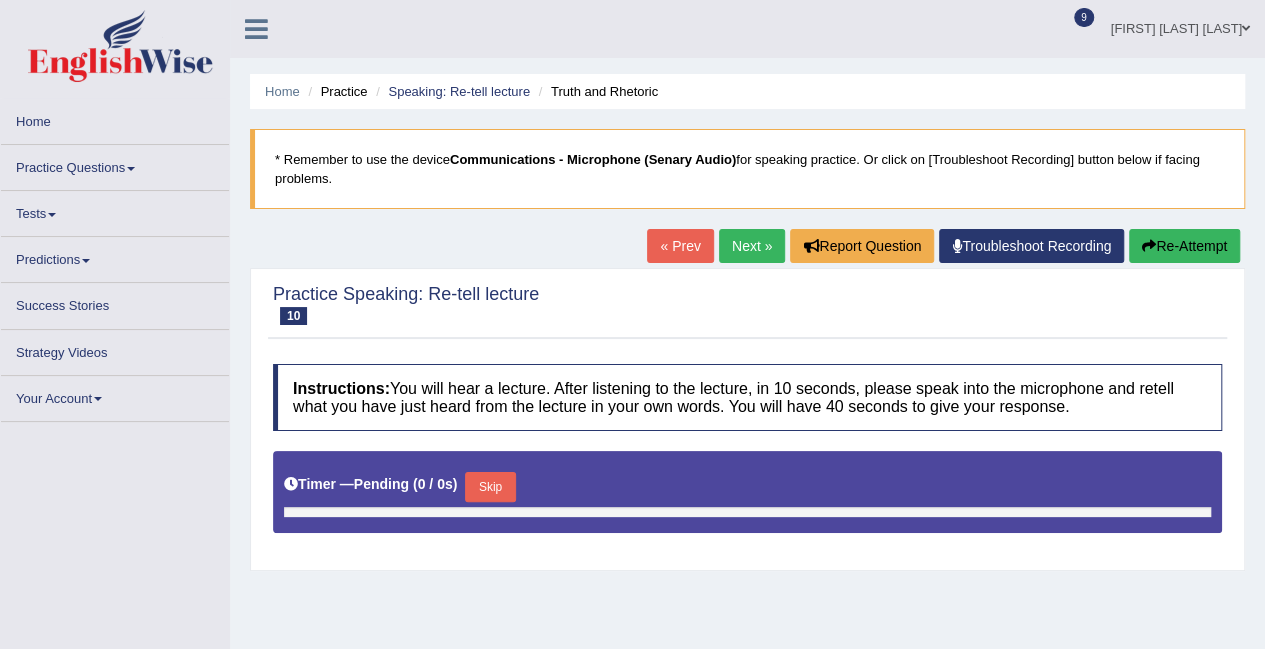 click on "Skip" at bounding box center [490, 487] 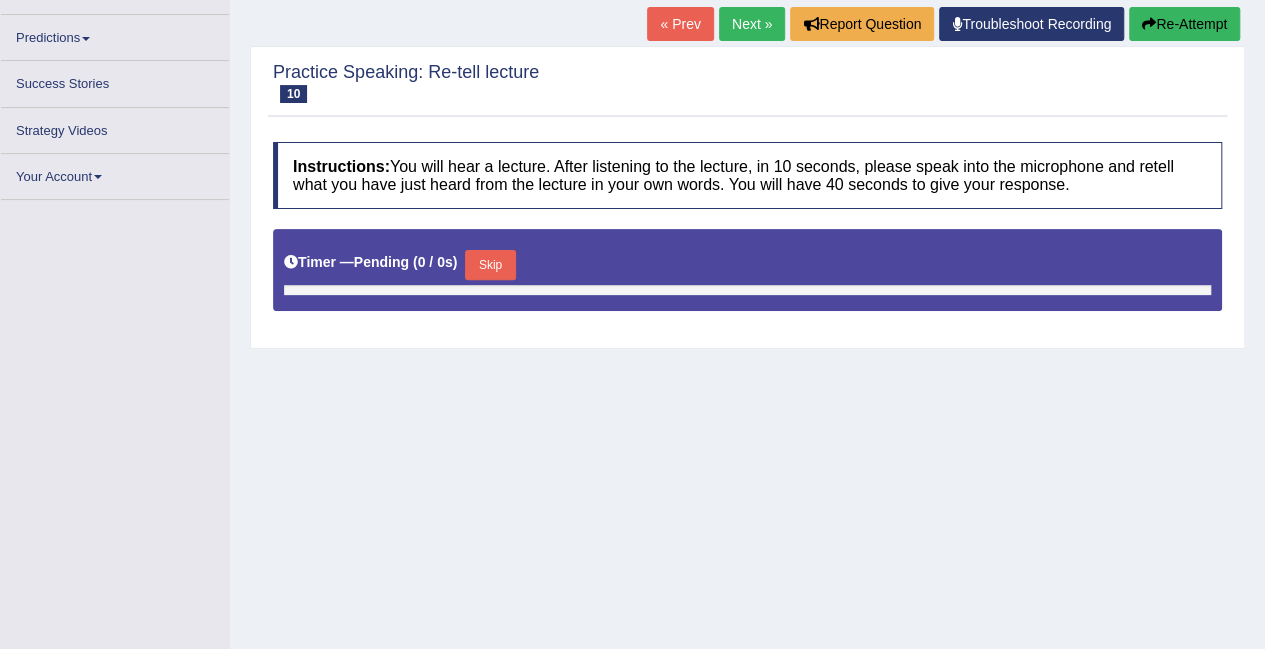 scroll, scrollTop: 190, scrollLeft: 0, axis: vertical 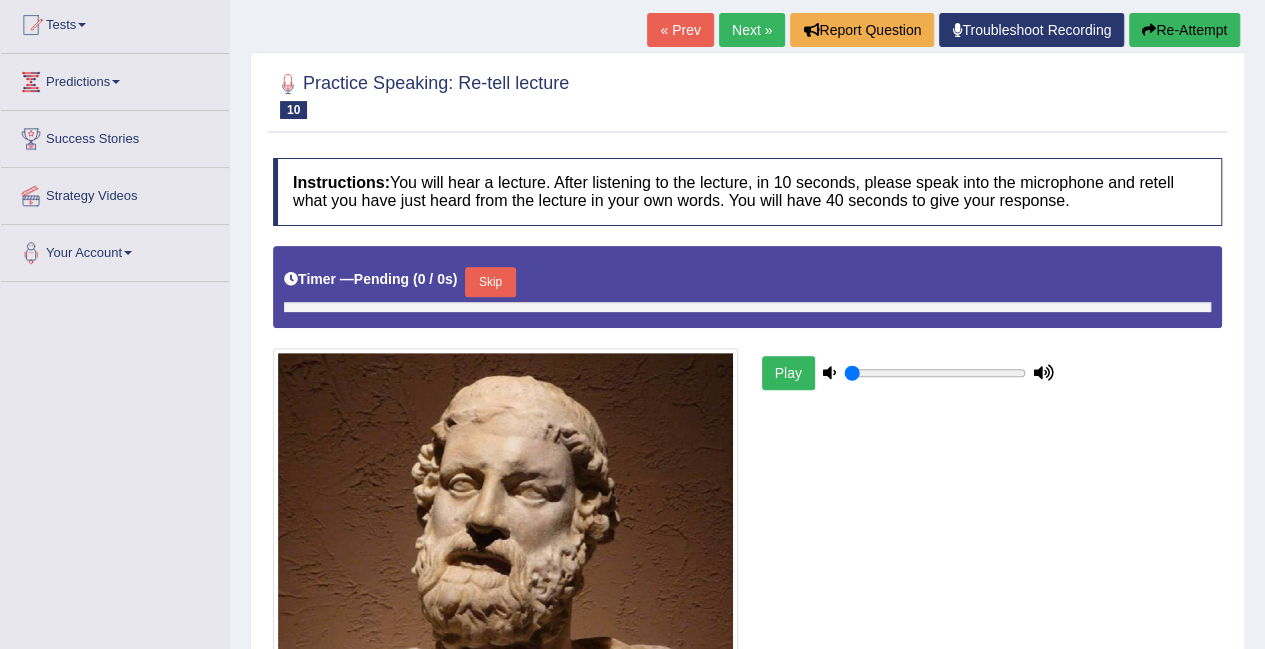 type on "0.9" 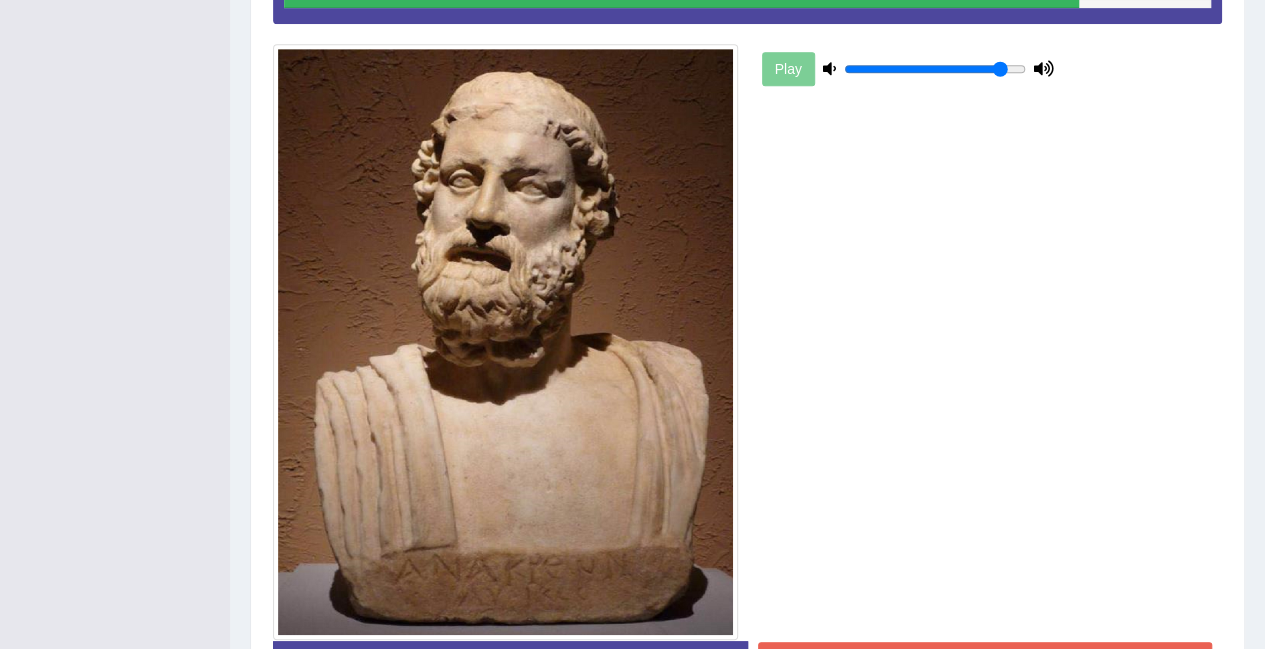 scroll, scrollTop: 658, scrollLeft: 0, axis: vertical 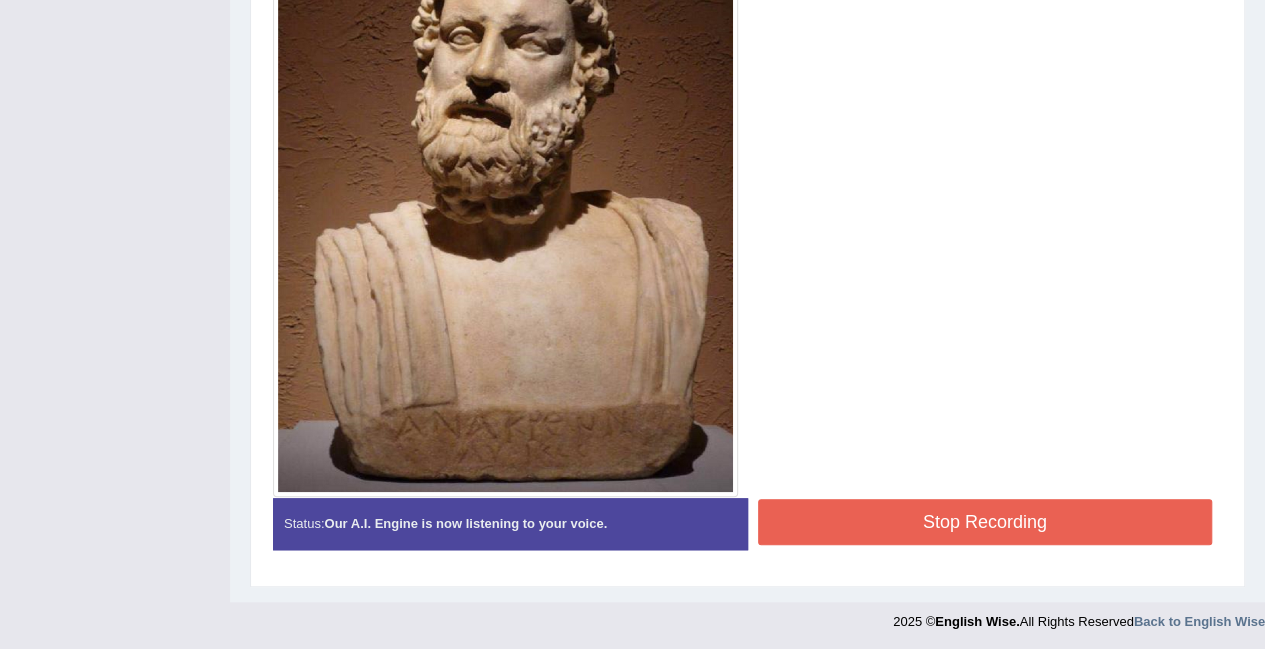 click on "Stop Recording" at bounding box center [985, 522] 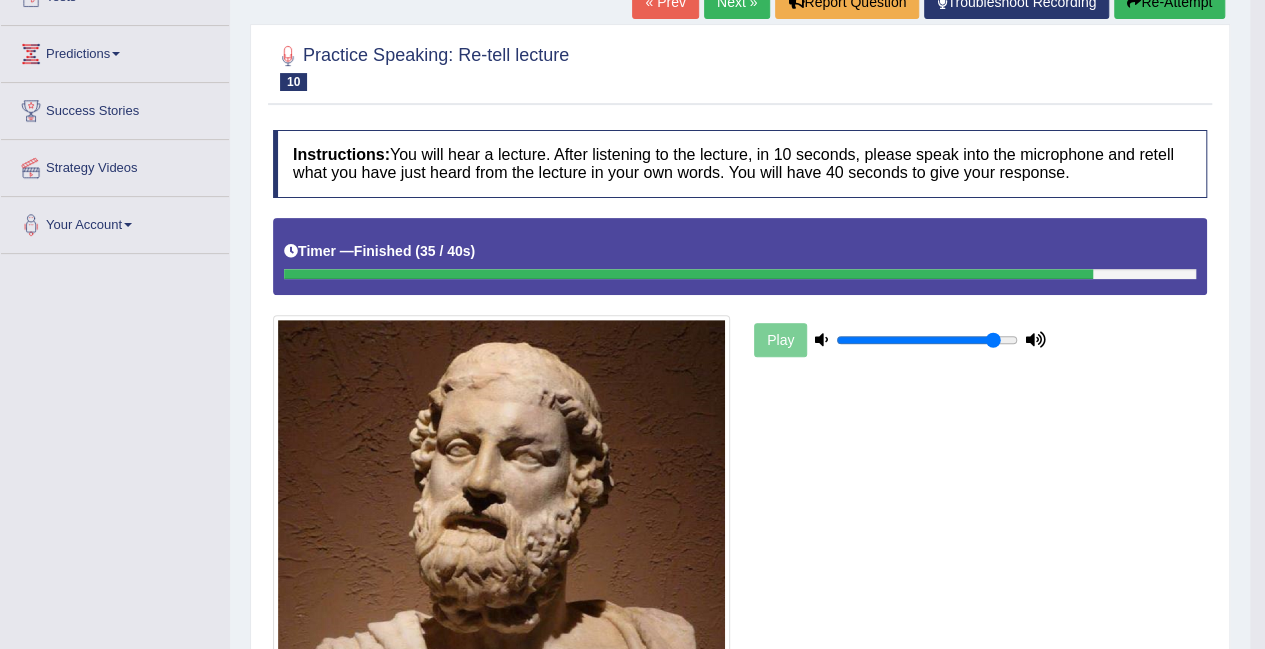 scroll, scrollTop: 145, scrollLeft: 0, axis: vertical 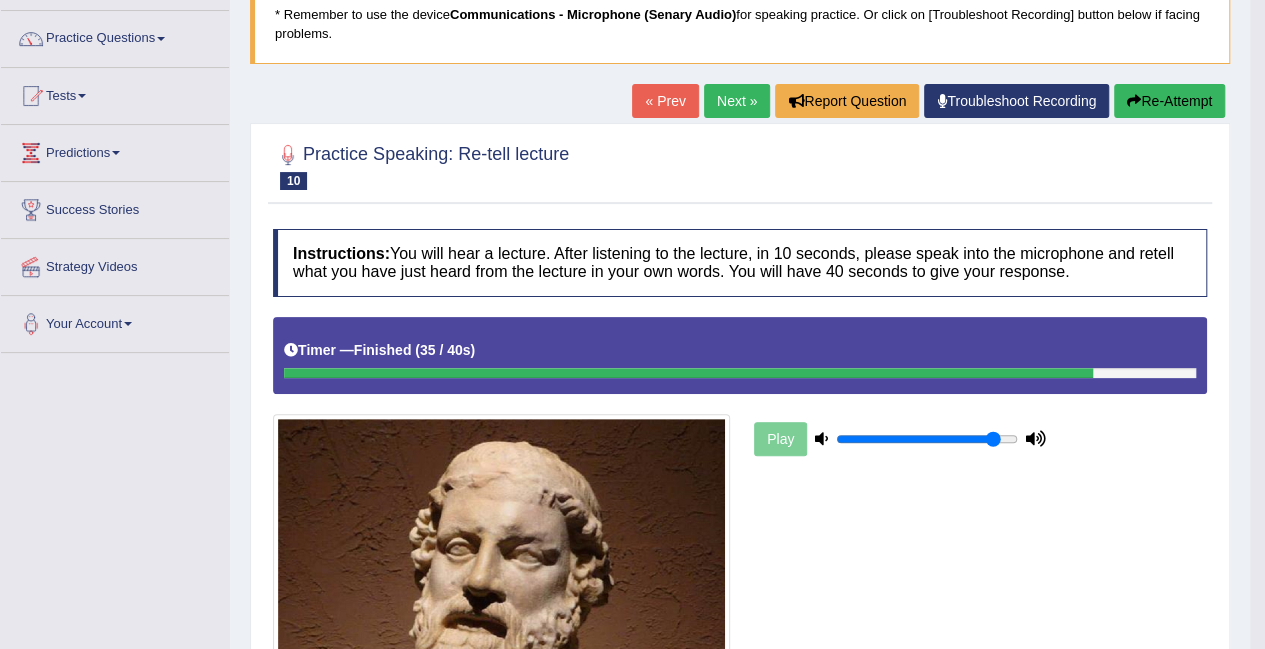 click on "Next »" at bounding box center [737, 101] 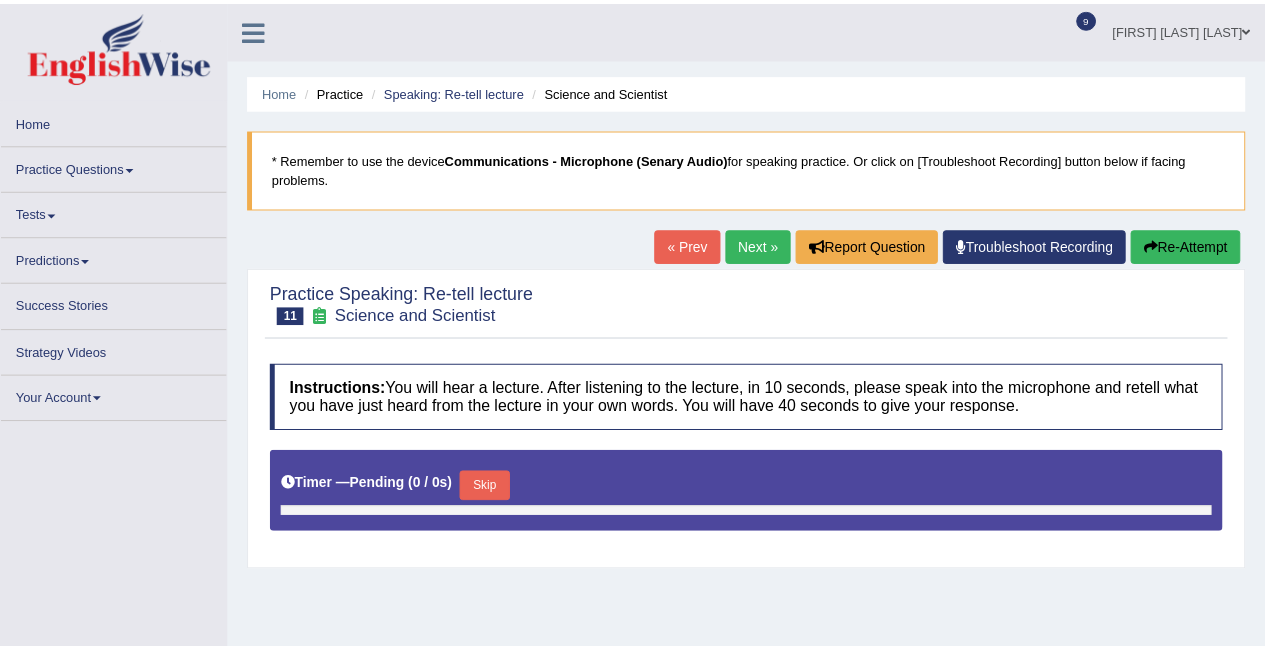 scroll, scrollTop: 0, scrollLeft: 0, axis: both 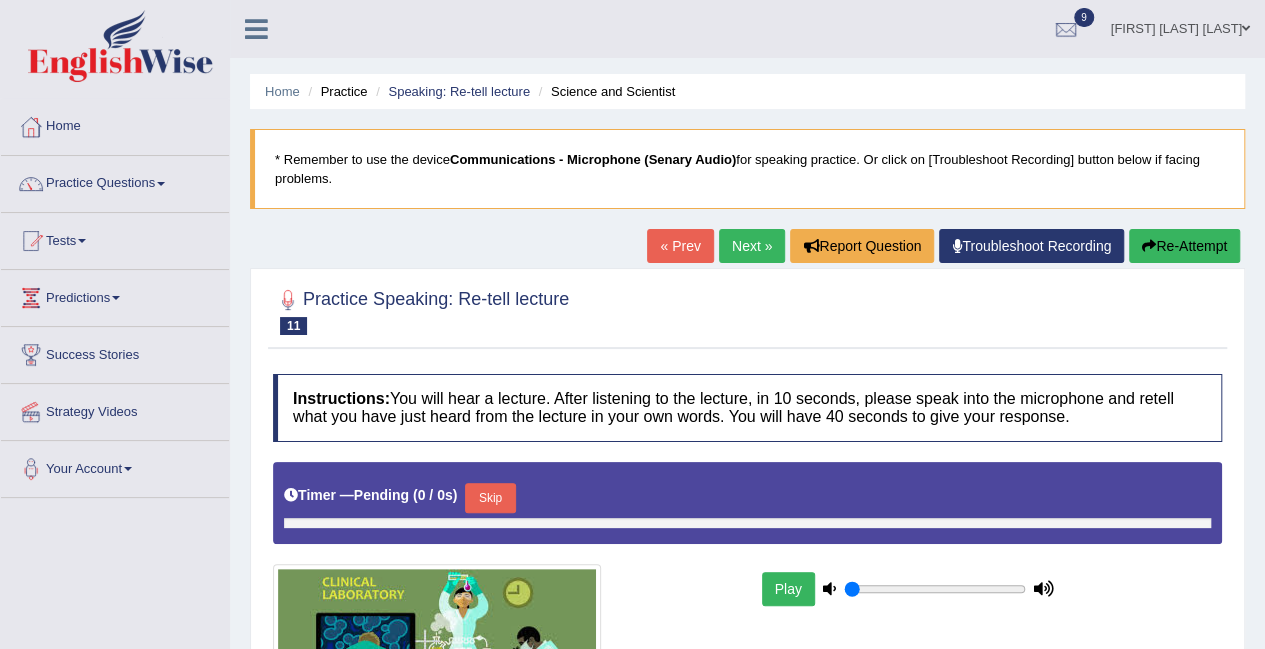 type on "0.9" 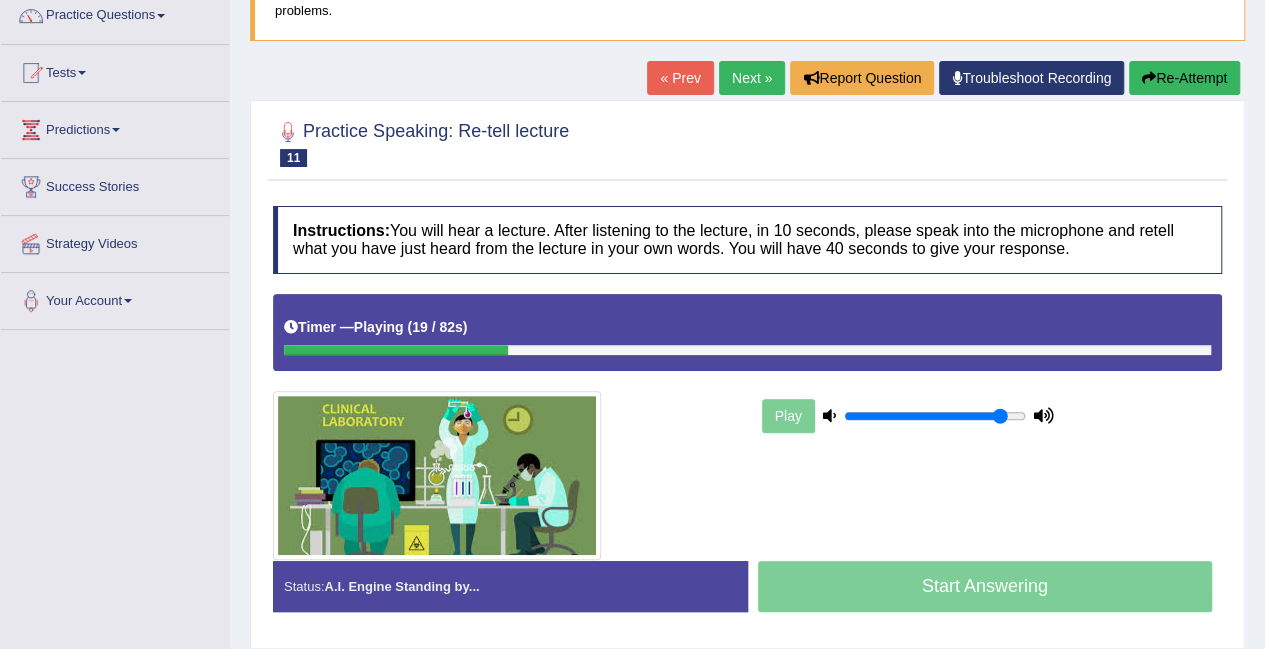 scroll, scrollTop: 100, scrollLeft: 0, axis: vertical 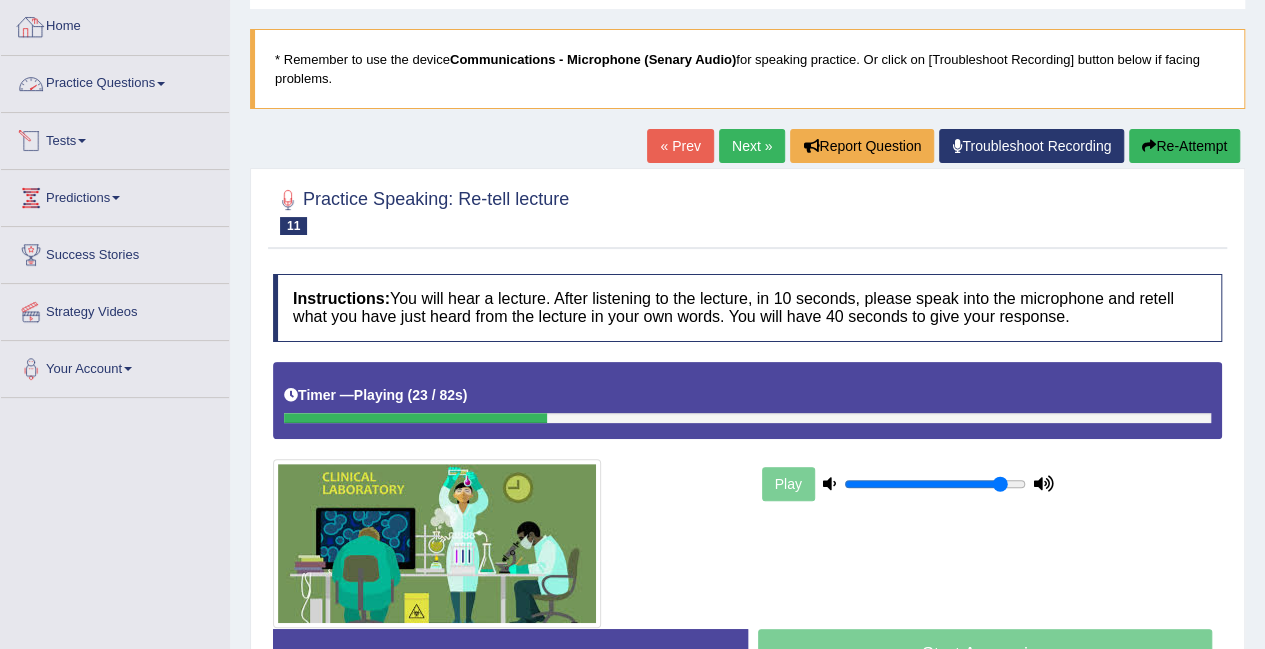 click on "Home" at bounding box center [115, 24] 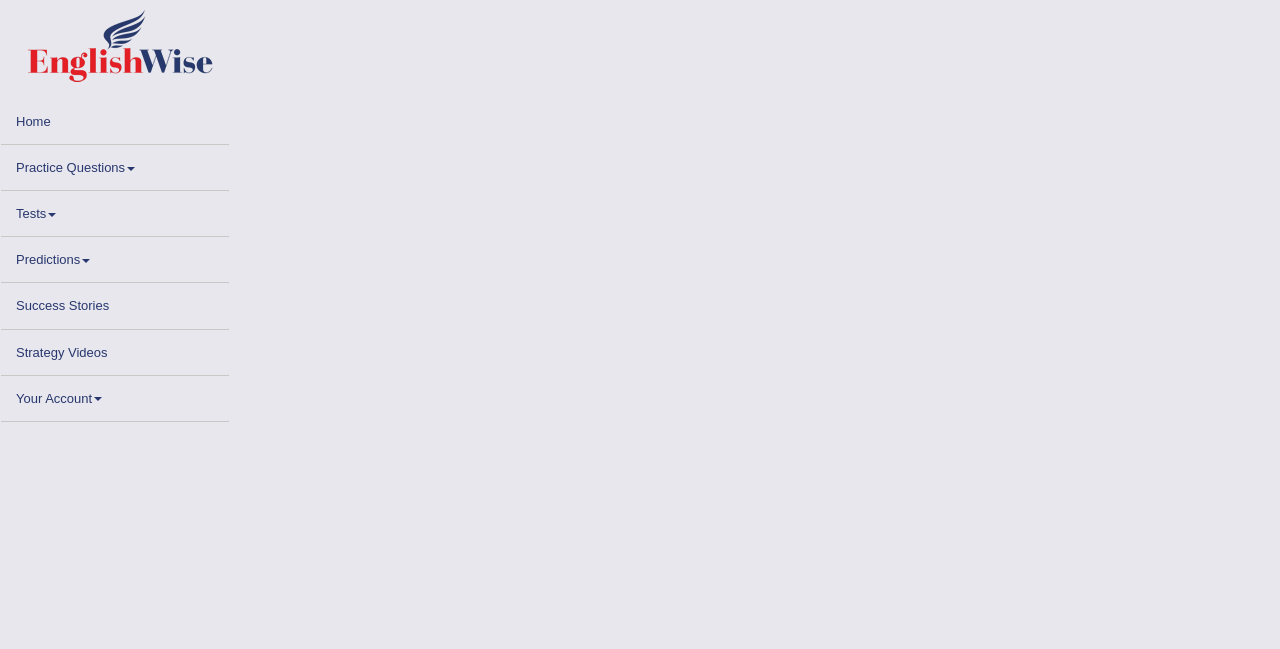 scroll, scrollTop: 0, scrollLeft: 0, axis: both 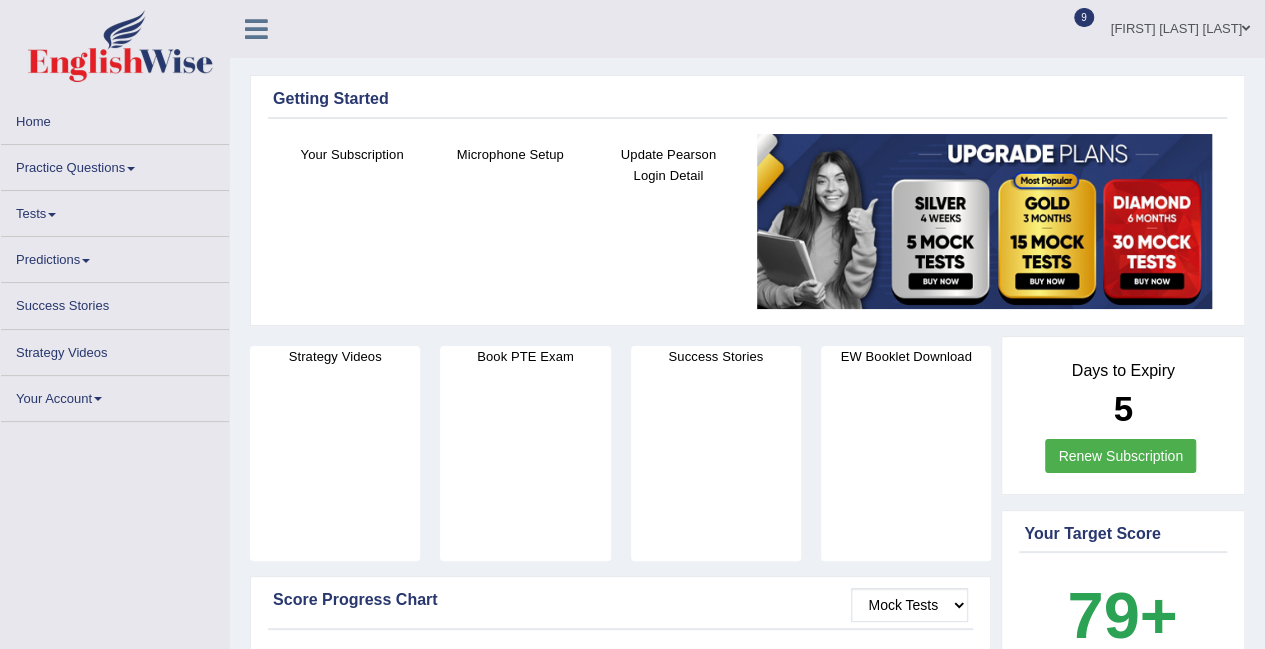 click on "Practice Questions" at bounding box center (115, 164) 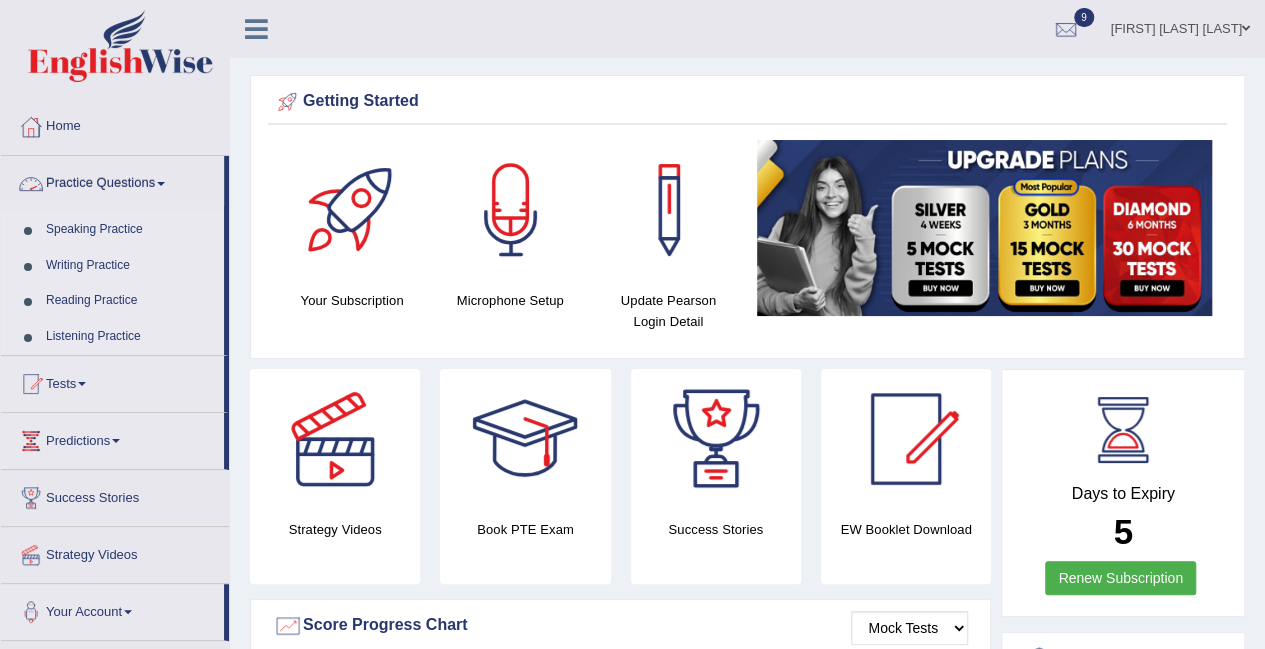 click on "Practice Questions" at bounding box center [112, 181] 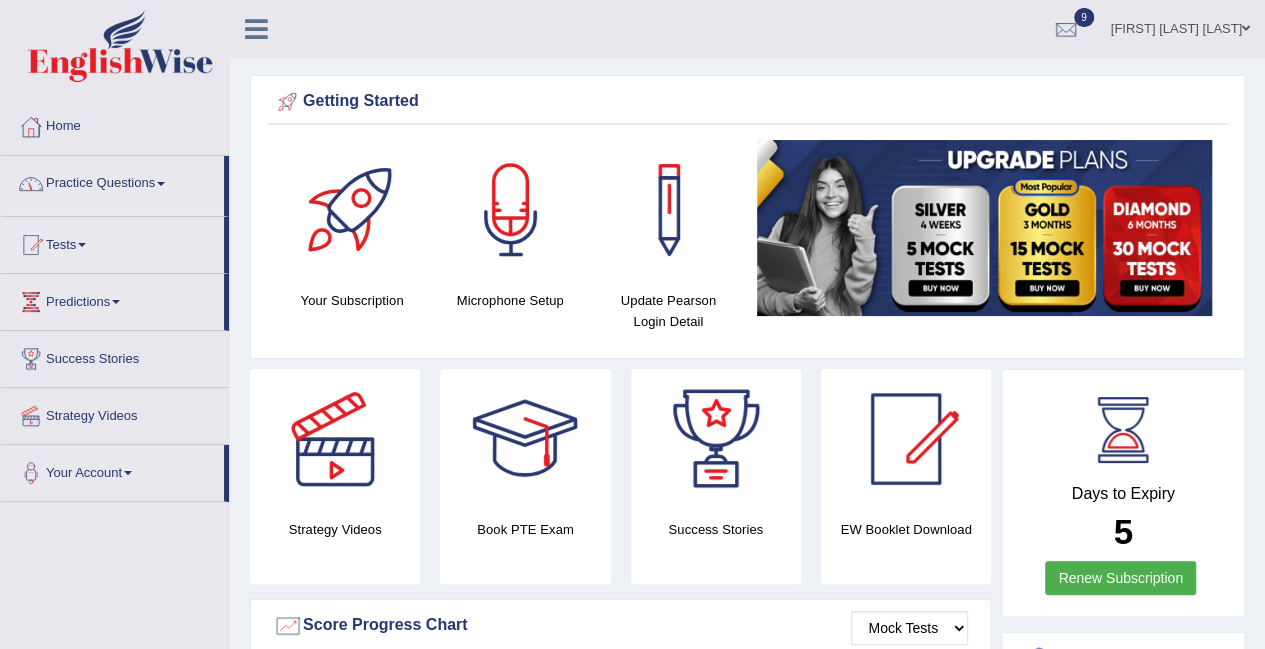 click on "Practice Questions" at bounding box center (112, 181) 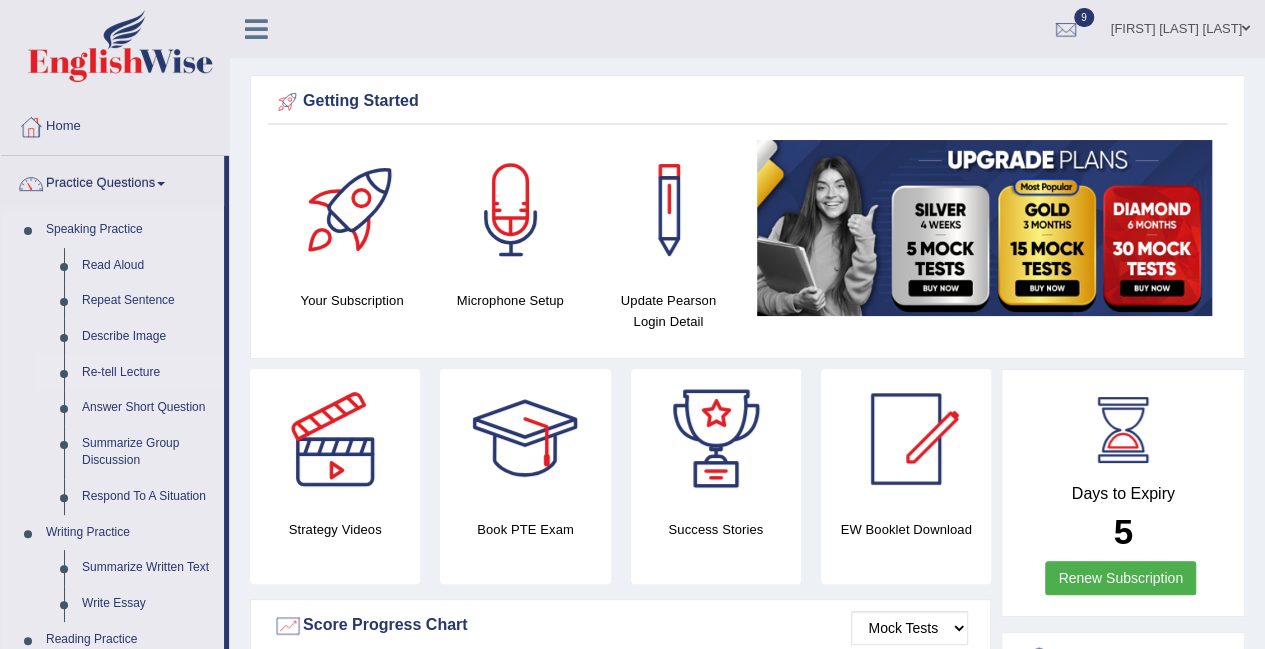click on "Re-tell Lecture" at bounding box center (148, 373) 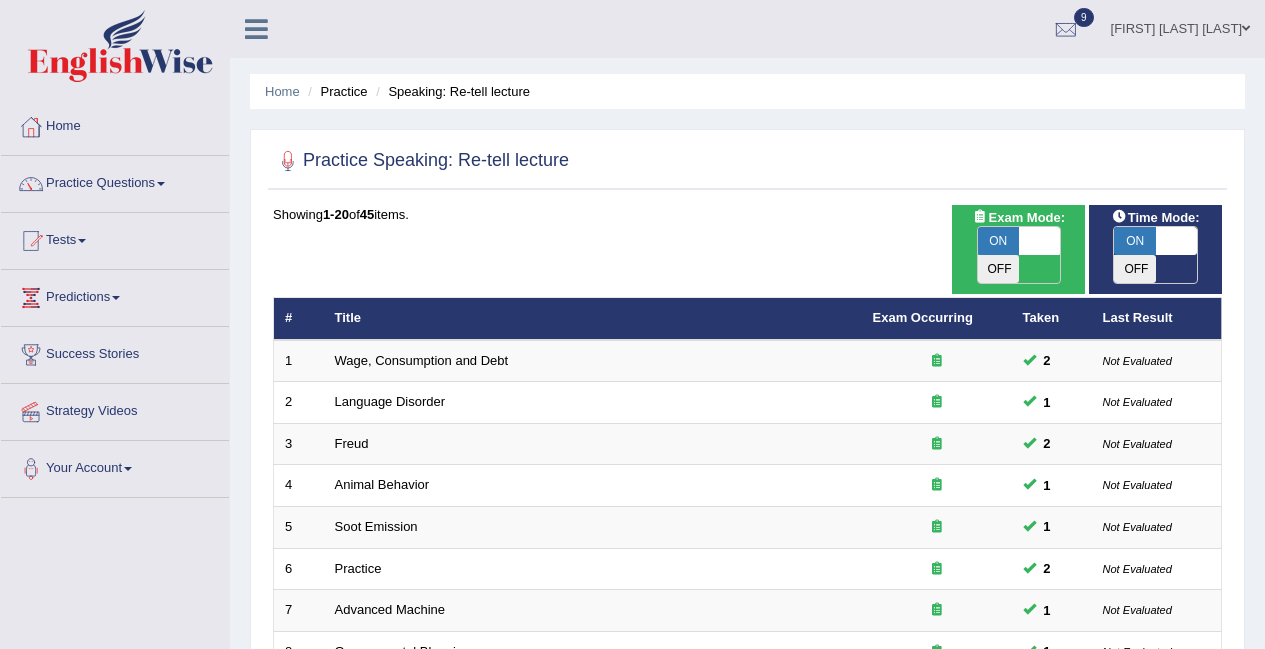 scroll, scrollTop: 0, scrollLeft: 0, axis: both 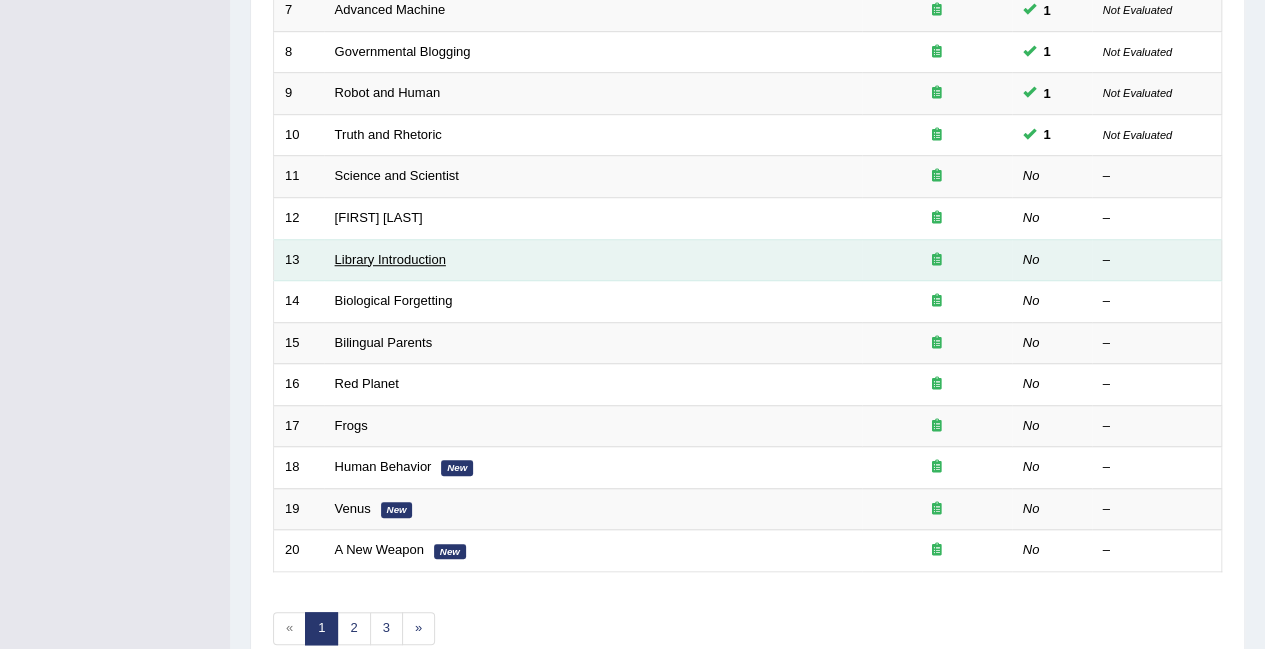 click on "Library Introduction" at bounding box center (390, 259) 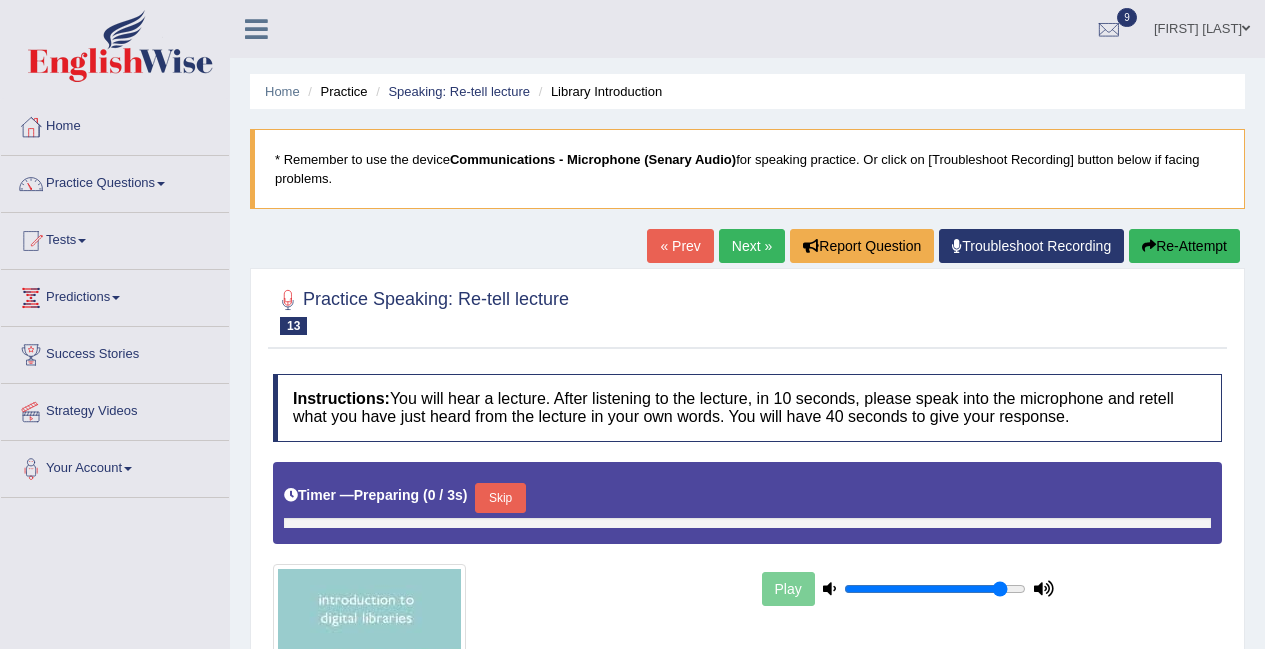 scroll, scrollTop: 0, scrollLeft: 0, axis: both 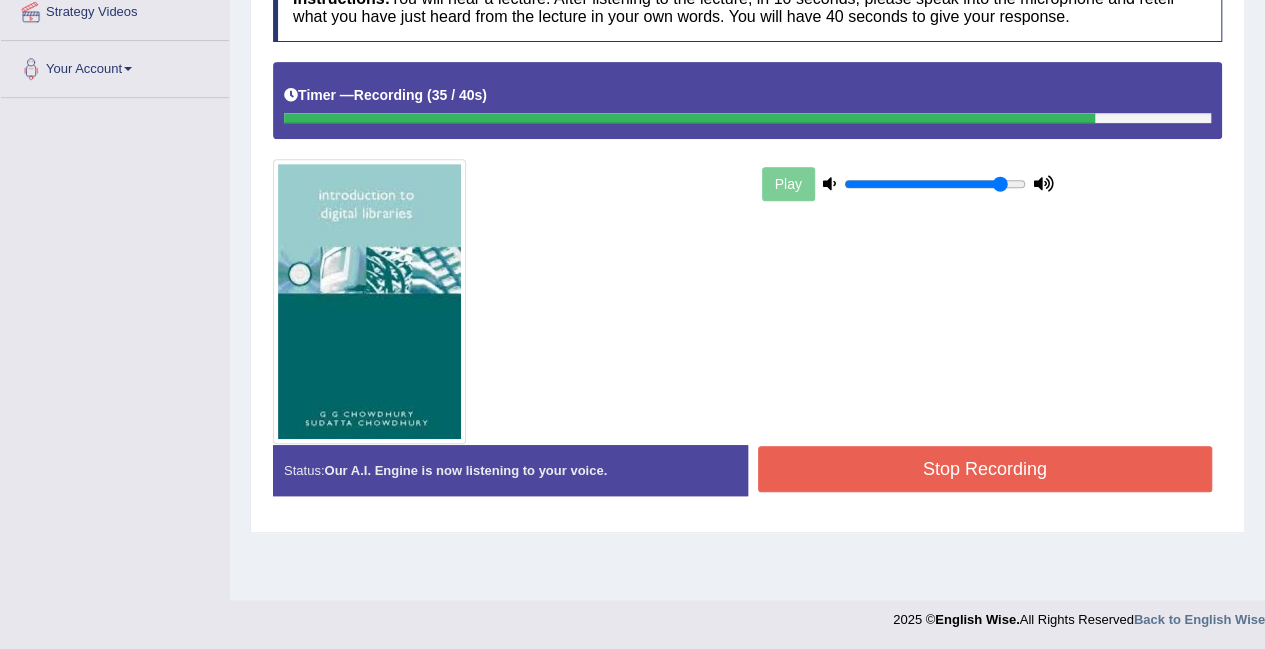 click on "Stop Recording" at bounding box center (985, 469) 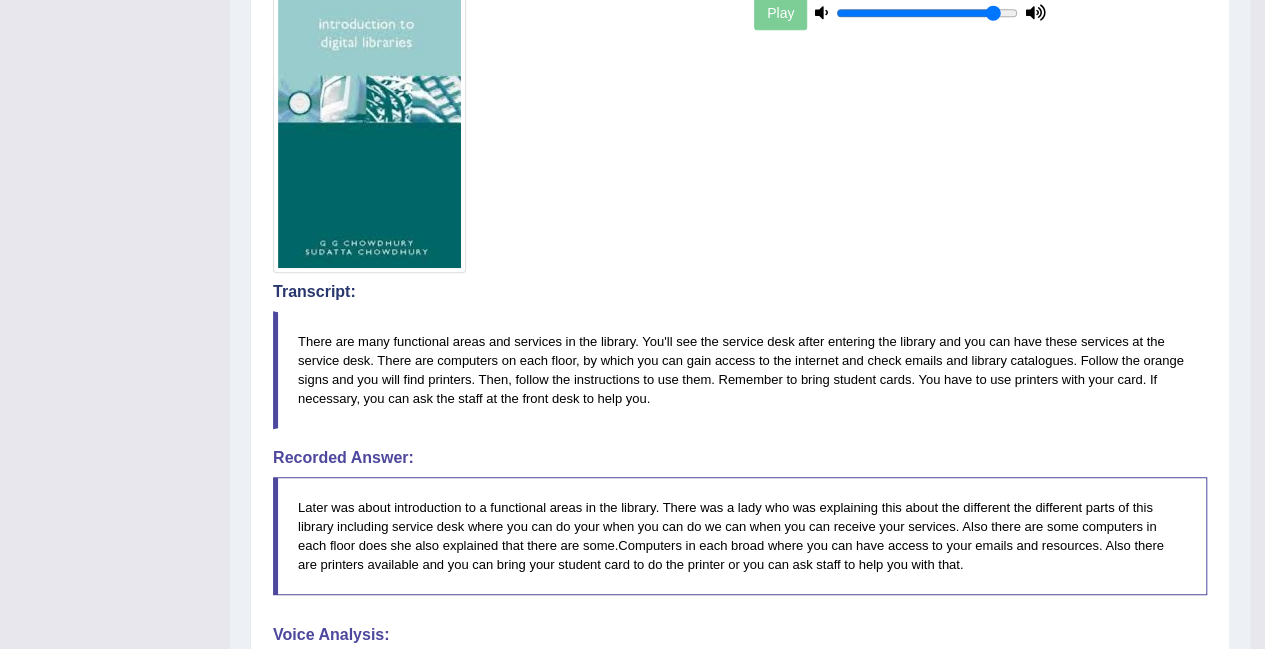 scroll, scrollTop: 204, scrollLeft: 0, axis: vertical 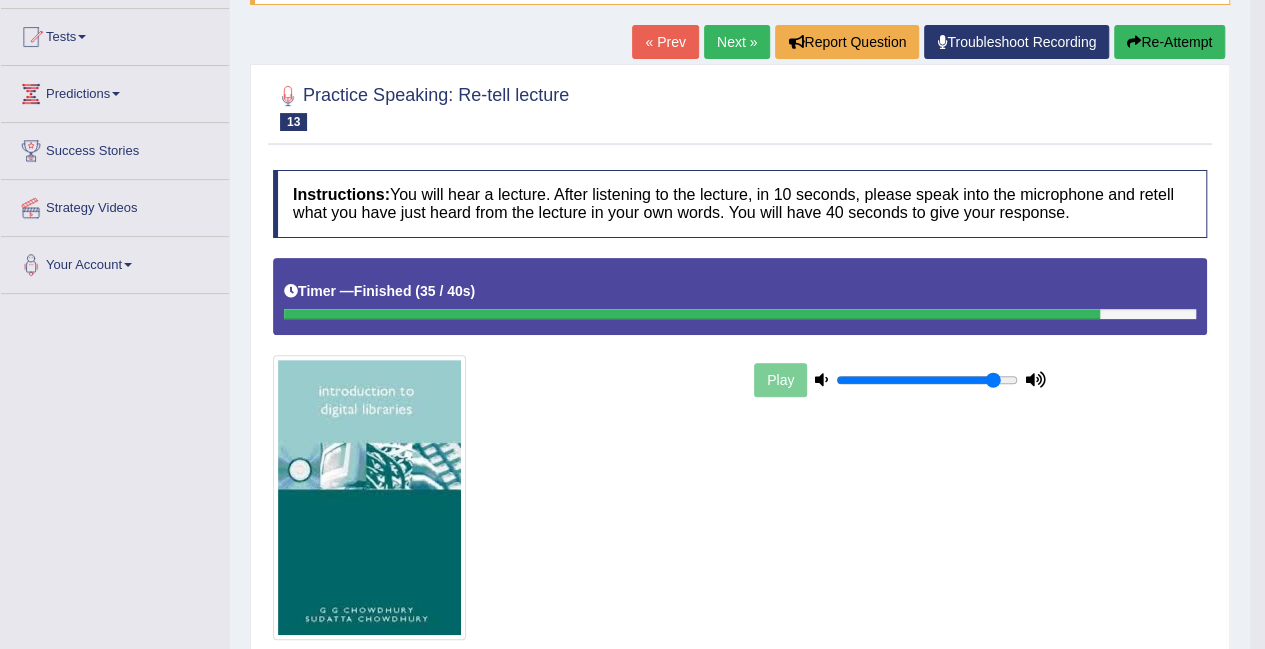 click on "Next »" at bounding box center [737, 42] 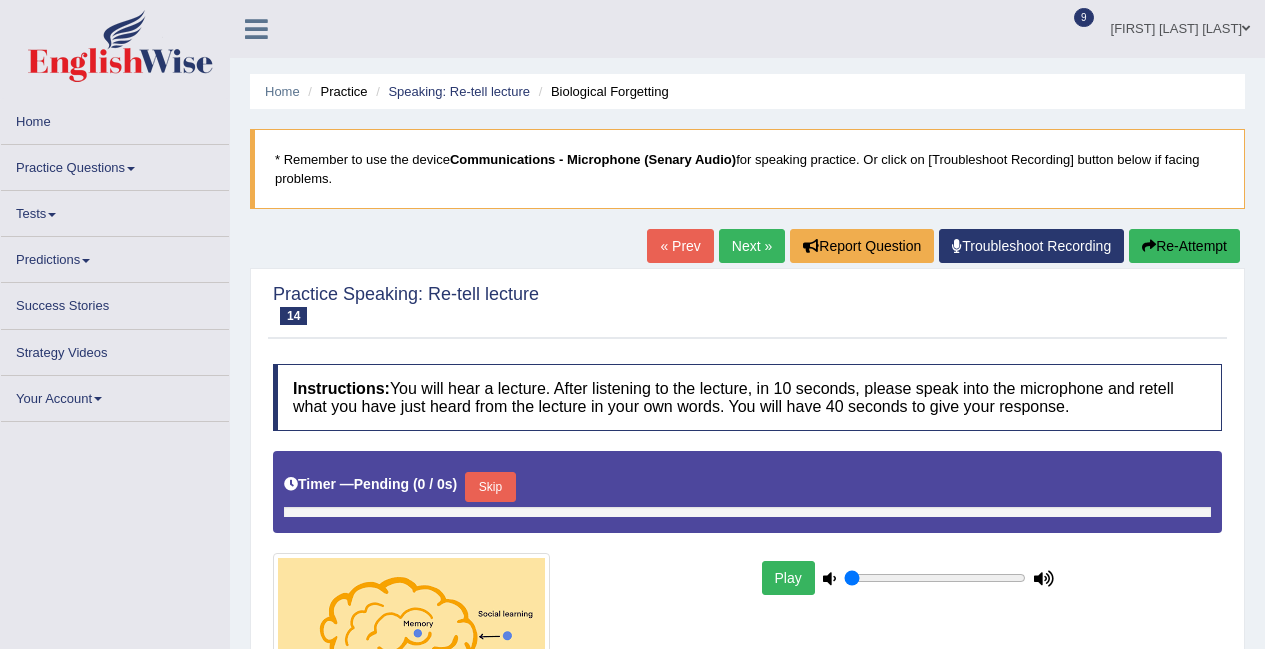 scroll, scrollTop: 0, scrollLeft: 0, axis: both 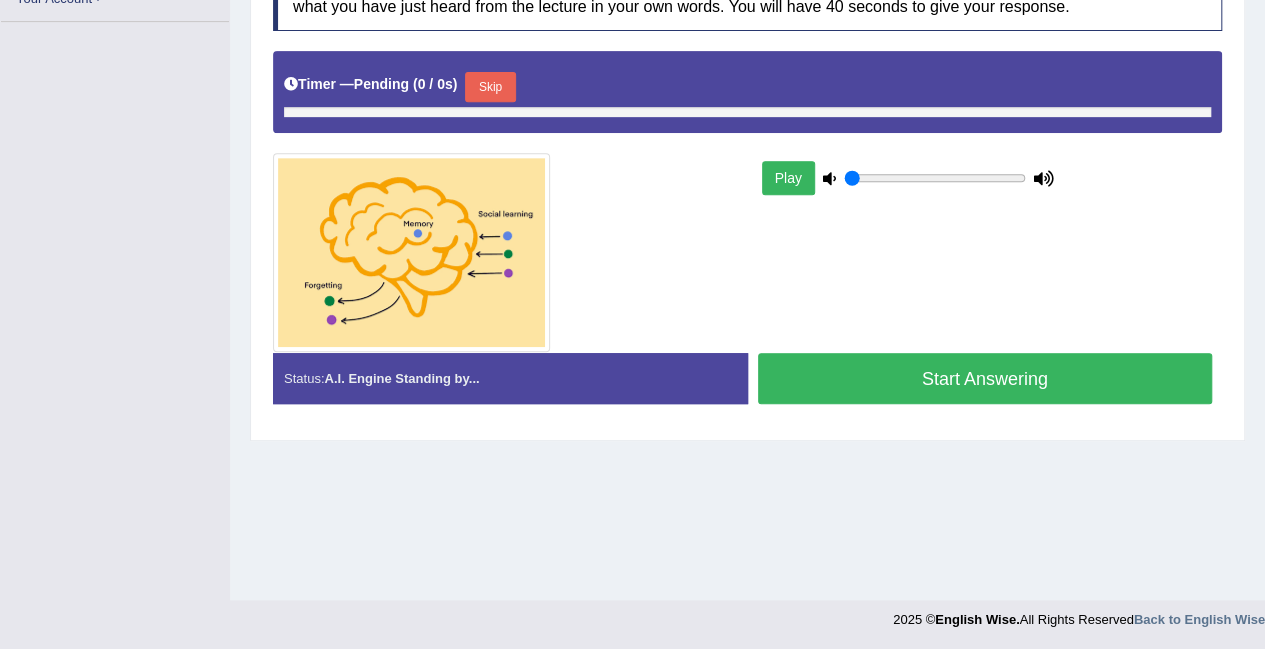 type on "0.9" 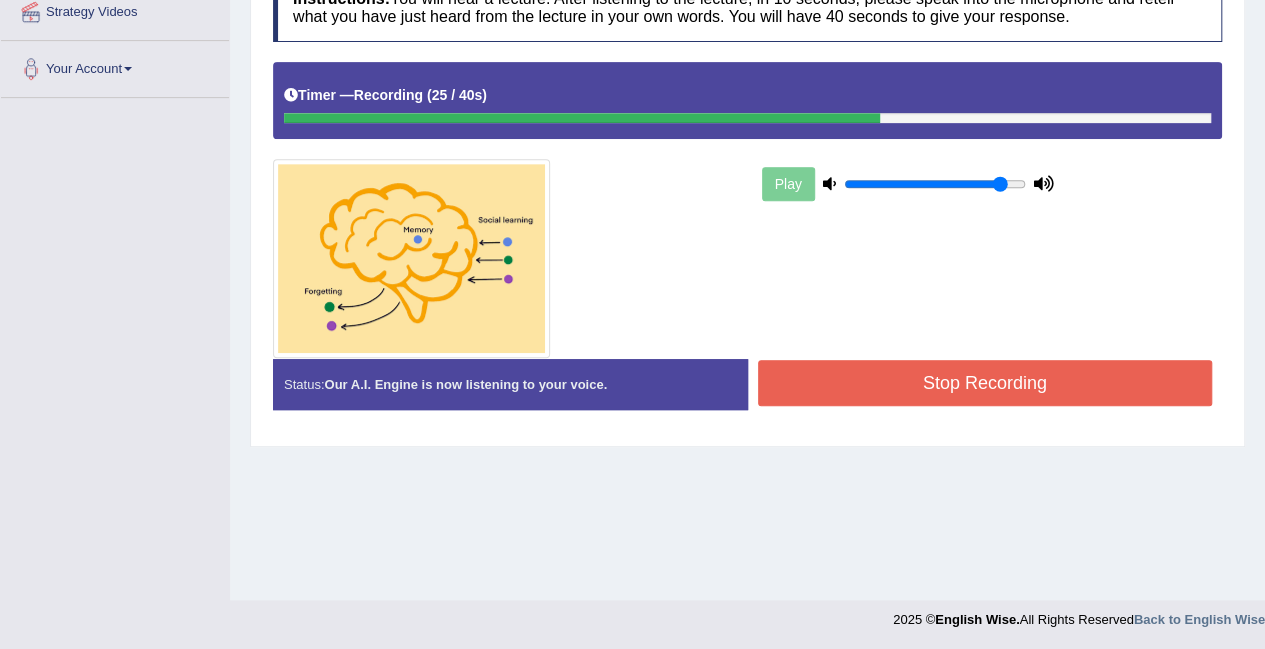click on "Stop Recording" at bounding box center [985, 383] 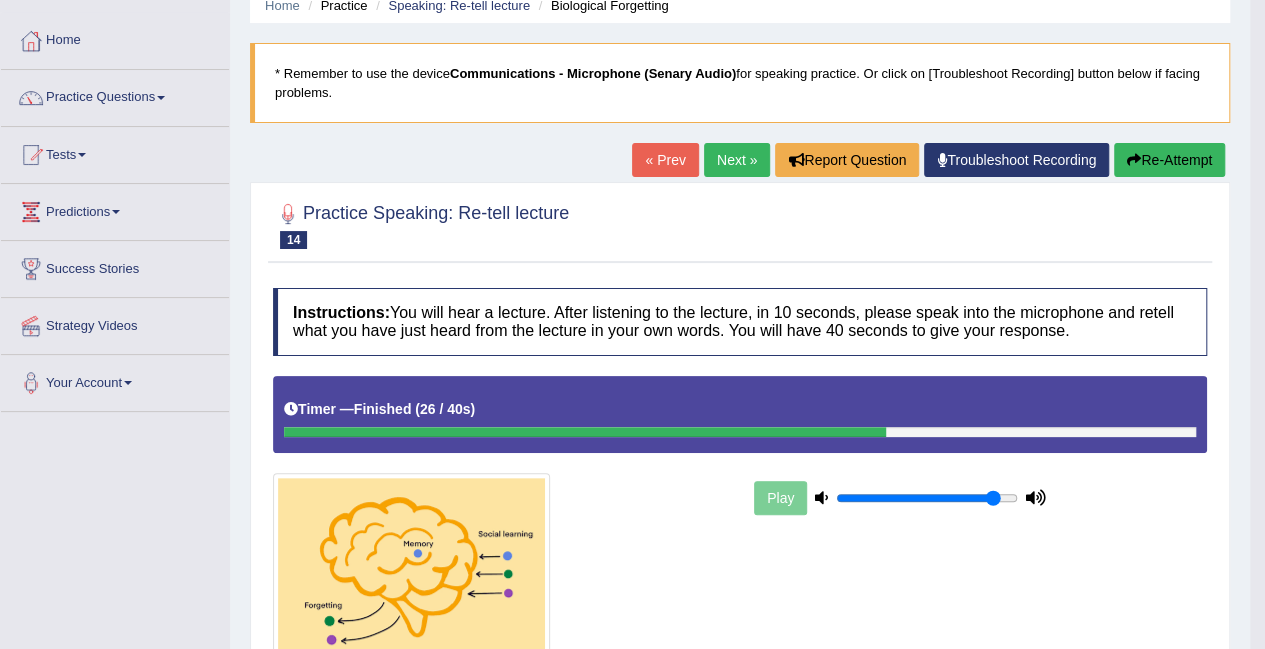 scroll, scrollTop: 0, scrollLeft: 0, axis: both 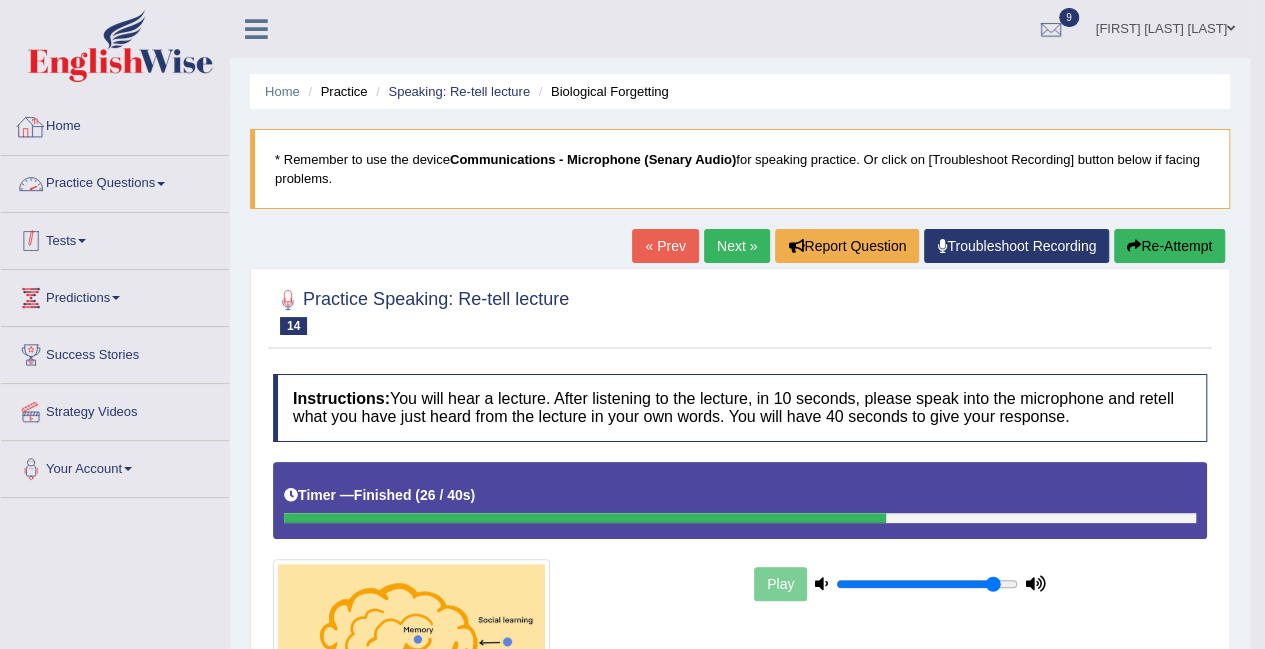 click on "Practice Questions" at bounding box center (115, 181) 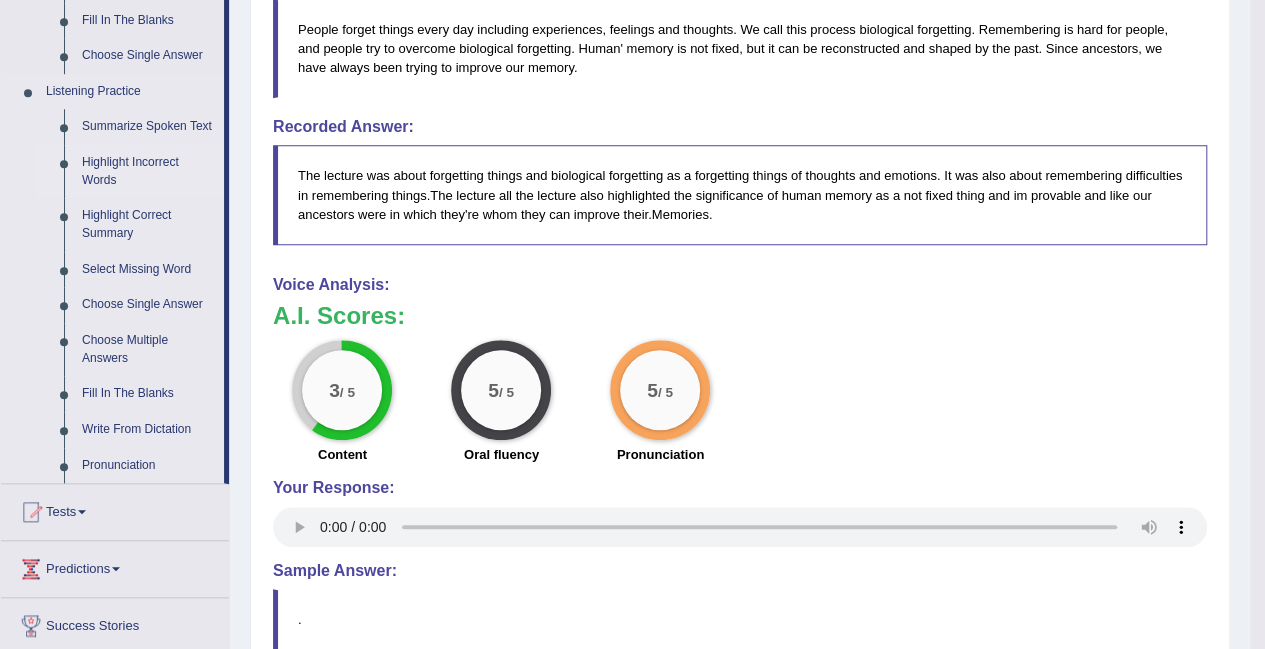 scroll, scrollTop: 966, scrollLeft: 0, axis: vertical 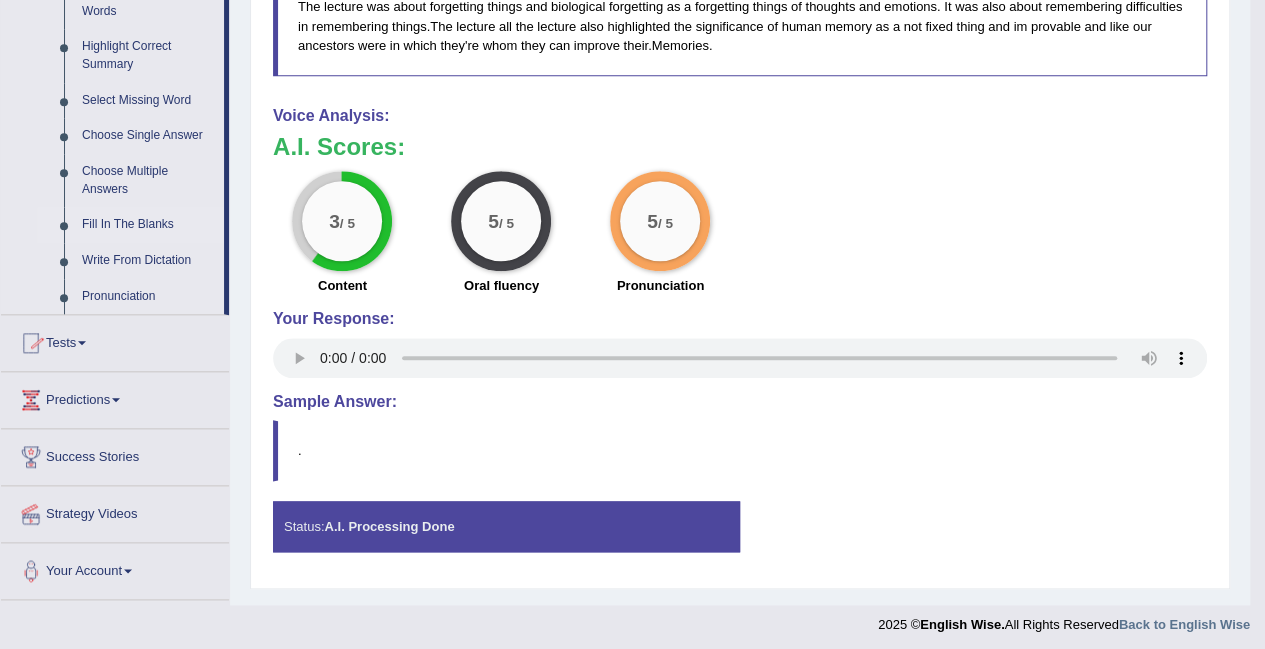 click on "Fill In The Blanks" at bounding box center (148, 225) 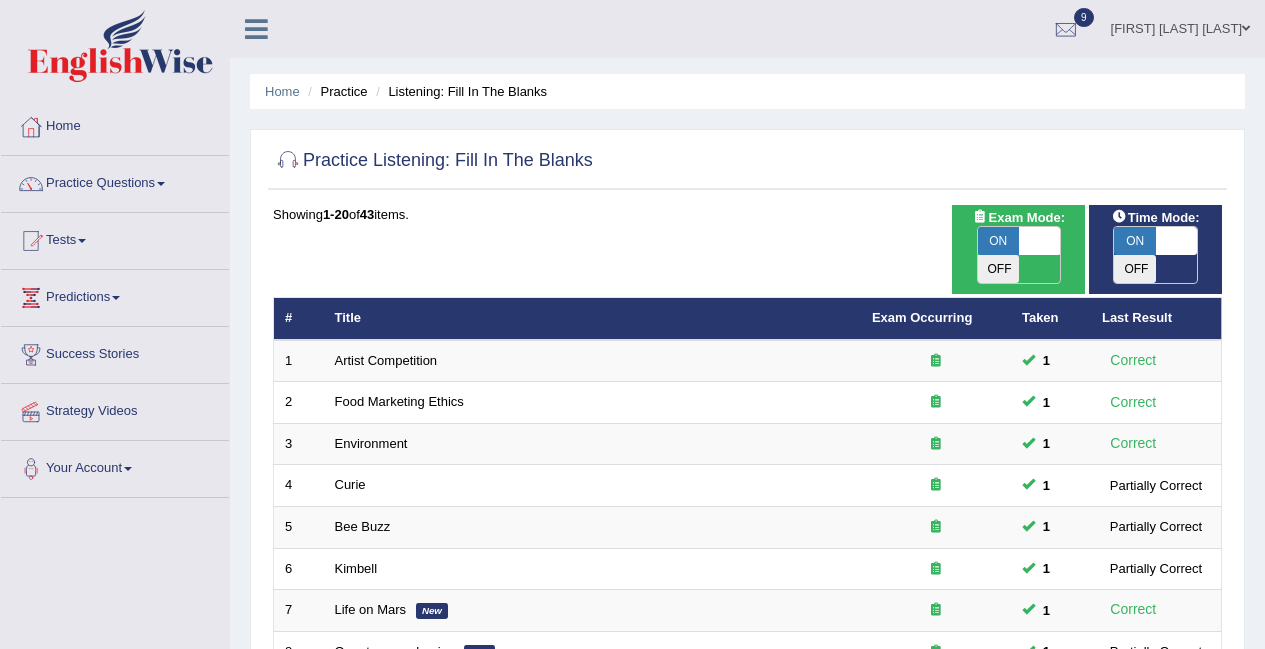 scroll, scrollTop: 0, scrollLeft: 0, axis: both 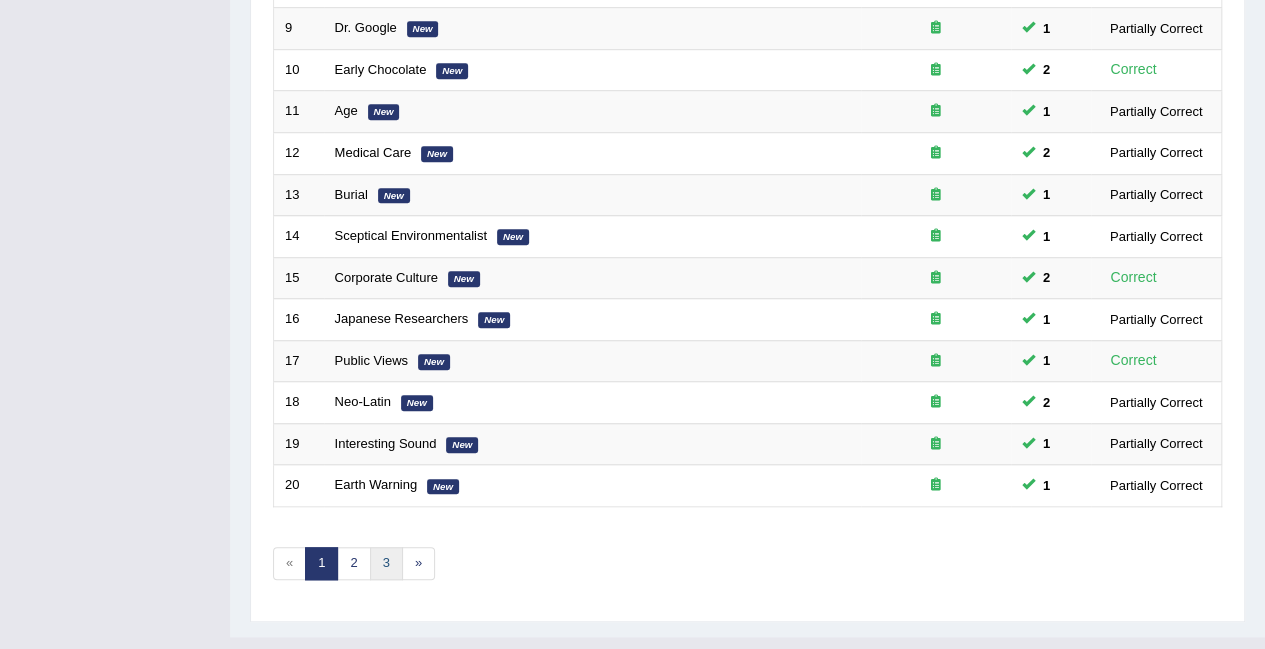 click on "3" at bounding box center [386, 563] 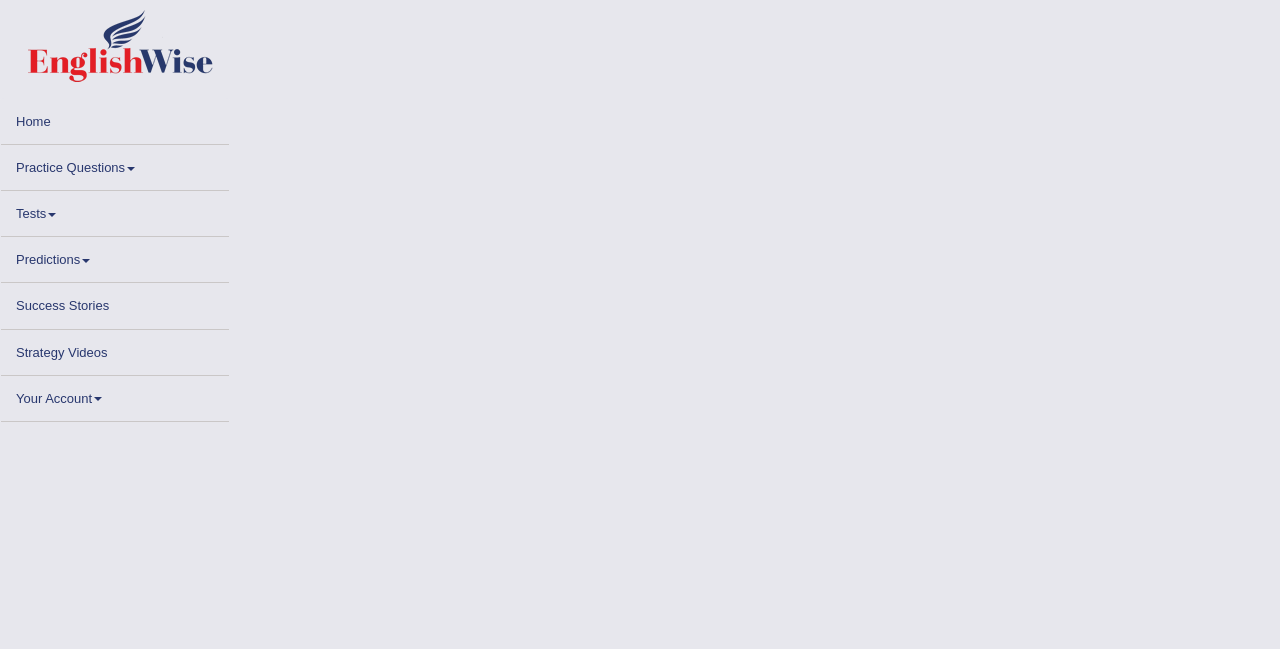 scroll, scrollTop: 0, scrollLeft: 0, axis: both 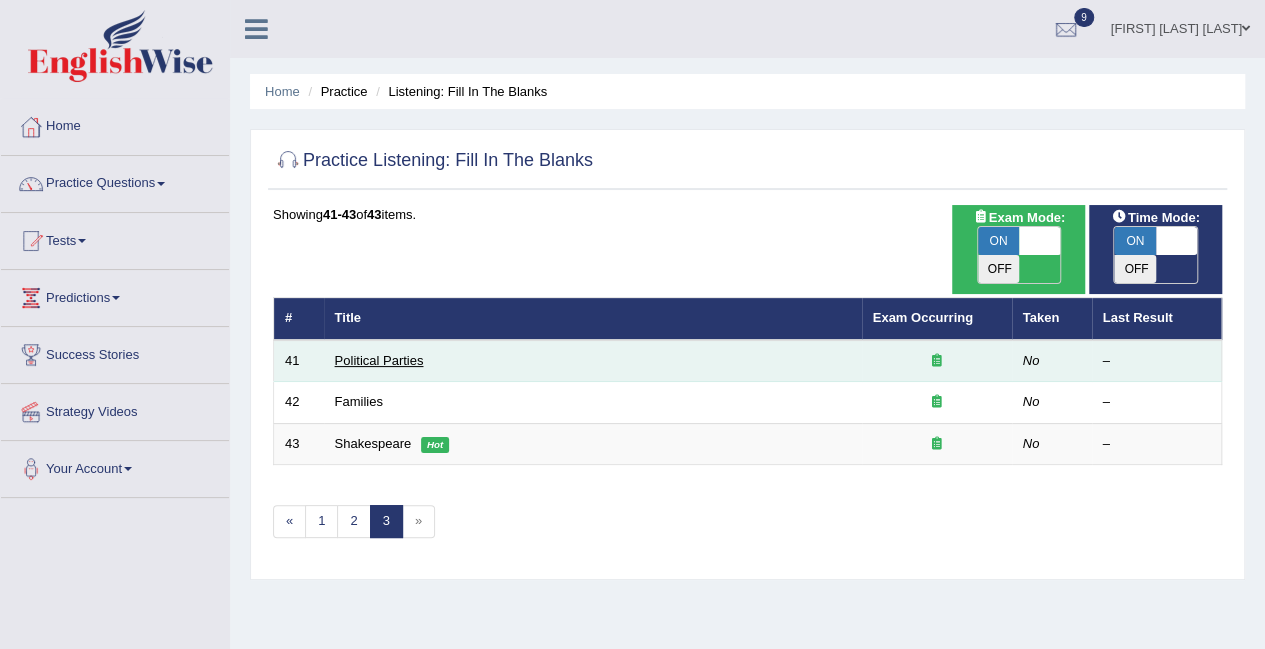click on "Political Parties" at bounding box center [379, 360] 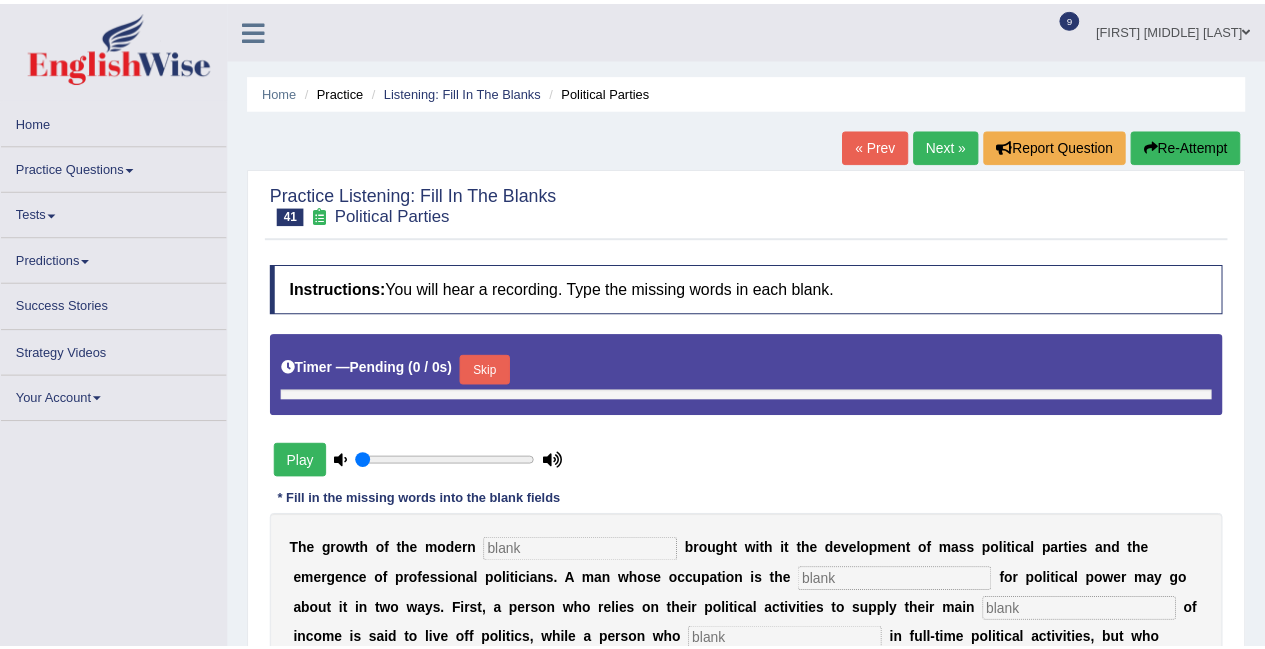 scroll, scrollTop: 0, scrollLeft: 0, axis: both 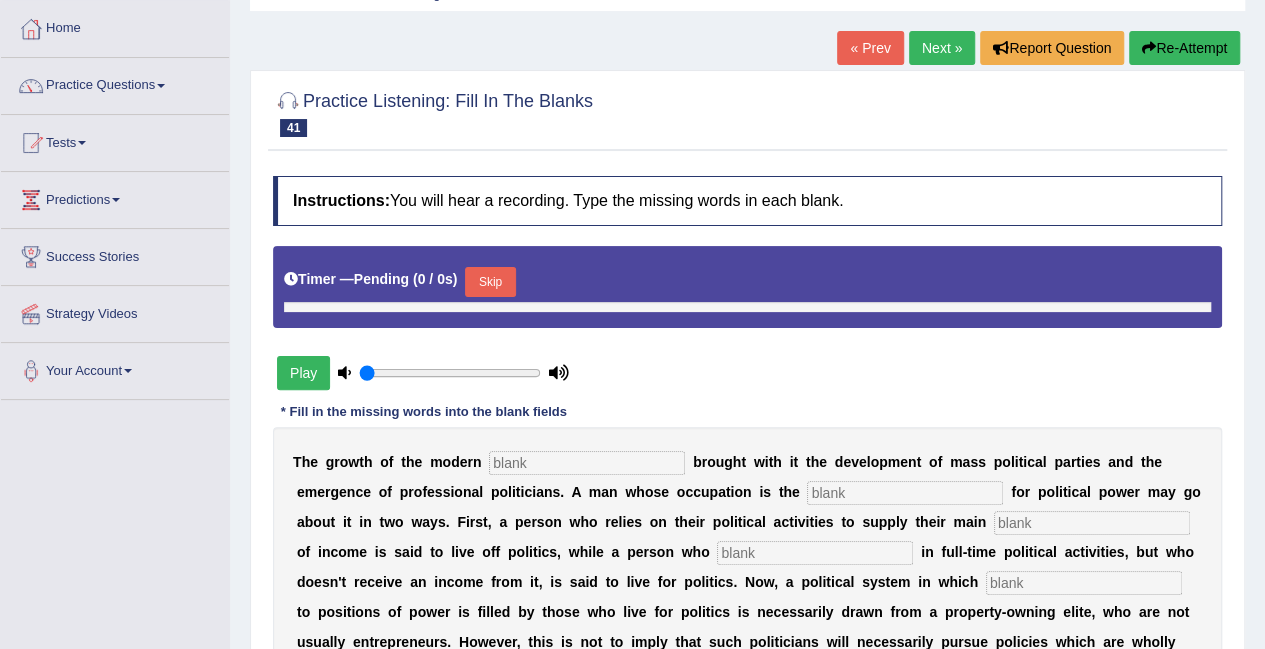 type on "0.9" 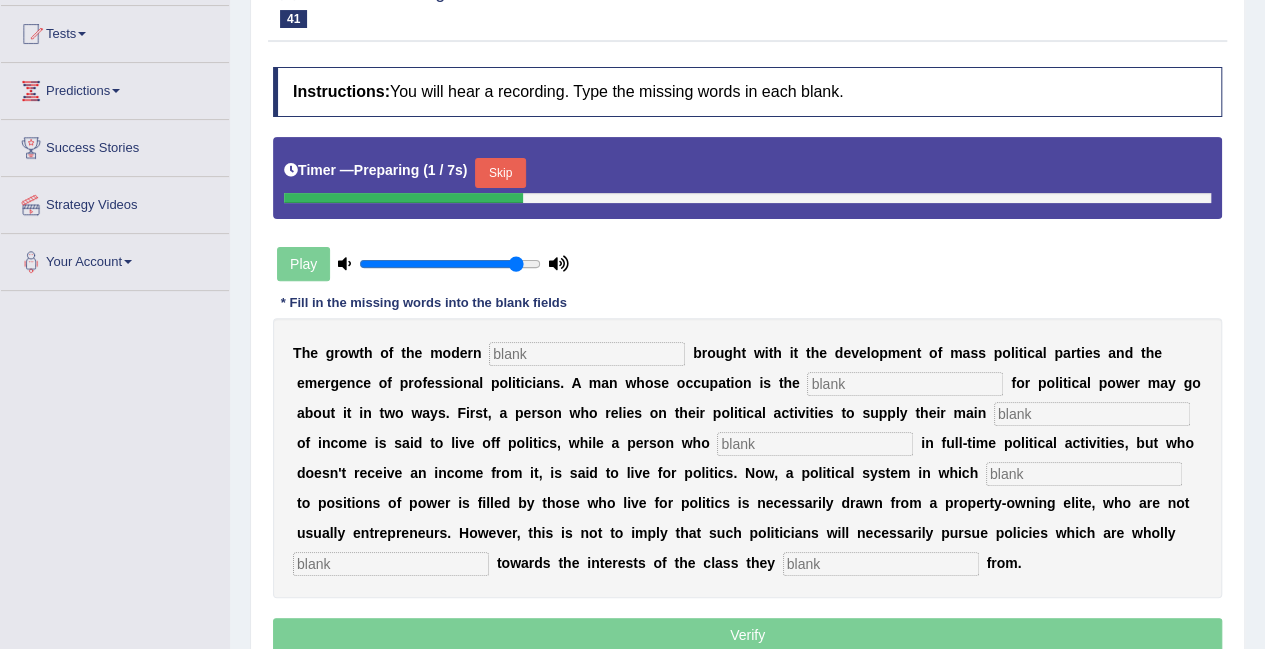 scroll, scrollTop: 200, scrollLeft: 0, axis: vertical 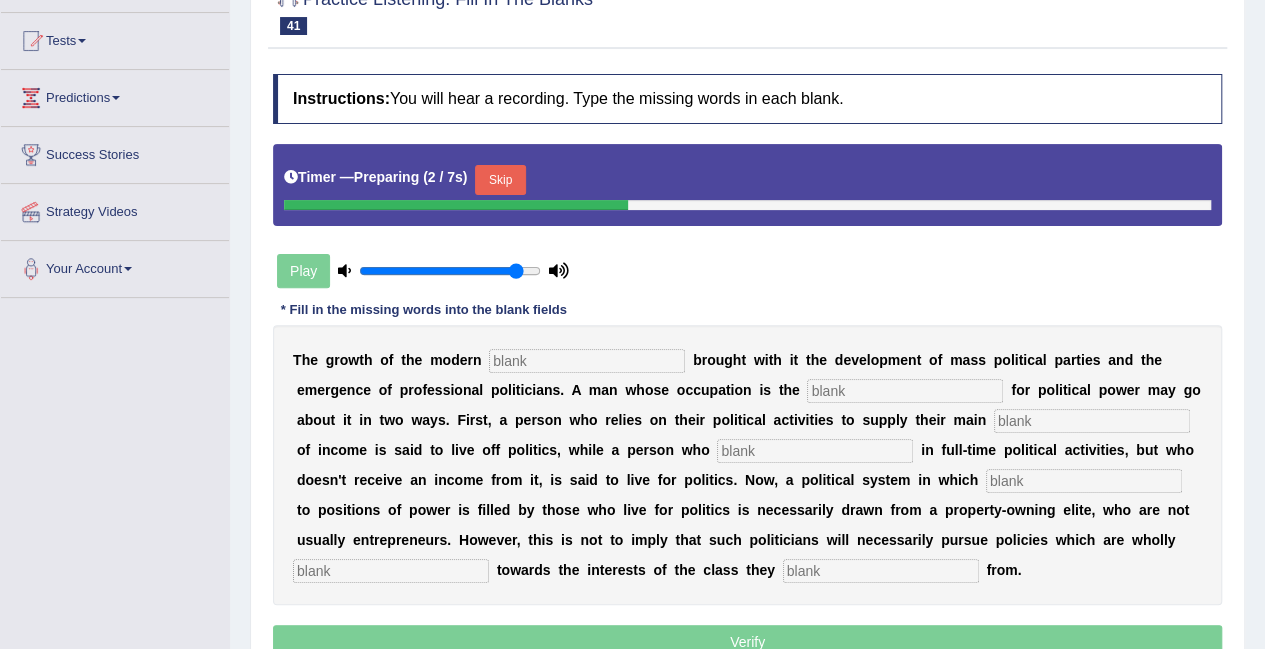 click on "Skip" at bounding box center (500, 180) 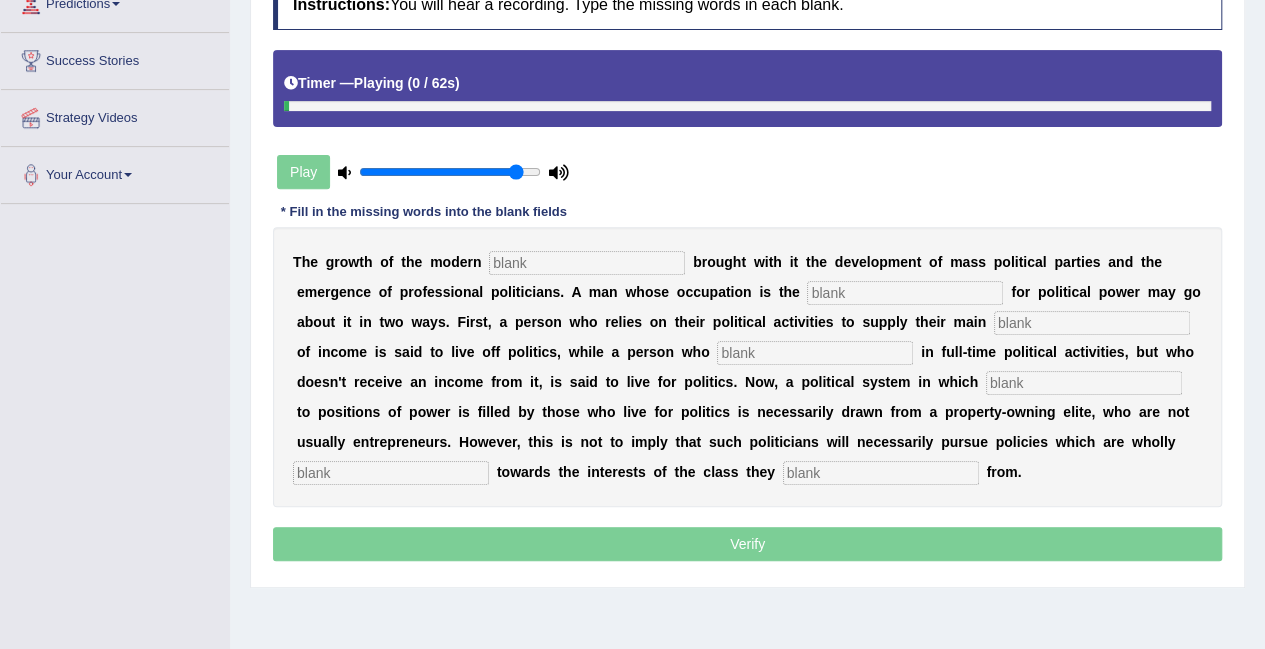 scroll, scrollTop: 400, scrollLeft: 0, axis: vertical 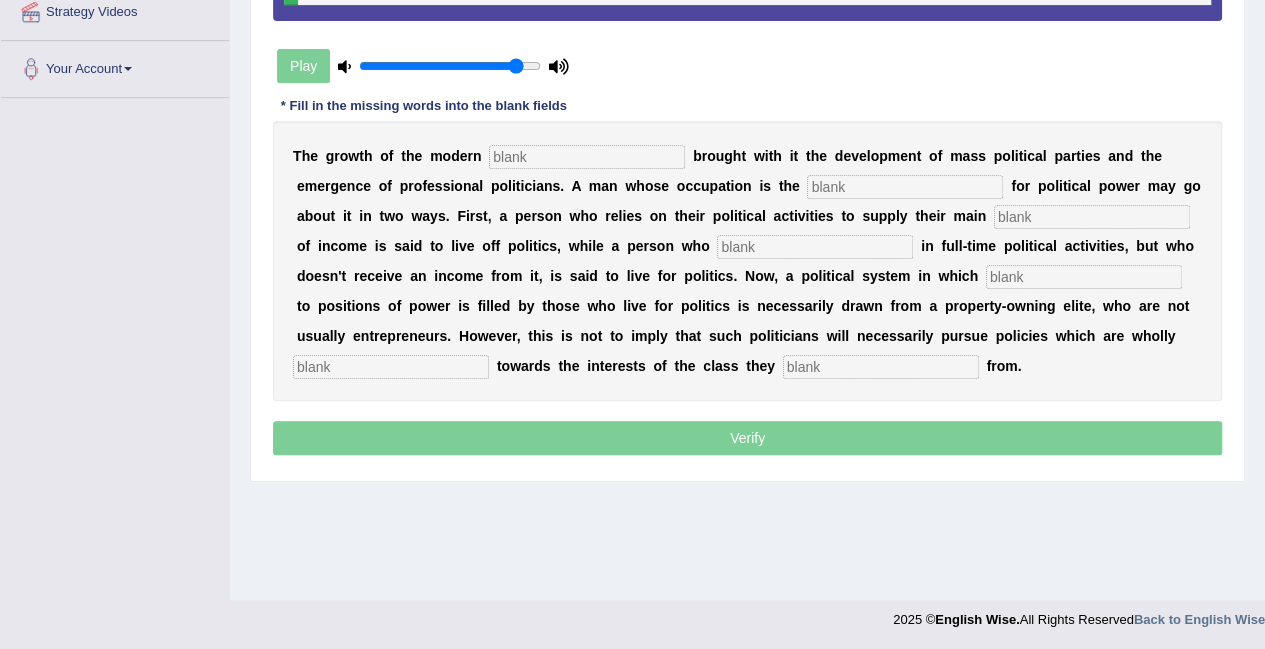 click at bounding box center [587, 157] 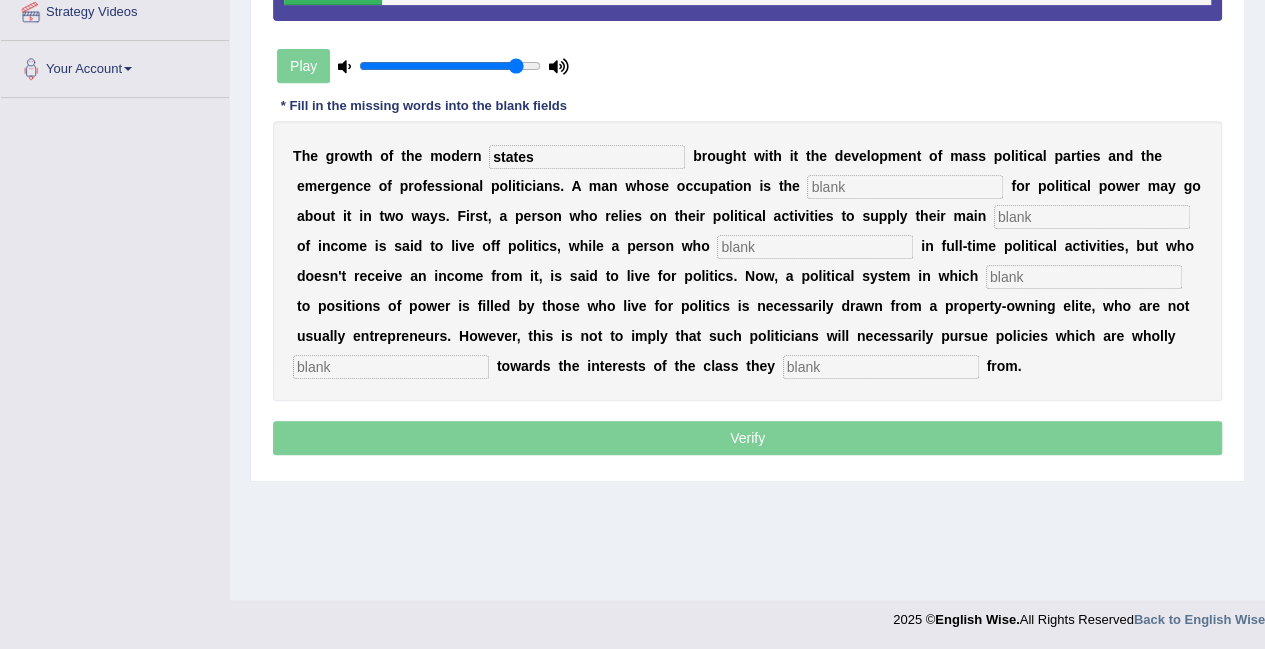 type on "states" 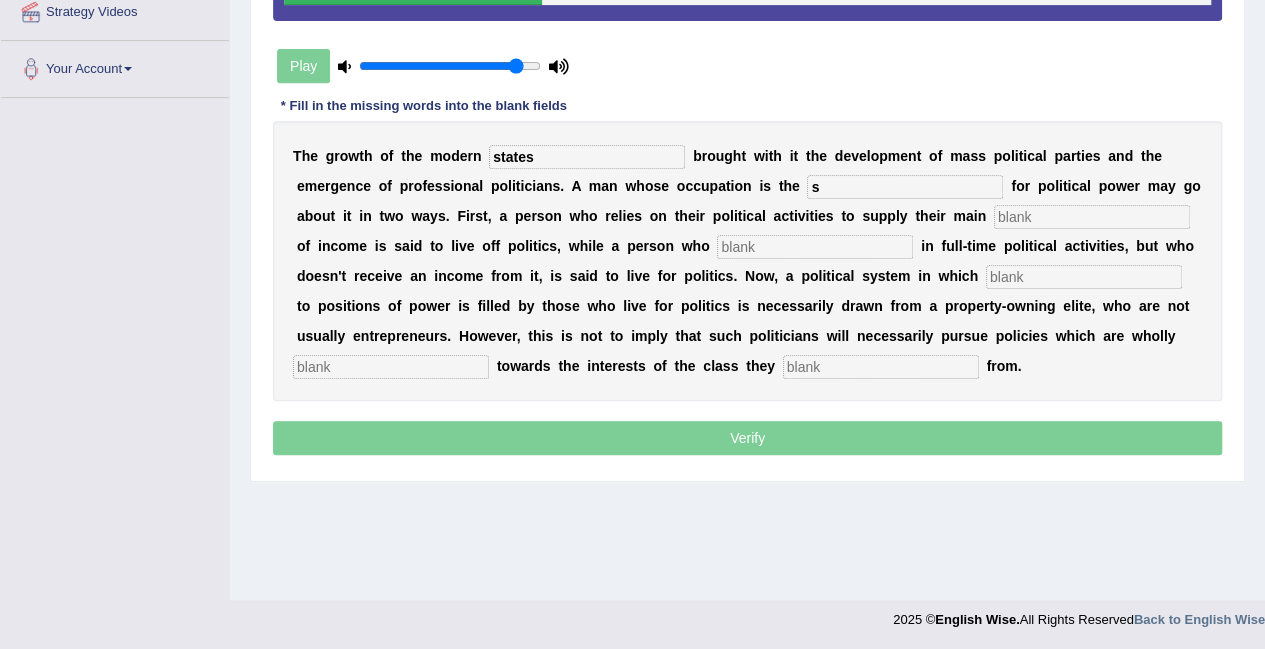 type on "s" 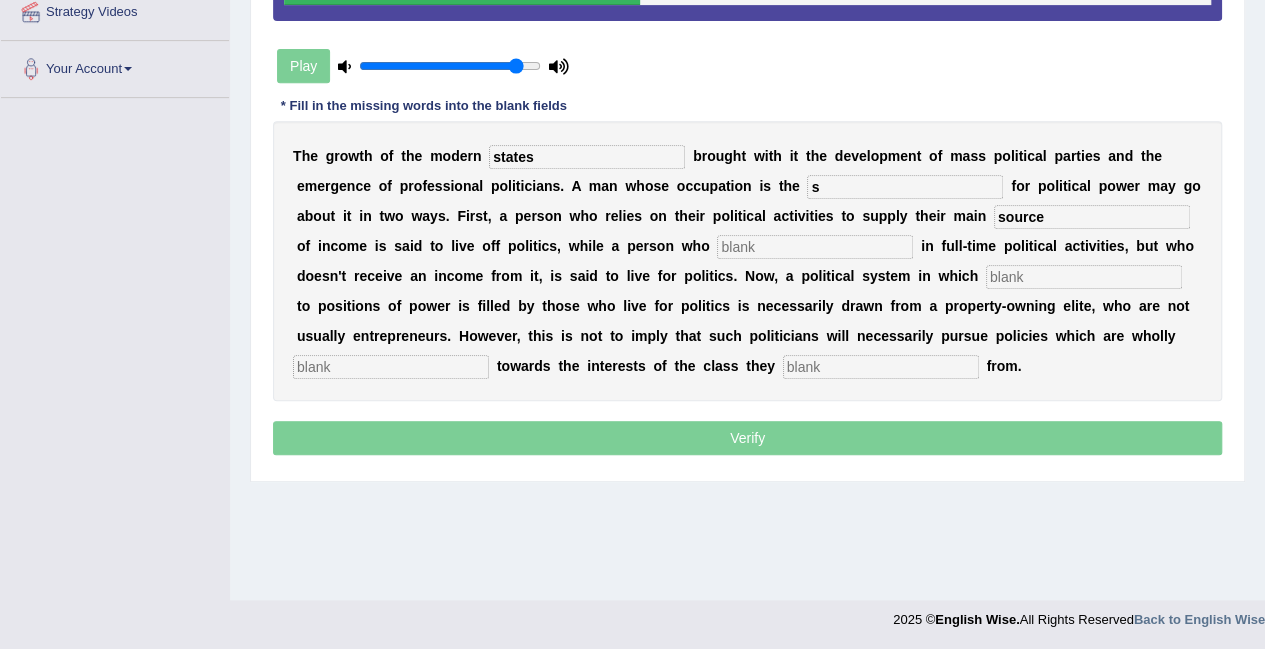 type on "source" 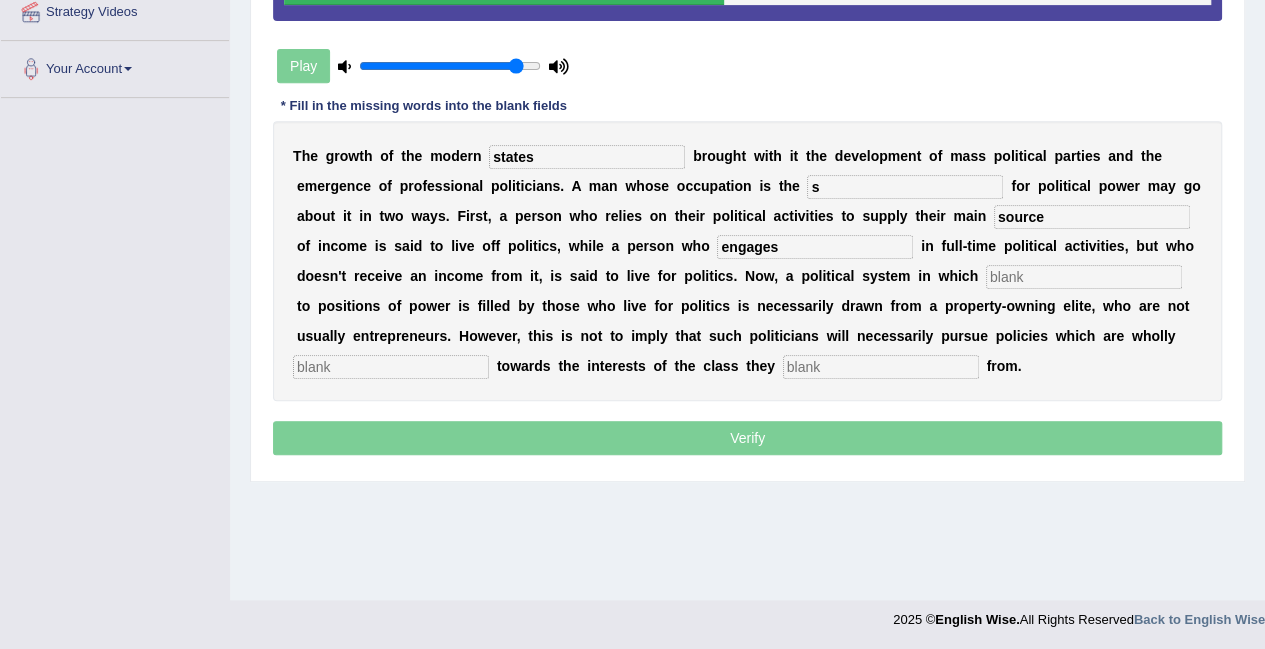 type on "engages" 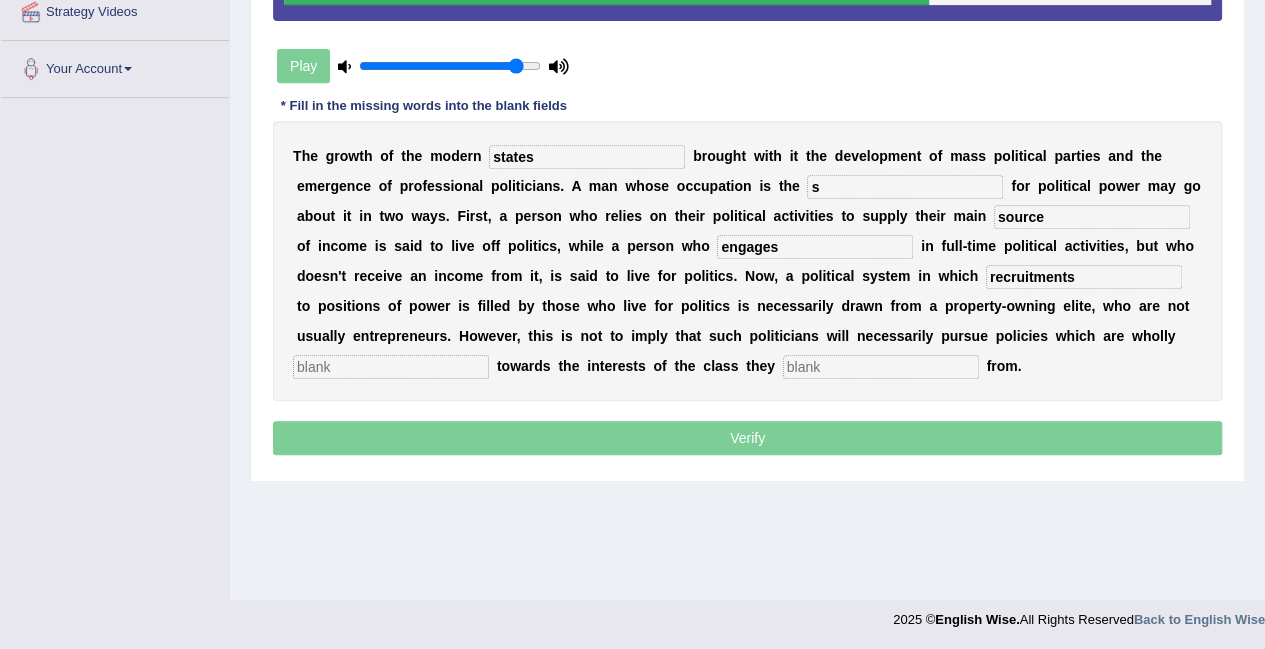 type on "recruitments" 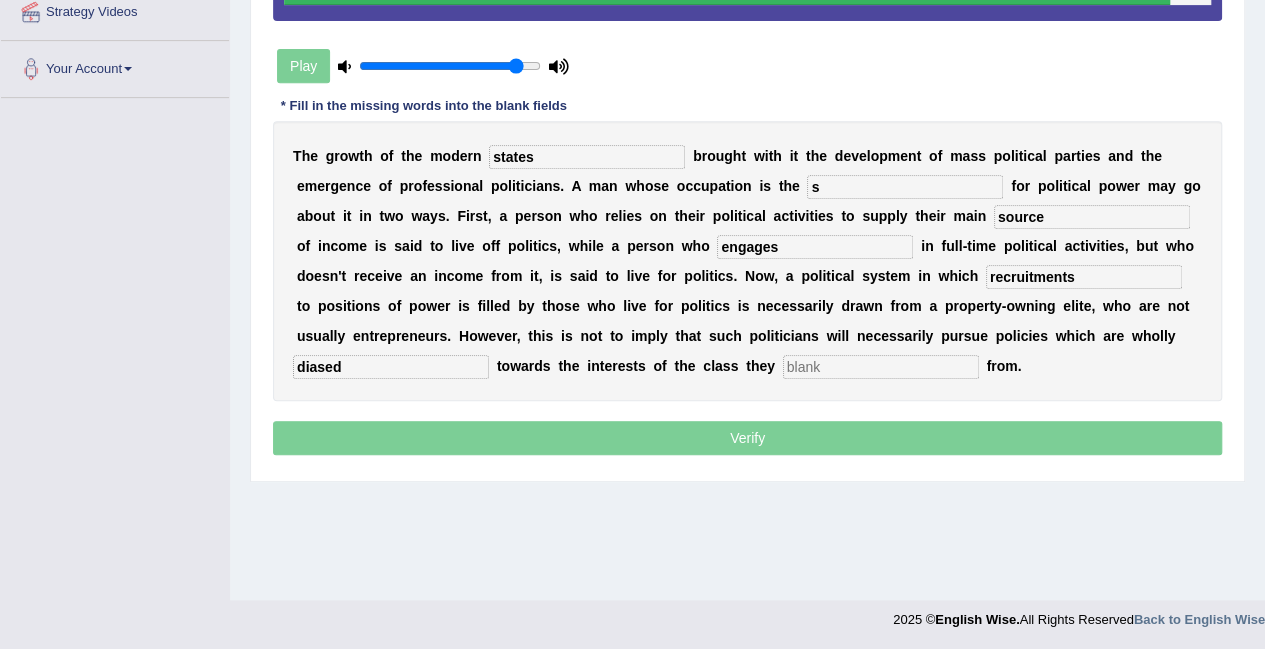 type on "diased" 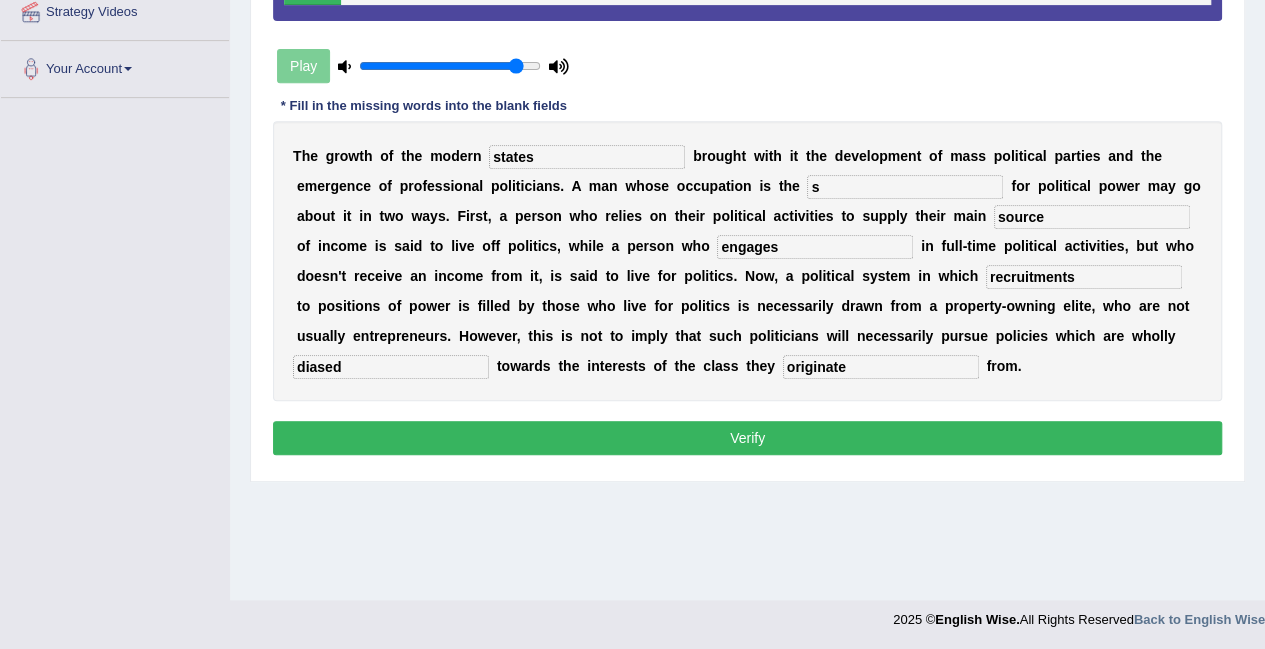type on "originate" 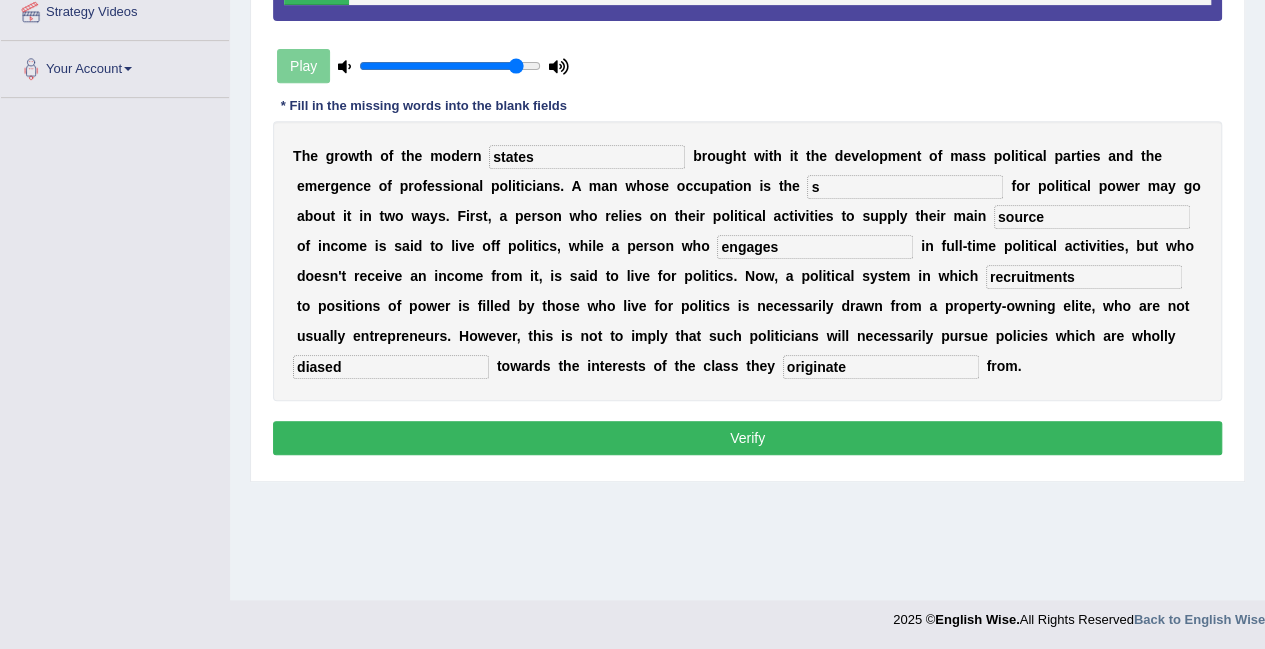 drag, startPoint x: 802, startPoint y: 333, endPoint x: 724, endPoint y: 321, distance: 78.91768 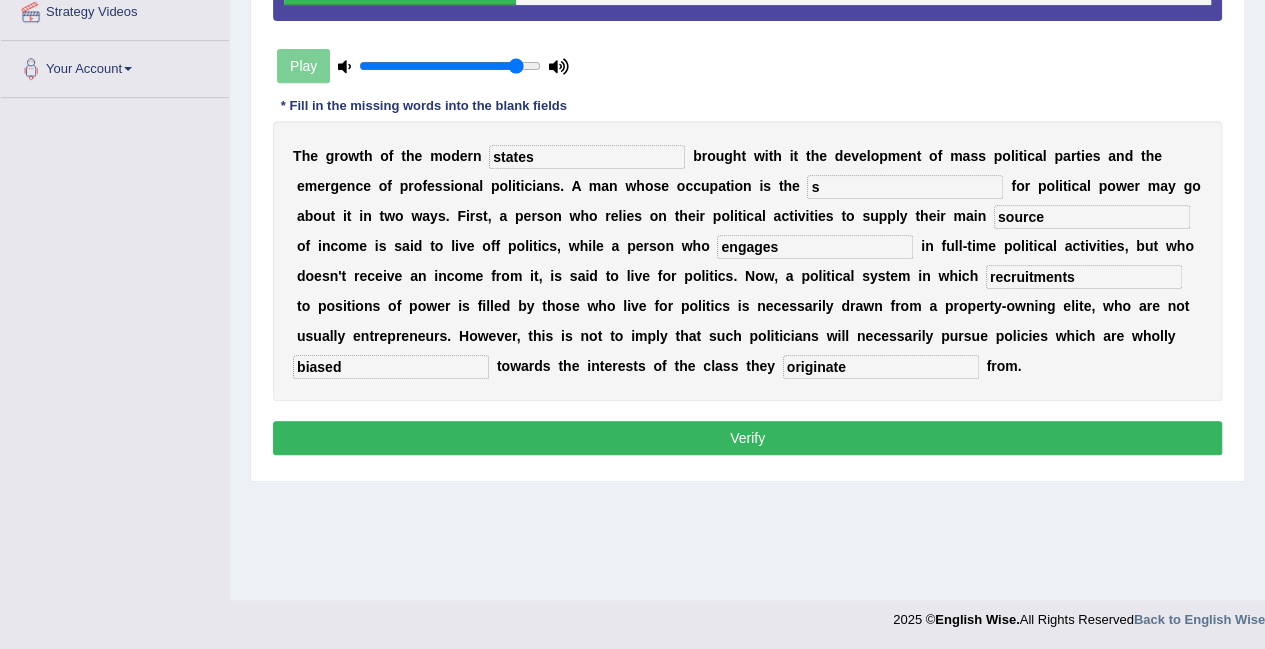 type on "biased" 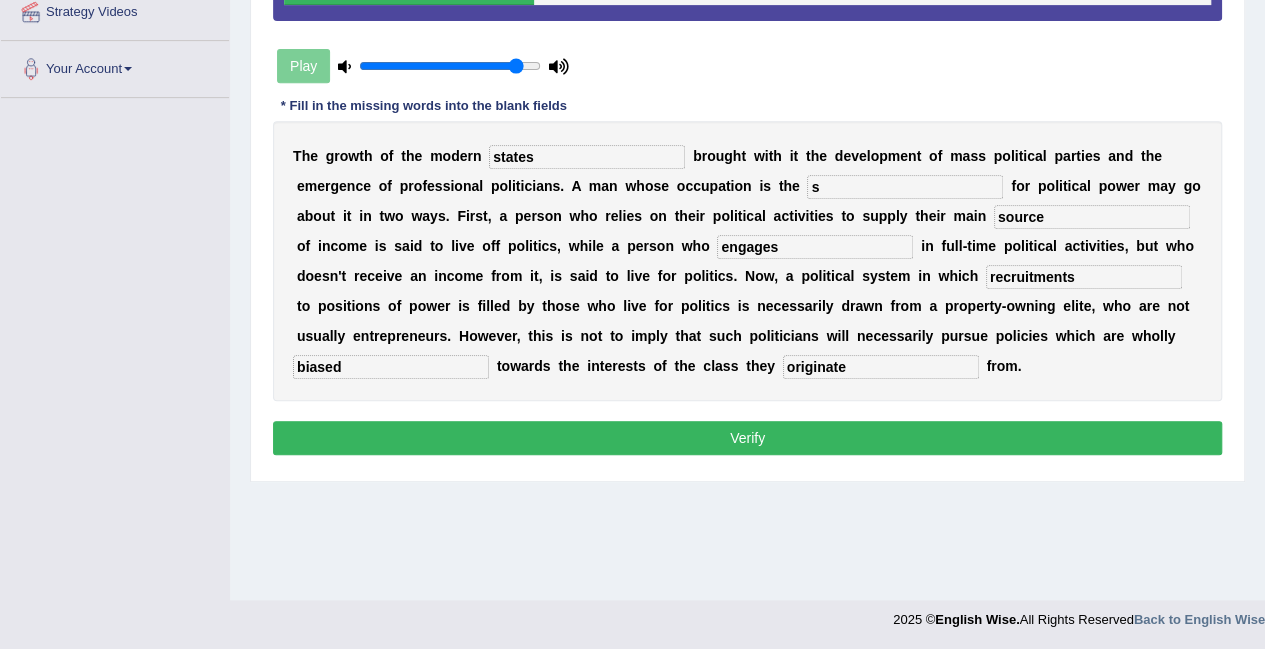 drag, startPoint x: 788, startPoint y: 271, endPoint x: 731, endPoint y: 275, distance: 57.14018 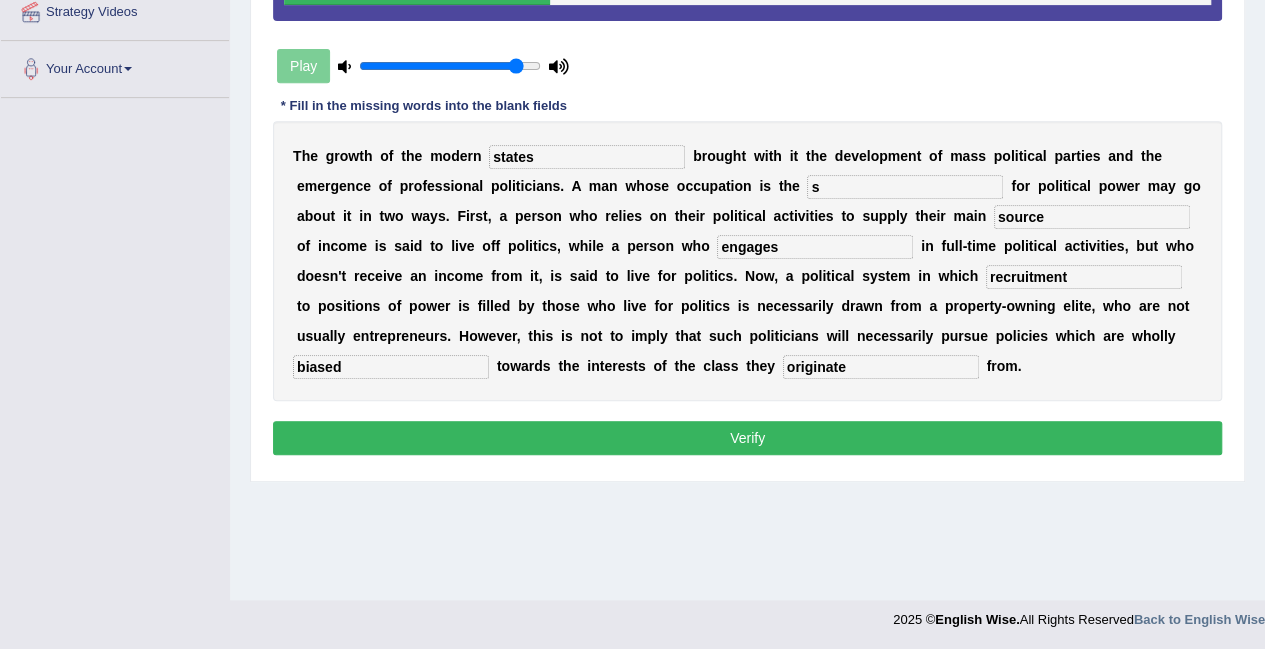 type on "recruitments" 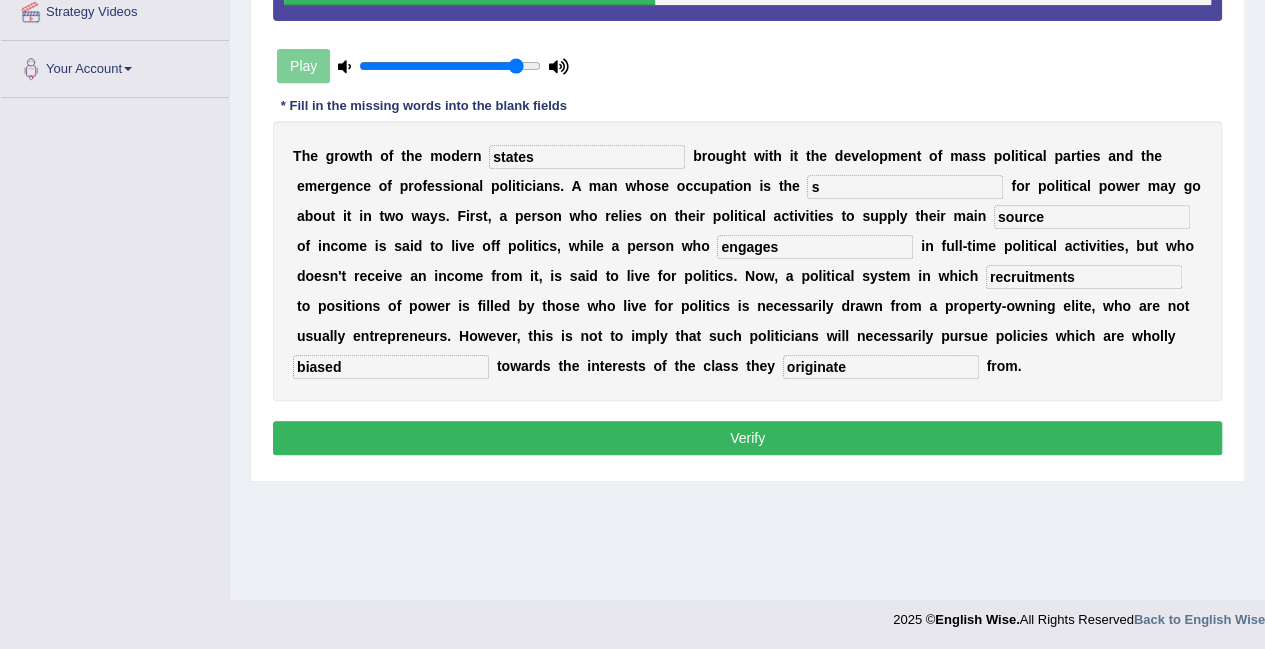 click on "Verify" at bounding box center (747, 438) 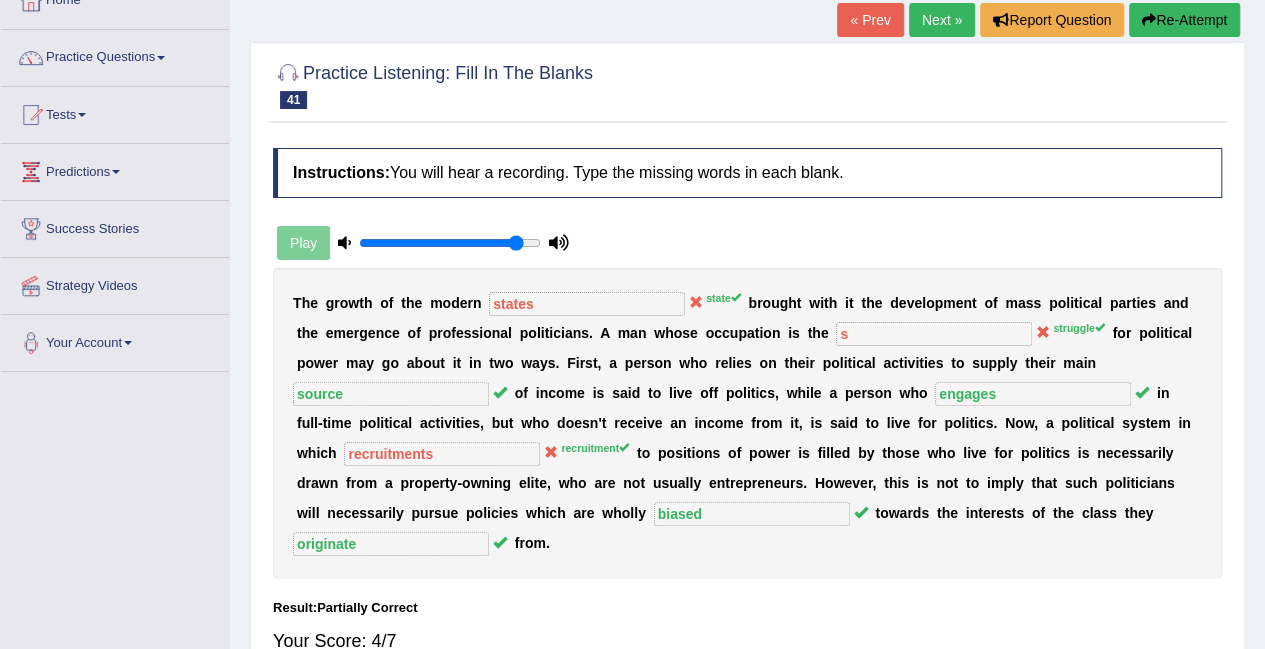 scroll, scrollTop: 100, scrollLeft: 0, axis: vertical 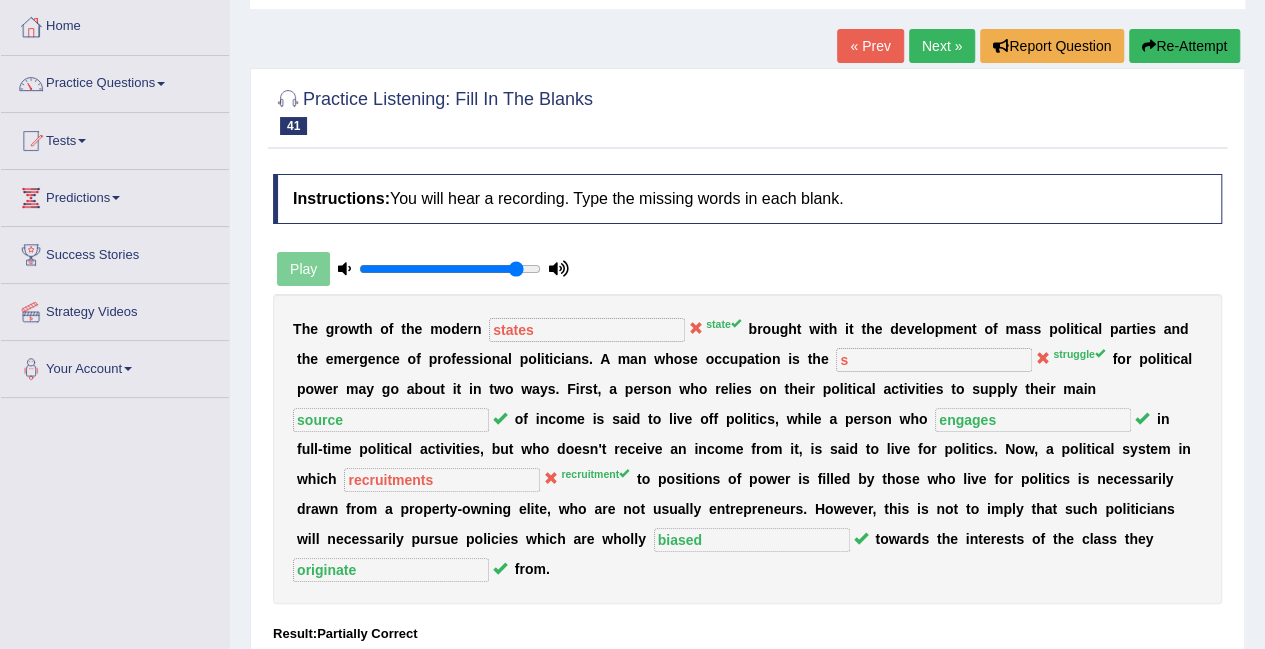 click on "Next »" at bounding box center (942, 46) 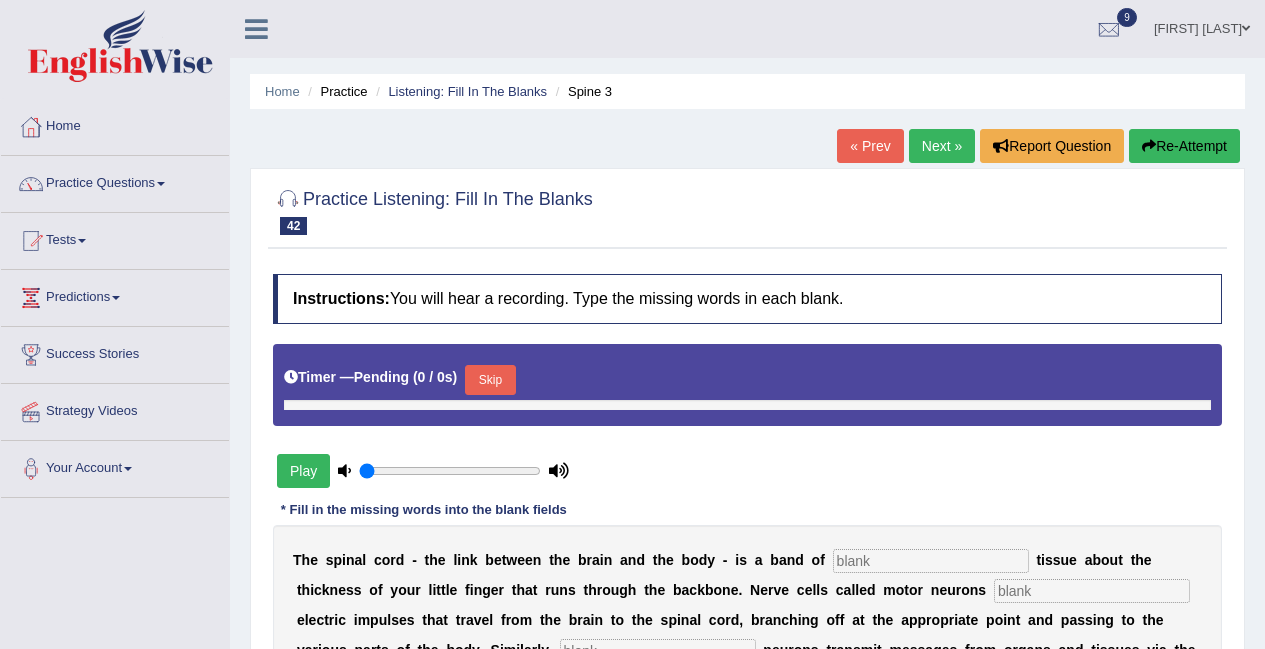type on "0.9" 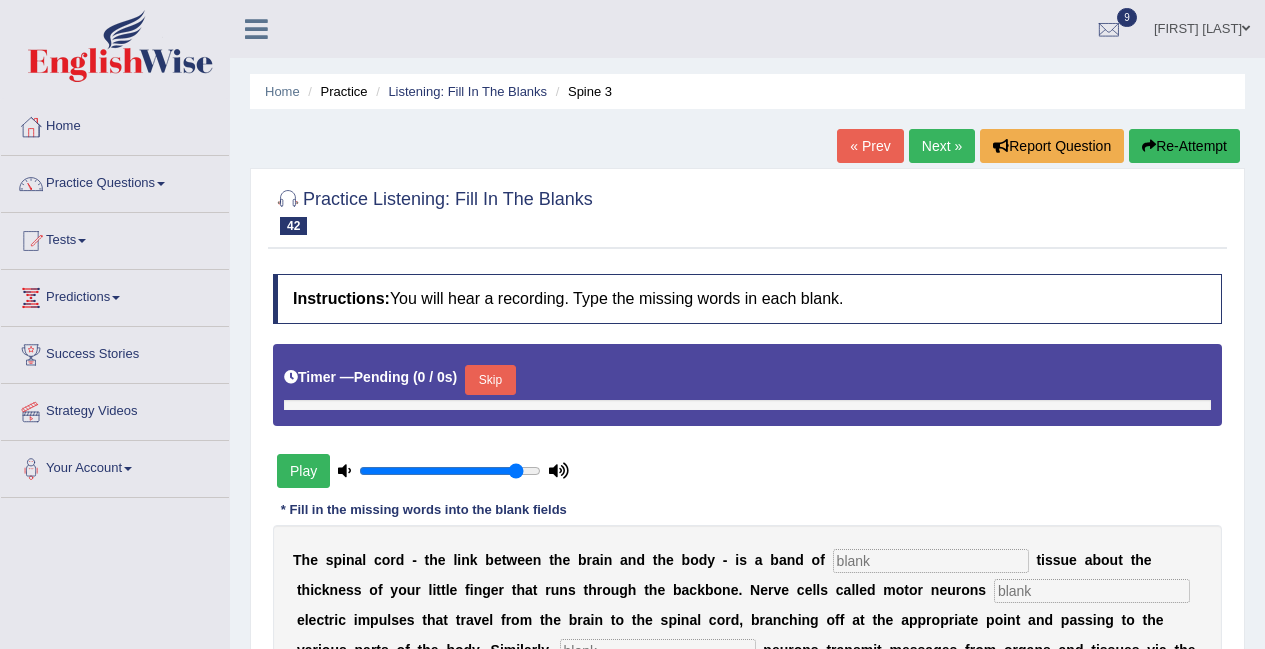 scroll, scrollTop: 0, scrollLeft: 0, axis: both 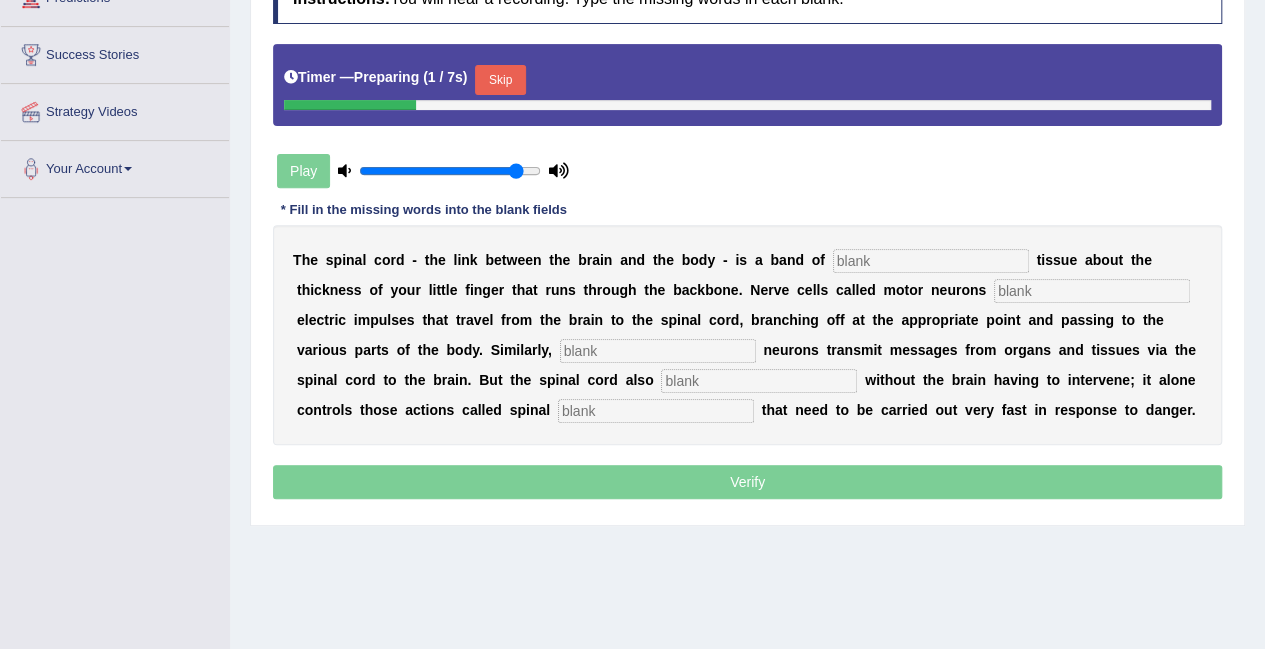 click on "T h e    s p i n a l    c o r d    -    t h e    l i n k    b e t w e e n    t h e    b r a i n    a n d    t h e    b o d y    -    i s    a    b a n d    o f       t i s s u e    a b o u t    t h e    t h i c k n e s s    o f    y o u r    l i t t l e    f i n g e r    t h a t    r u n s    t h r o u g h    t h e    b a c k b o n e .    N e r v e    c e l l s    c a l l e d    m o t o r    n e u r o n s       e l e c t r i c    i m p u l s e s    t h a t    t r a v e l    f r o m    t h e    b r a i n    t o    t h e    s p i n a l    c o r d ,    b r a n c h i n g    o f f    a t    t h e    a p p r o p r i a t e    p o i n t    a n d    p a s s i n g    t o    t h e    v a r i o u s    p a r t s    o f    t h e    b o d y .    S i m i l a r l y ,       n e u r o n s    t r a n s m i t    m e s s a g e s    f r o m    o r g a n s    a n d    t i s s u e s    v i a    t h e    s p i n a l    c o r d    t o    t h e    b r a i n ." at bounding box center (747, 335) 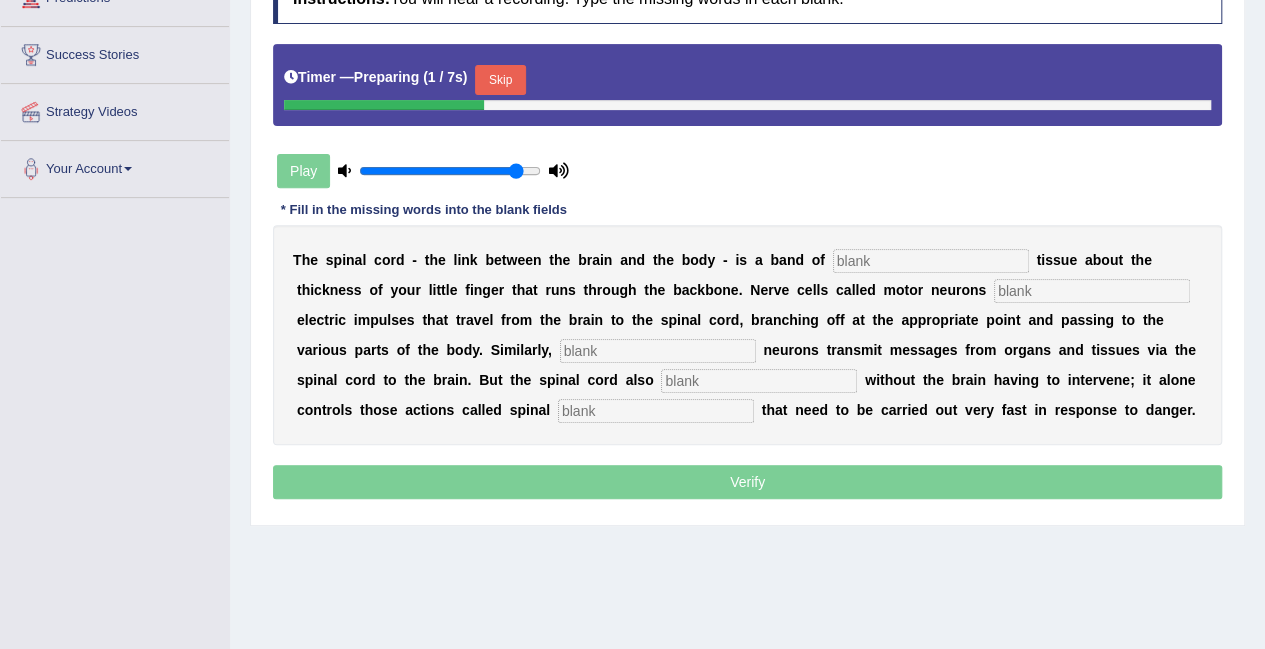click at bounding box center [931, 261] 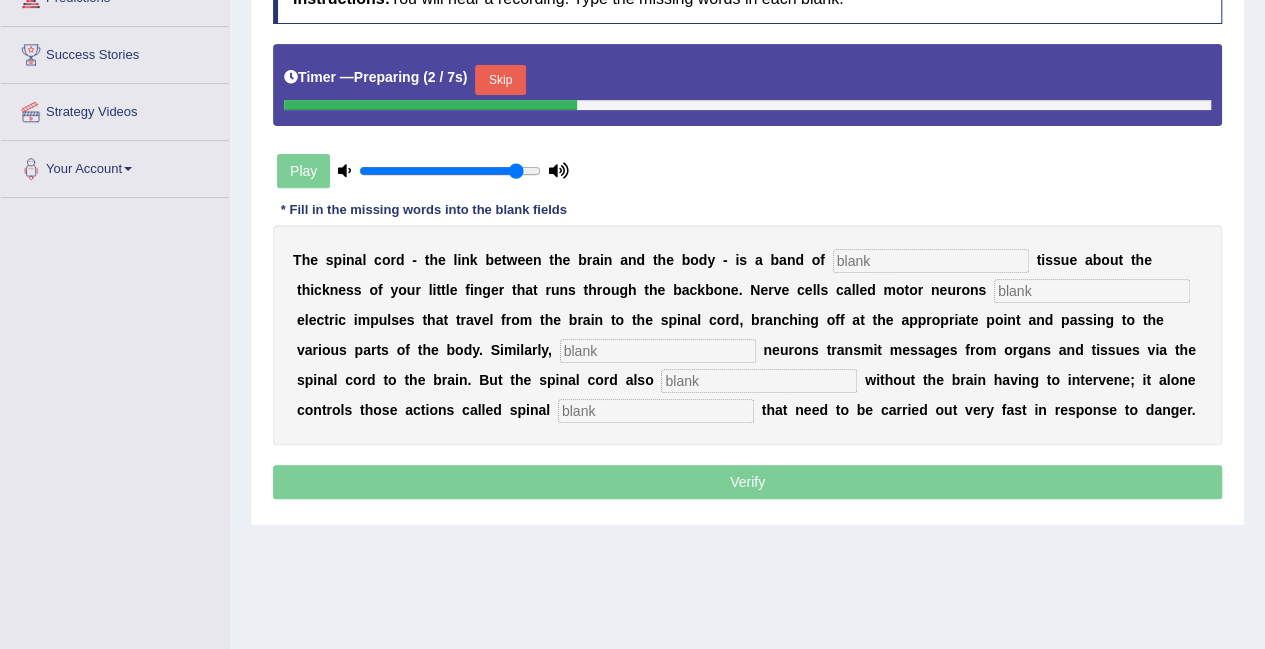 drag, startPoint x: 474, startPoint y: 75, endPoint x: 508, endPoint y: 81, distance: 34.525352 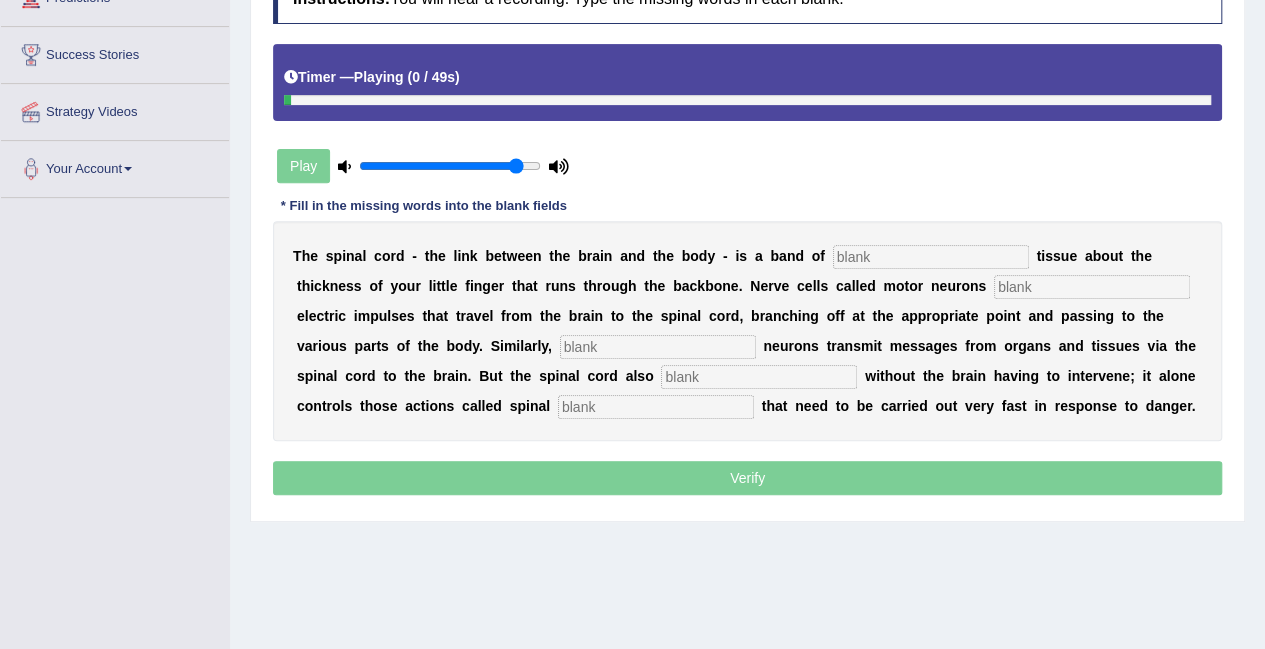 click at bounding box center (931, 257) 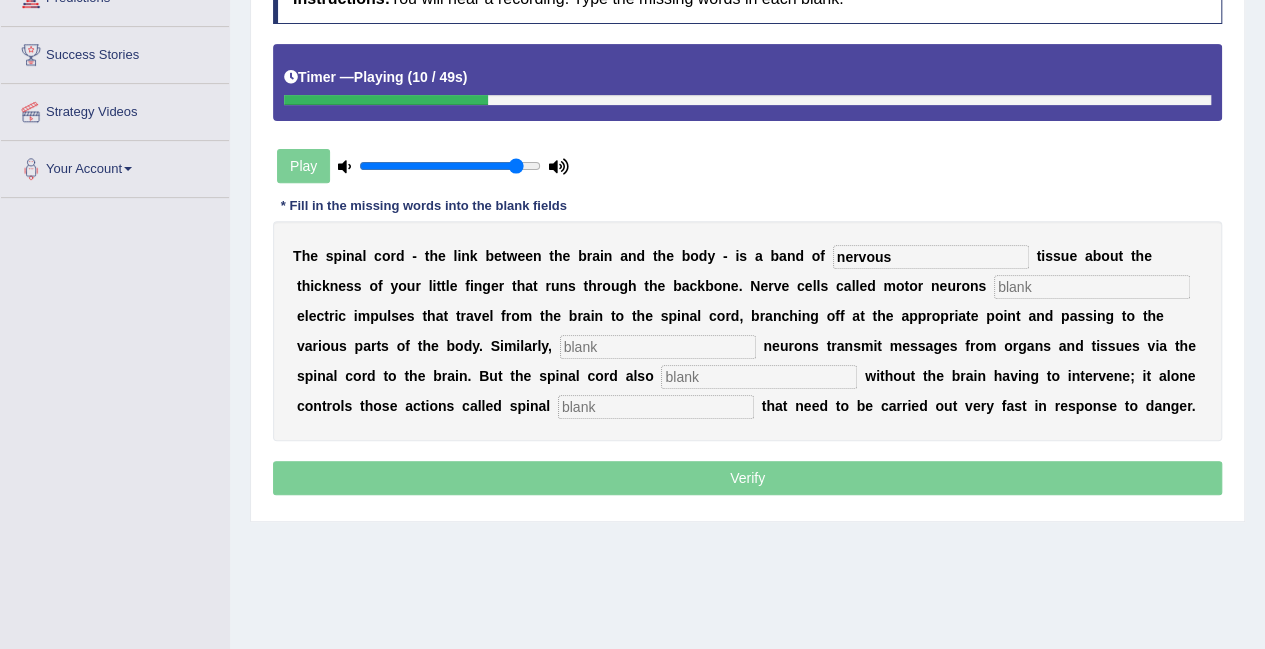 type on "nervous" 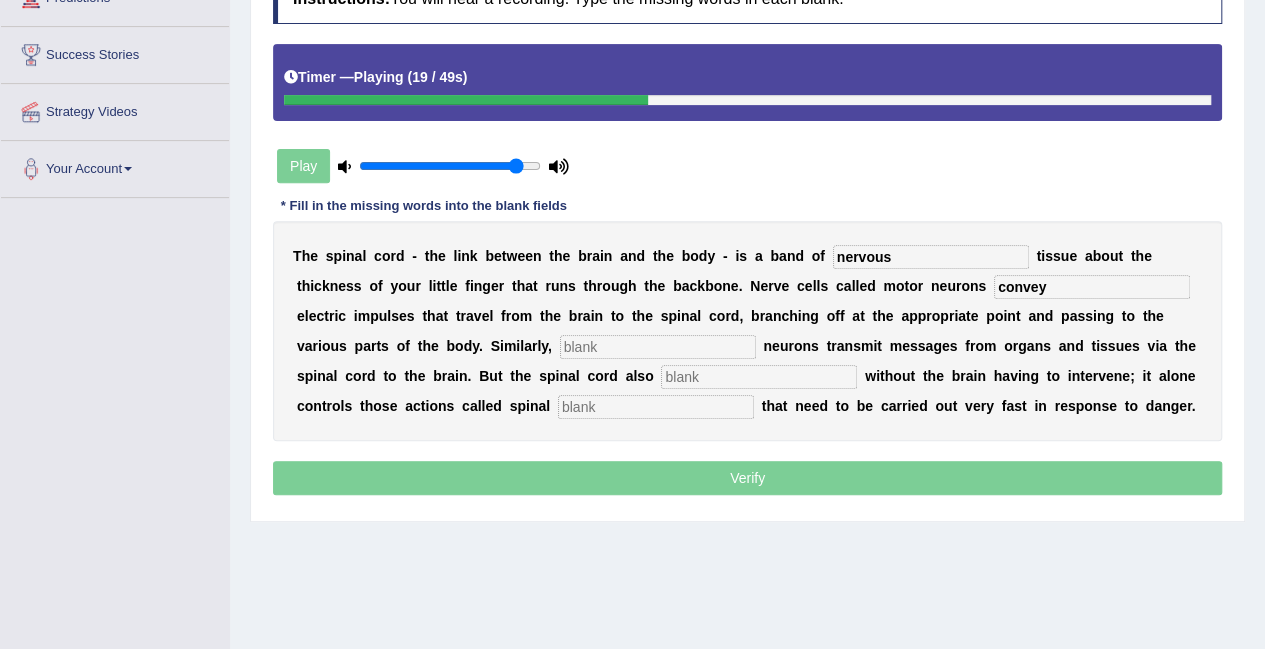 type on "convey" 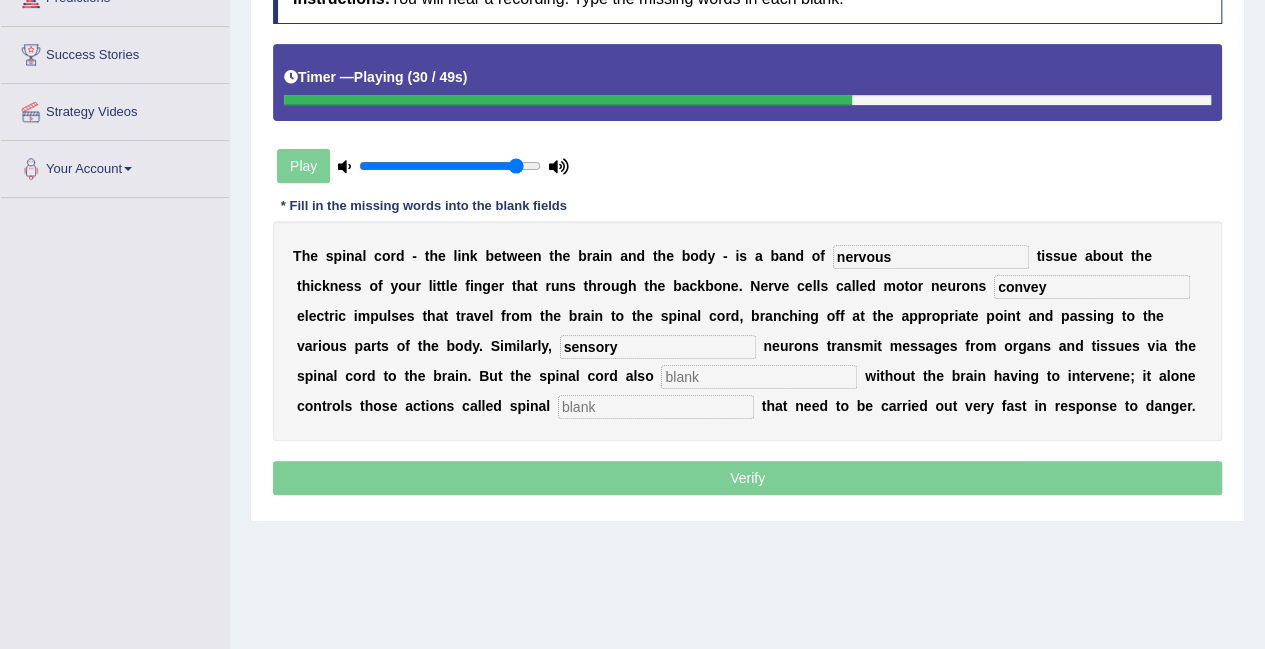 type on "sensory" 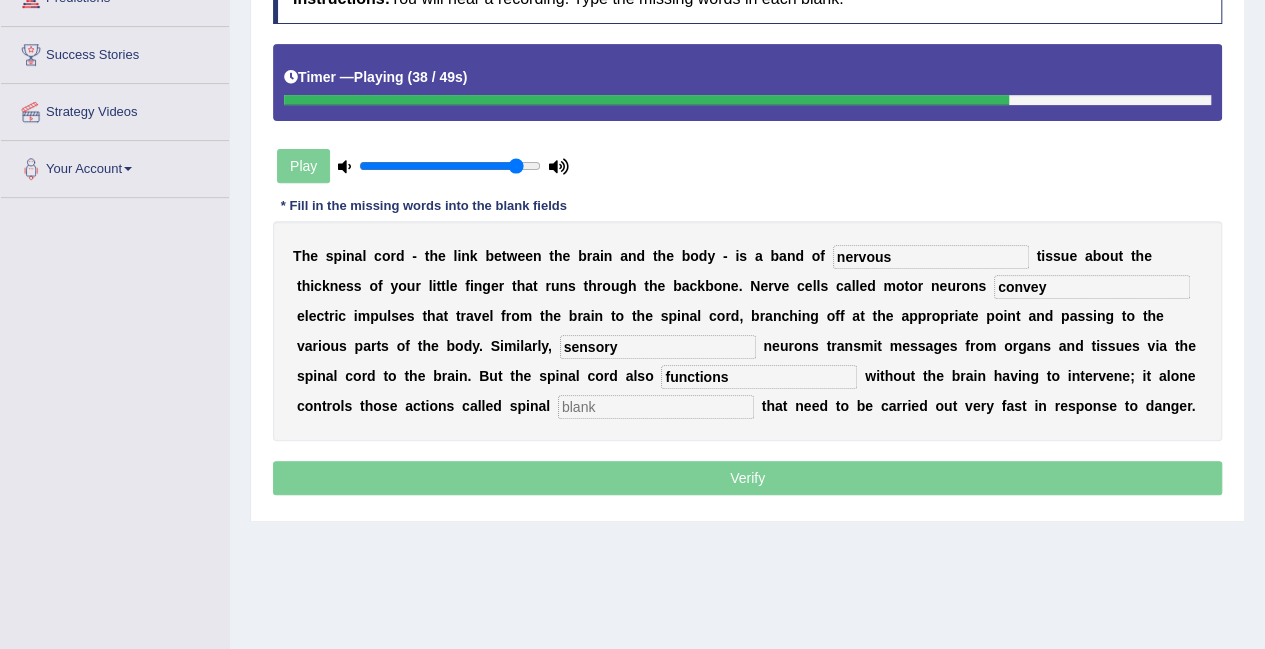 type on "functions" 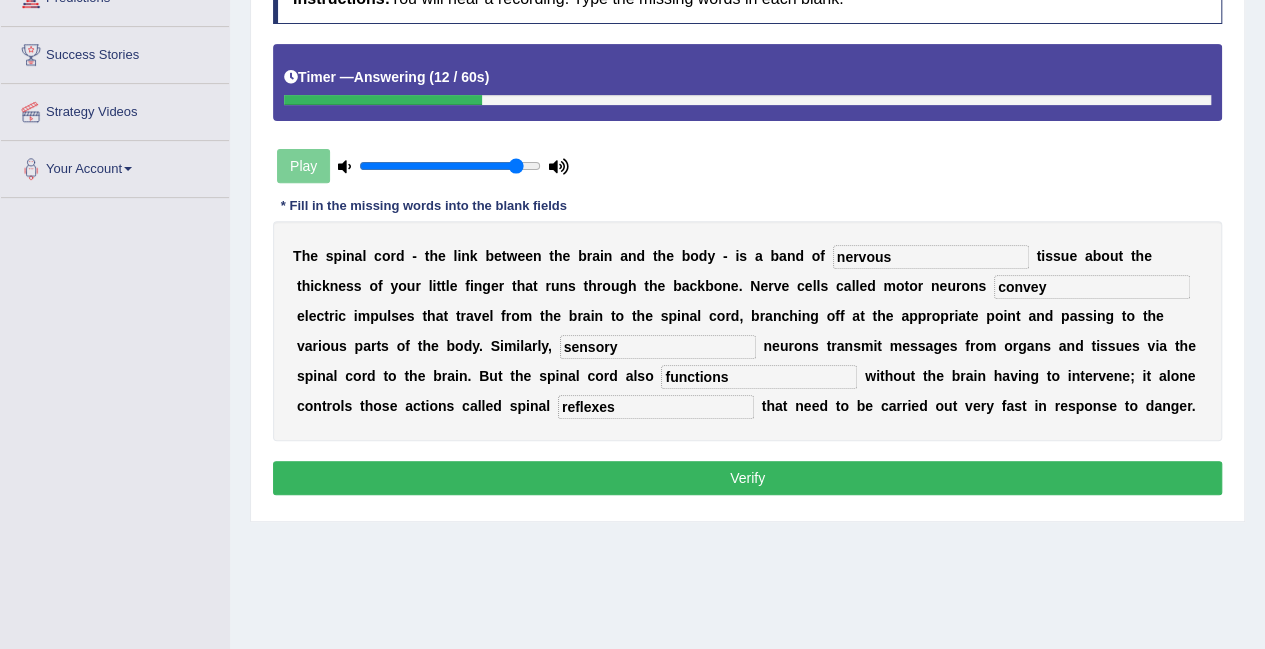 type on "reflexes" 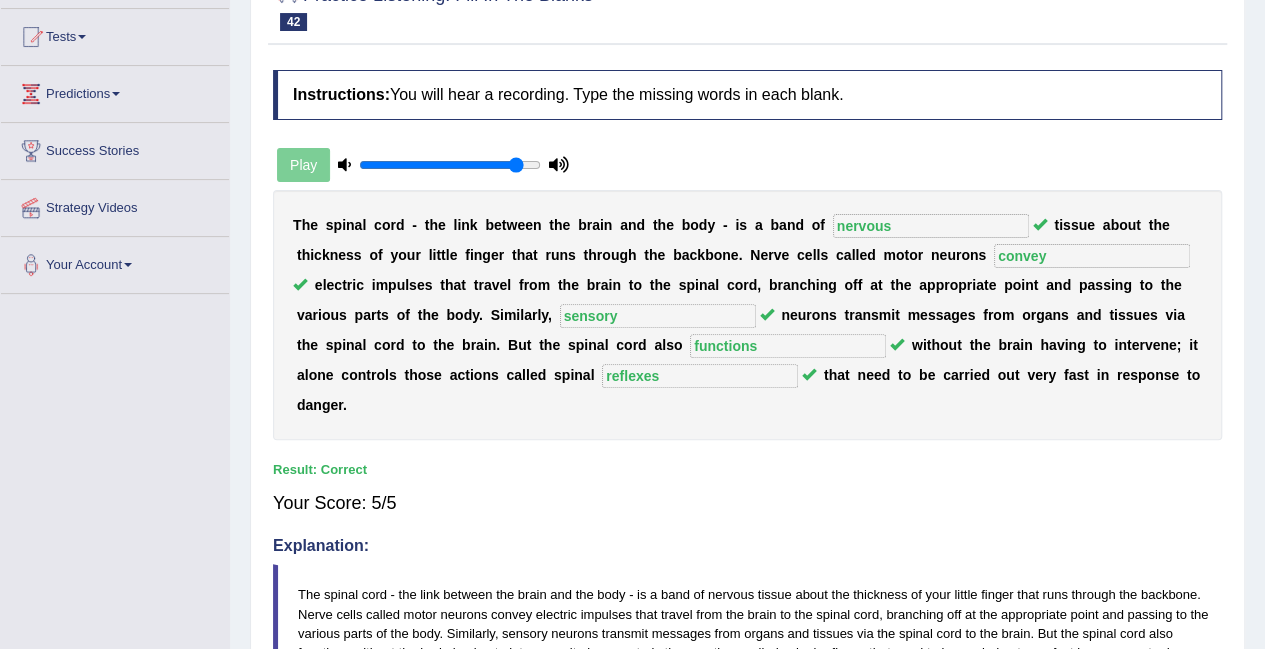 scroll, scrollTop: 0, scrollLeft: 0, axis: both 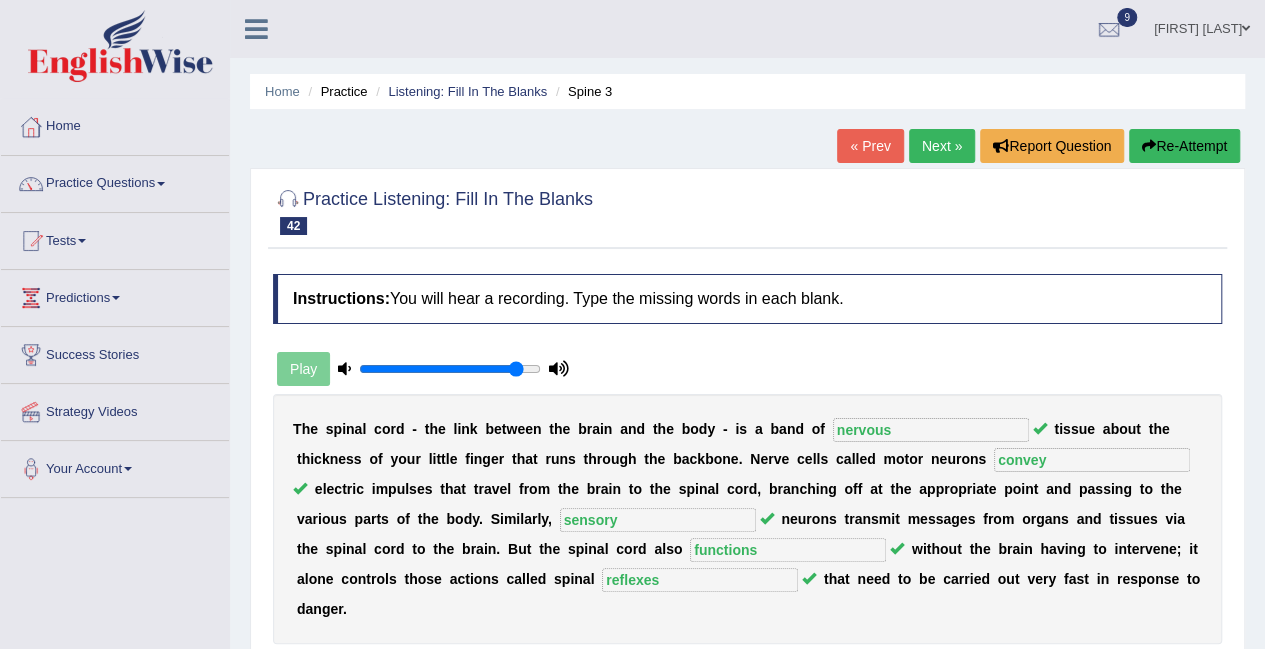 click on "Next »" at bounding box center [942, 146] 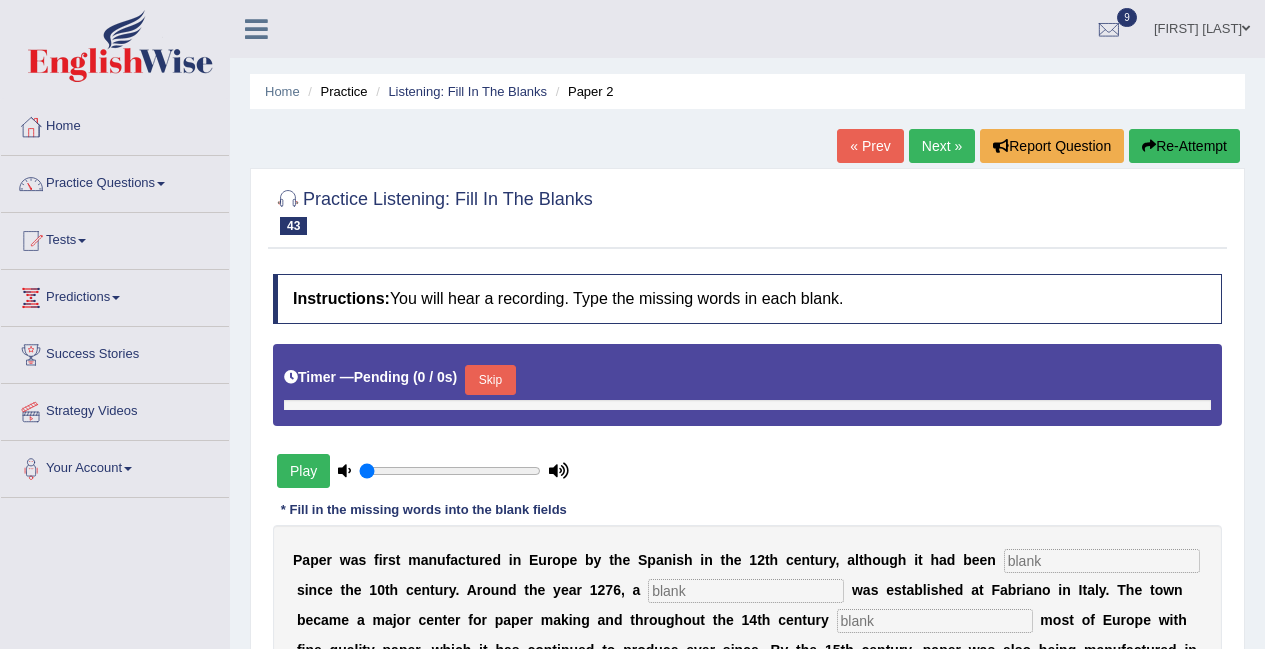 scroll, scrollTop: 0, scrollLeft: 0, axis: both 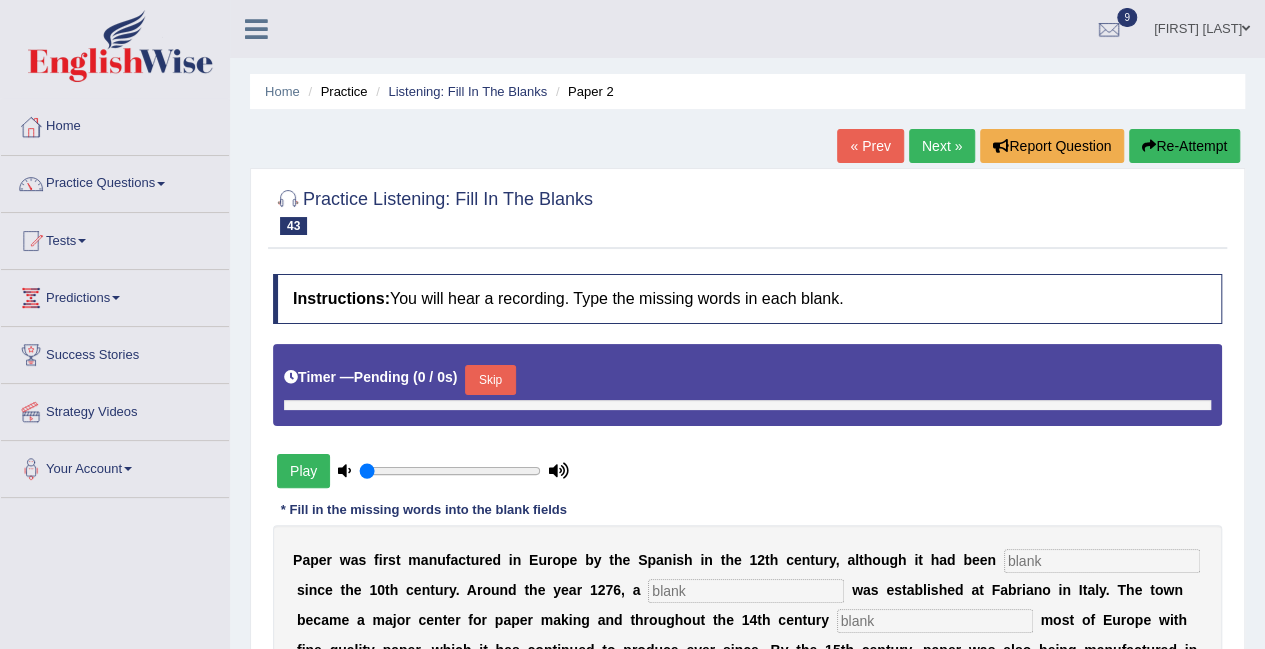 type on "0.9" 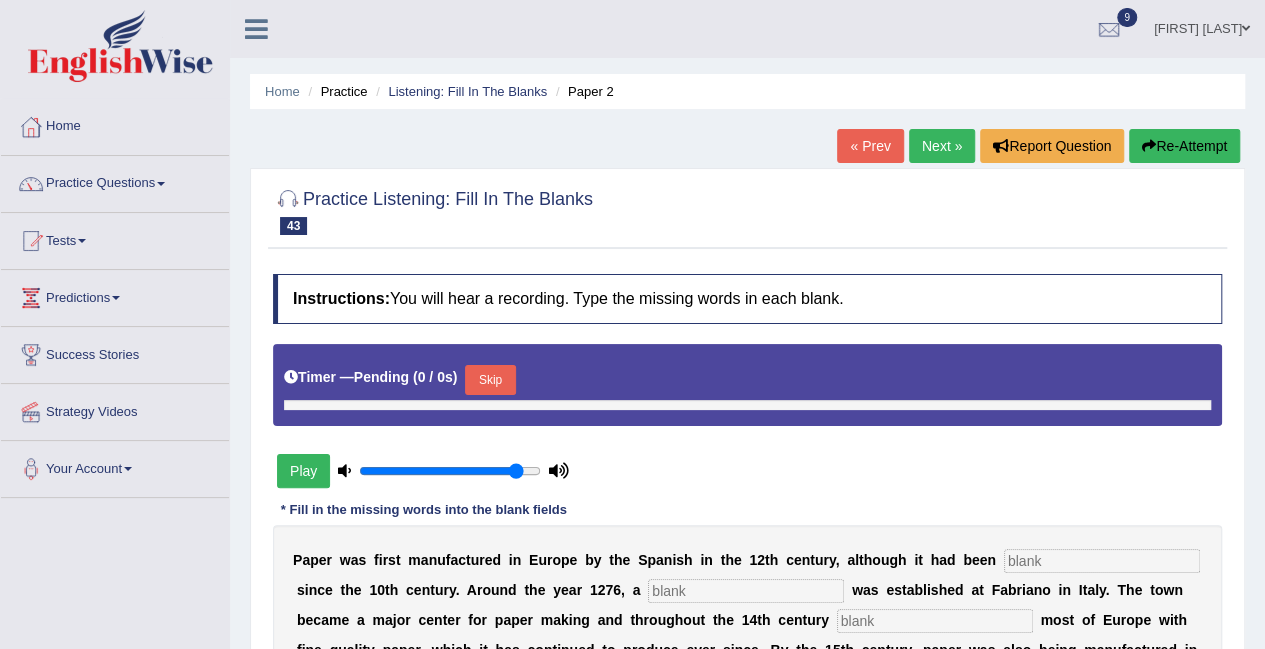 scroll, scrollTop: 0, scrollLeft: 0, axis: both 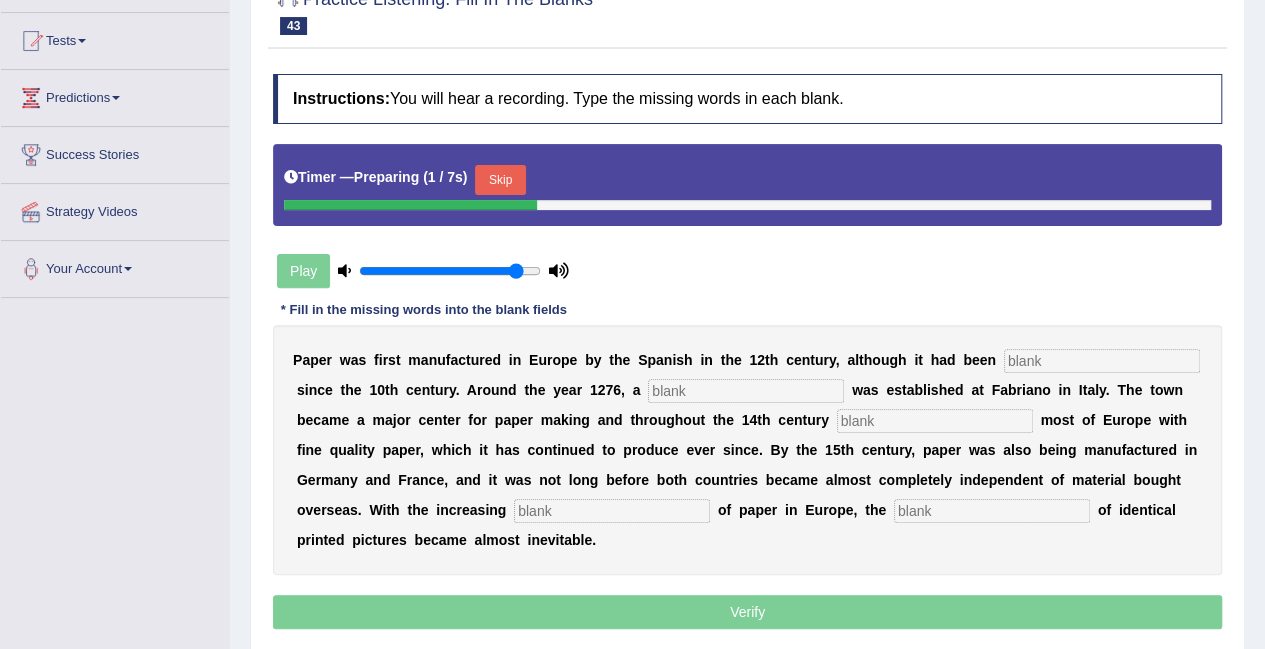 click on "Skip" at bounding box center [500, 180] 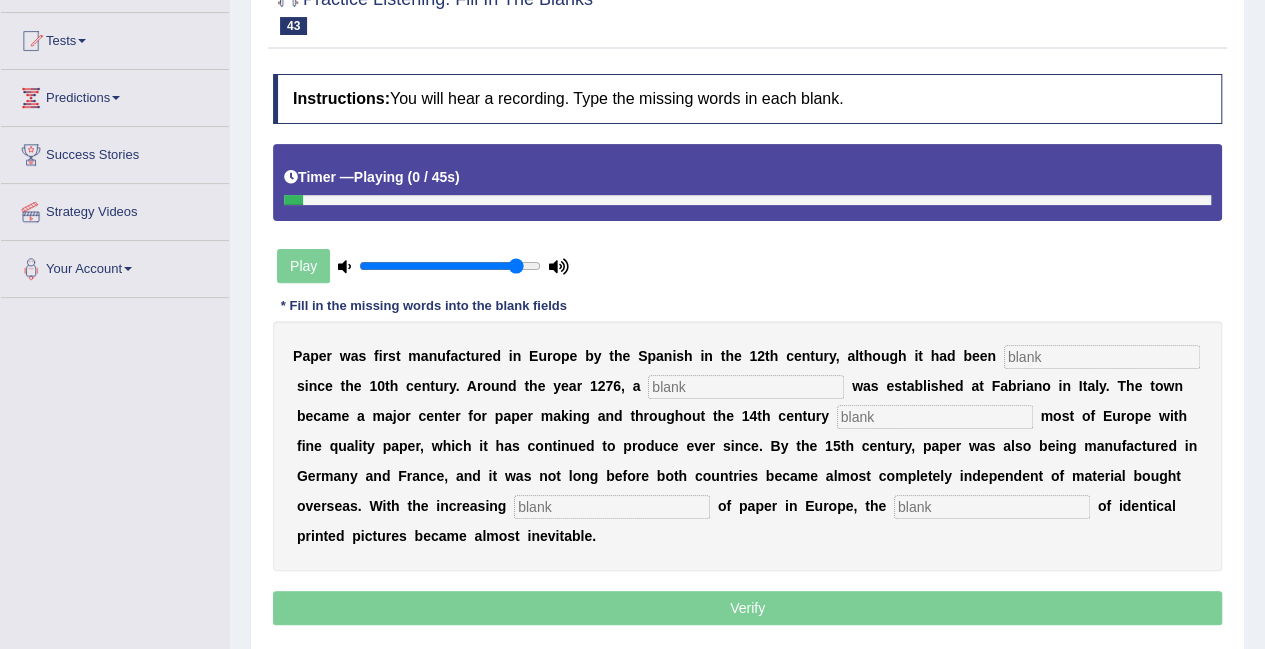 click at bounding box center [1102, 357] 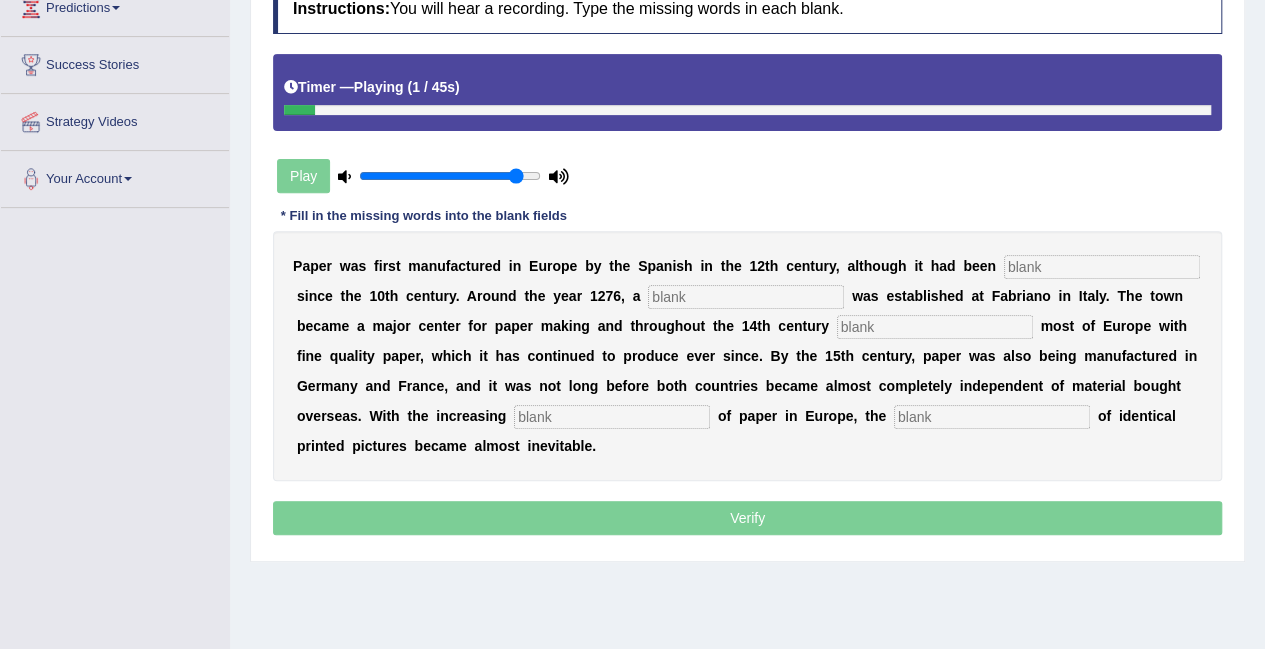 scroll, scrollTop: 400, scrollLeft: 0, axis: vertical 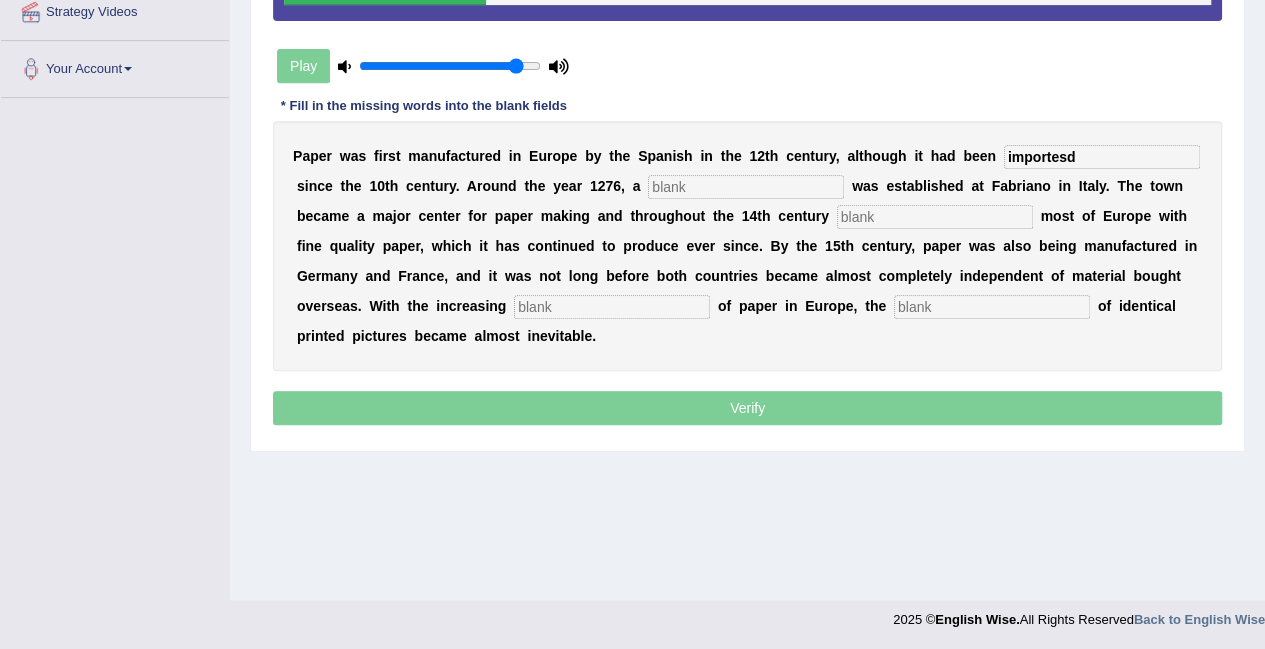 type on "importesd" 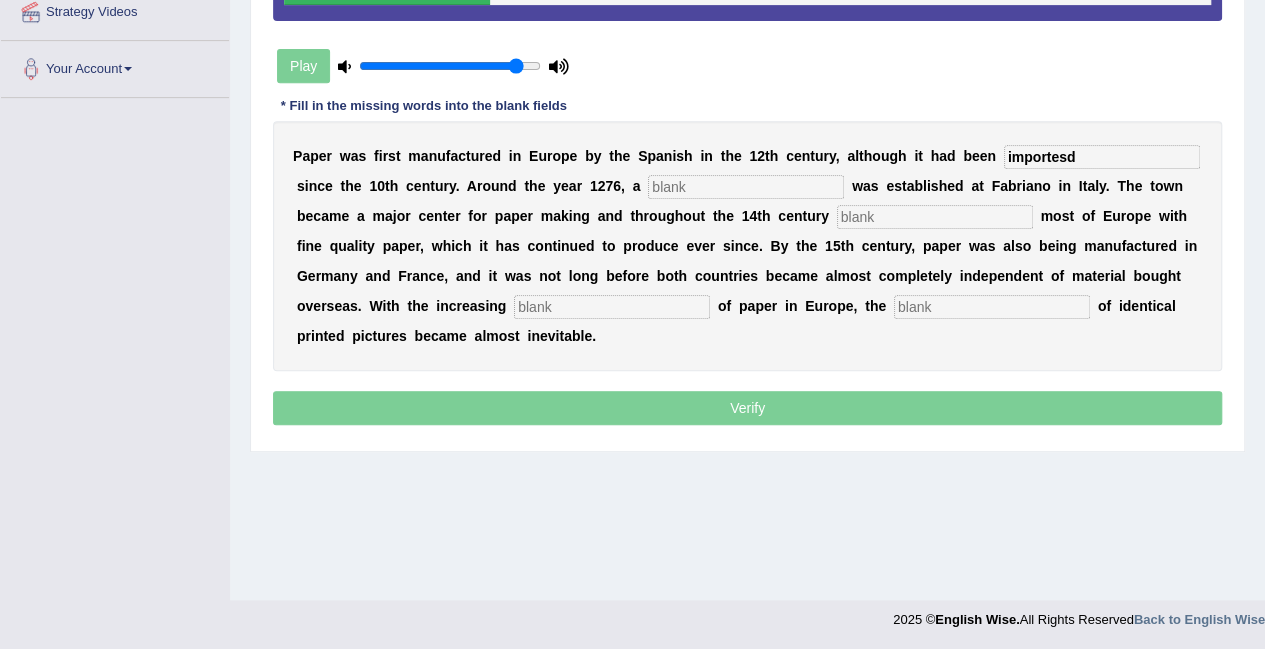 click at bounding box center (746, 187) 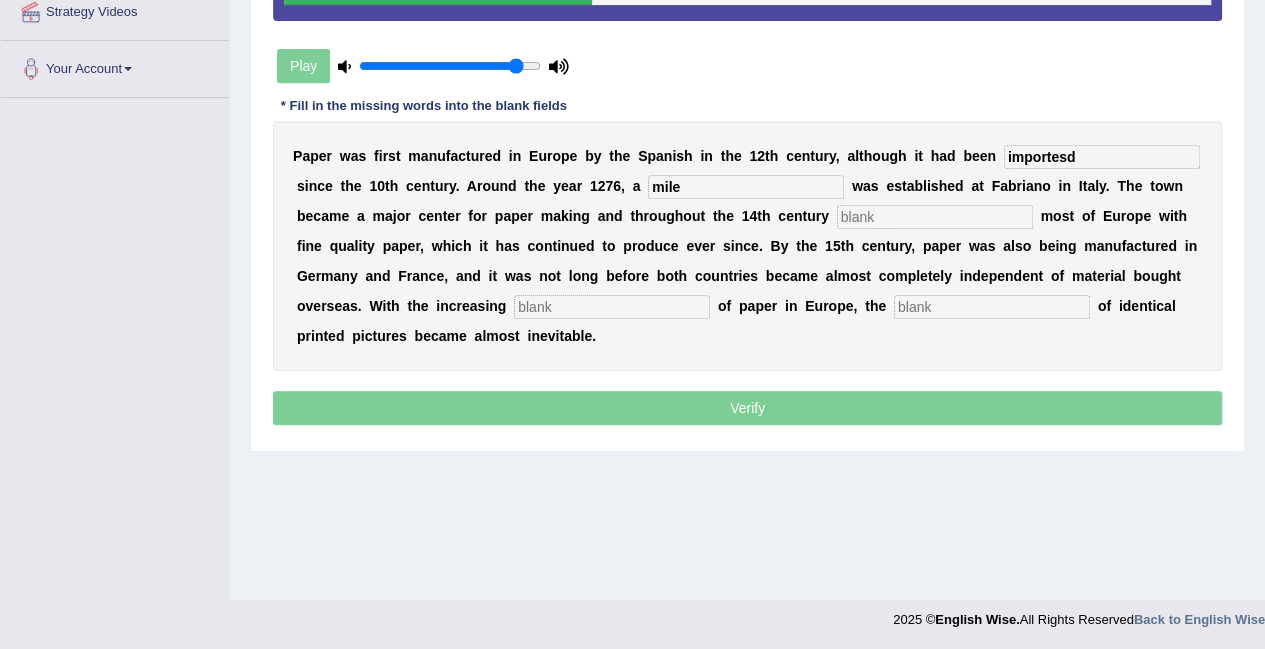 type on "mile" 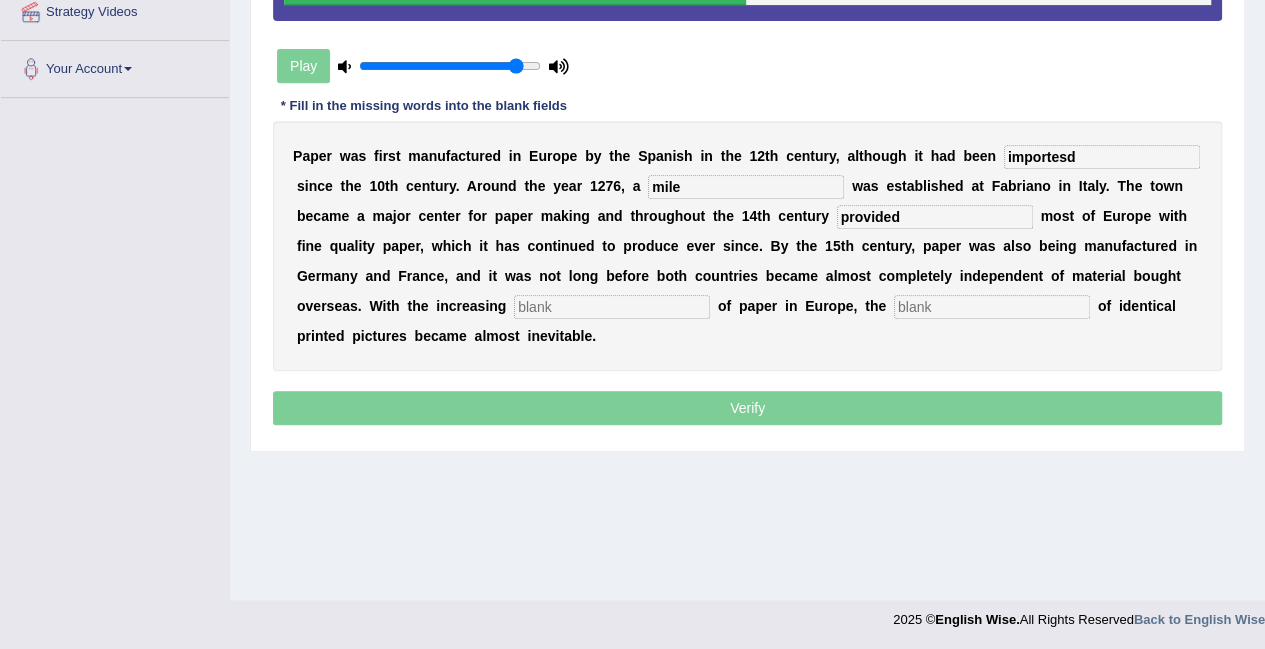 type on "provided" 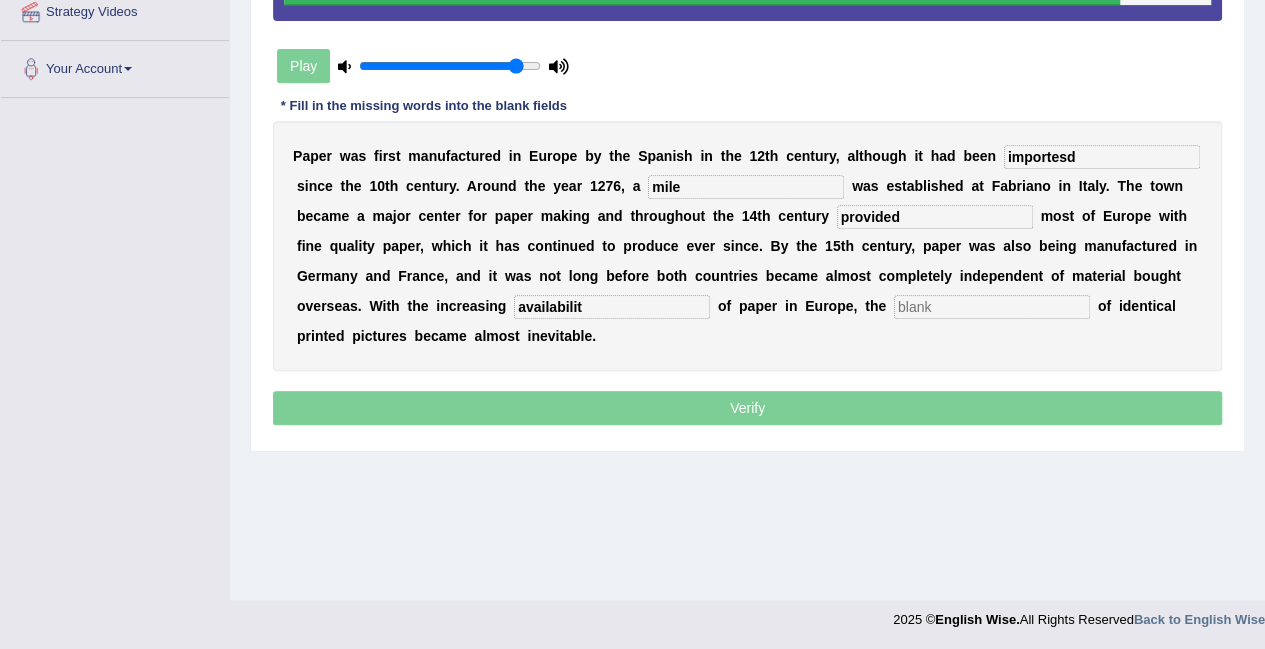 type on "availabilit" 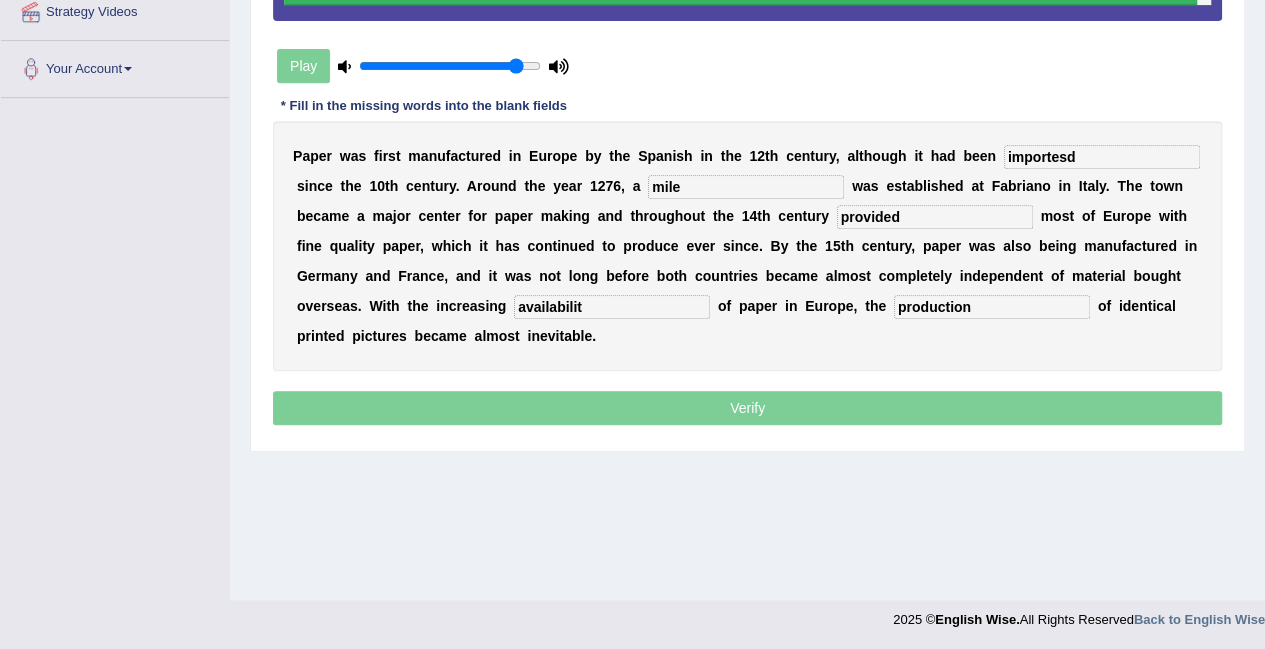 type on "production" 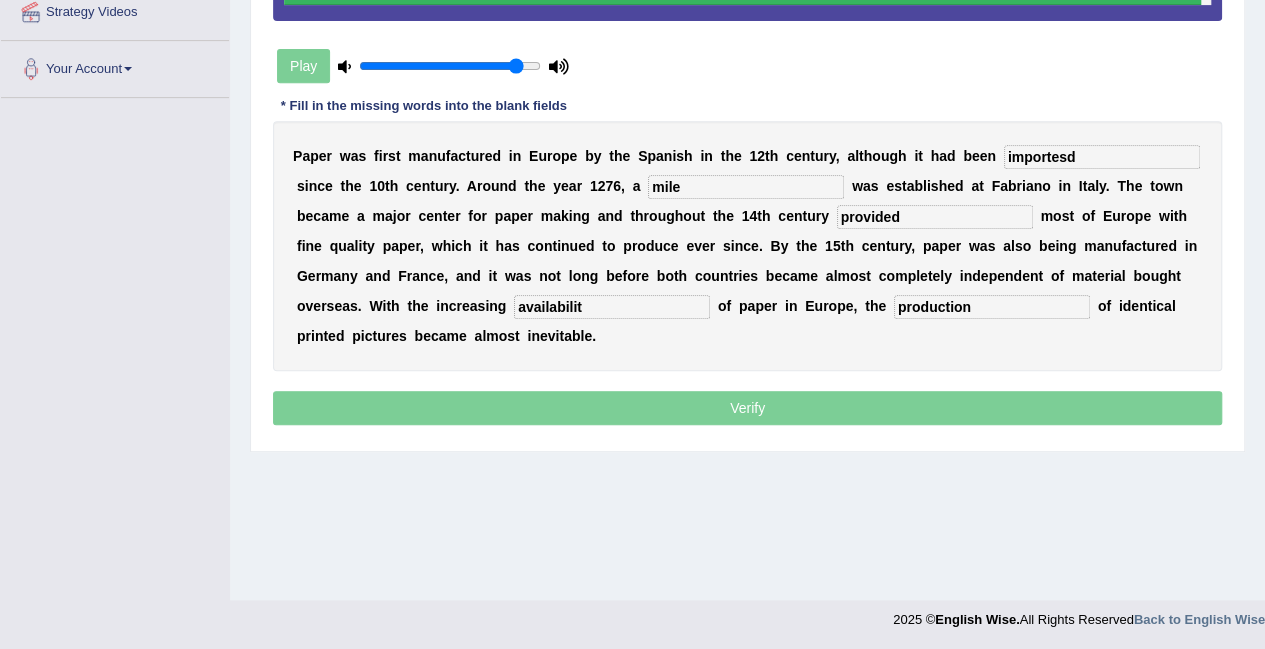 drag, startPoint x: 386, startPoint y: 305, endPoint x: 265, endPoint y: 297, distance: 121.264175 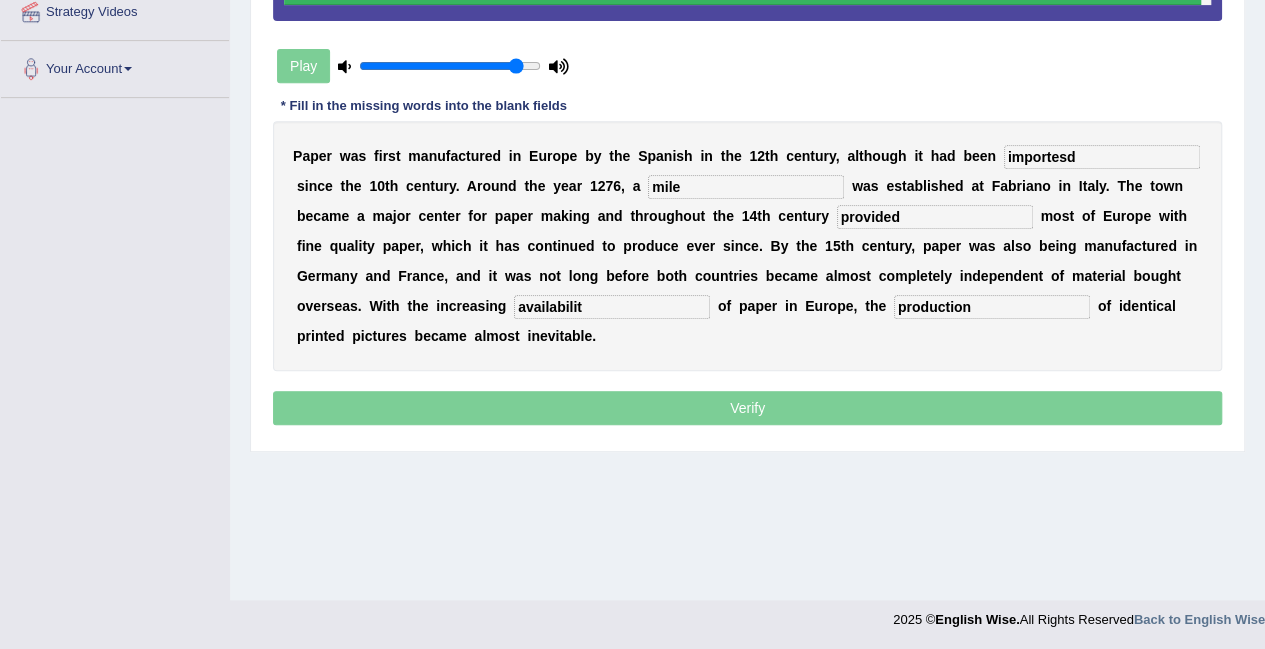 click on "Practice Listening: Fill In The Blanks
43
Paper 2
Instructions:  You will hear a recording. Type the missing words in each blank.
Timer —  Playing   ( 45 / 45s ) Play * Fill in the missing words into the blank fields P a p e r    w a s    f i r s t    m a n u f a c t u r e d    i n    E u r o p e    b y    t h e    S p a n i s h    i n    t h e    1 2 t h    c e n t u r y ,    a l t h o u g h    i t    h a d    b e e n    importesd    s i n c e    t h e    1 0 t h    c e n t u r y .    A r o u n d    t h e    y e a r    1 2 7 6 ,    a    mile    w a s    e s t a b l i s h e d    a t    F a b r i a n o    i n    I t a l y .    T h e    t o w n    b e c a m e    a    m a j o r    c e n t e r    f o r    p a p e r    m a k i n g    a n d    t h r o u g h o u t    t h e    1 4 t h    c e n t u r y    provided    m o s t    o f    E u r o p e    w i t h    f i n e    q u a l i" at bounding box center [747, 109] 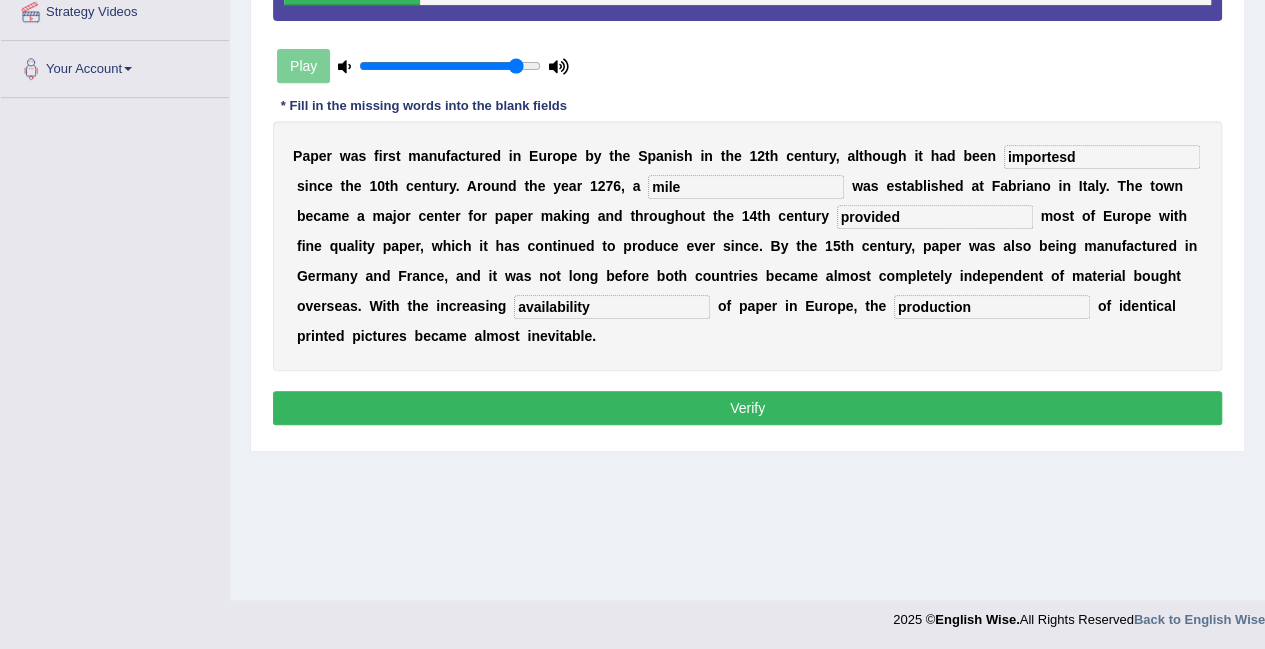type on "availability" 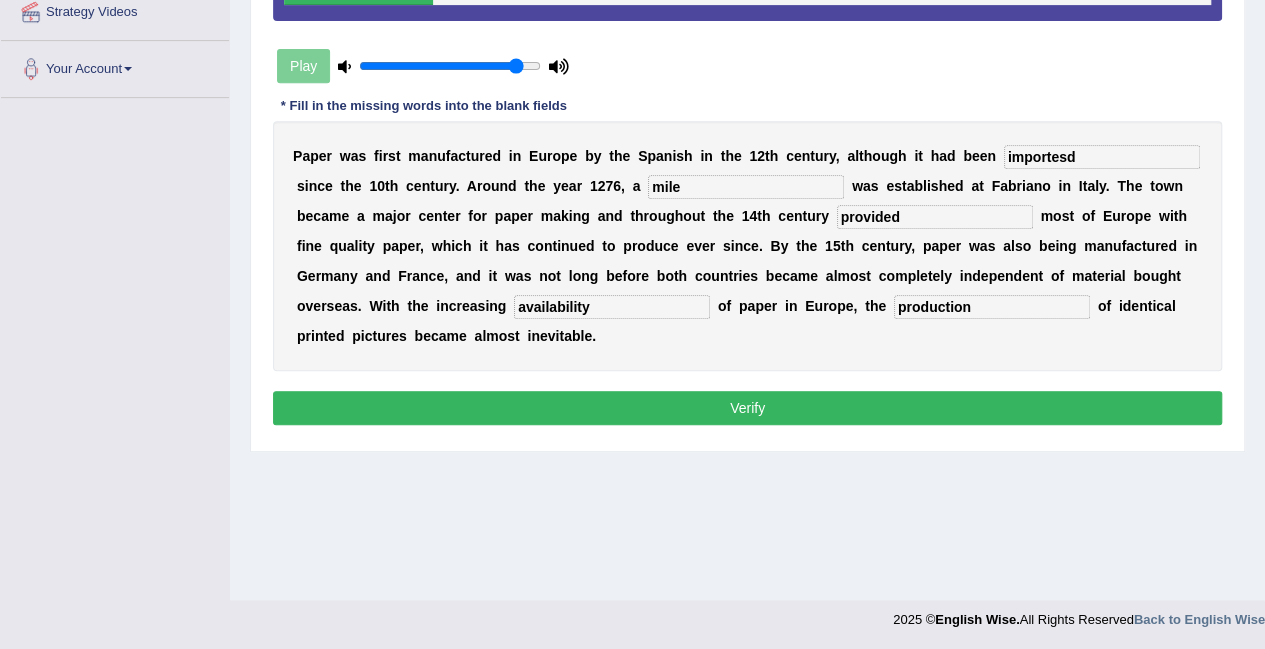 drag, startPoint x: 1026, startPoint y: 154, endPoint x: 1010, endPoint y: 148, distance: 17.088007 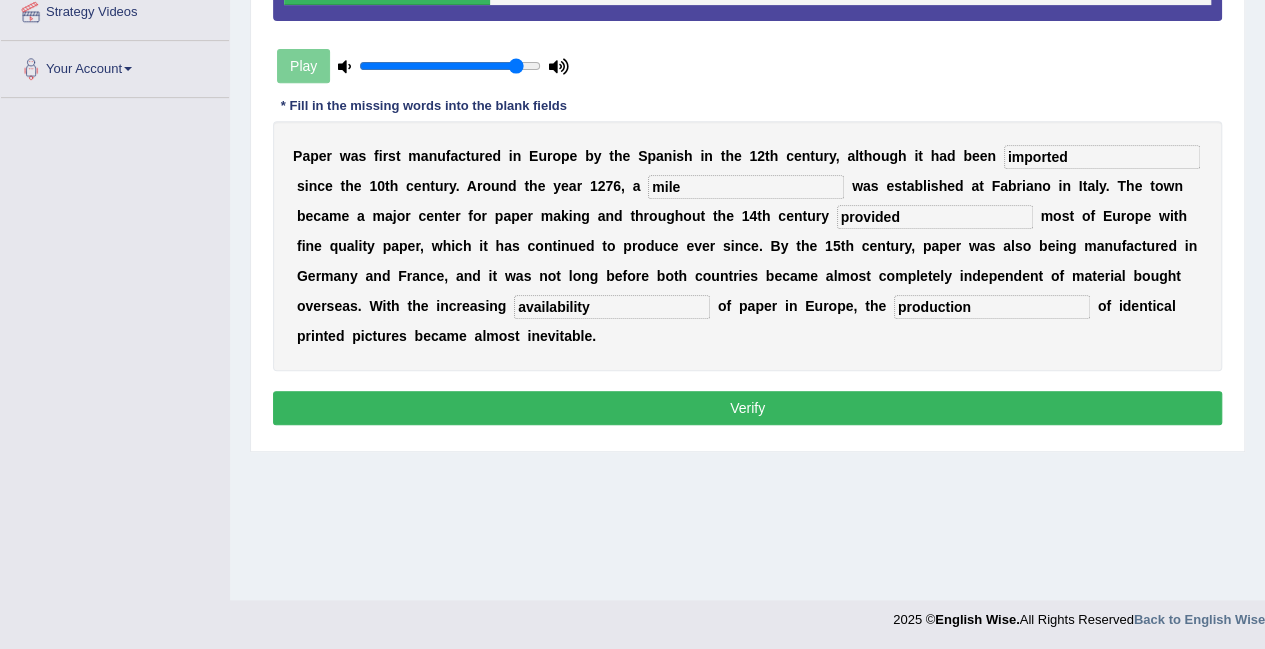 type on "imported" 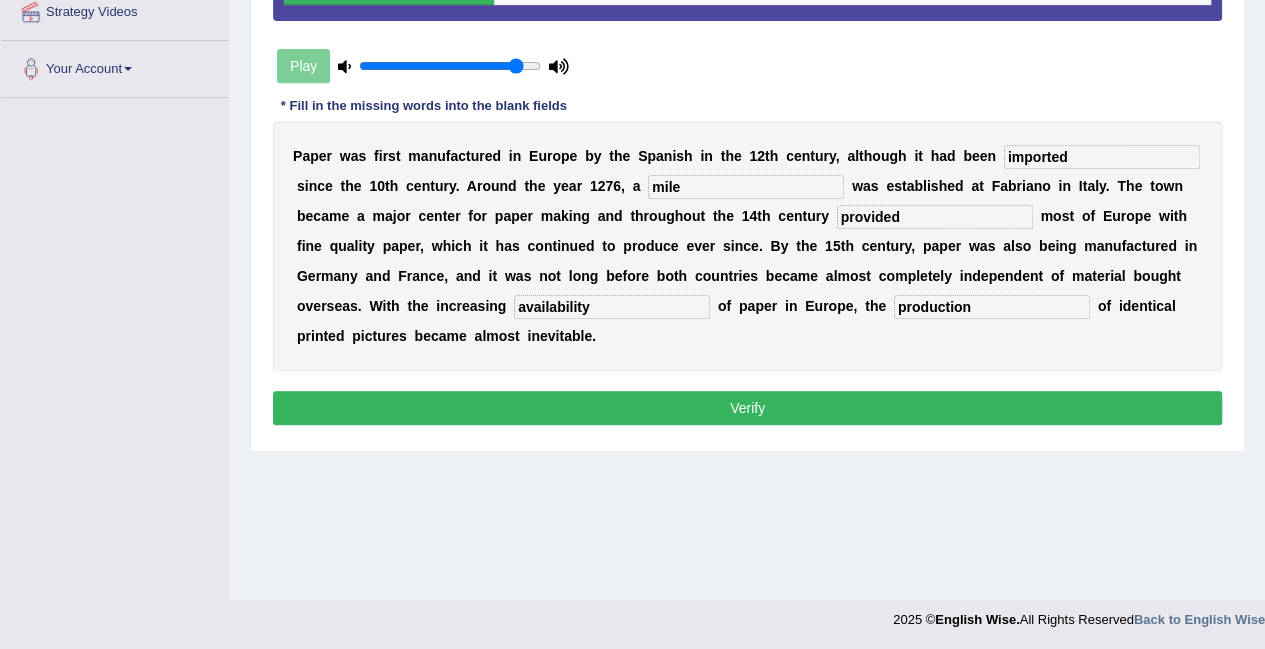 click on "Verify" at bounding box center [747, 408] 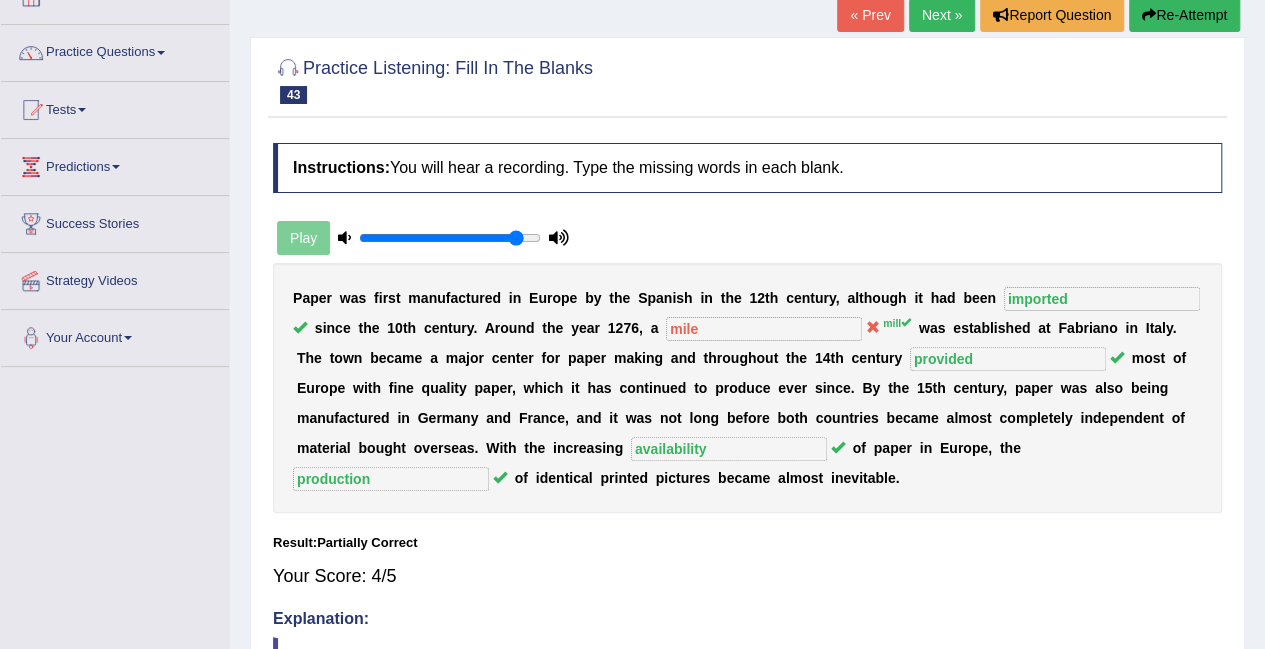 scroll, scrollTop: 100, scrollLeft: 0, axis: vertical 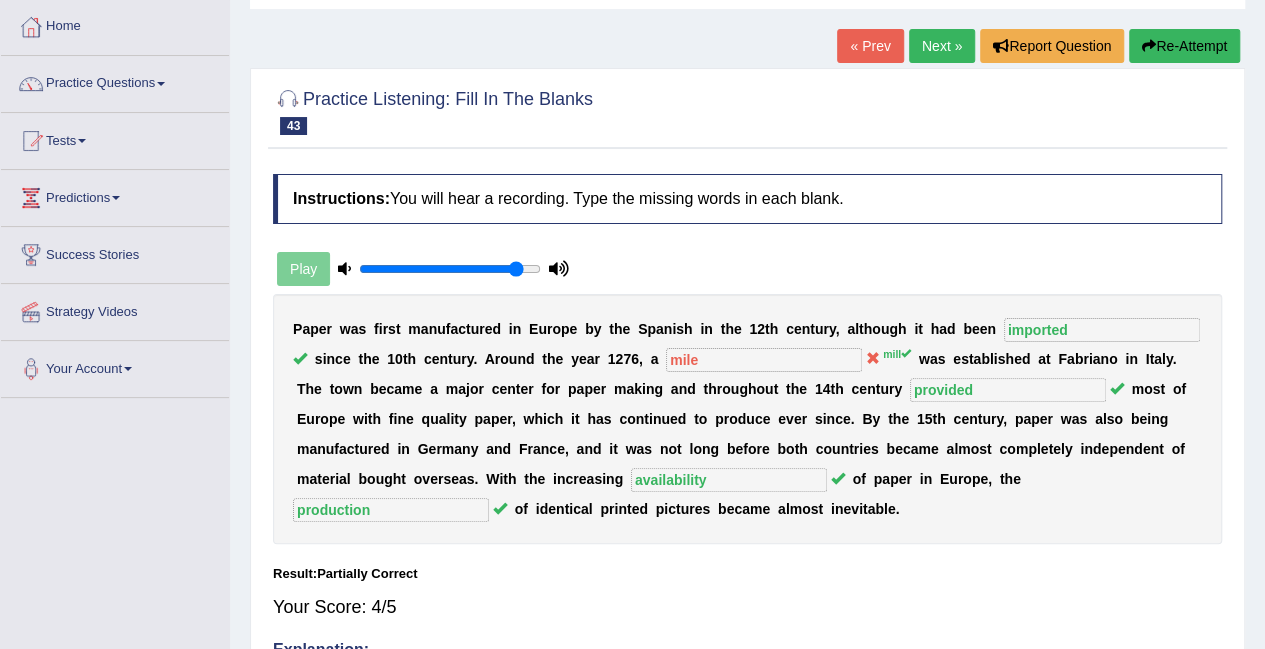 click on "Next »" at bounding box center (942, 46) 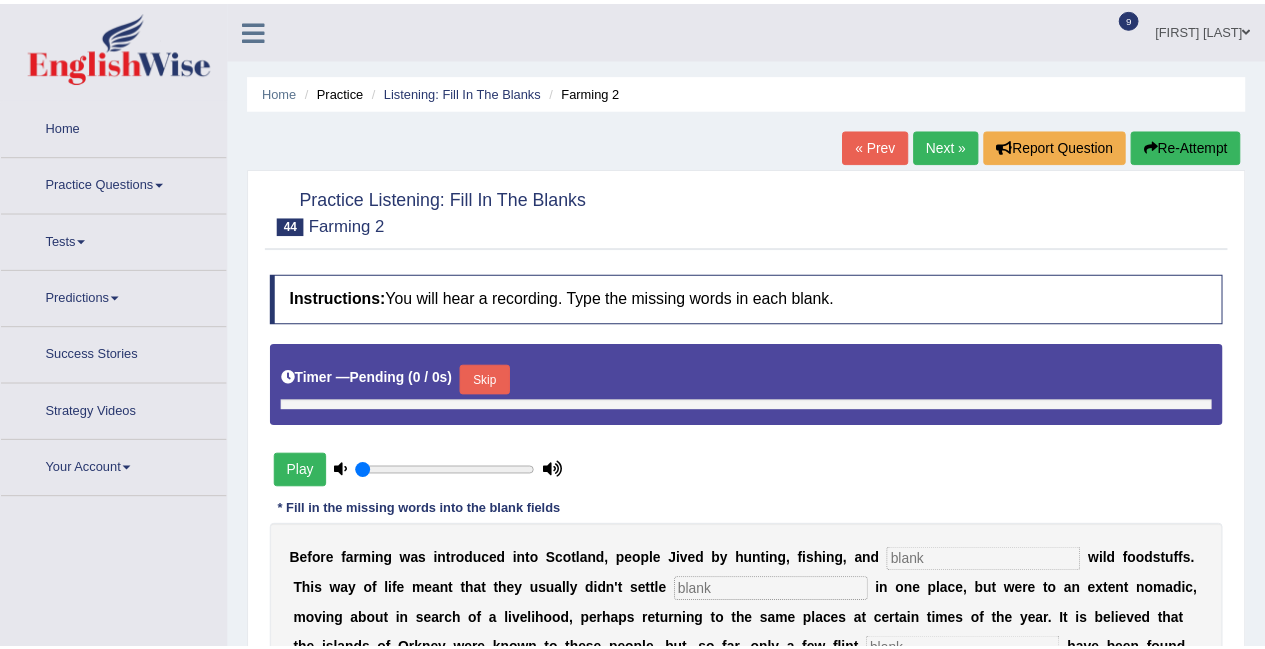 scroll, scrollTop: 0, scrollLeft: 0, axis: both 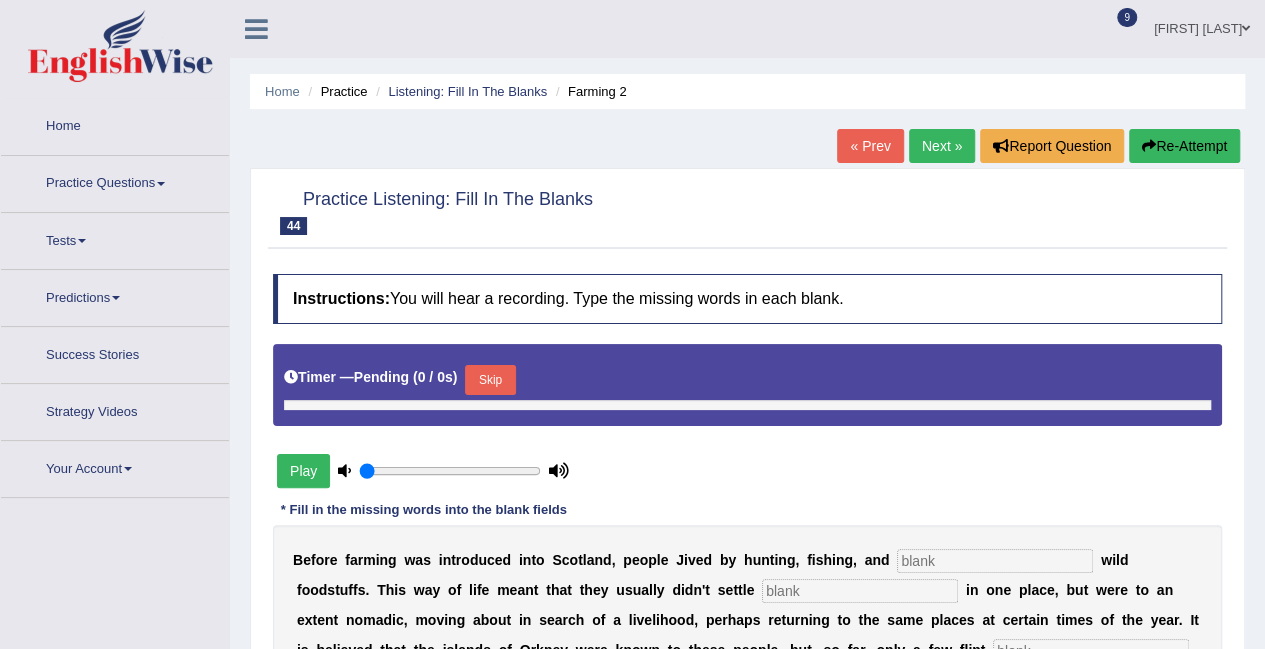 type on "0.9" 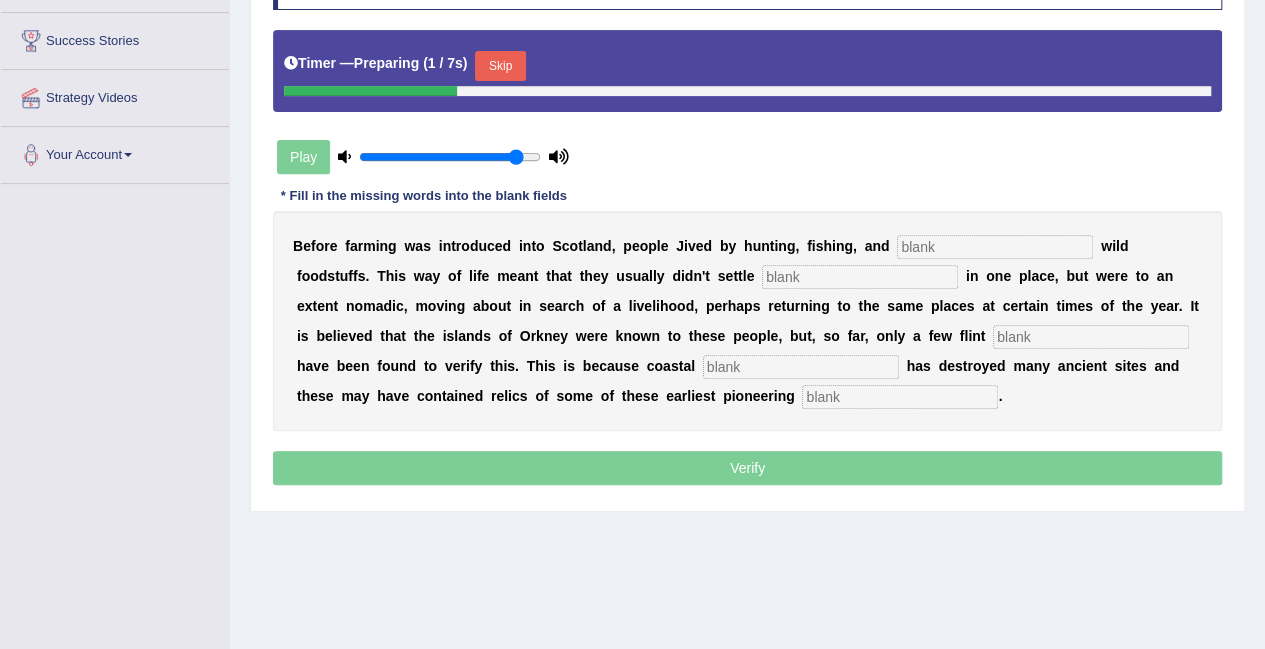 scroll, scrollTop: 200, scrollLeft: 0, axis: vertical 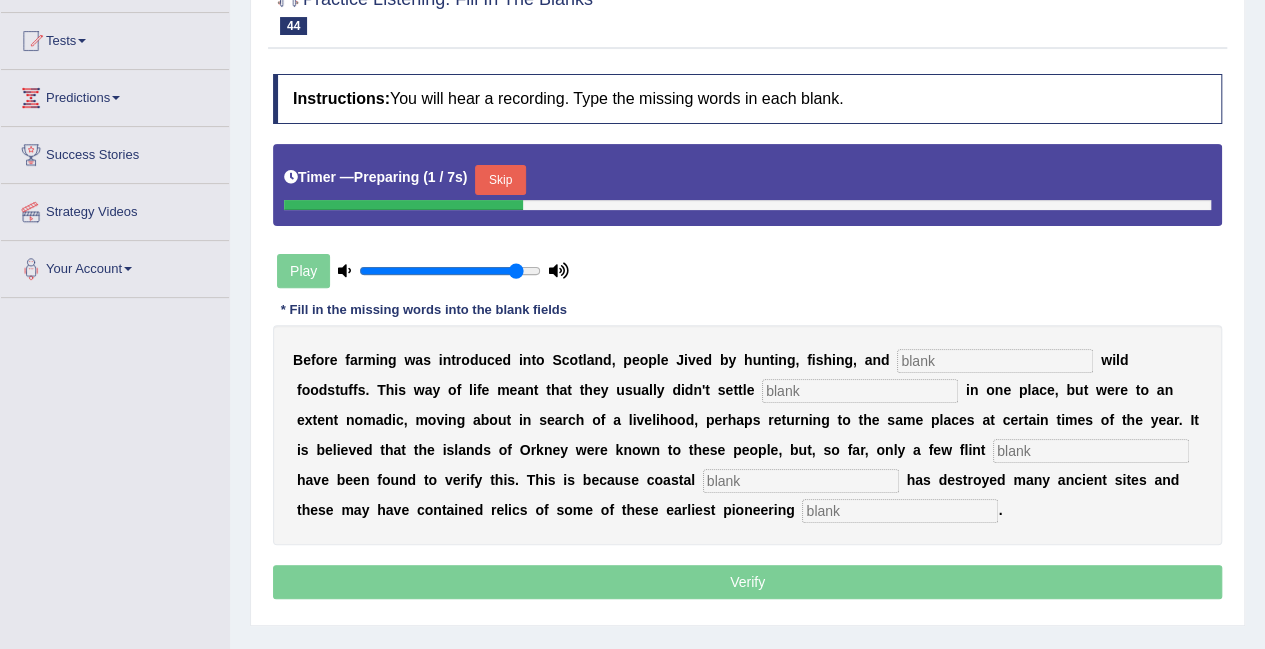 click on "Skip" at bounding box center [500, 180] 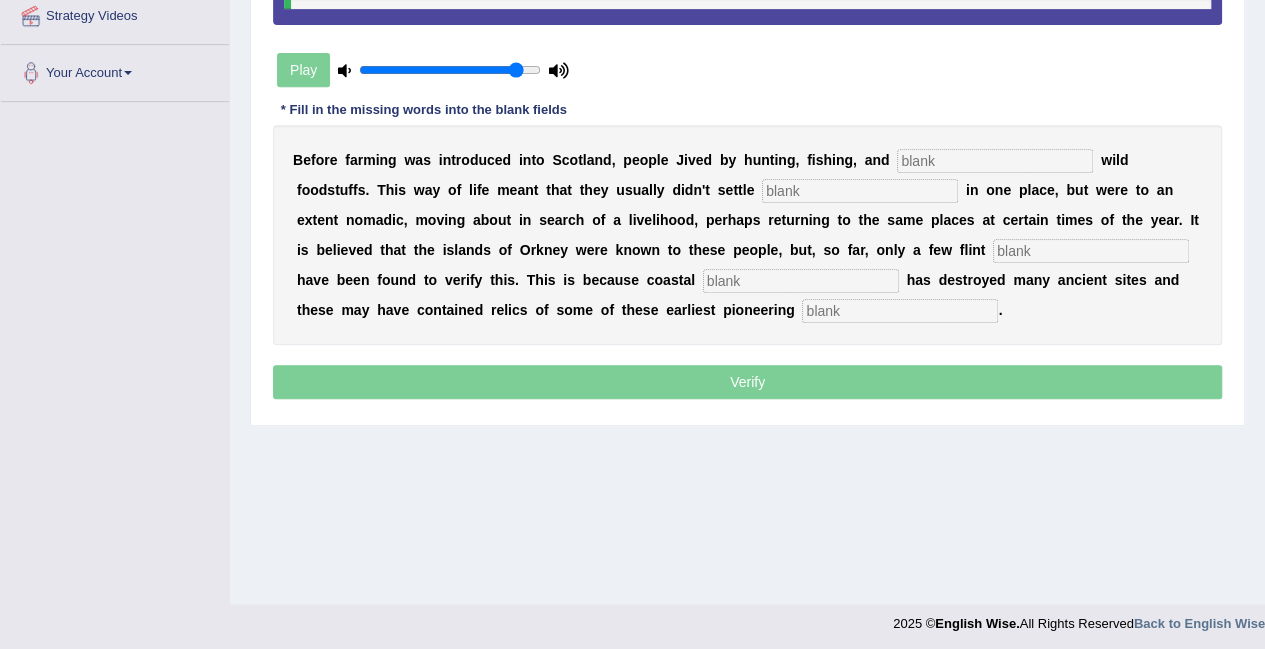 scroll, scrollTop: 400, scrollLeft: 0, axis: vertical 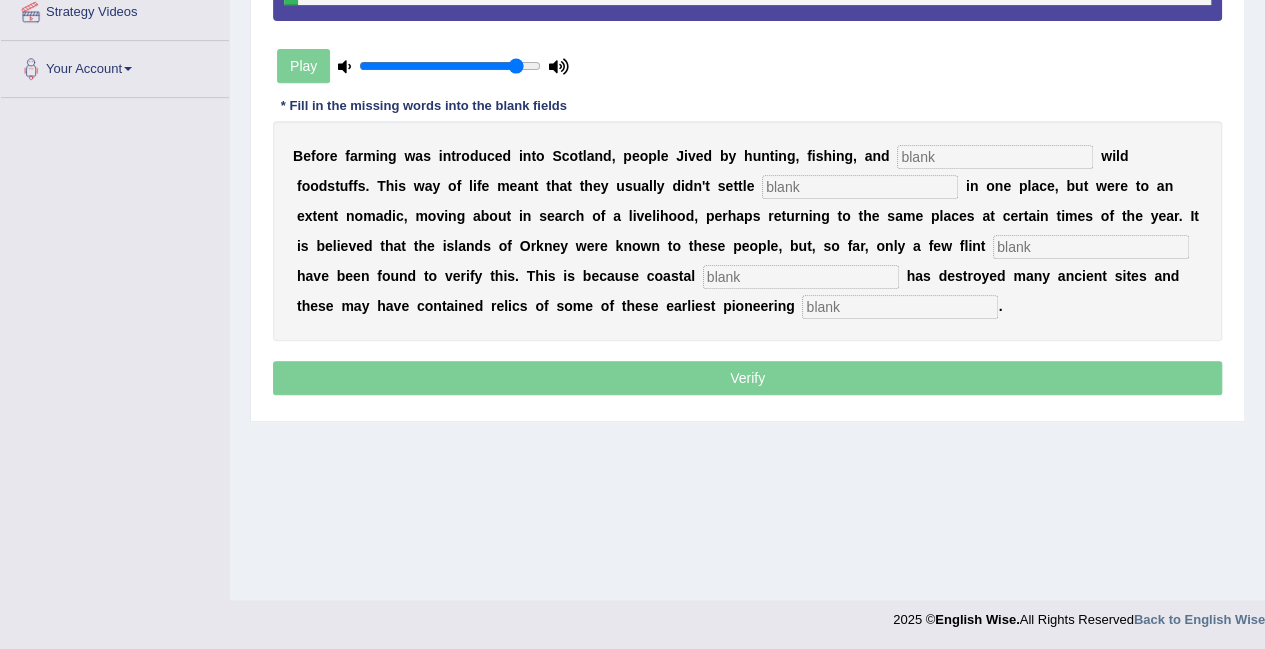 click at bounding box center (995, 157) 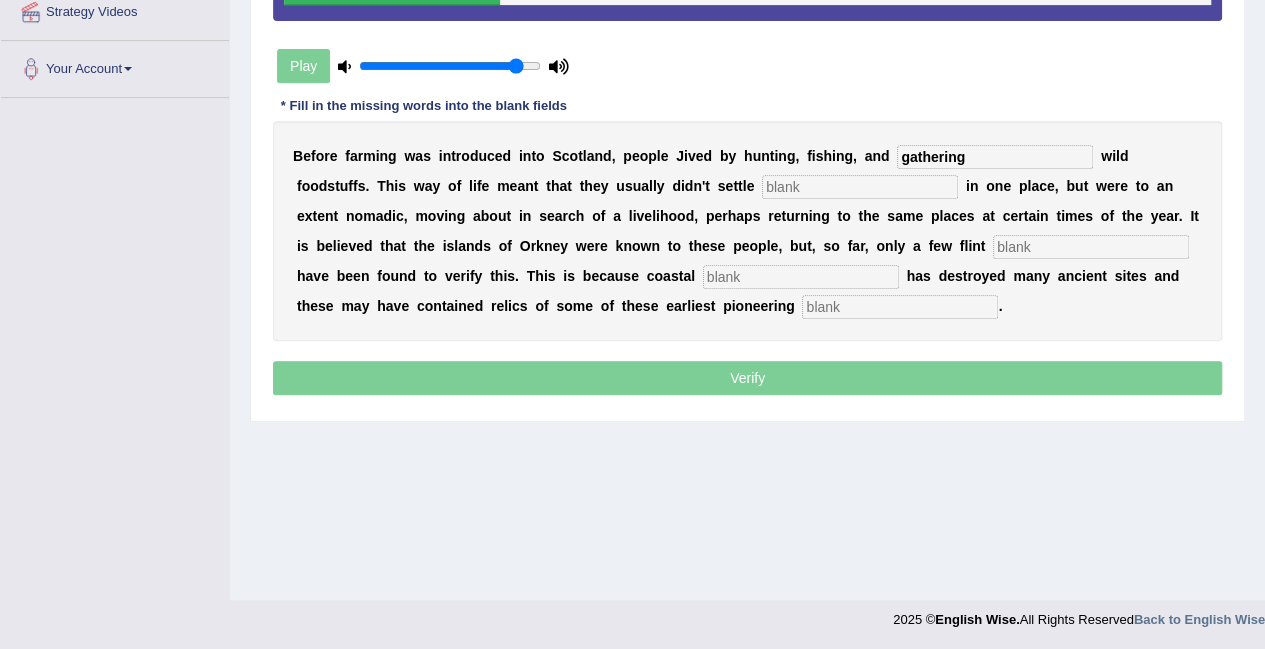 type on "gathering" 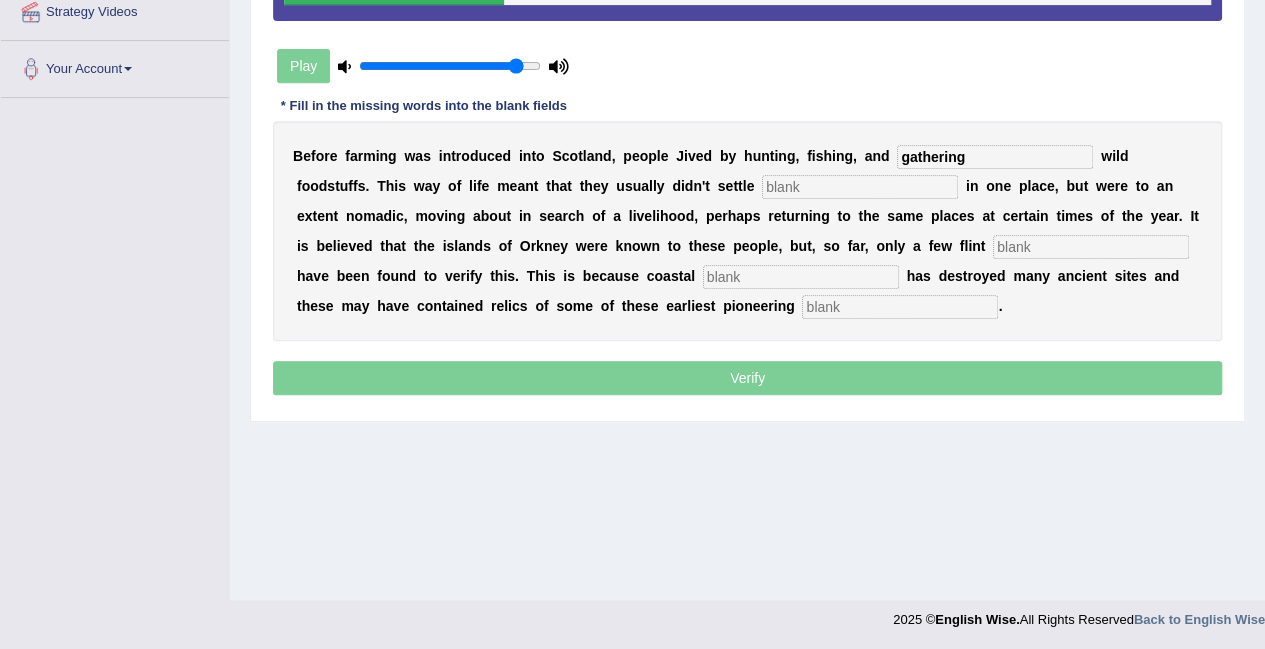 click at bounding box center [860, 187] 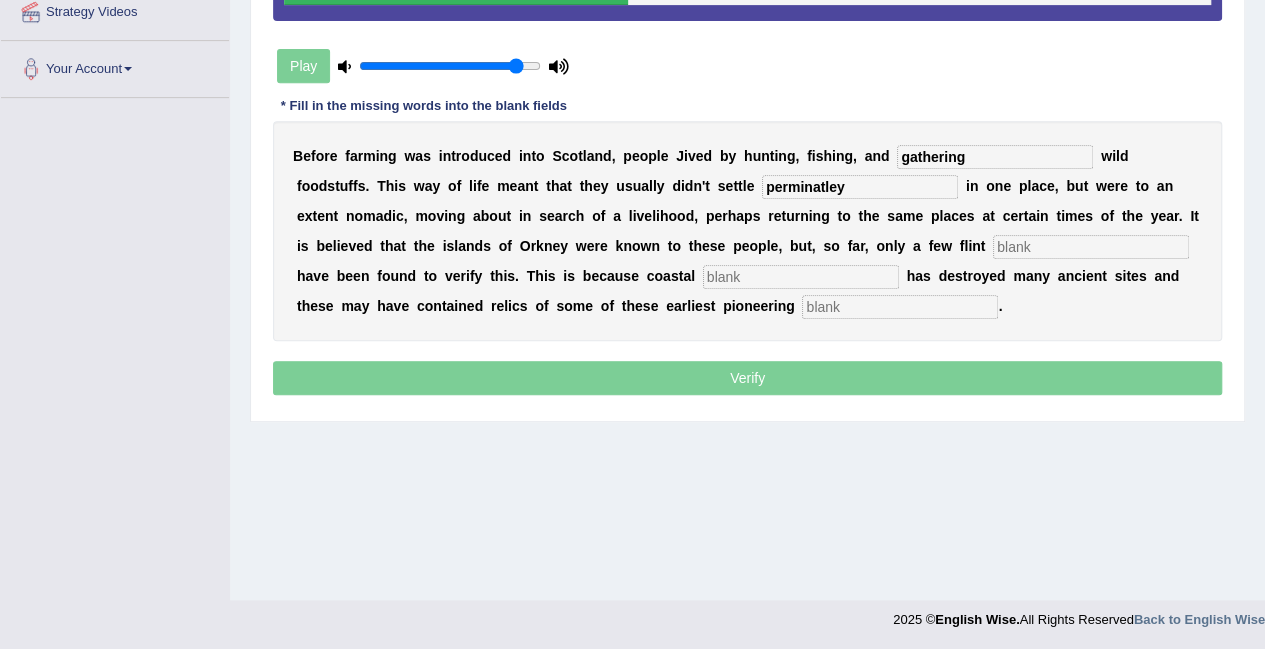 type on "perminatley" 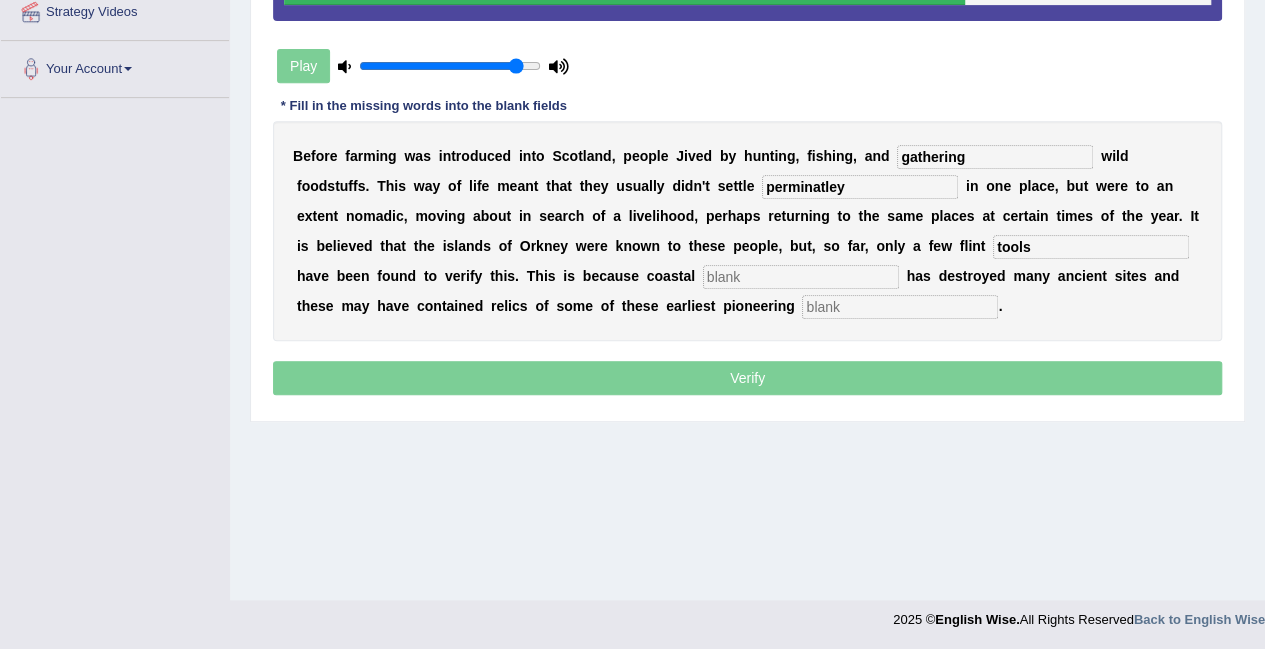 type on "tools" 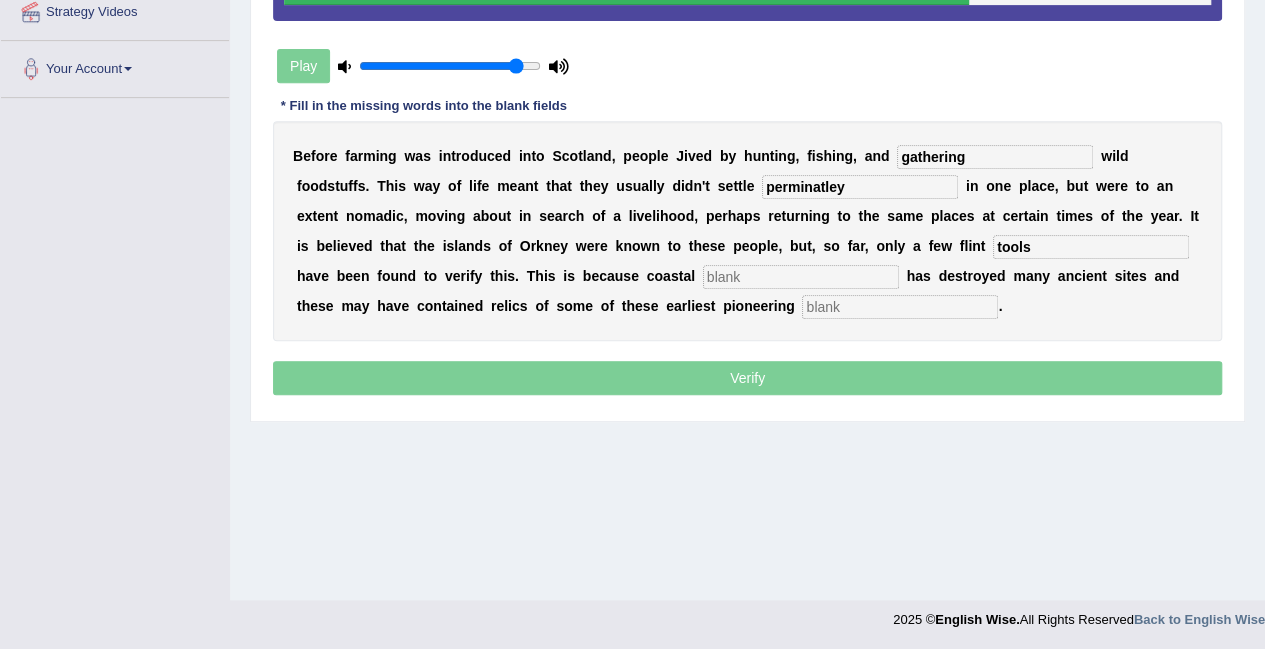 click at bounding box center (801, 277) 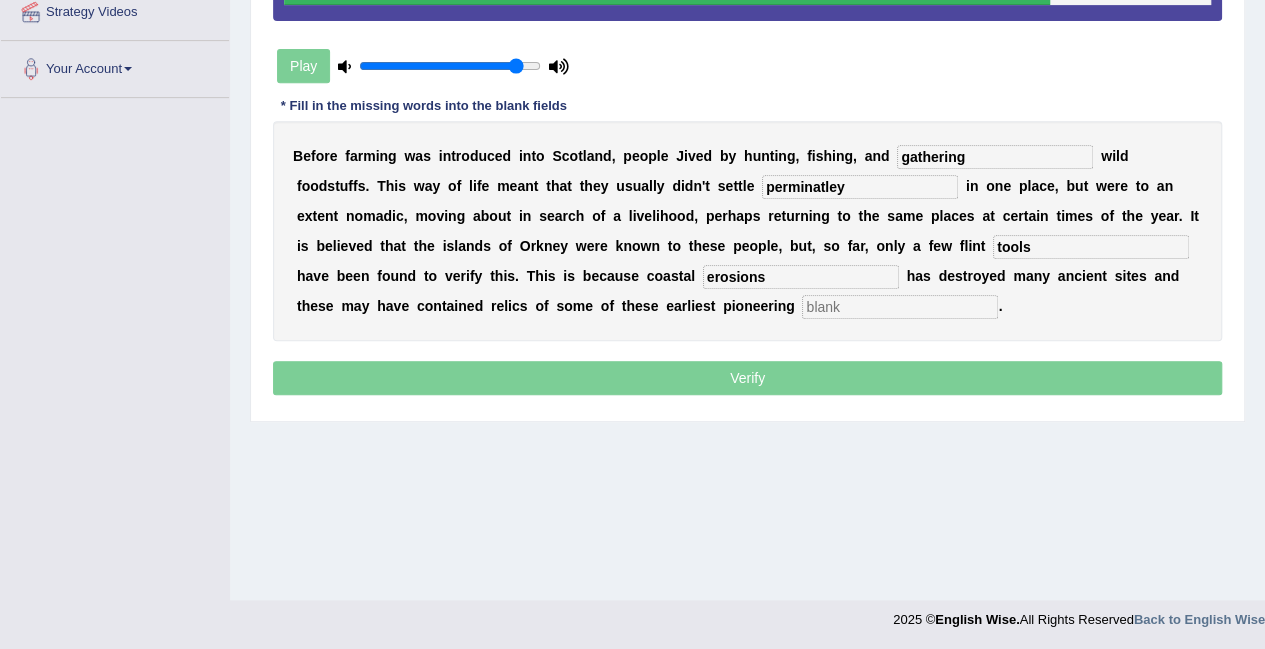 type on "erosions" 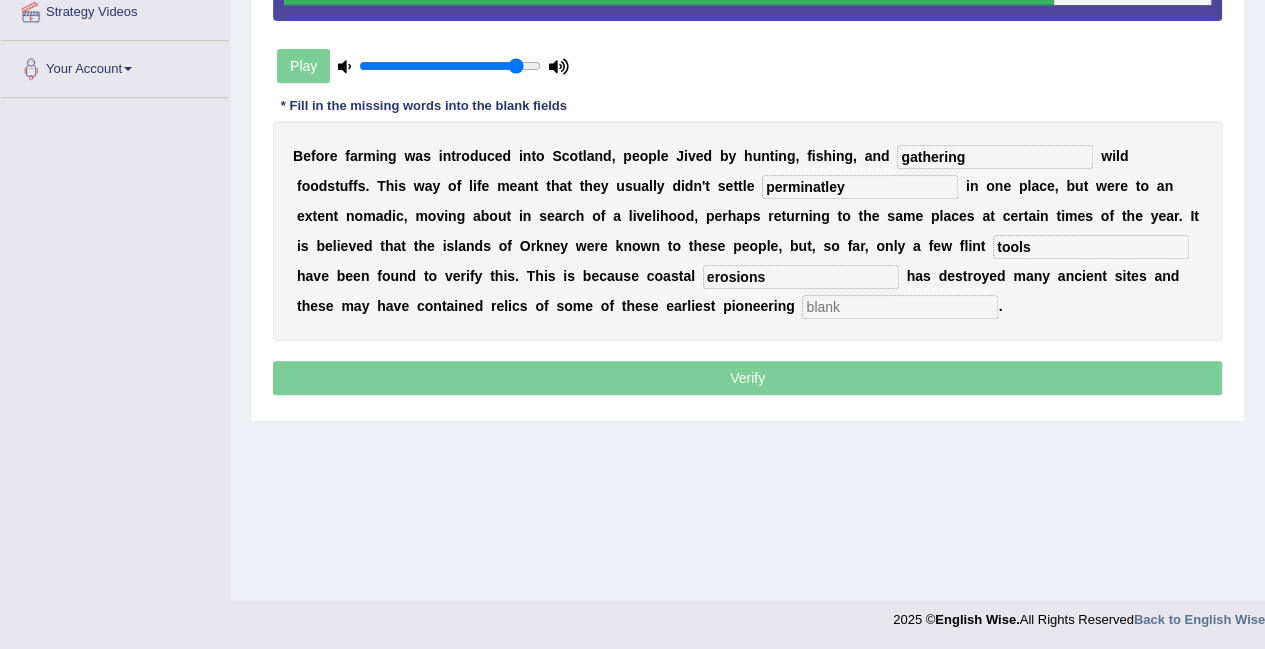 click at bounding box center [900, 307] 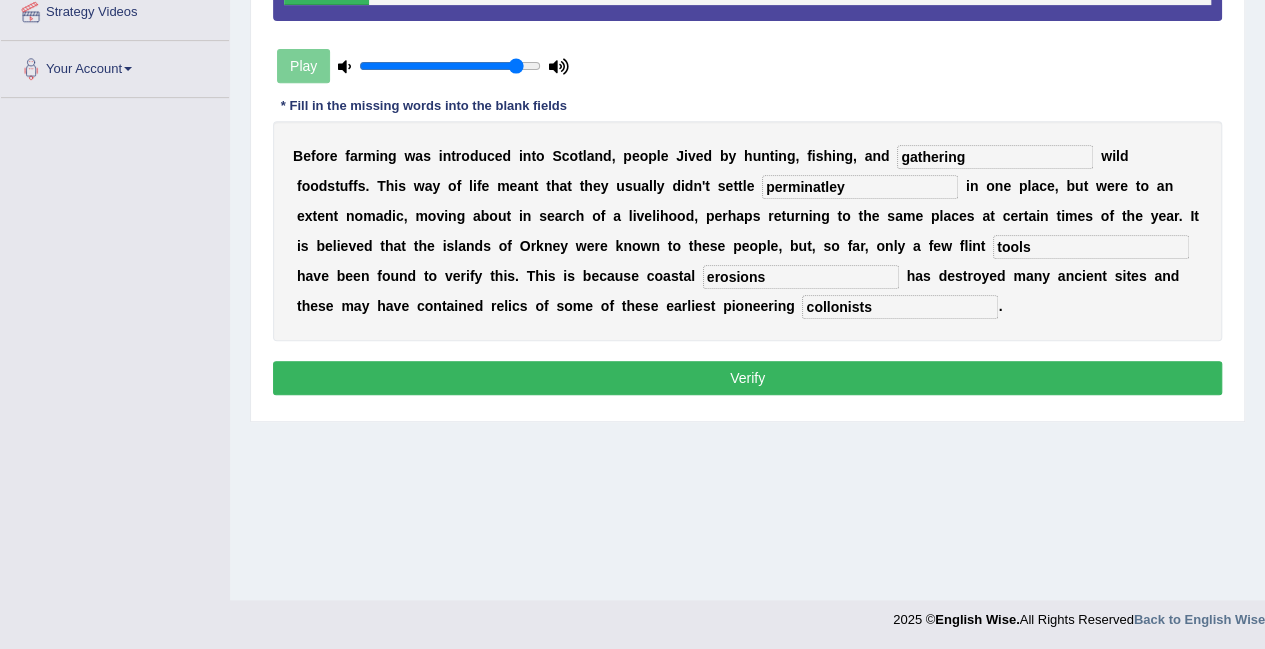 type on "collonists" 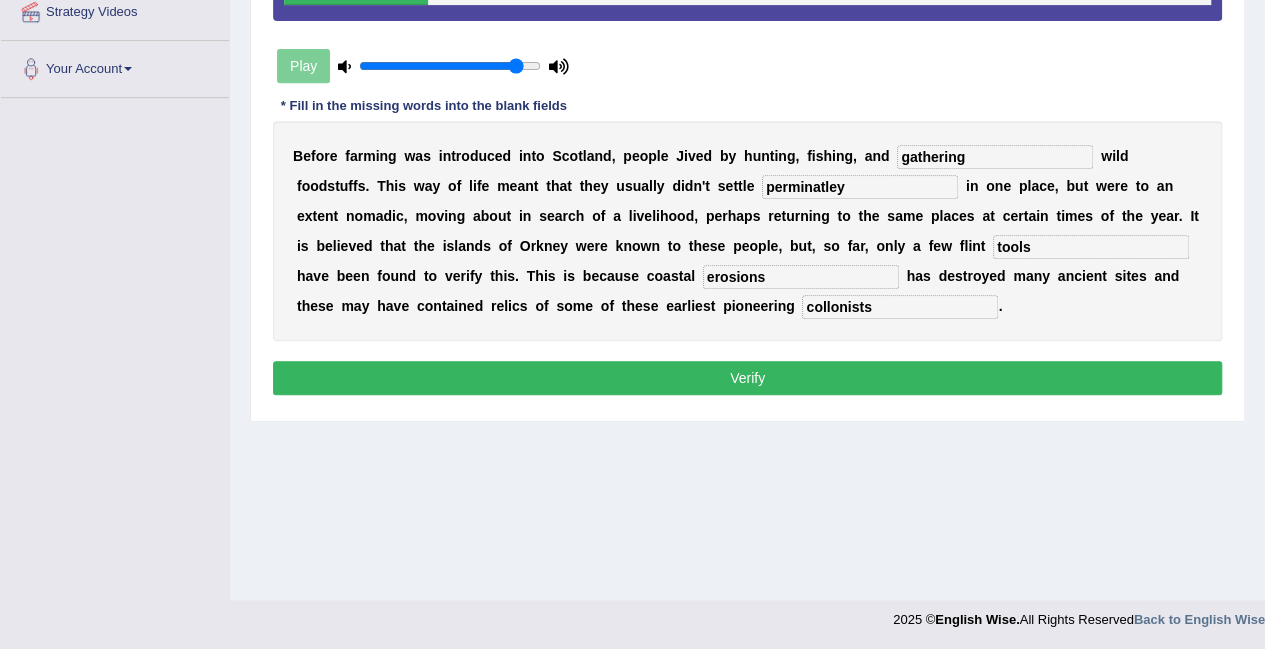 drag, startPoint x: 720, startPoint y: 185, endPoint x: 672, endPoint y: 181, distance: 48.166378 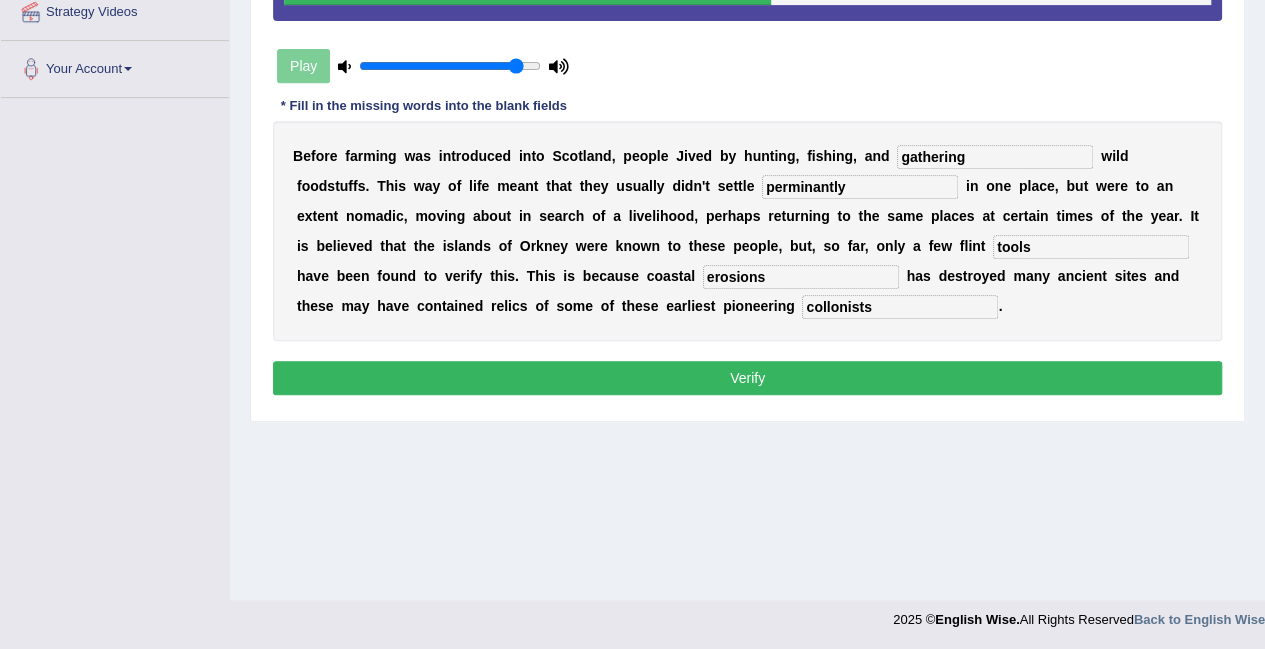 type on "perminantly" 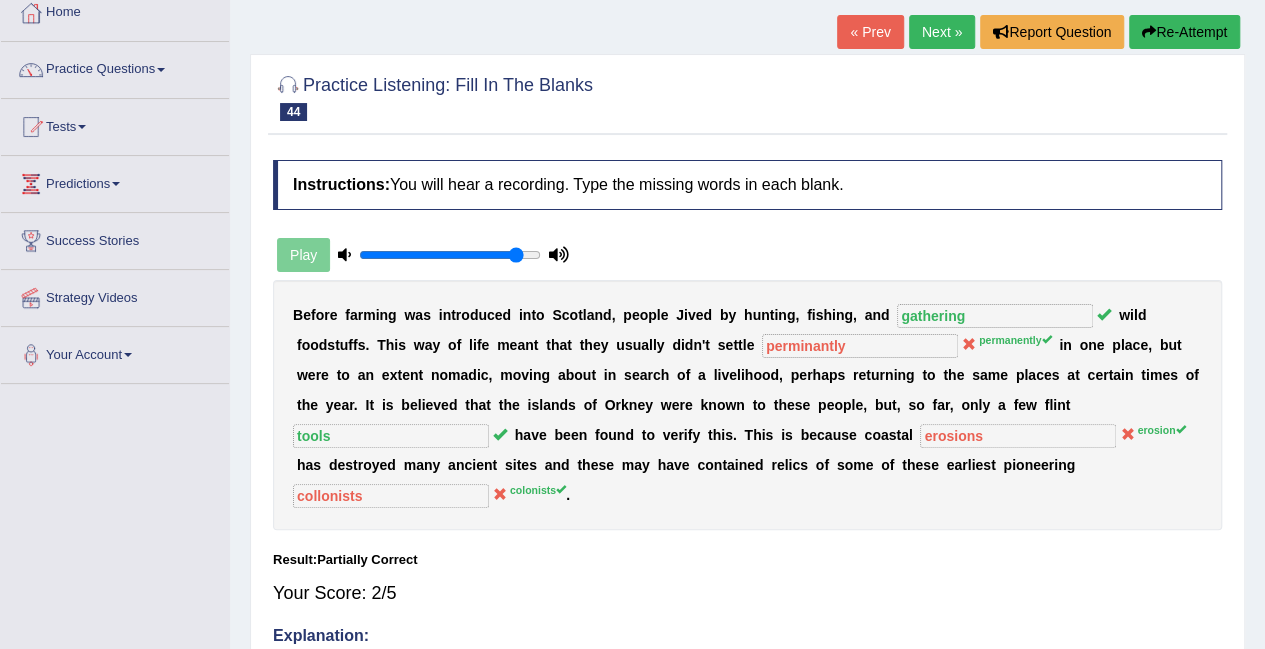 scroll, scrollTop: 0, scrollLeft: 0, axis: both 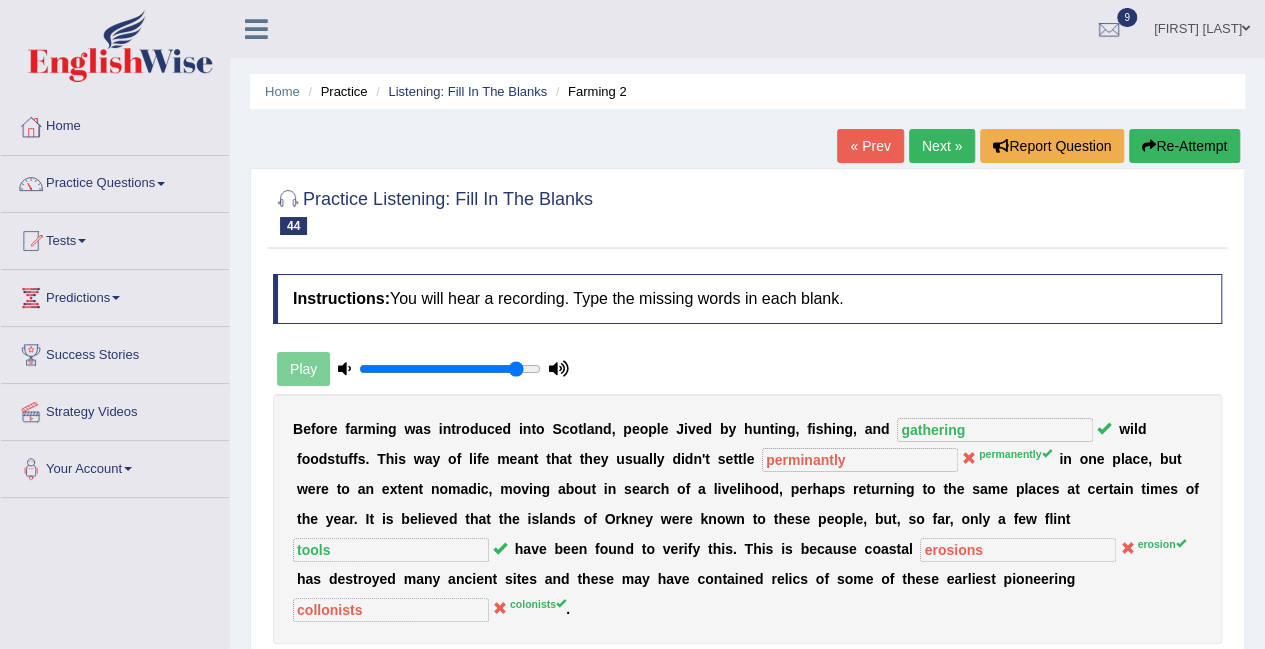 click on "Next »" at bounding box center (942, 146) 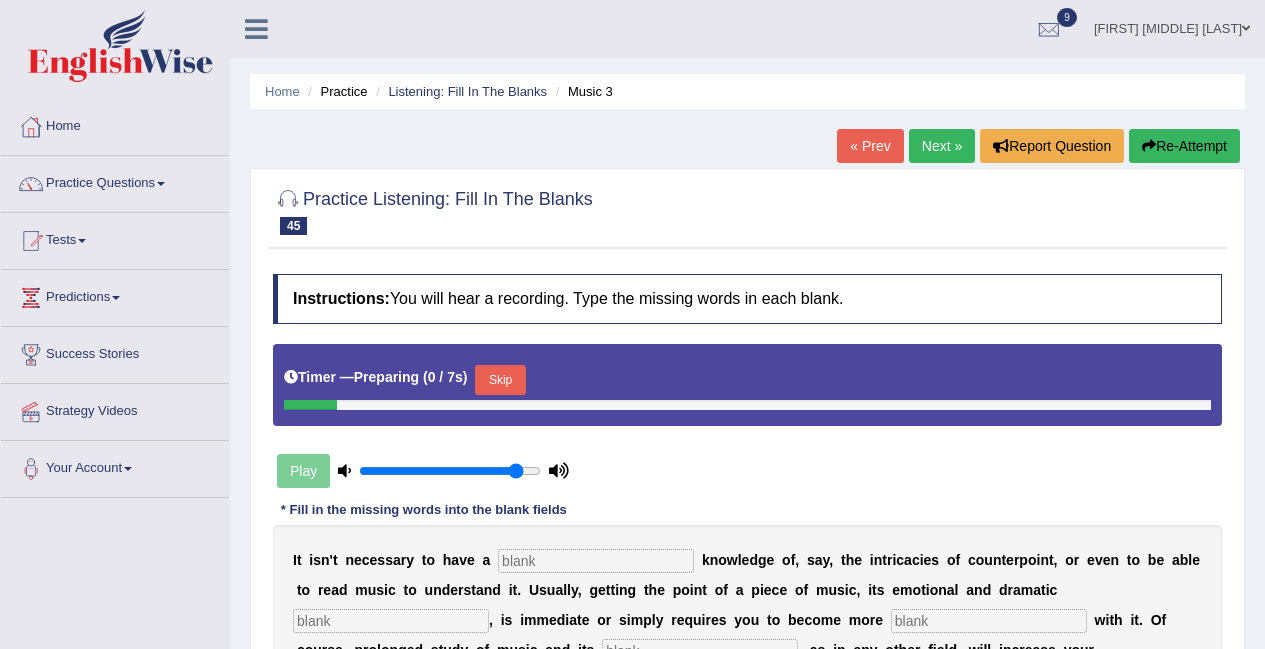 scroll, scrollTop: 0, scrollLeft: 0, axis: both 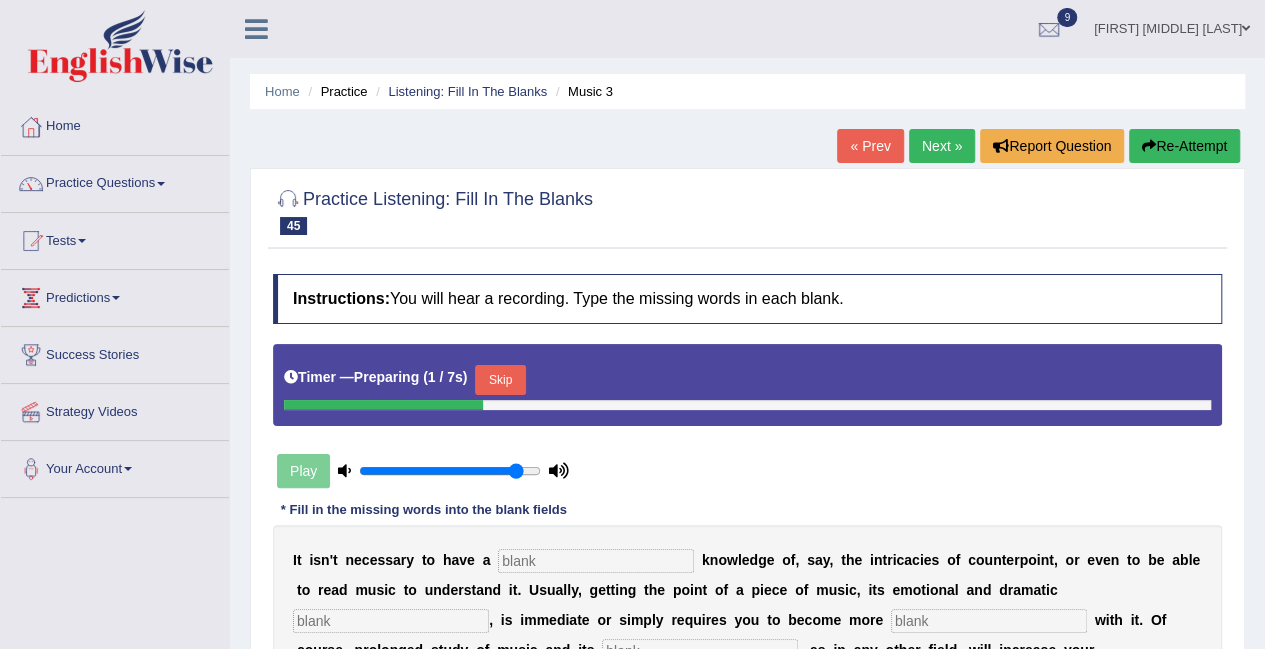 click on "Skip" at bounding box center [500, 380] 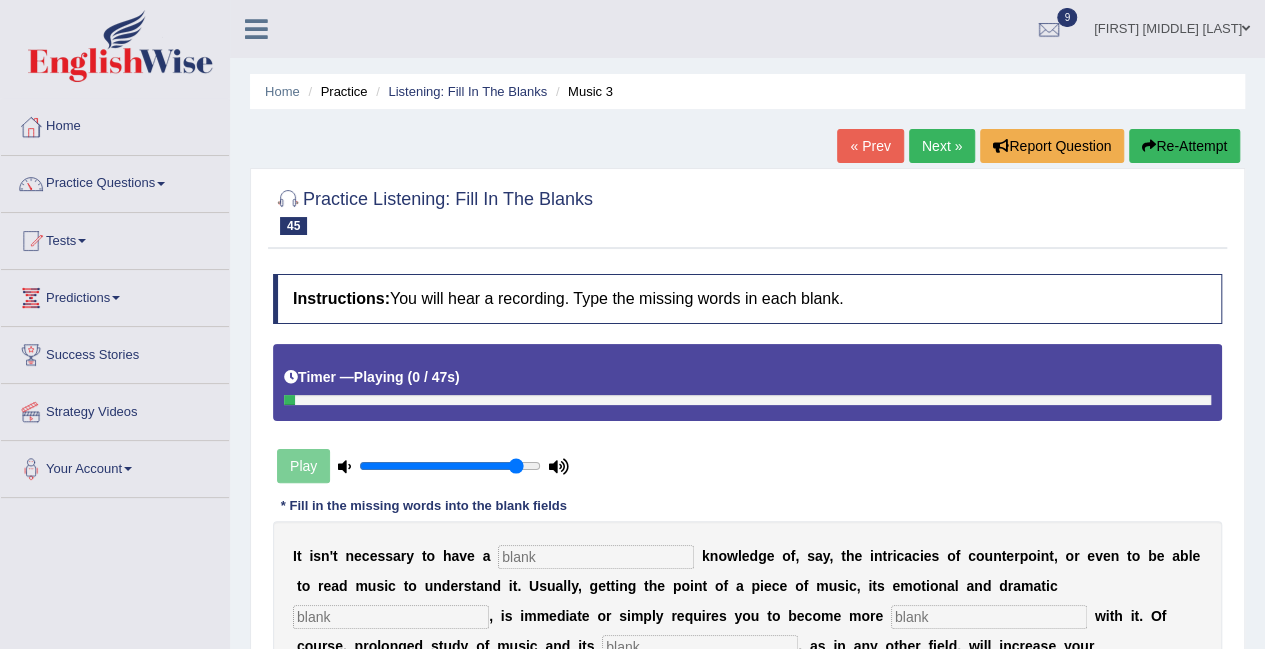 click at bounding box center (596, 557) 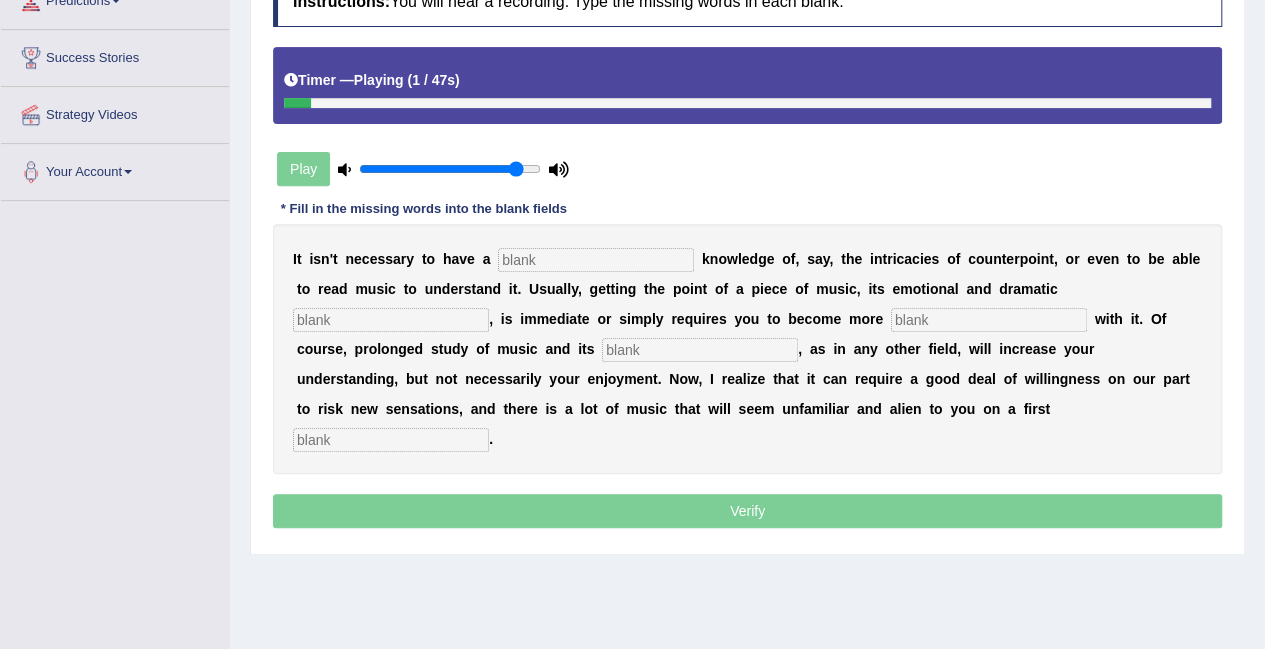 scroll, scrollTop: 300, scrollLeft: 0, axis: vertical 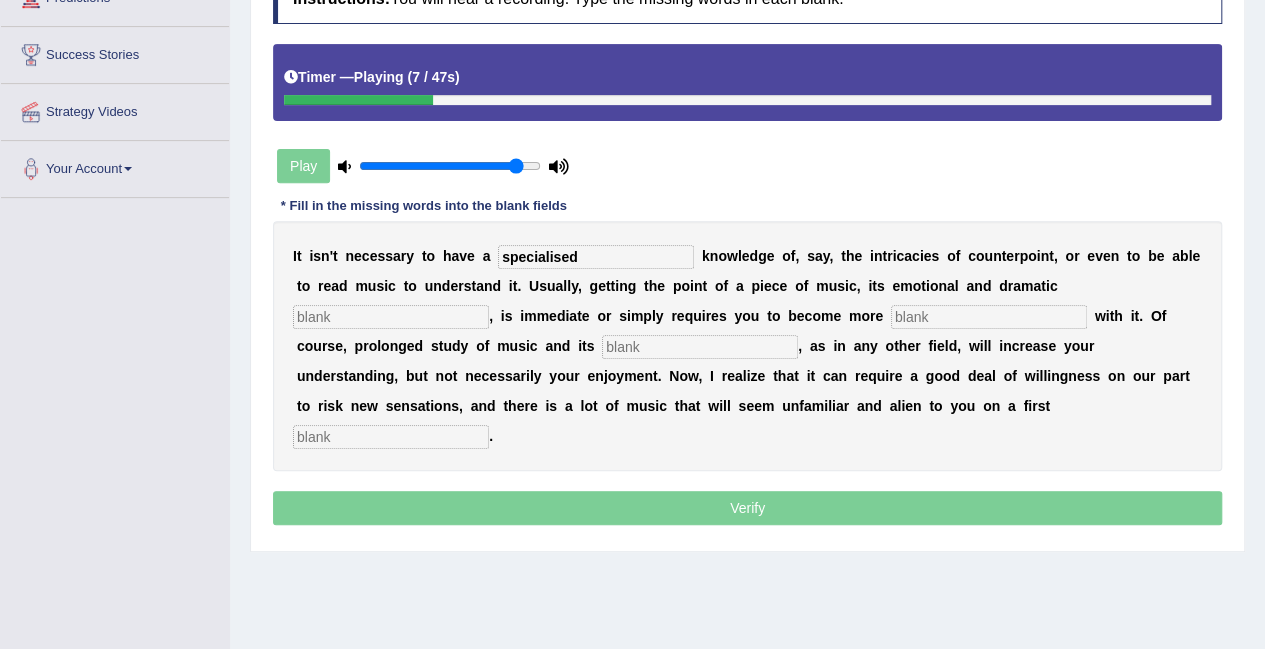type on "specialised" 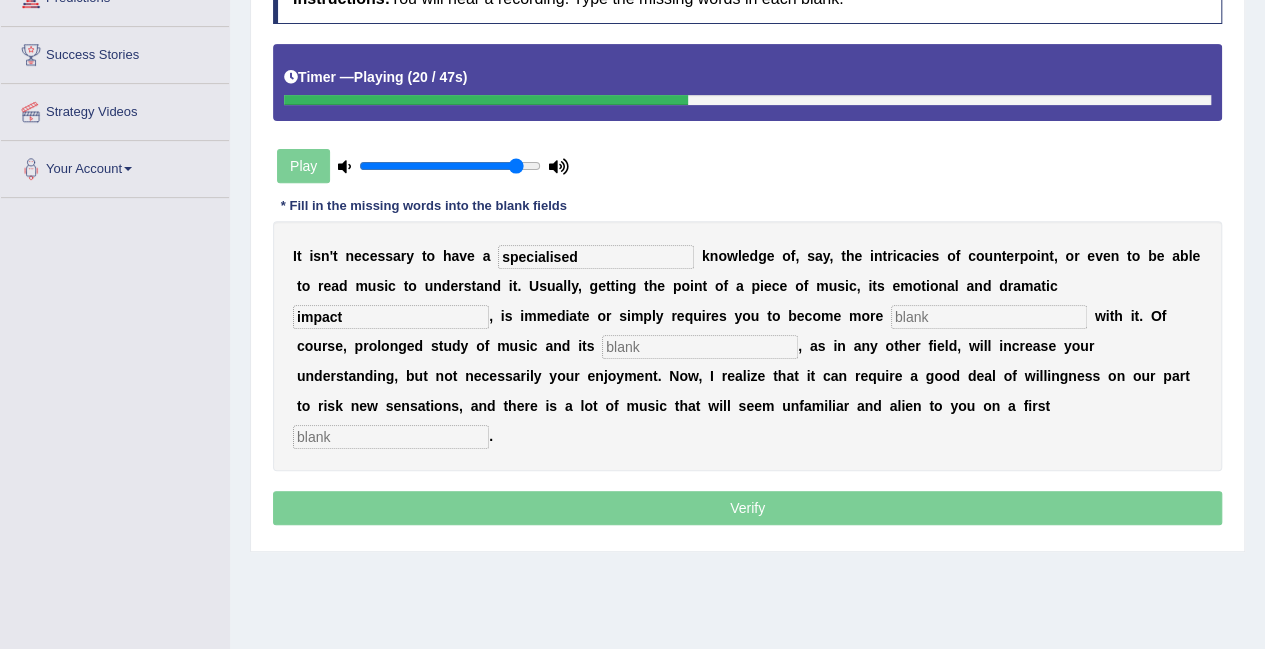 type on "impact" 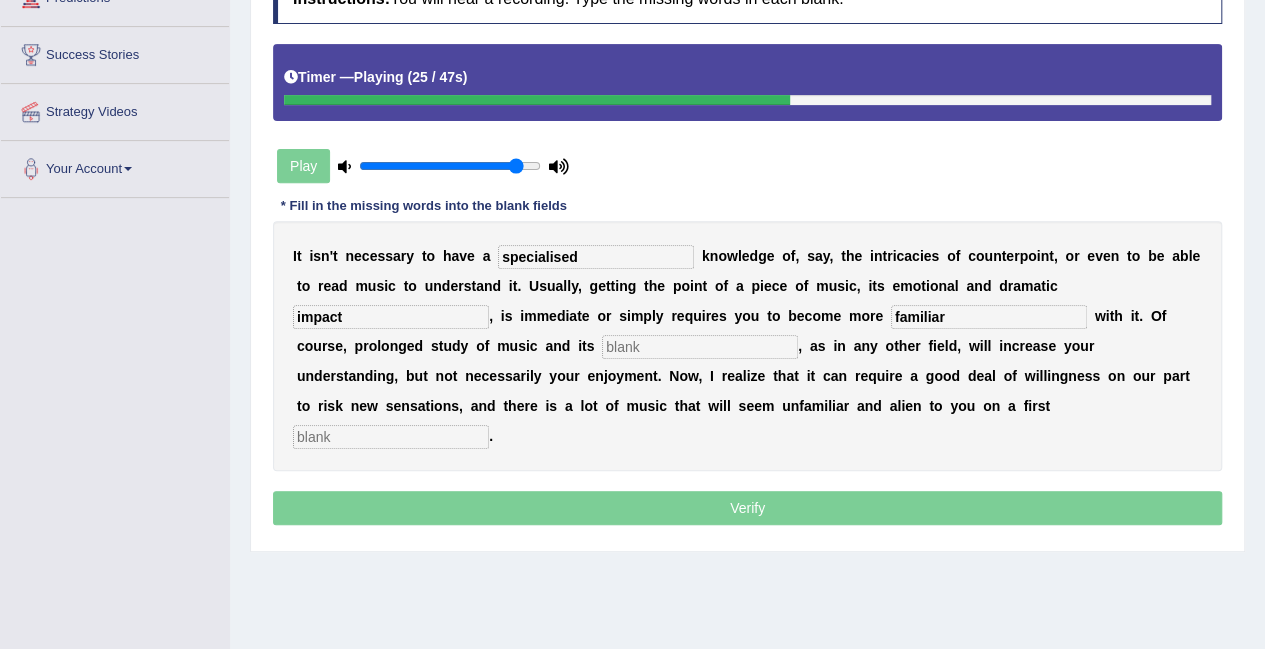 type on "familiar" 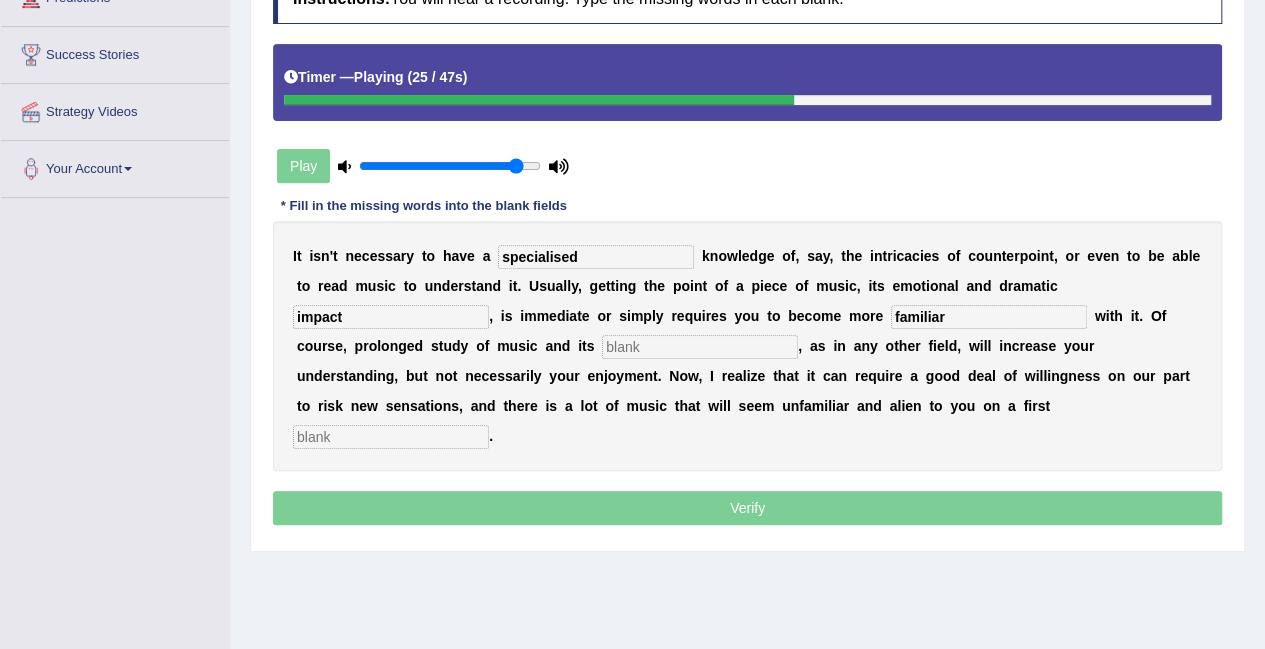click at bounding box center [700, 347] 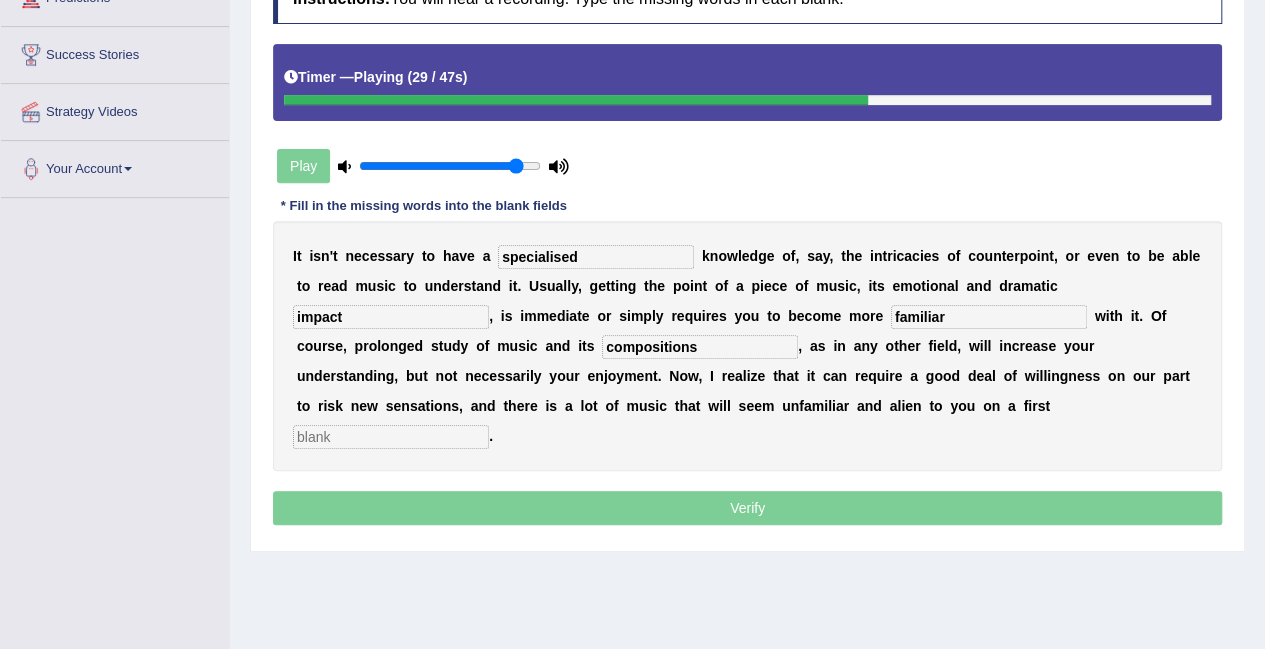 type on "compositions" 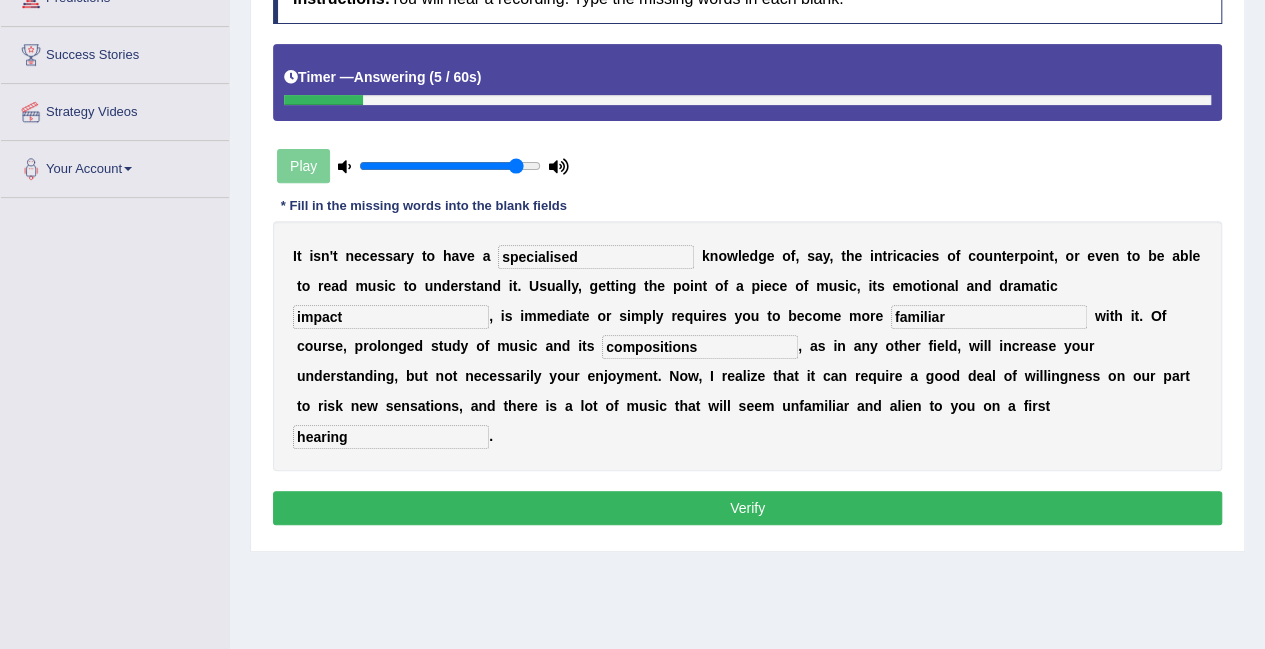 type on "hearing" 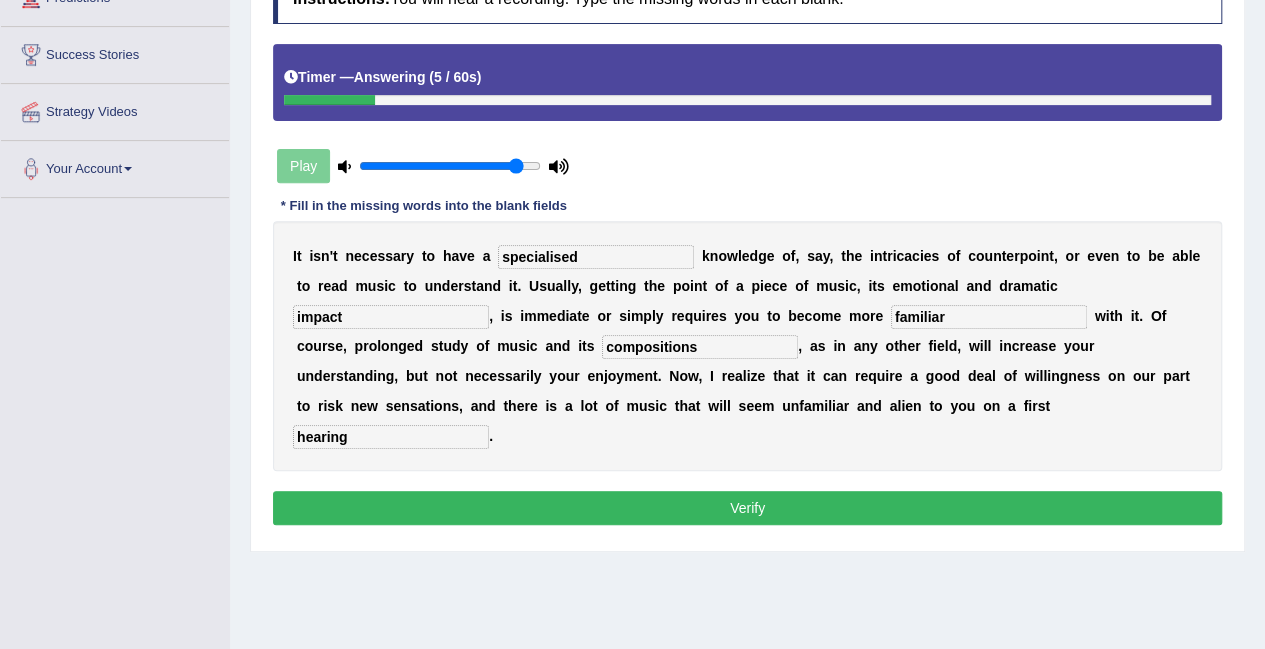 click on "specialised" at bounding box center [596, 257] 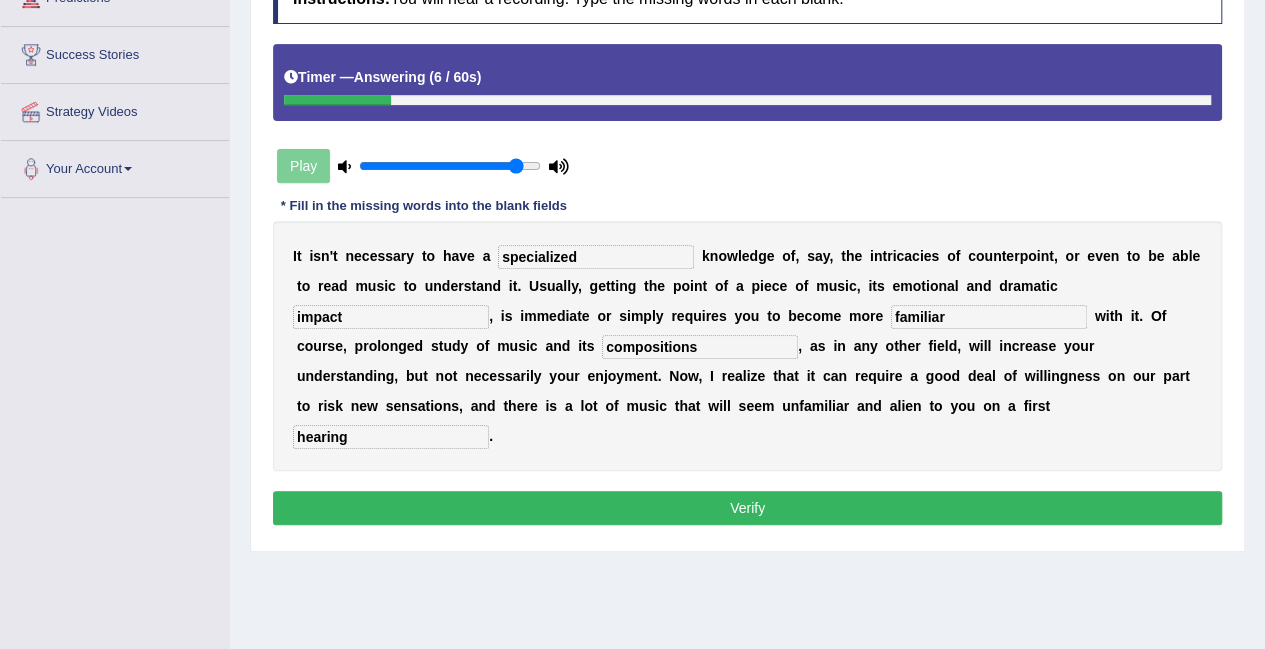 type on "specialized" 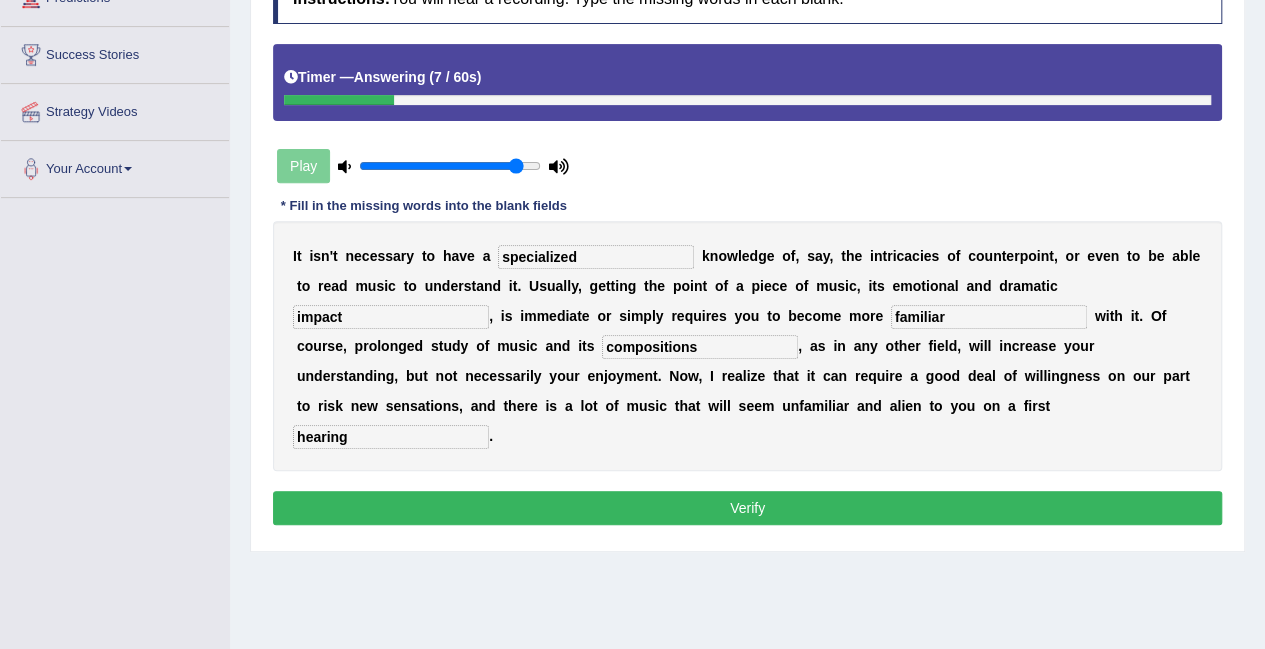click on "Verify" at bounding box center [747, 508] 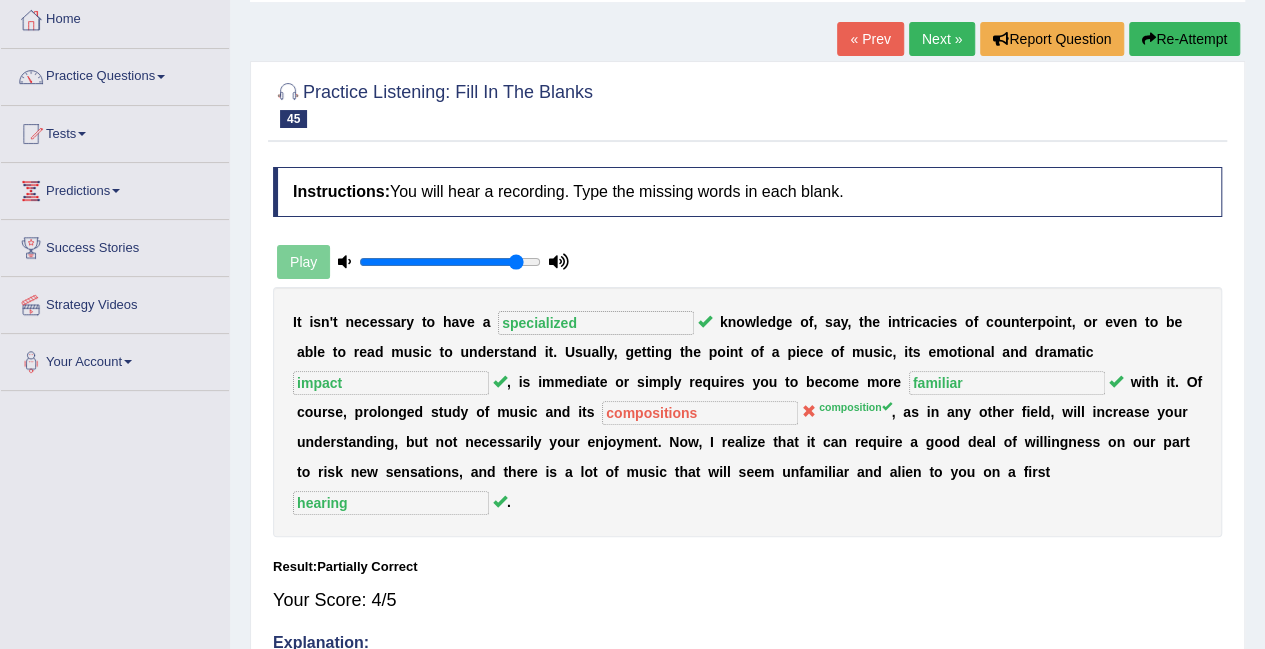scroll, scrollTop: 100, scrollLeft: 0, axis: vertical 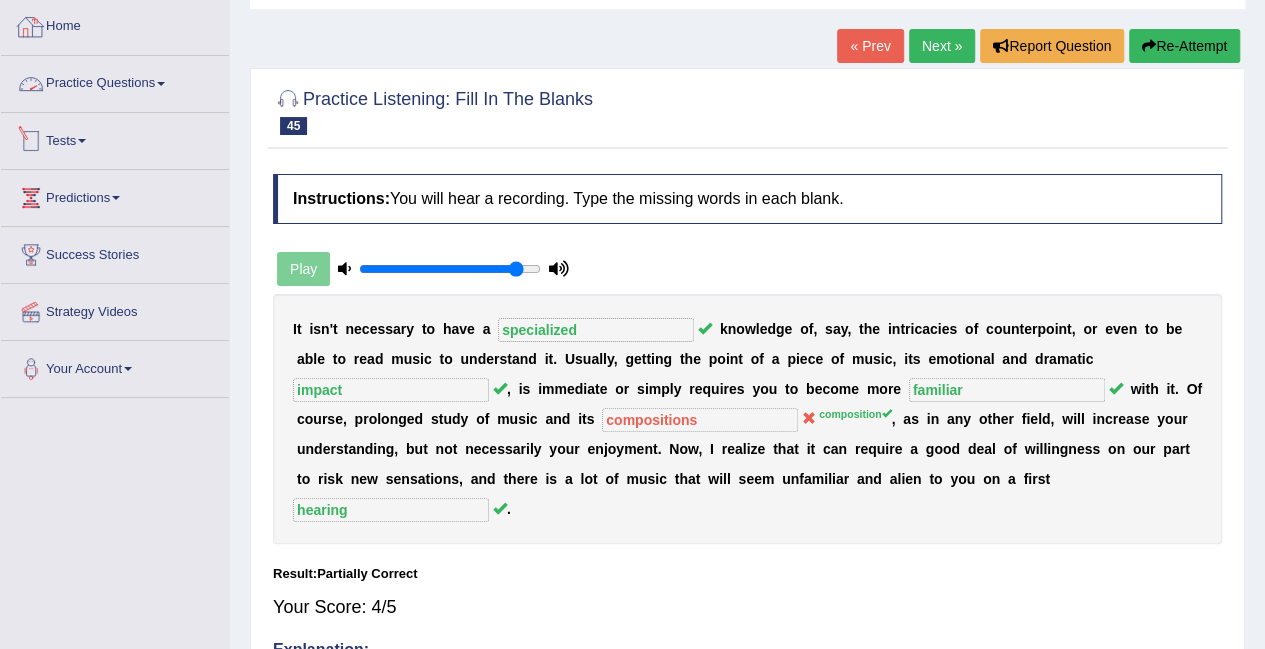 click on "Practice Questions" at bounding box center [115, 81] 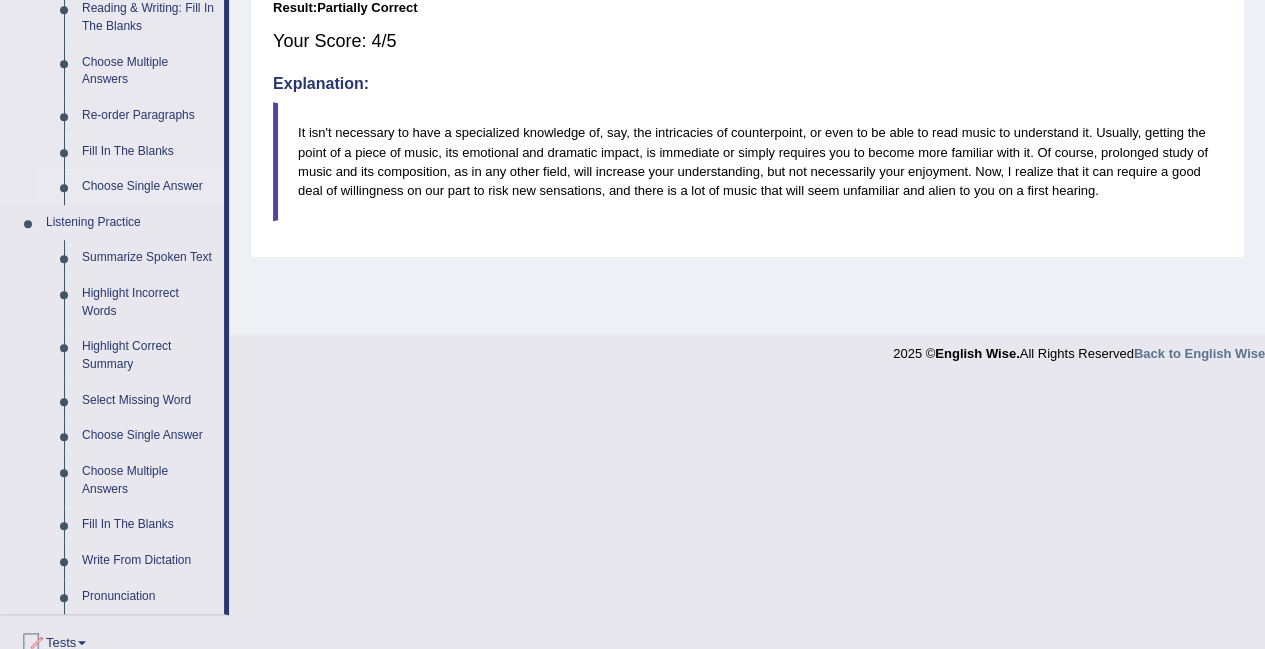 scroll, scrollTop: 900, scrollLeft: 0, axis: vertical 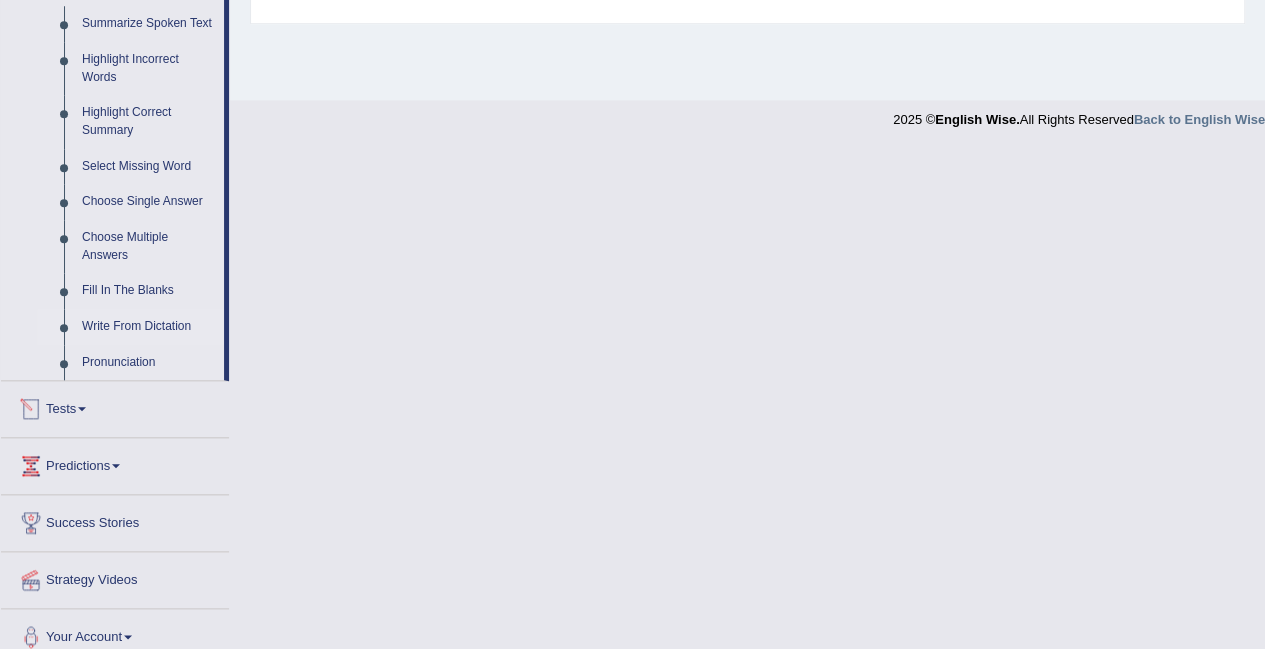 click on "Write From Dictation" at bounding box center [148, 327] 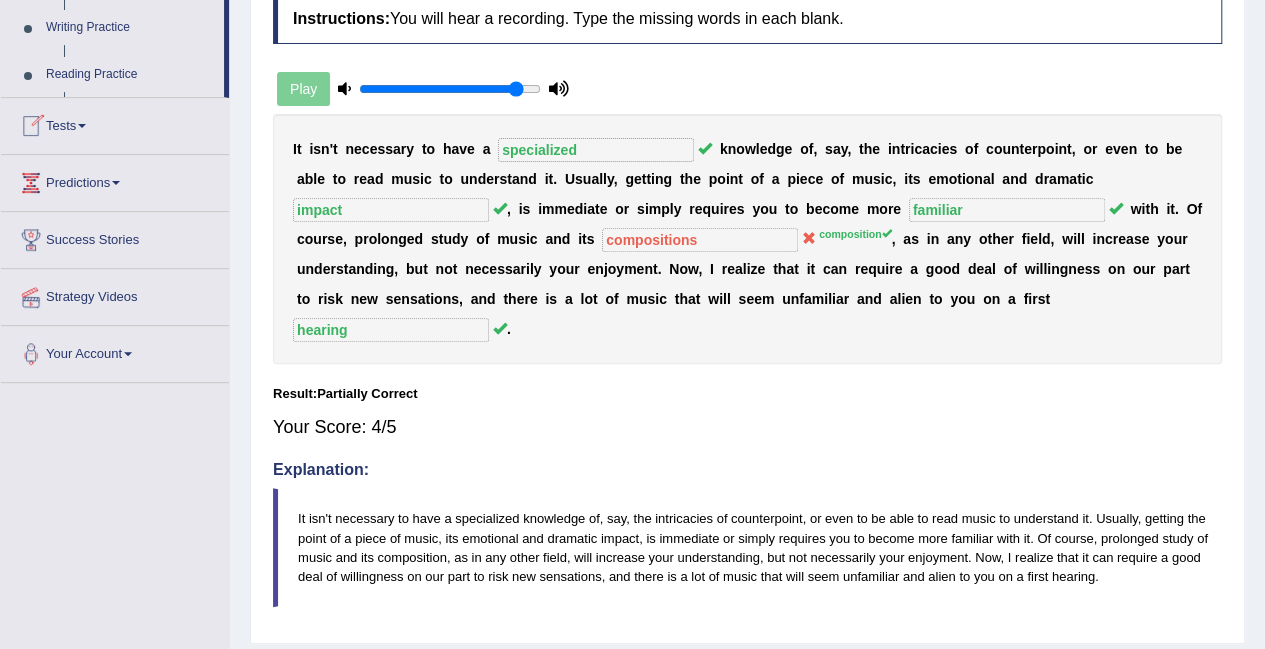 scroll, scrollTop: 237, scrollLeft: 0, axis: vertical 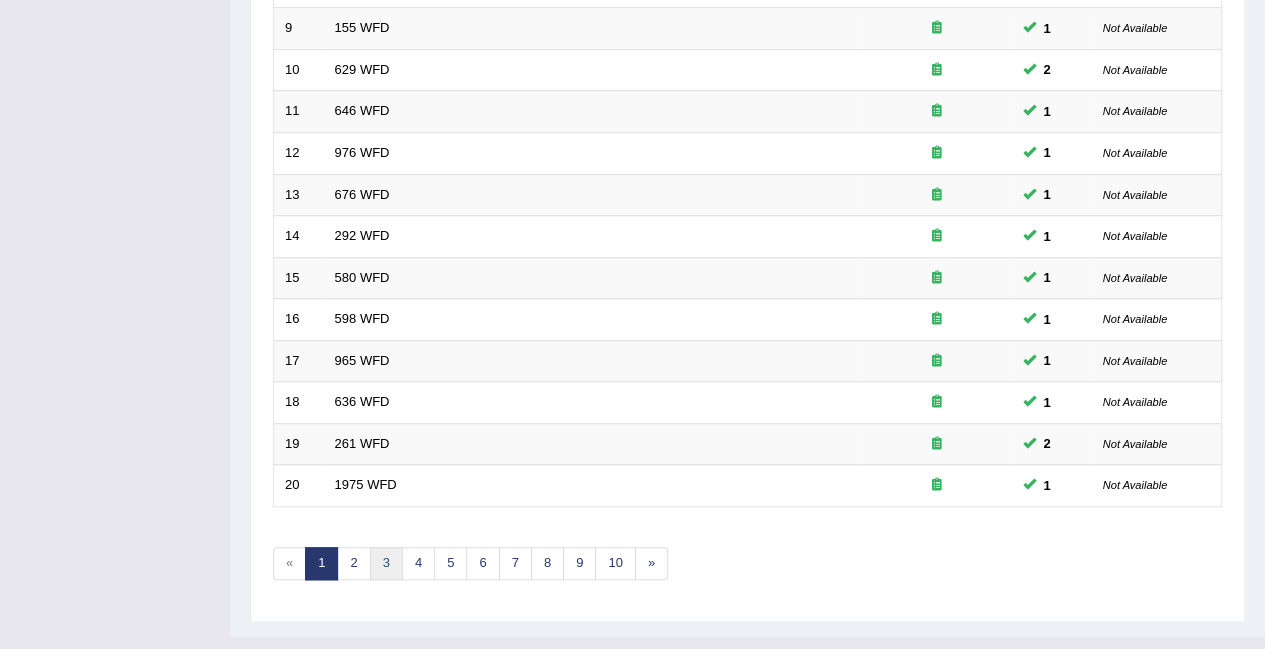click on "3" at bounding box center [386, 563] 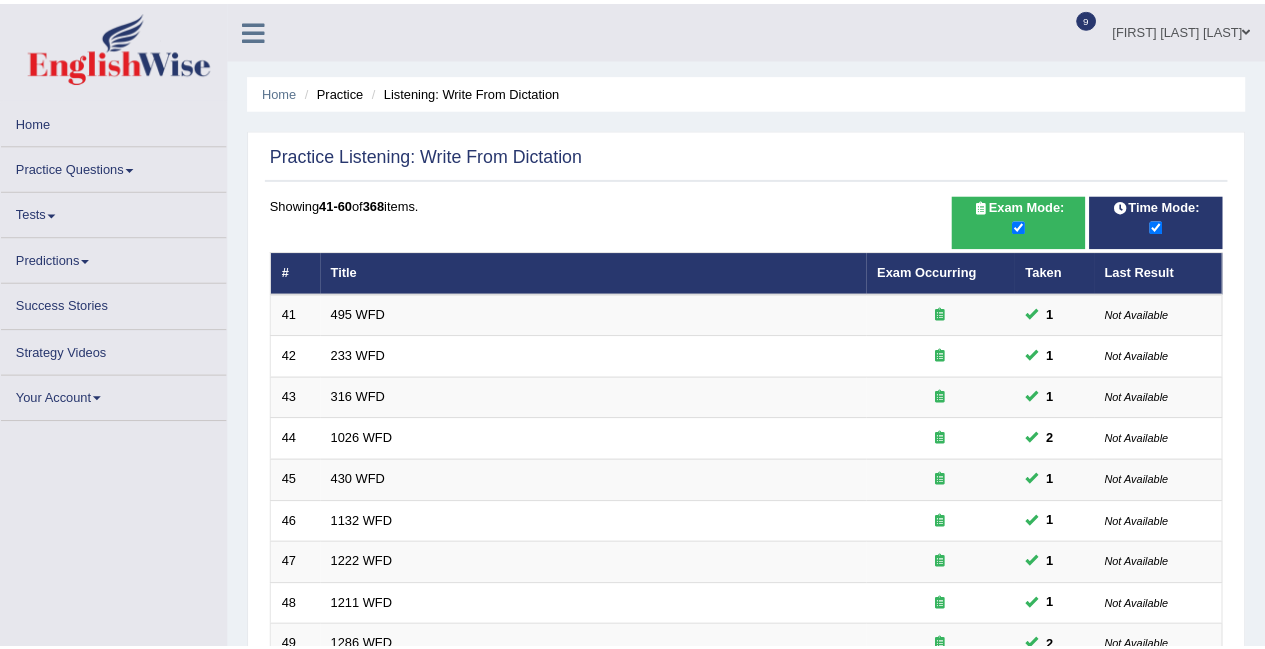 scroll, scrollTop: 0, scrollLeft: 0, axis: both 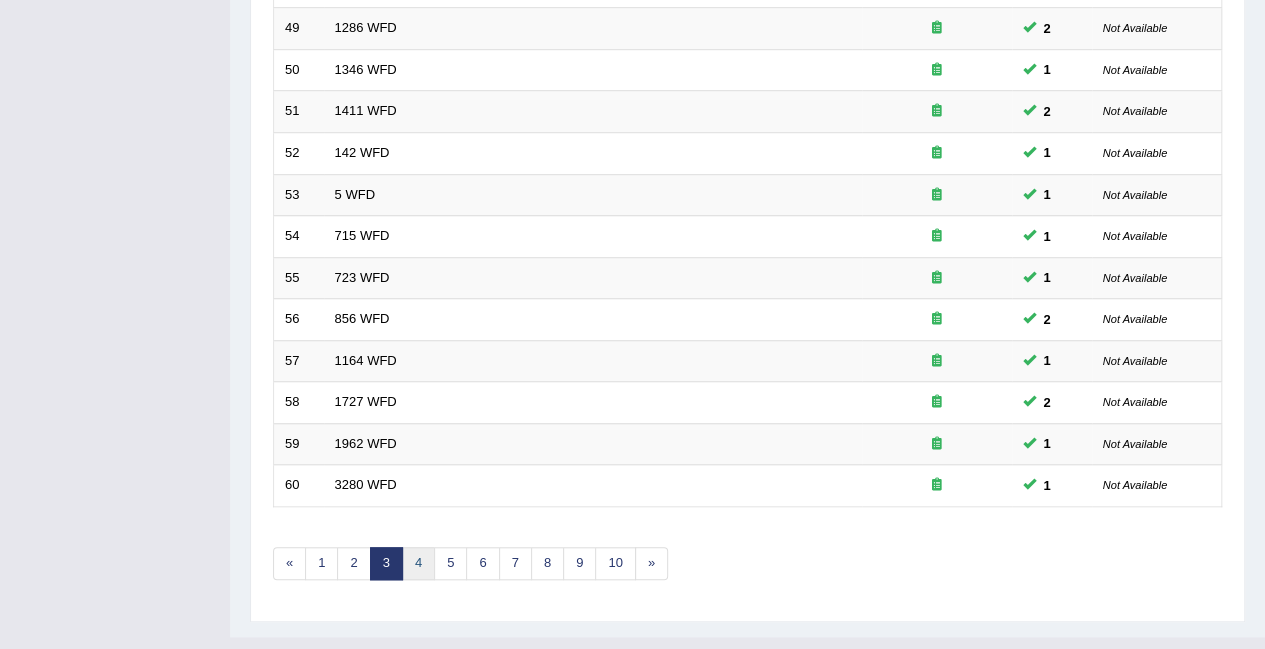 click on "4" at bounding box center [418, 563] 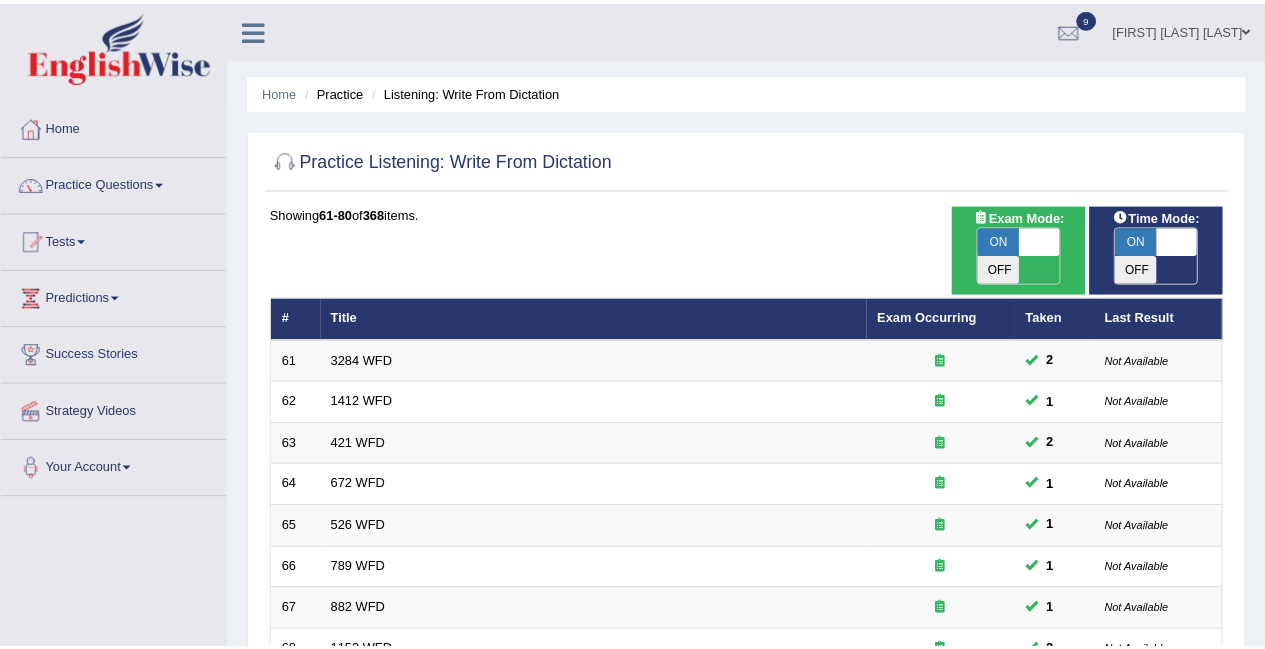 scroll, scrollTop: 0, scrollLeft: 0, axis: both 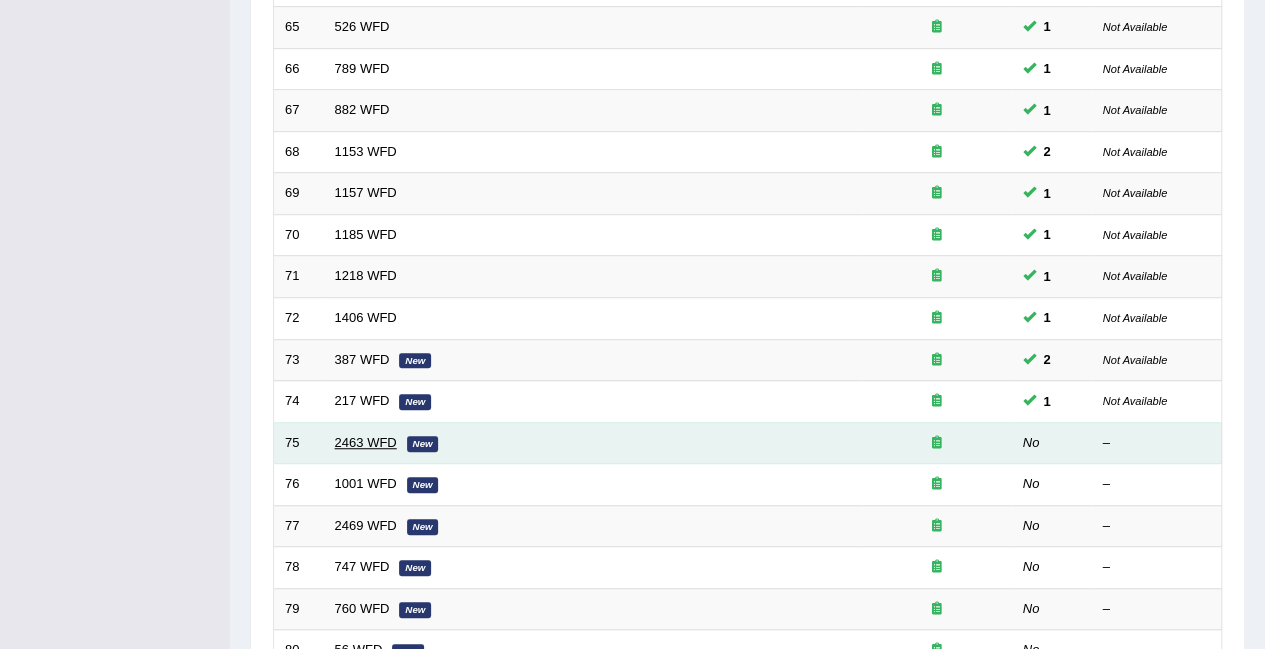 click on "2463 WFD" at bounding box center (366, 442) 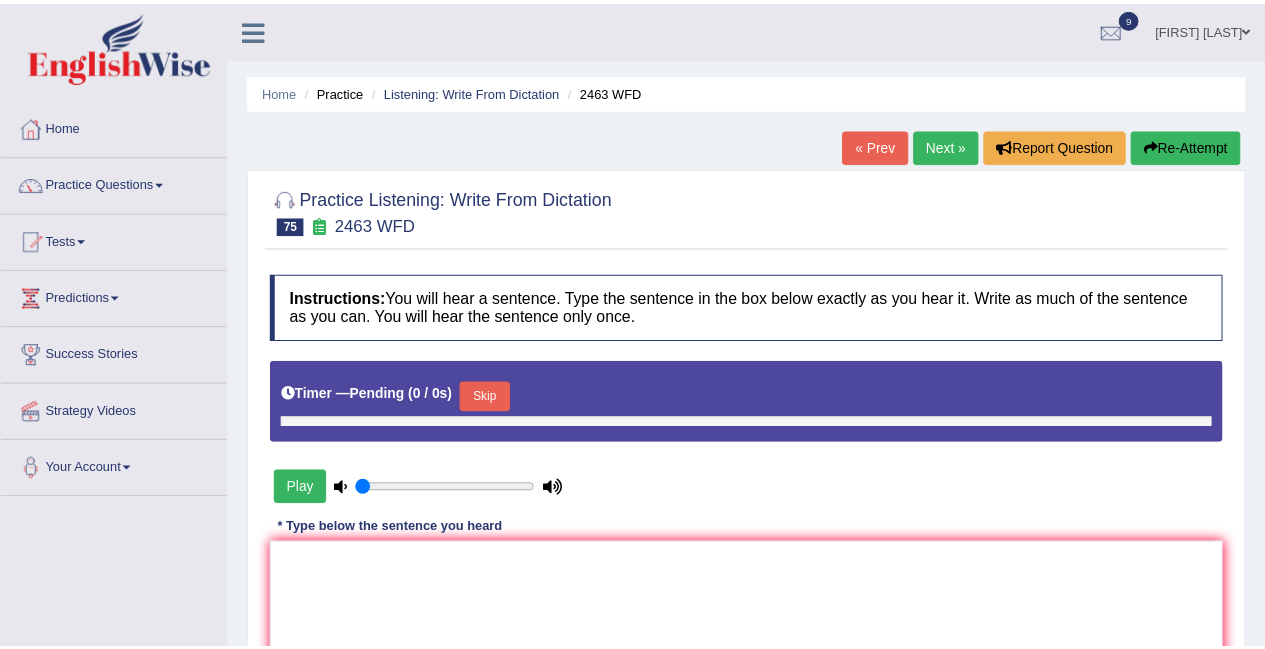 scroll, scrollTop: 0, scrollLeft: 0, axis: both 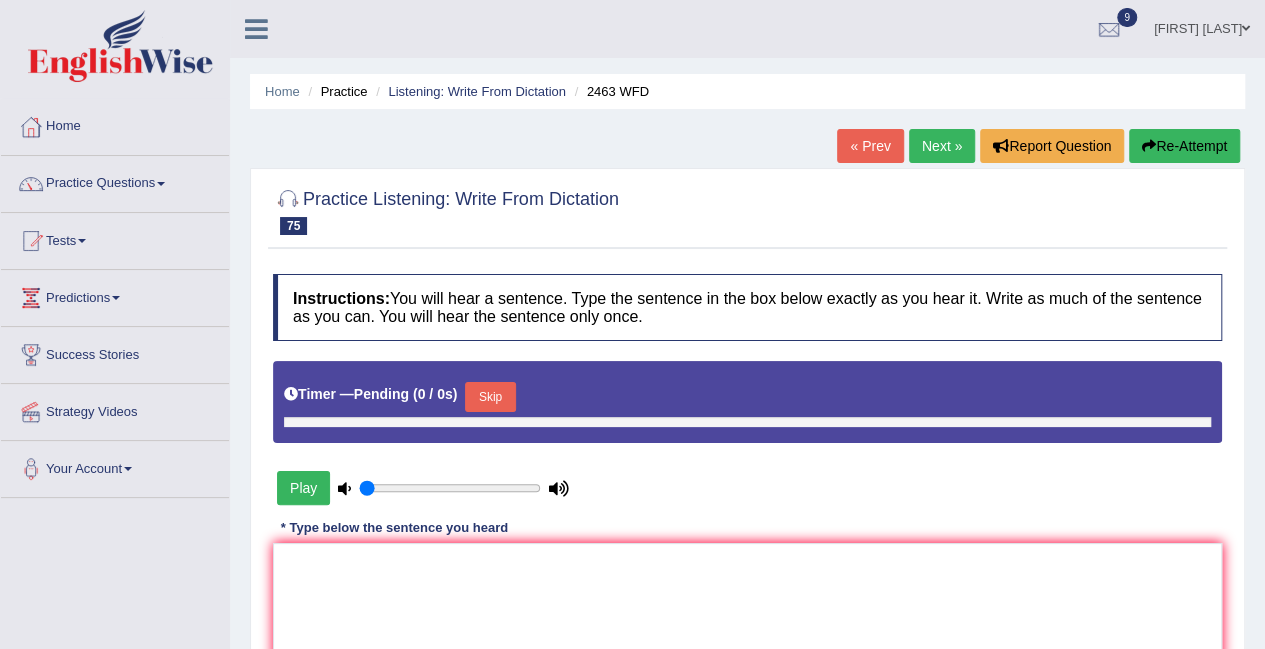 type on "0.9" 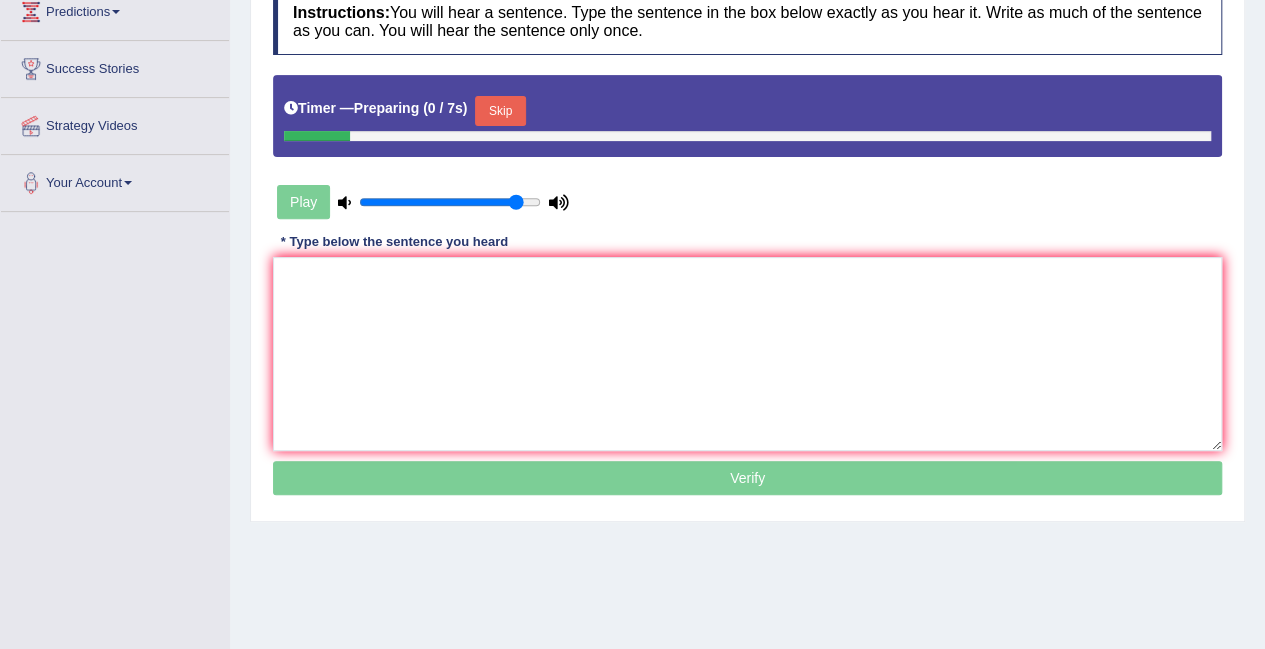 scroll, scrollTop: 400, scrollLeft: 0, axis: vertical 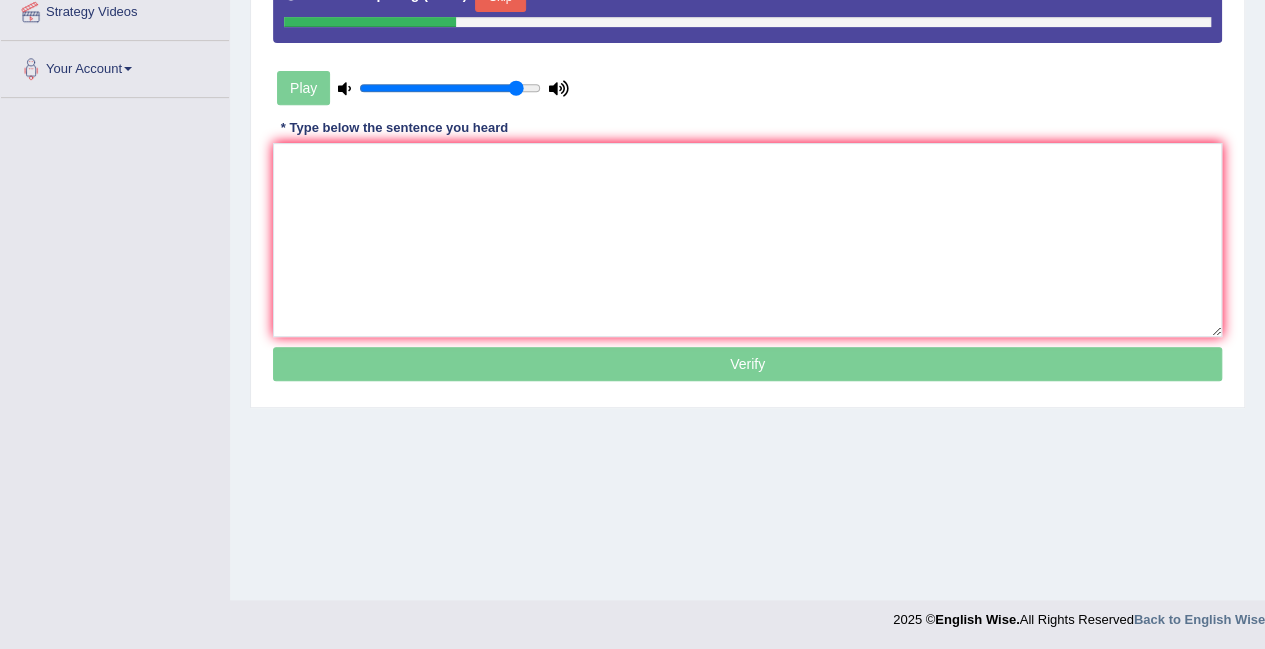 click on "Skip" at bounding box center [500, -3] 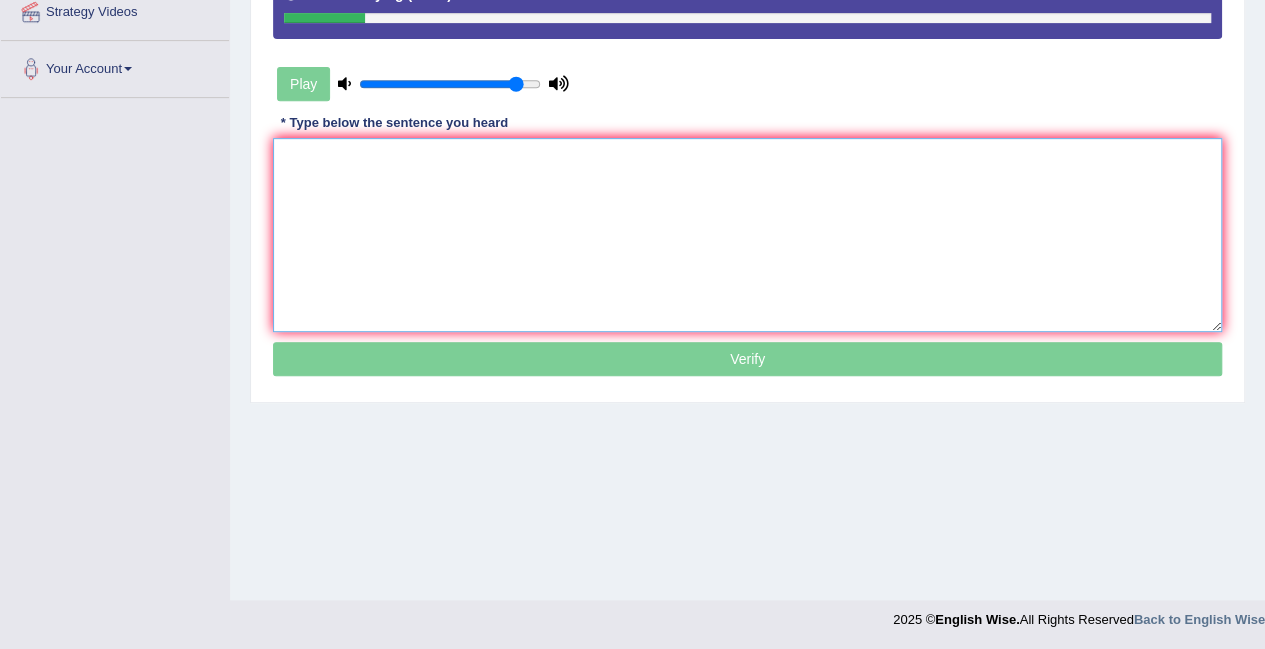 click at bounding box center (747, 235) 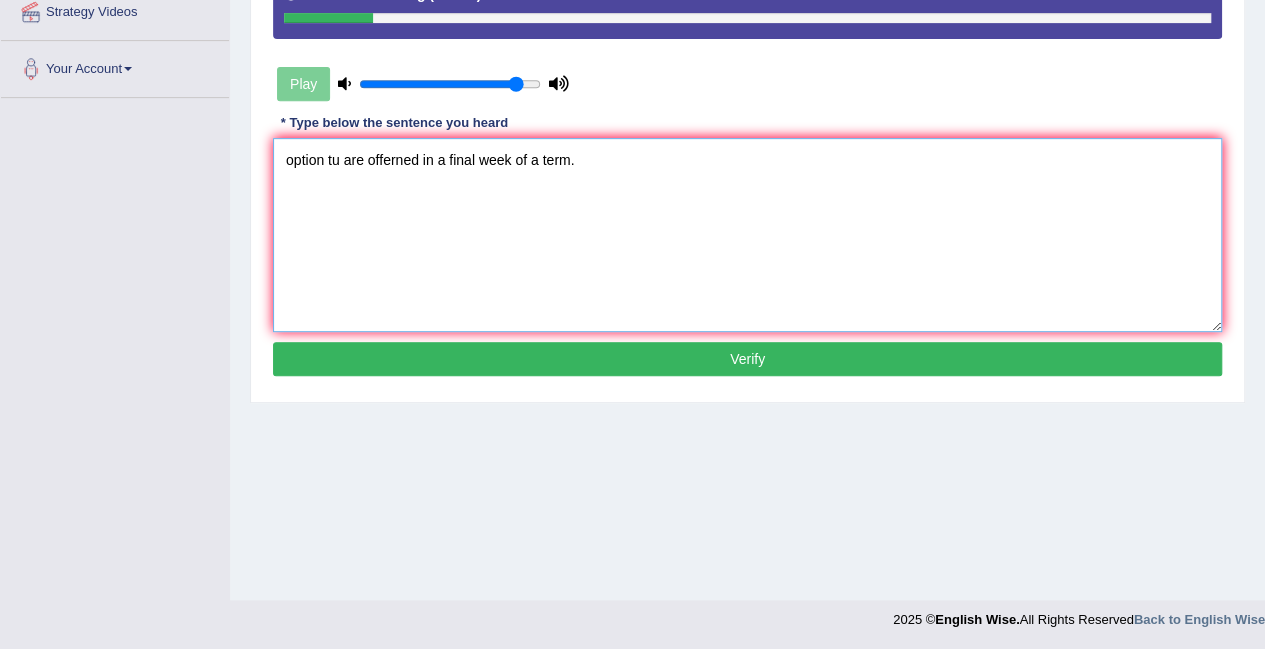 click on "option tu are offerned in a final week of a term." at bounding box center [747, 235] 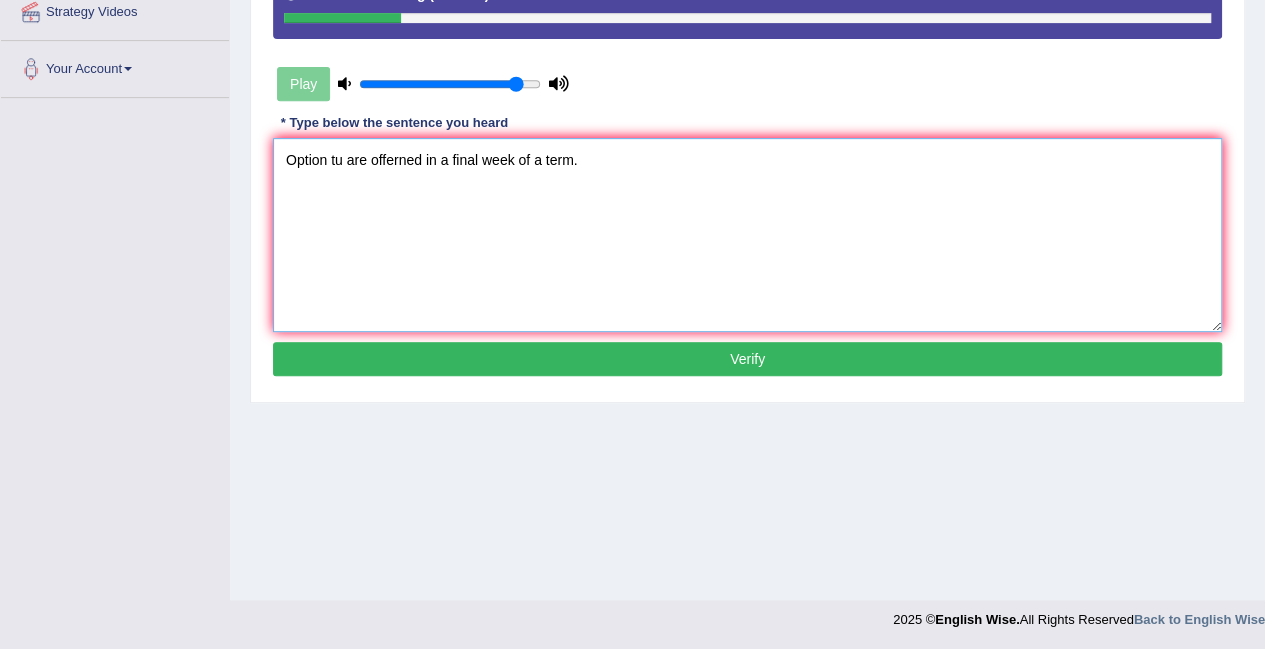 click on "Option tu are offerned in a final week of a term." at bounding box center [747, 235] 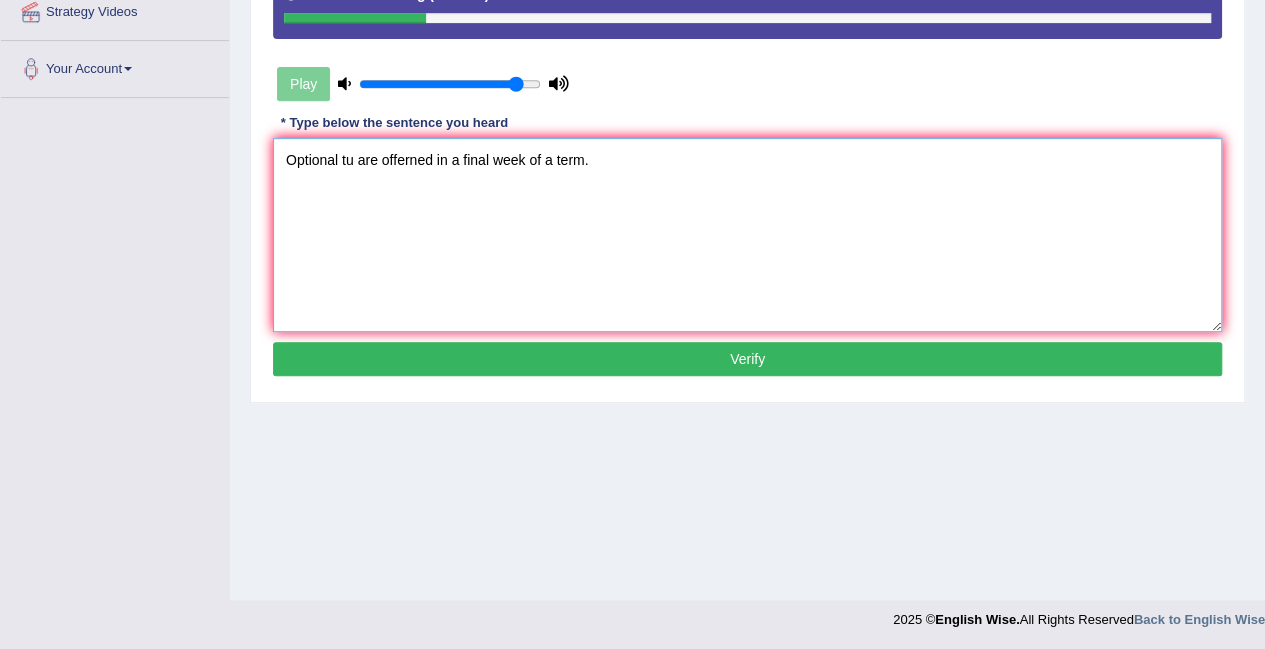 click on "Optional tu are offerned in a final week of a term." at bounding box center (747, 235) 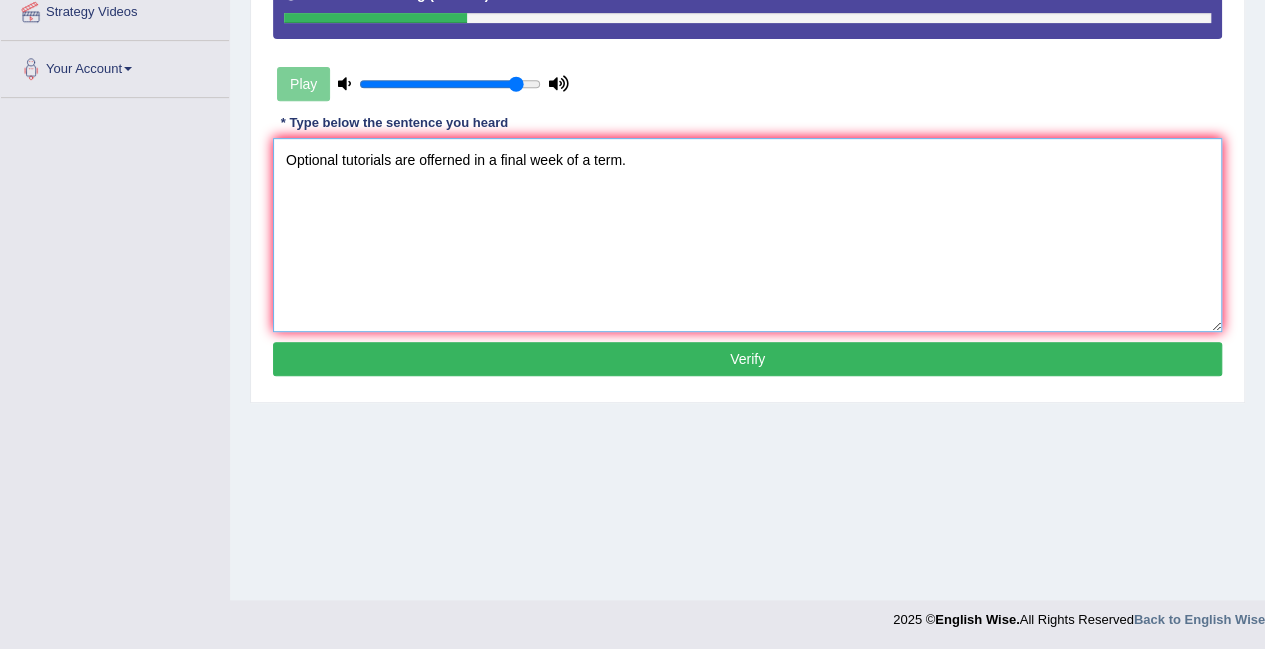 click on "Optional tutorials are offerned in a final week of a term." at bounding box center (747, 235) 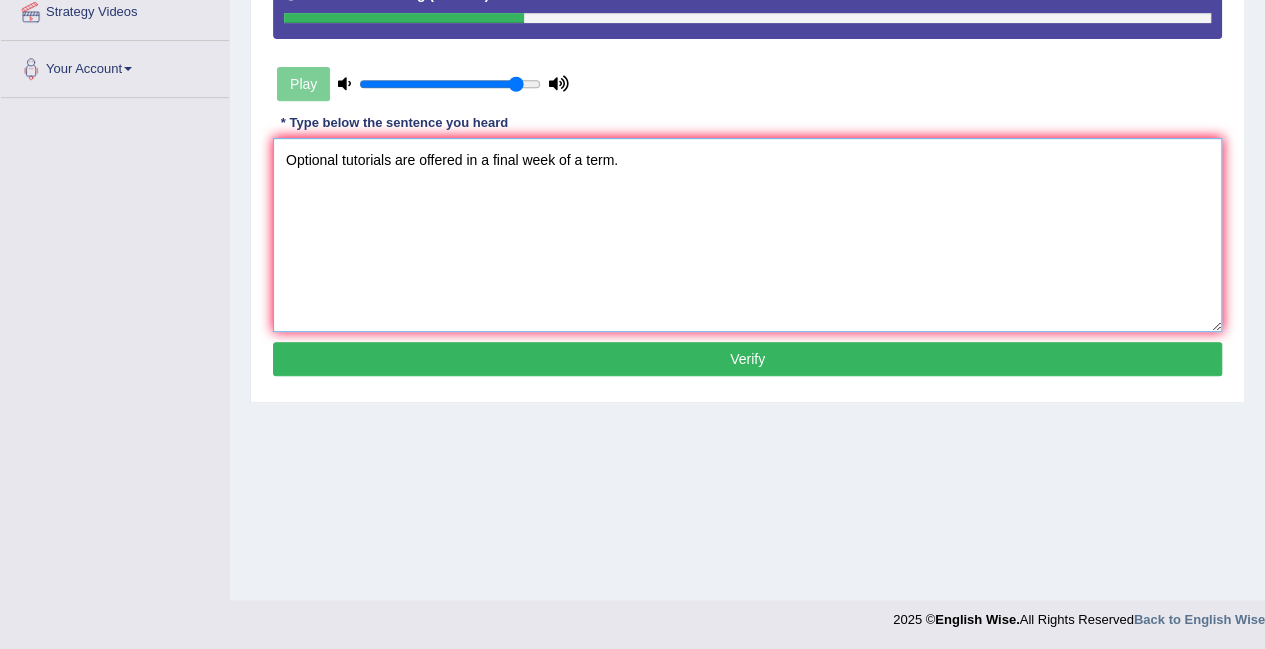 click on "Optional tutorials are offered in a final week of a term." at bounding box center (747, 235) 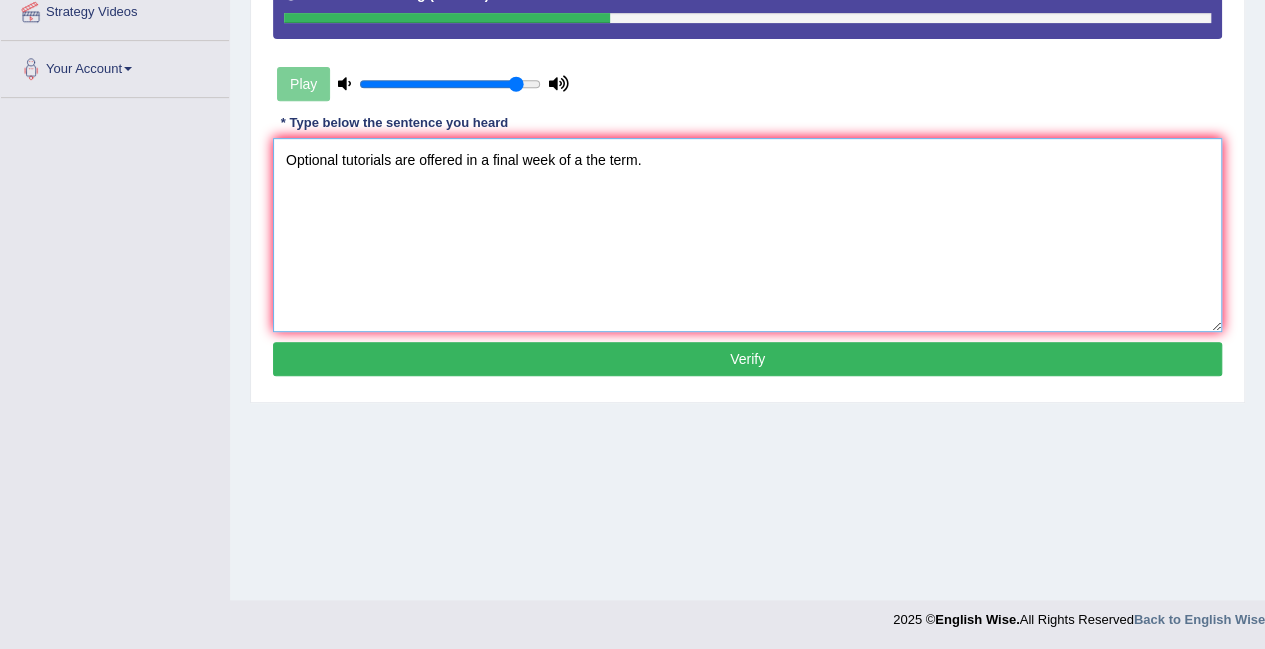 type on "Optional tutorials are offered in a final week of a the term." 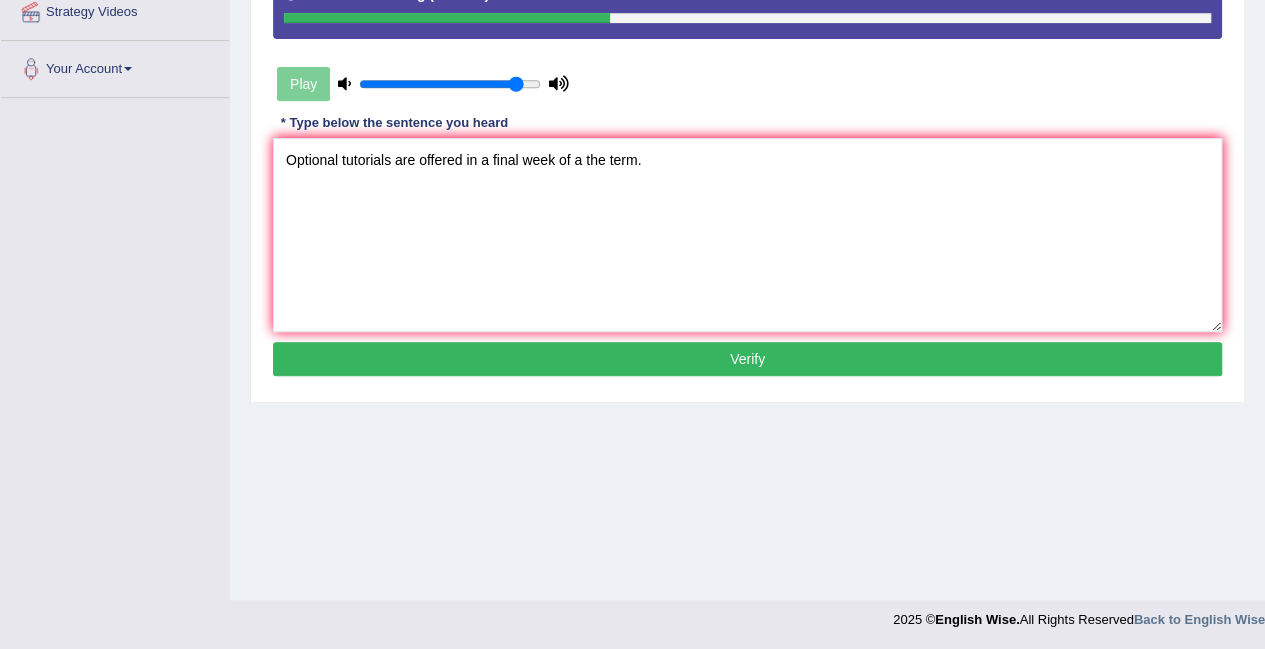 click on "Verify" at bounding box center (747, 359) 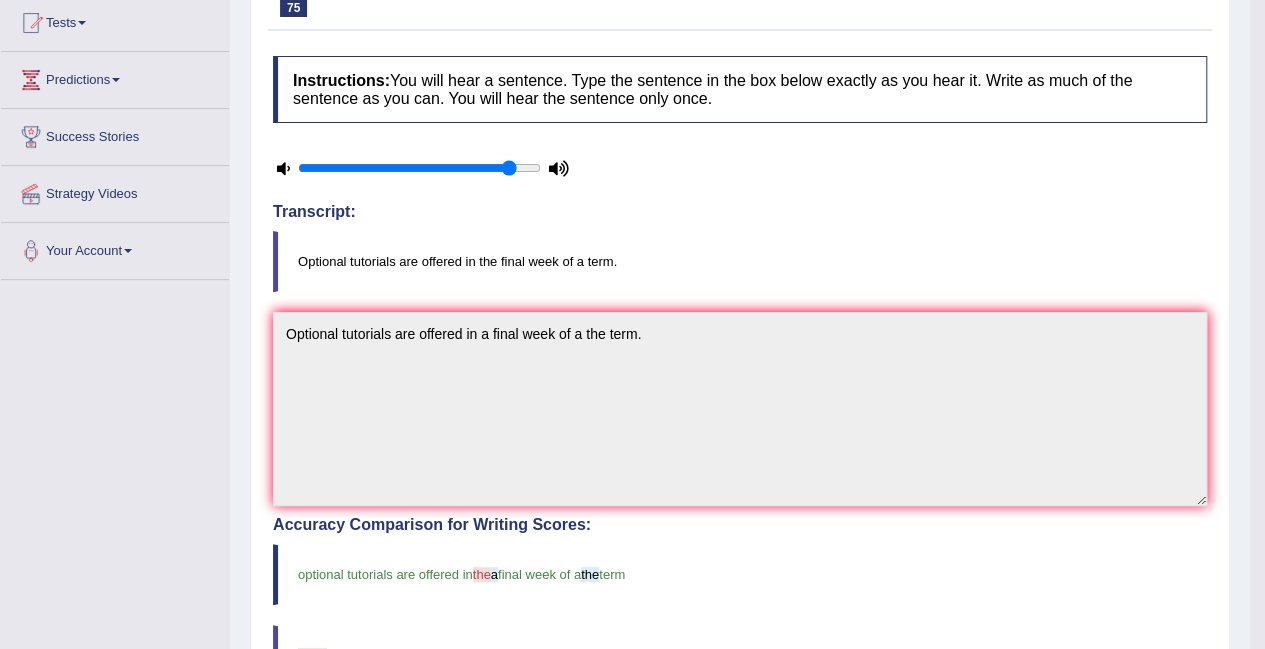 scroll, scrollTop: 99, scrollLeft: 0, axis: vertical 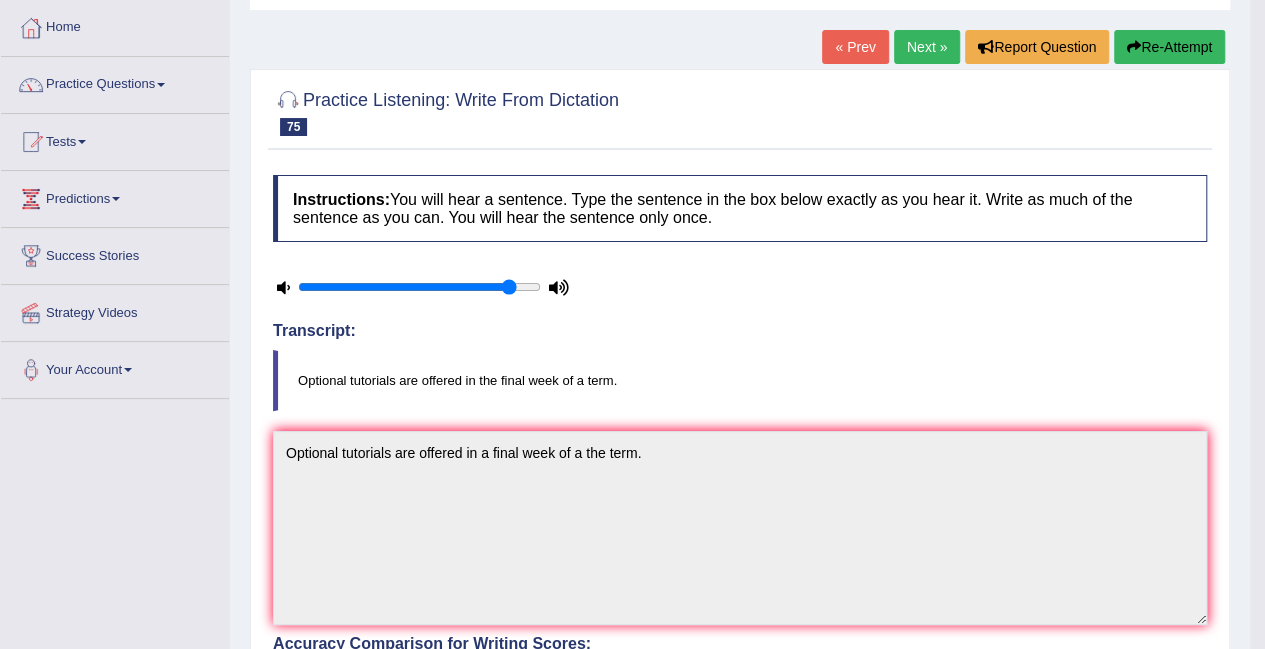 click on "Next »" at bounding box center [927, 47] 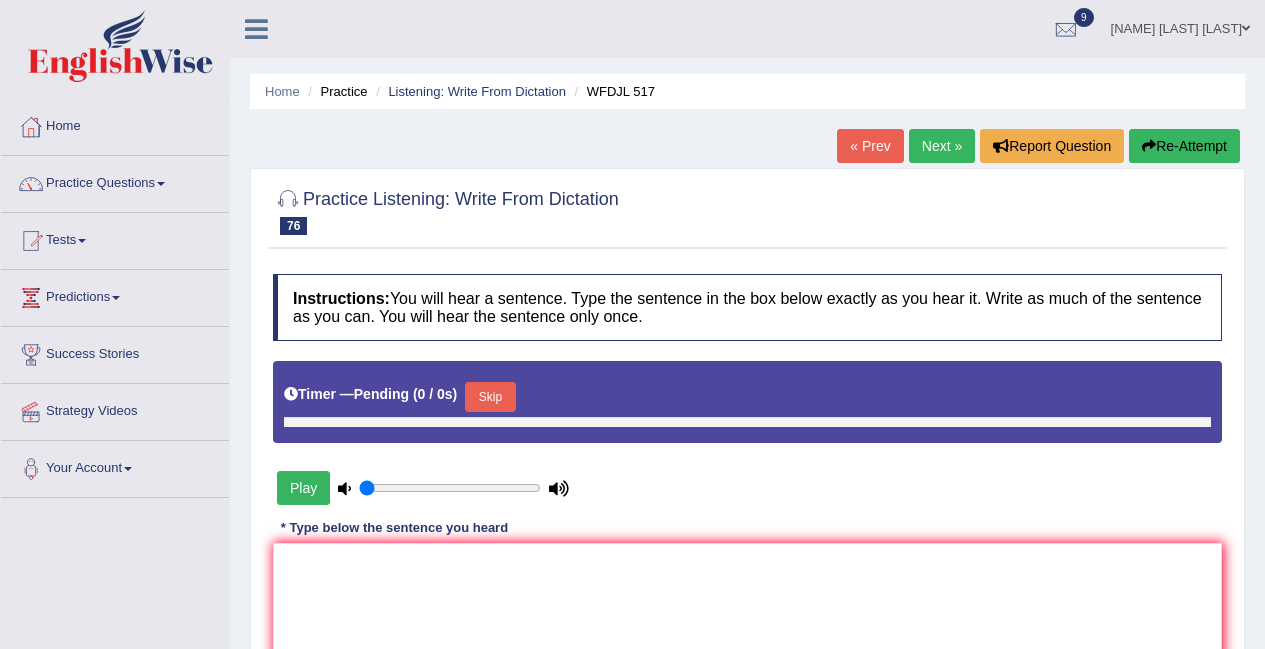 scroll, scrollTop: 214, scrollLeft: 0, axis: vertical 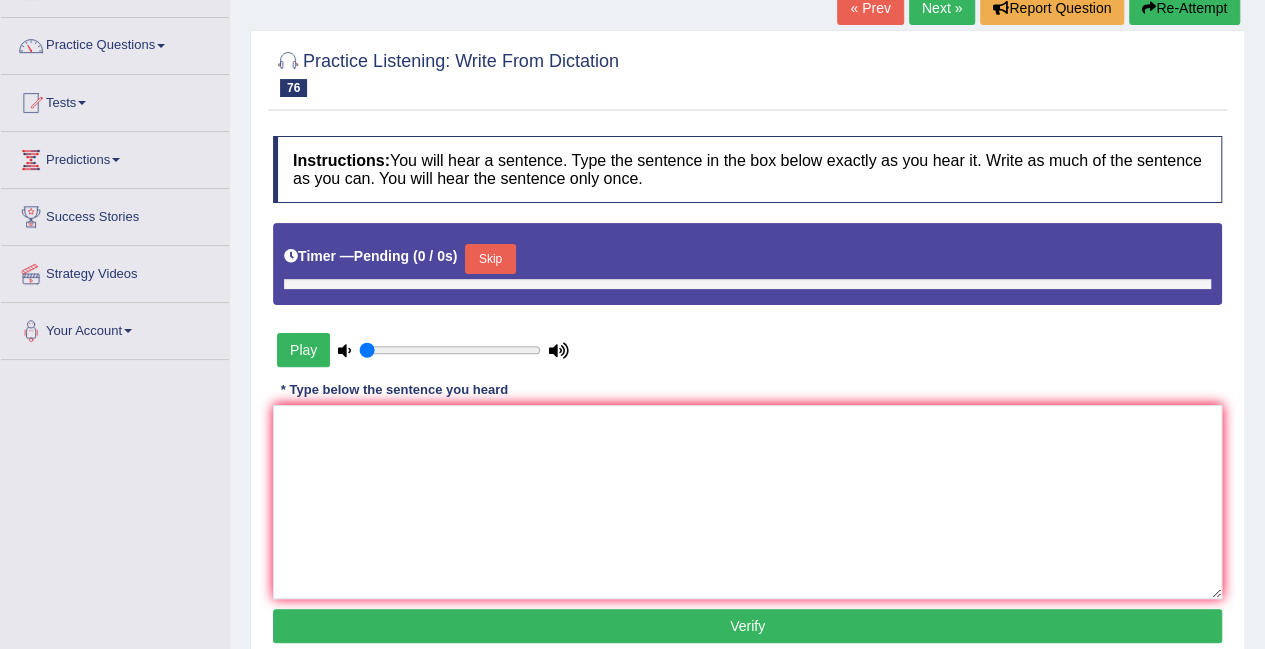 type on "0.9" 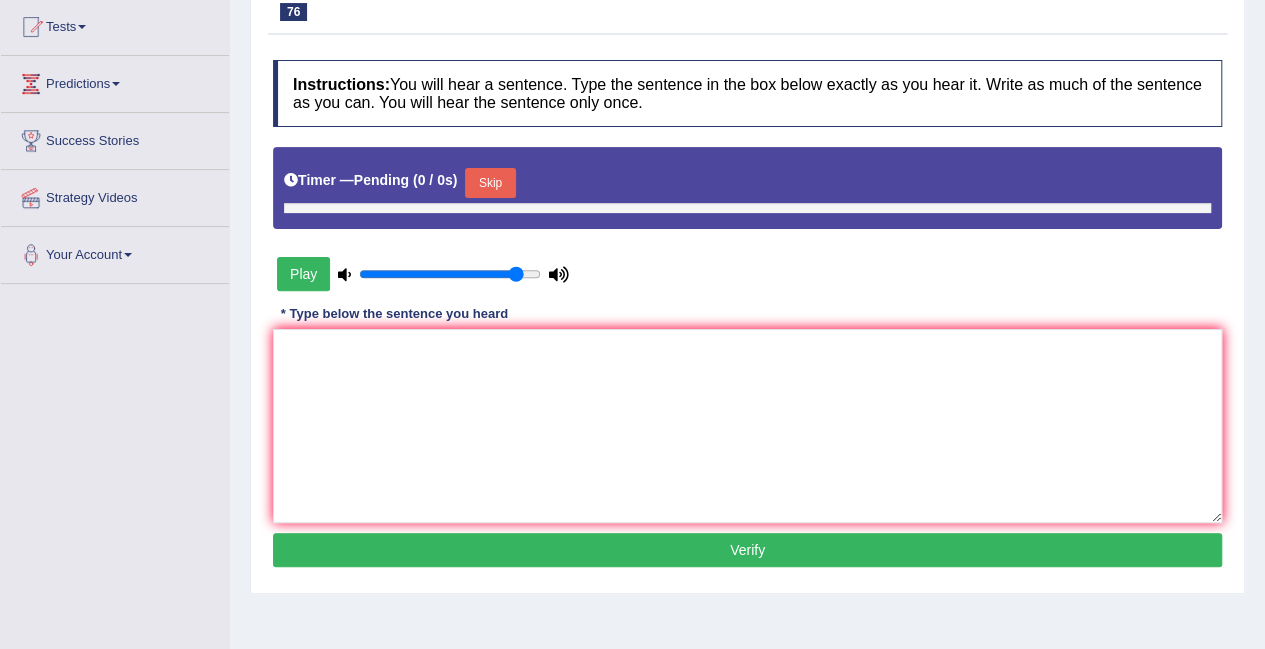 scroll, scrollTop: 0, scrollLeft: 0, axis: both 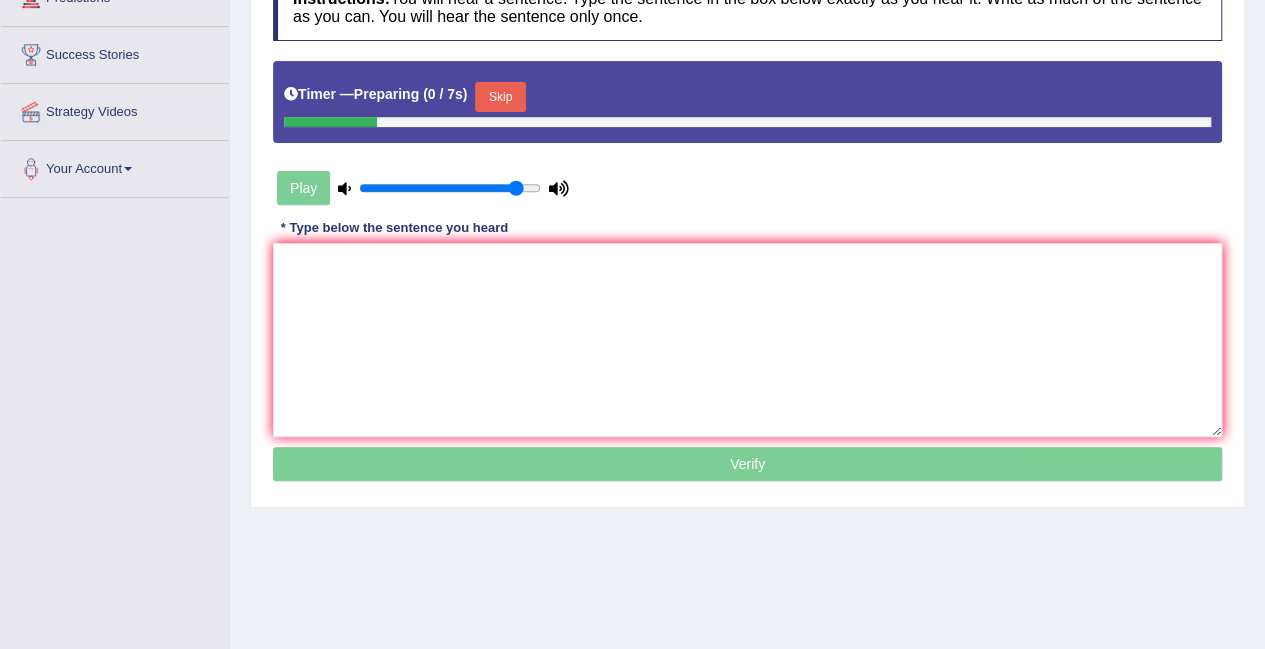 click on "Skip" at bounding box center [500, 97] 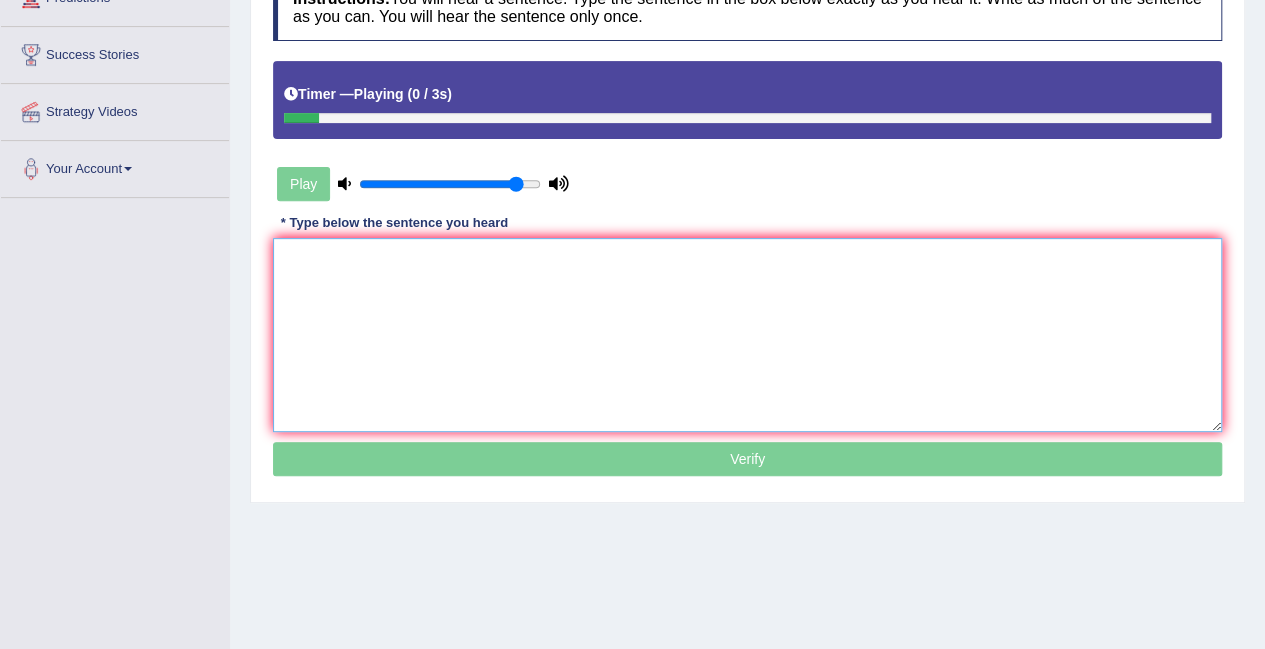 click at bounding box center (747, 335) 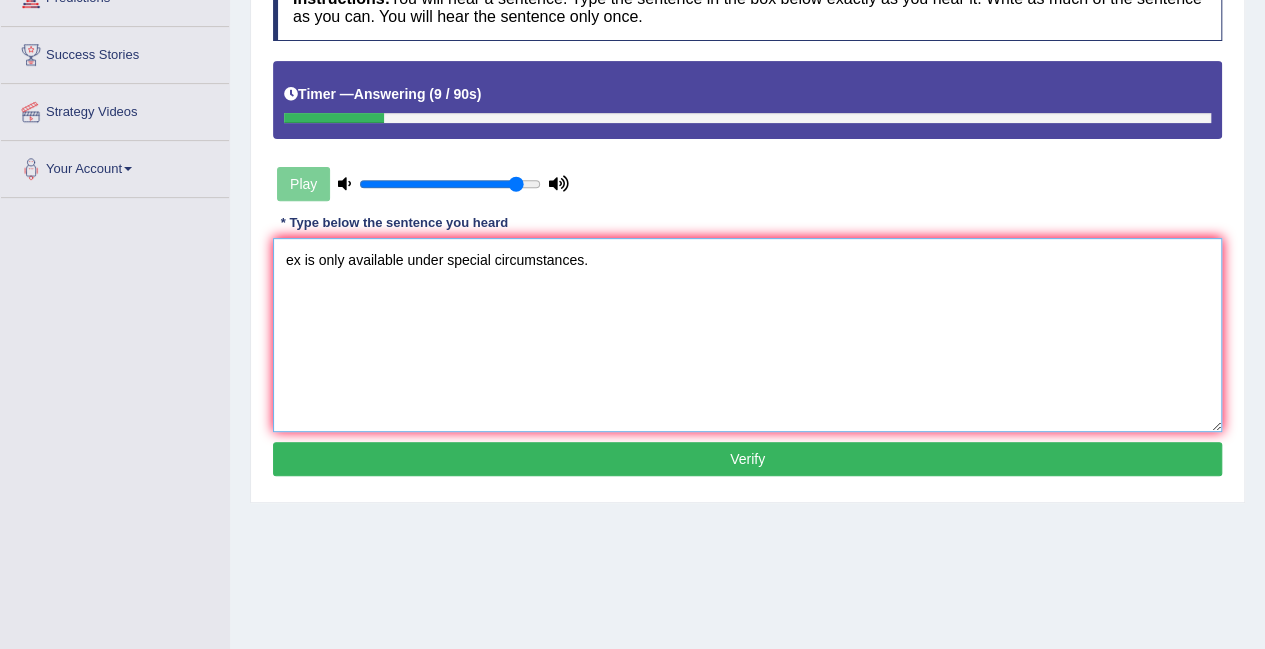 drag, startPoint x: 300, startPoint y: 258, endPoint x: 284, endPoint y: 245, distance: 20.615528 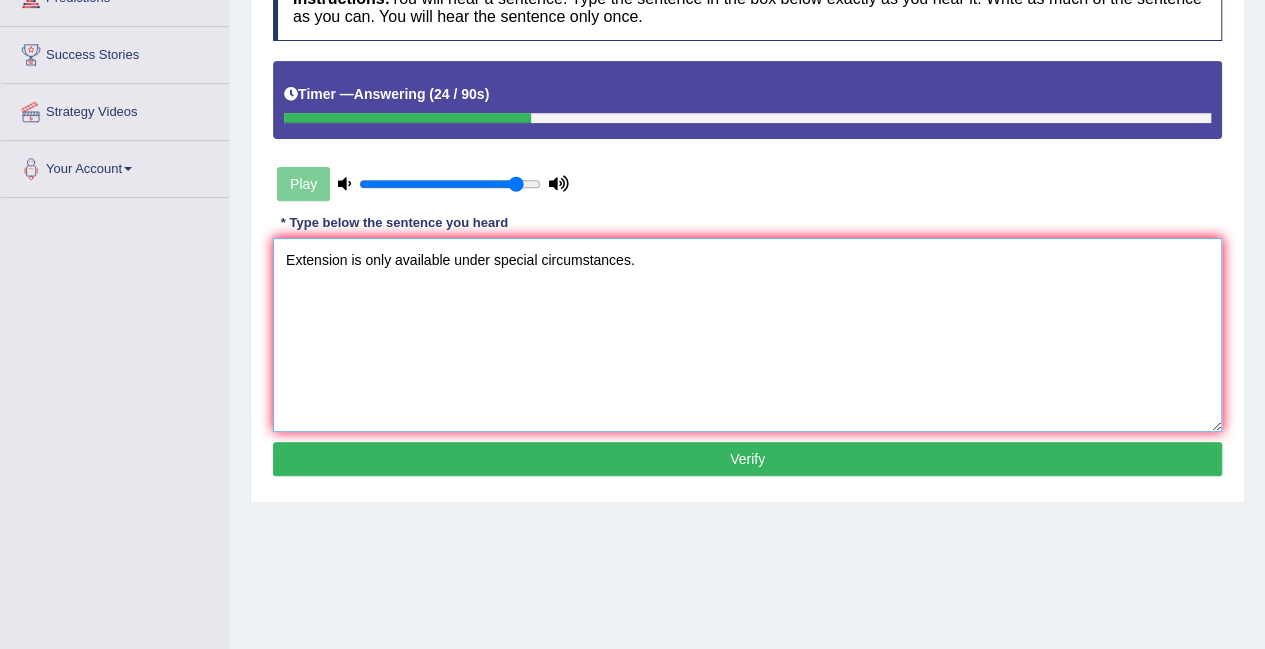 click on "Extension is only available under special circumstances." at bounding box center (747, 335) 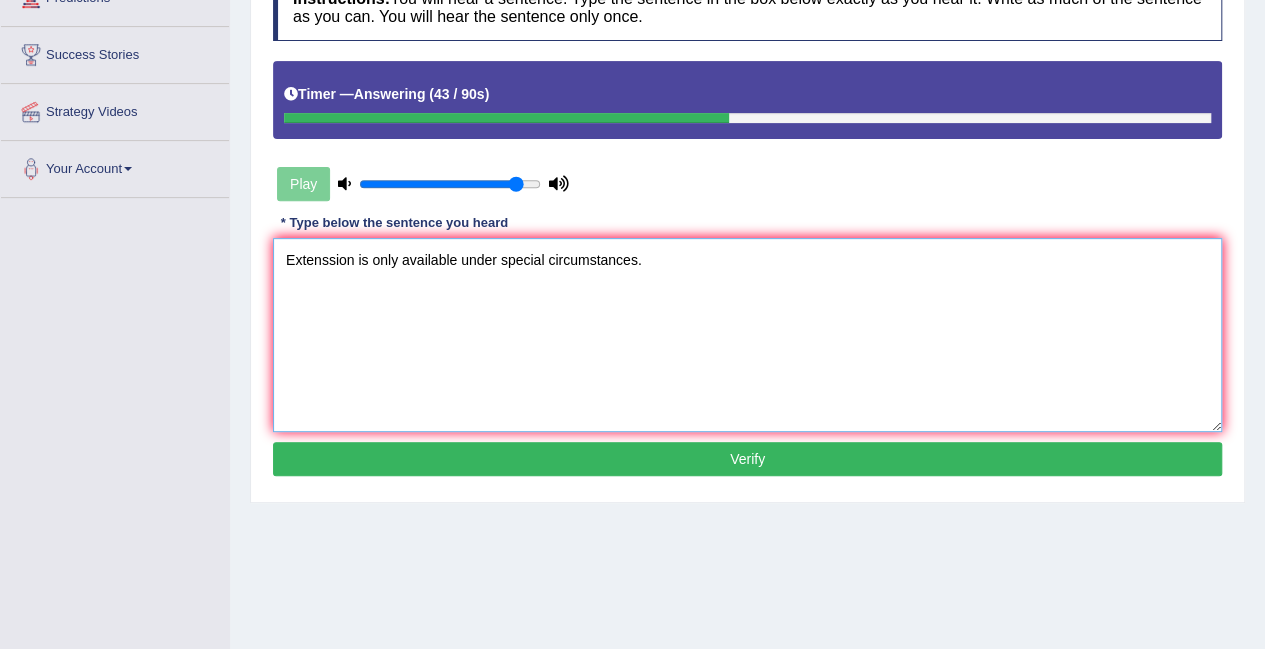 type on "Extenssion is only available under special circumstances." 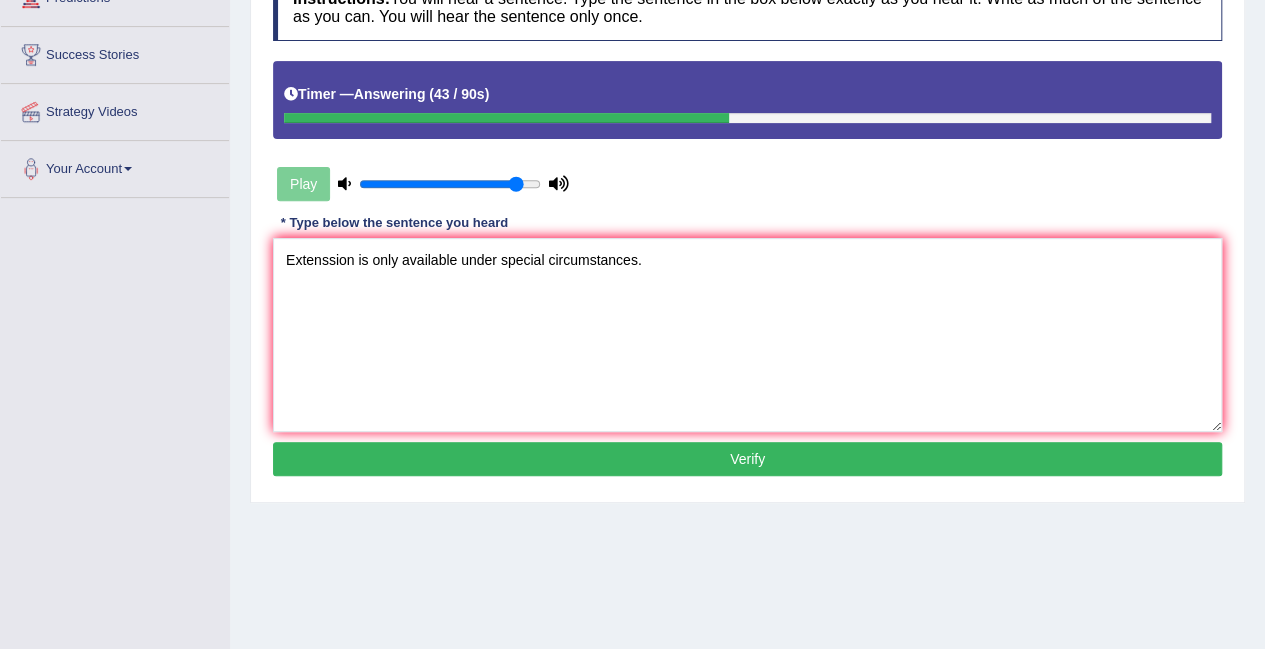 click on "Verify" at bounding box center (747, 459) 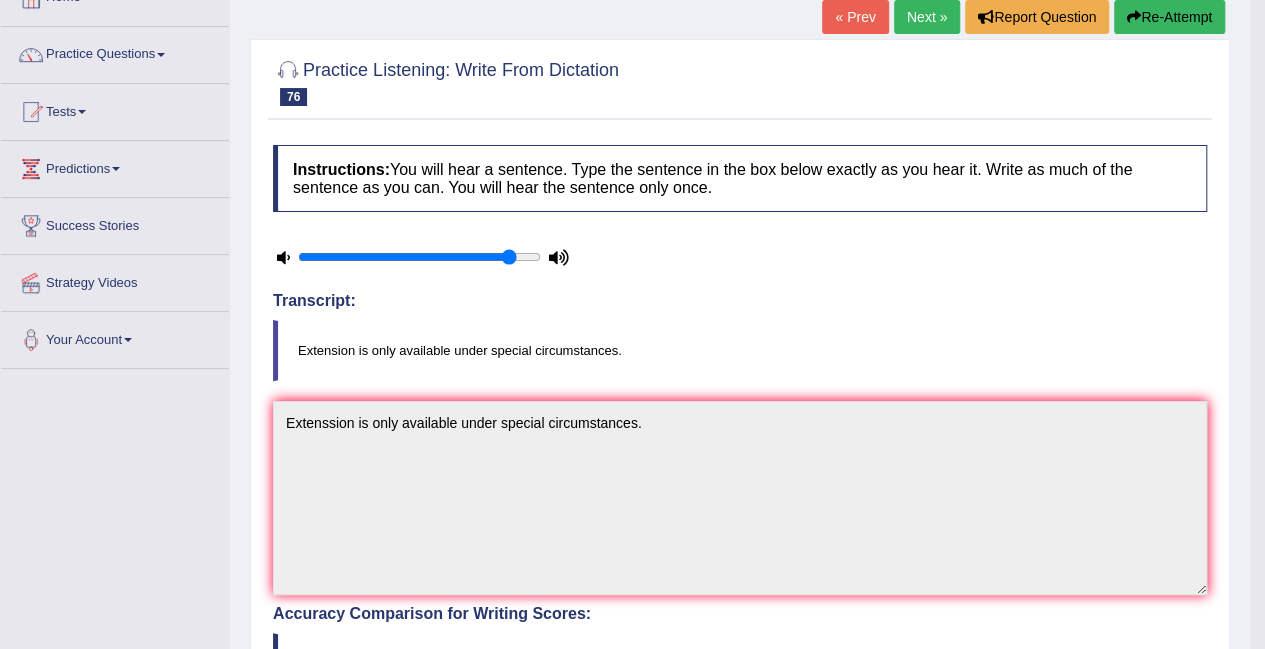 scroll, scrollTop: 0, scrollLeft: 0, axis: both 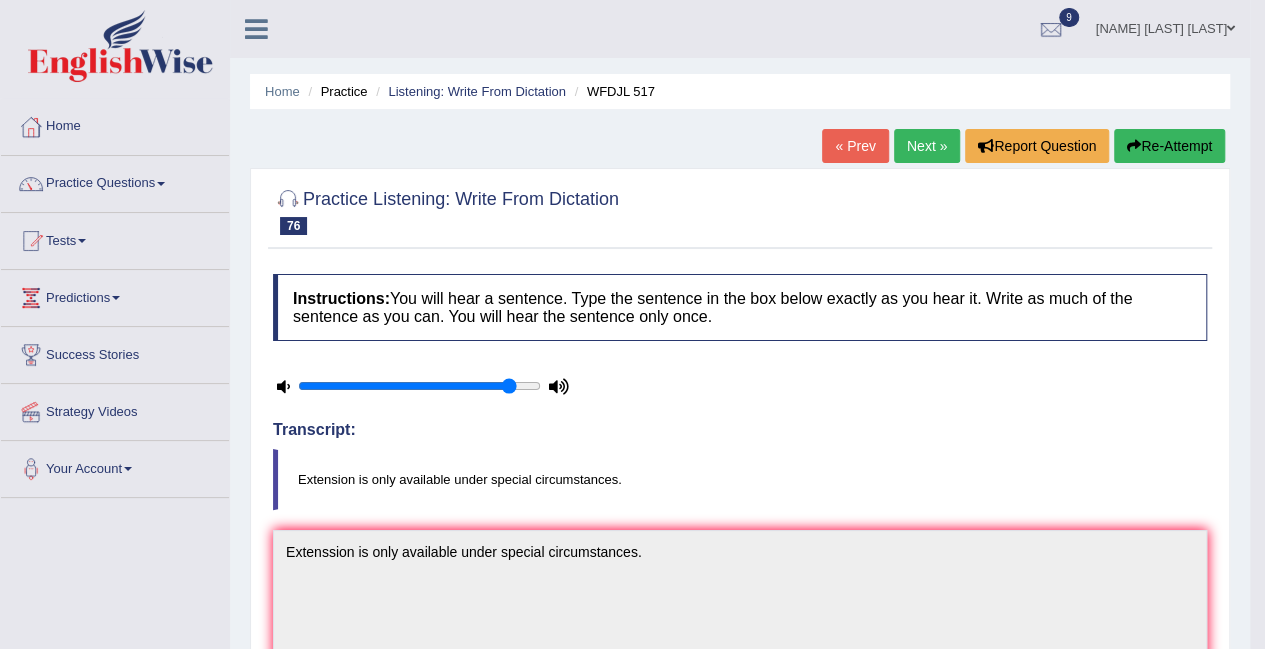 click on "Next »" at bounding box center (927, 146) 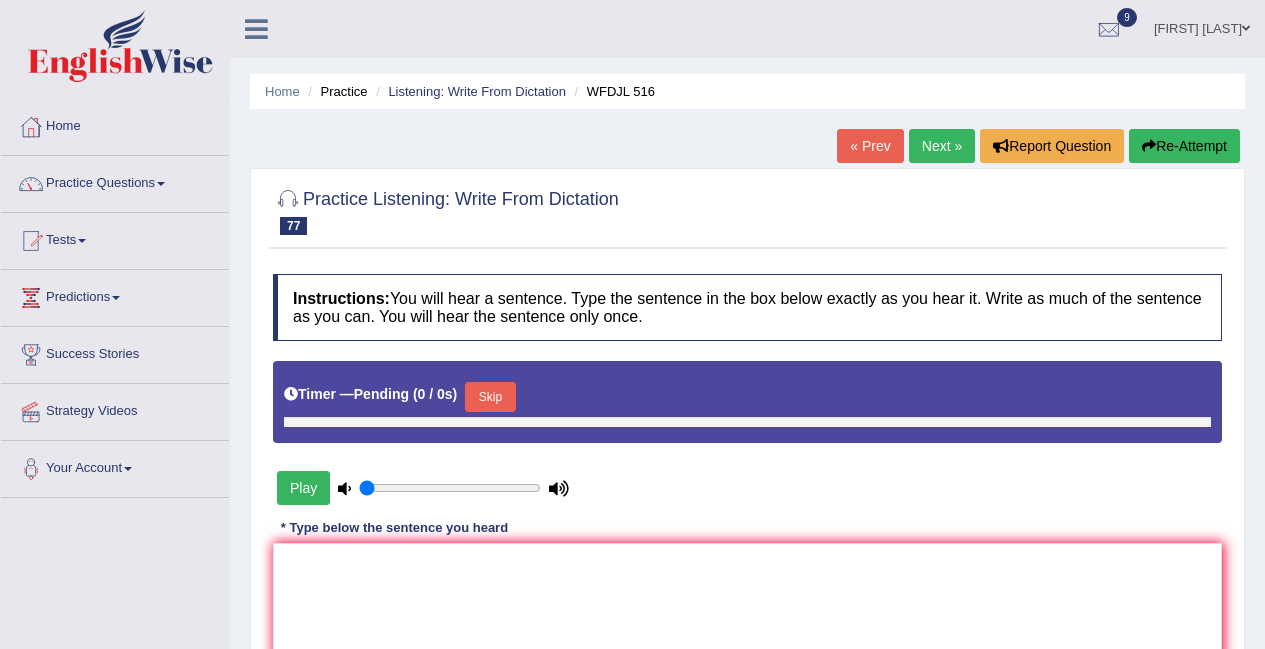 scroll, scrollTop: 251, scrollLeft: 0, axis: vertical 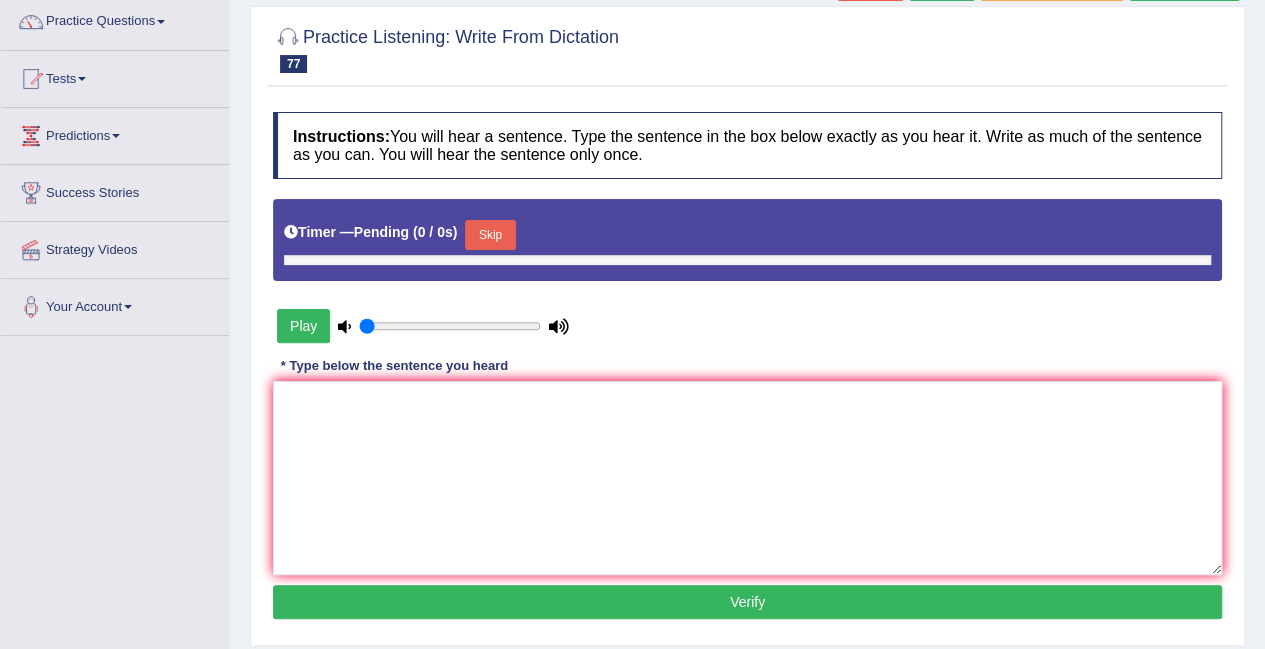 type on "0.9" 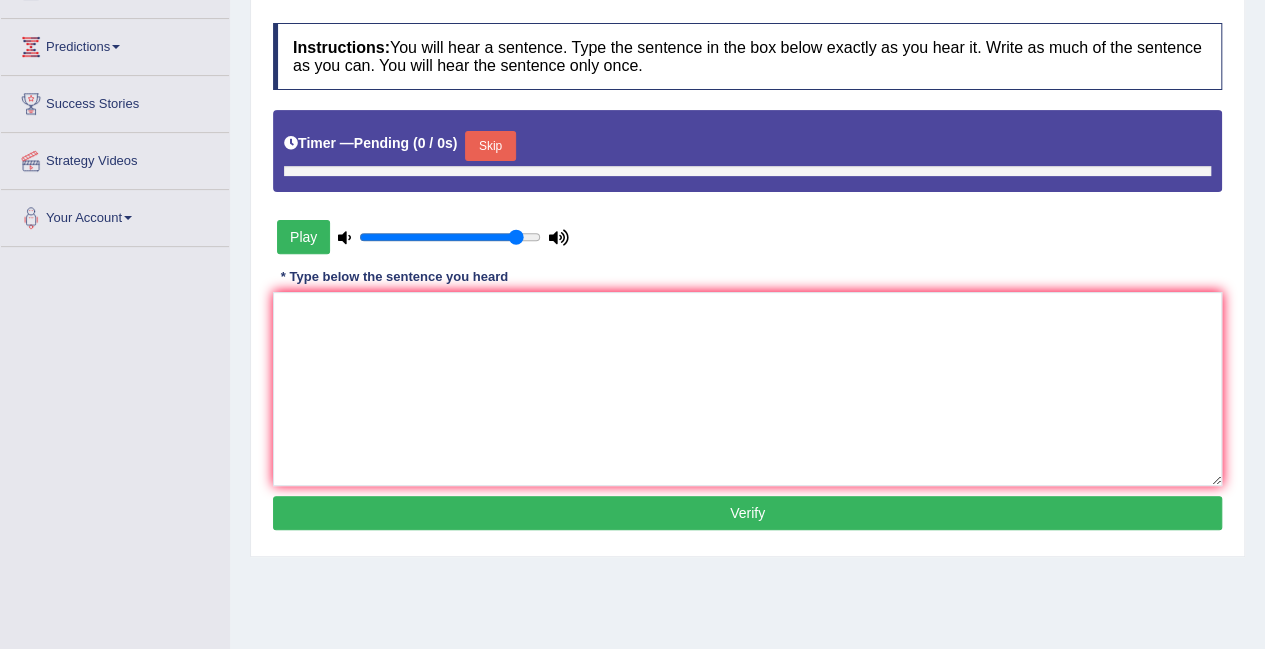 scroll, scrollTop: 300, scrollLeft: 0, axis: vertical 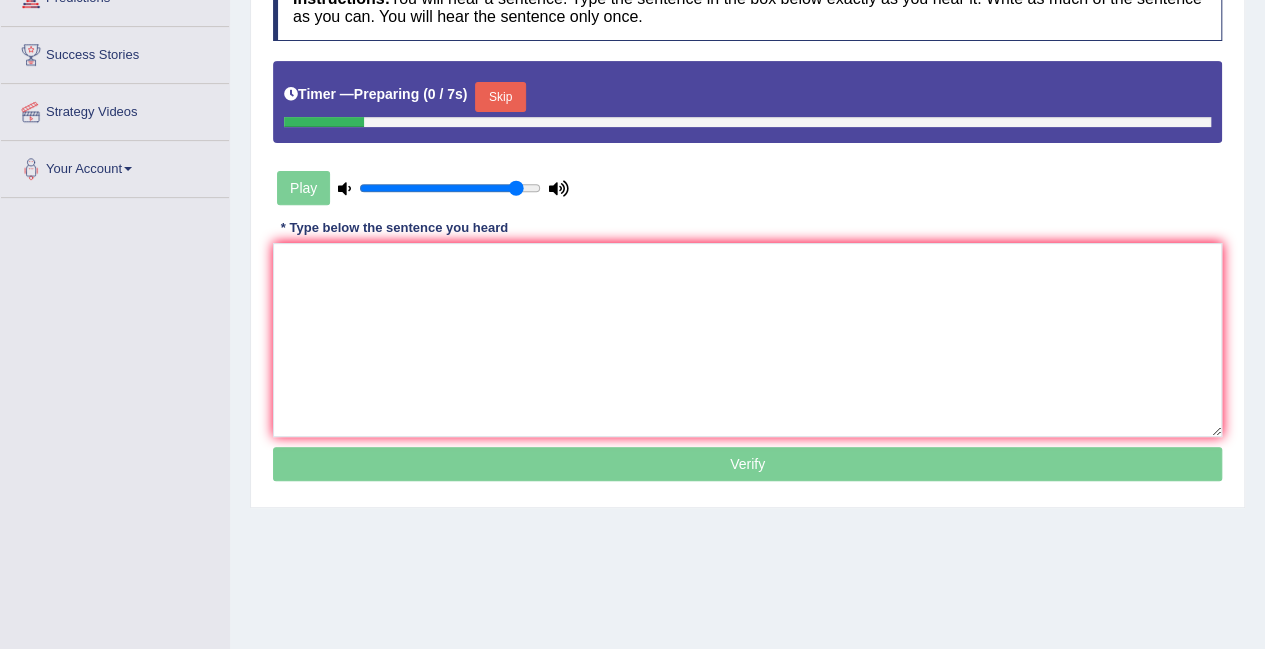 click on "Skip" at bounding box center [500, 97] 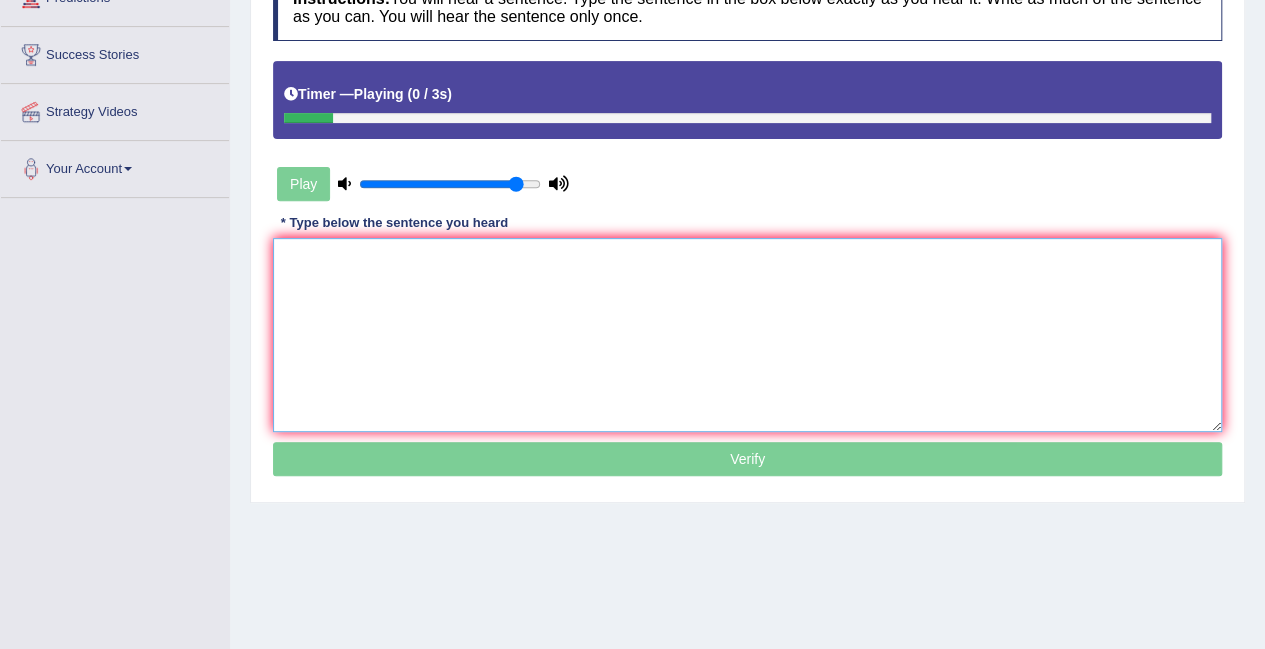 click at bounding box center [747, 335] 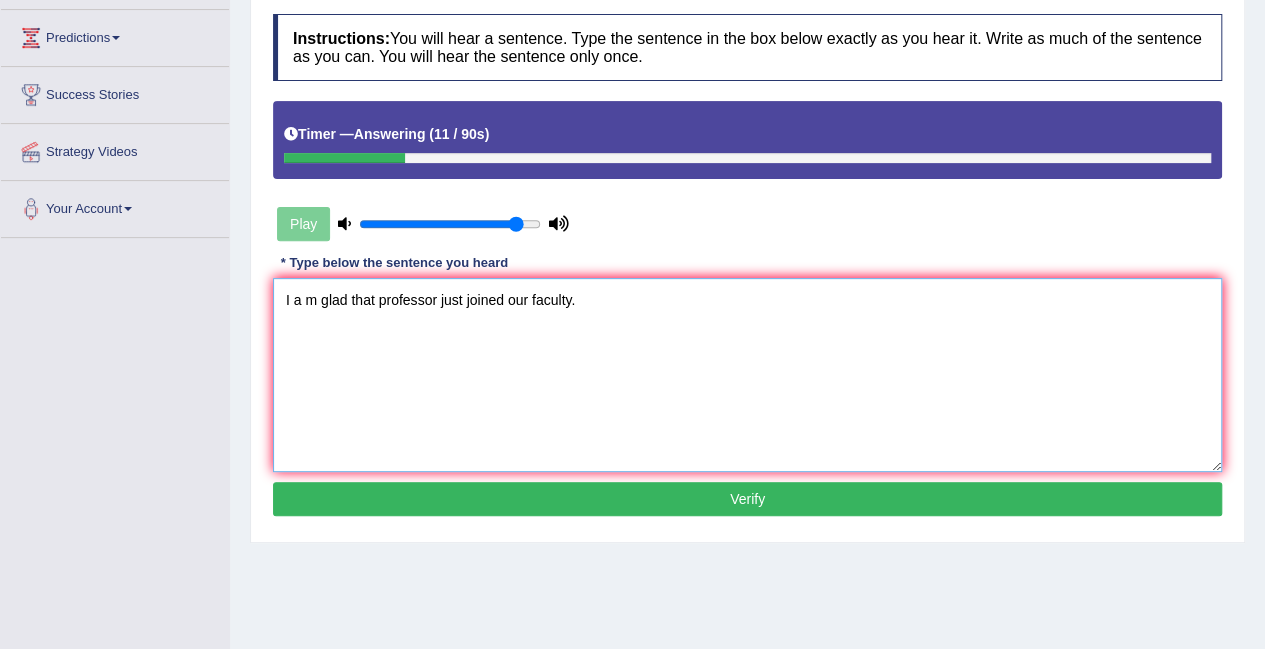 scroll, scrollTop: 200, scrollLeft: 0, axis: vertical 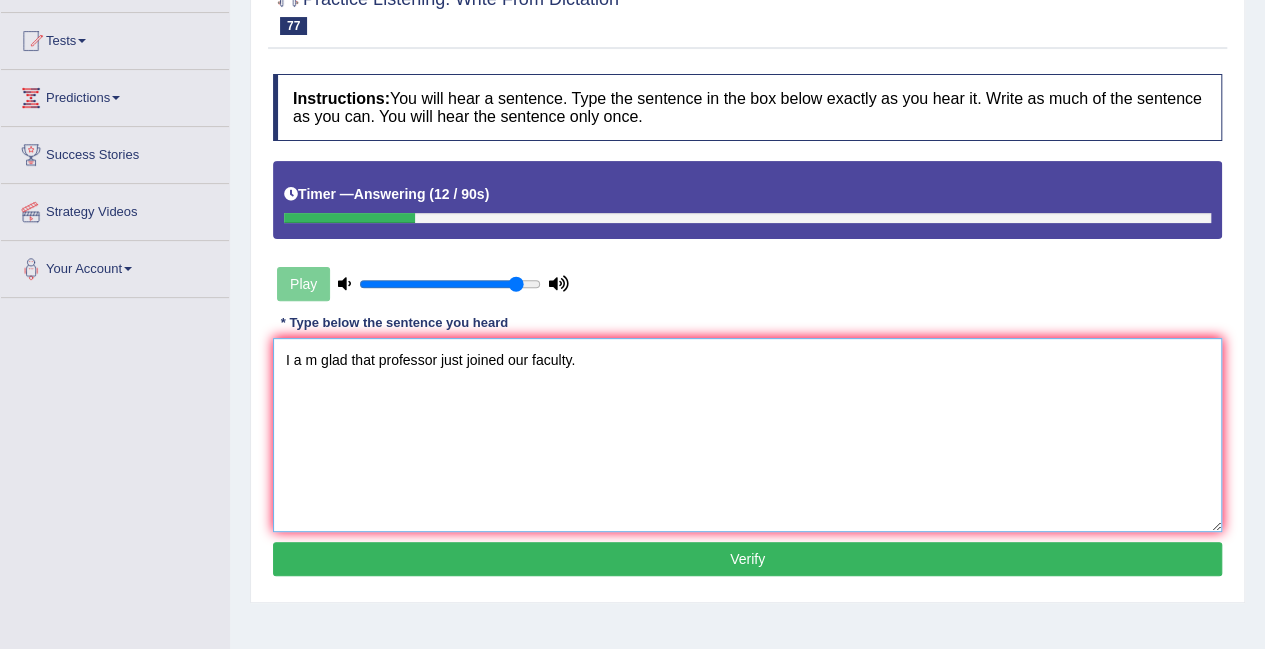 click on "I a m glad that professor just joined our faculty." at bounding box center [747, 435] 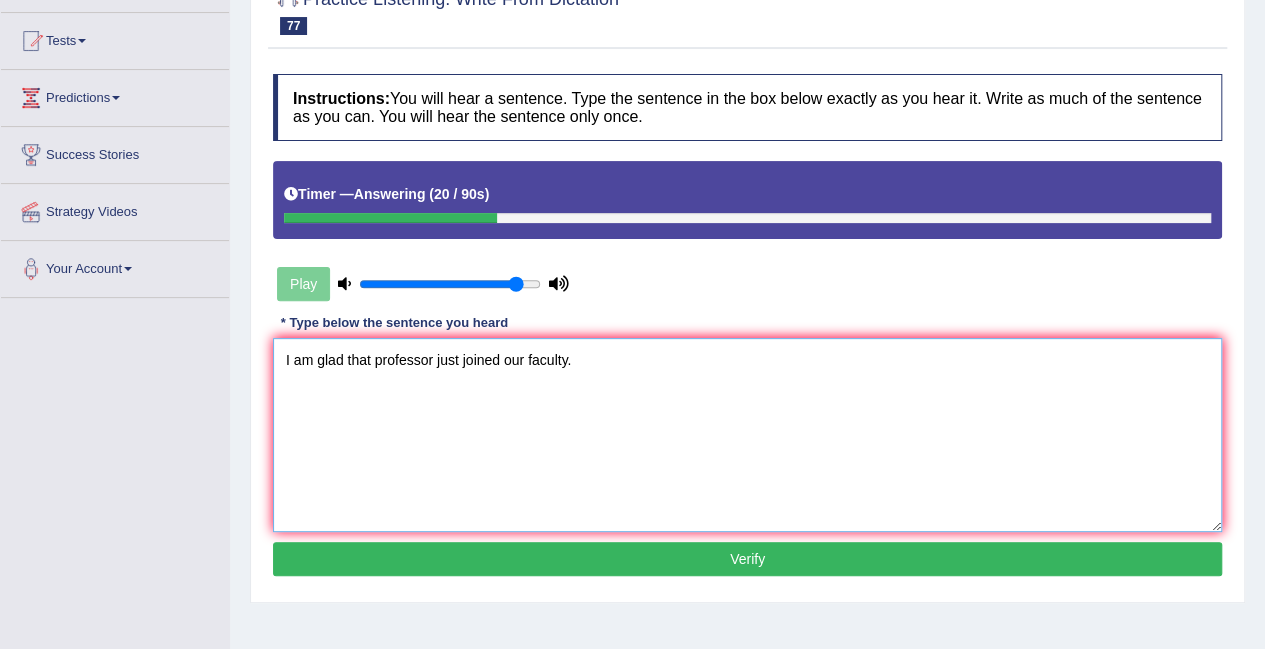 click on "I am glad that professor just joined our faculty." at bounding box center (747, 435) 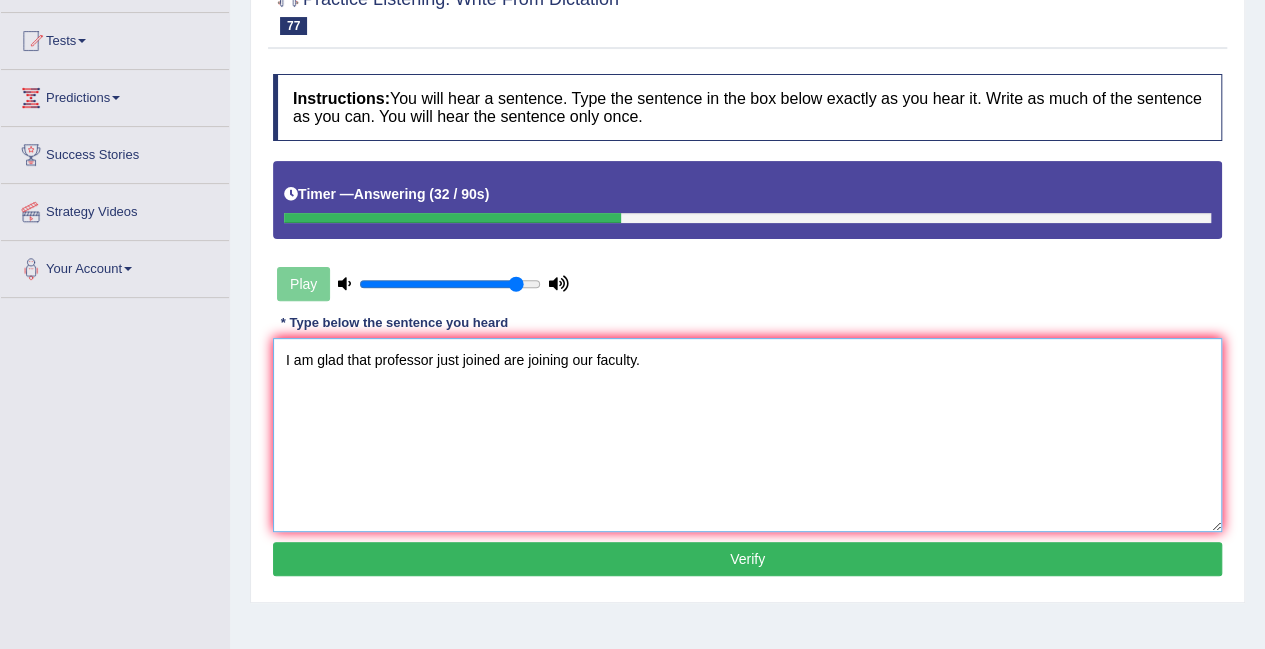 type on "I am glad that professor just joined are joining our faculty." 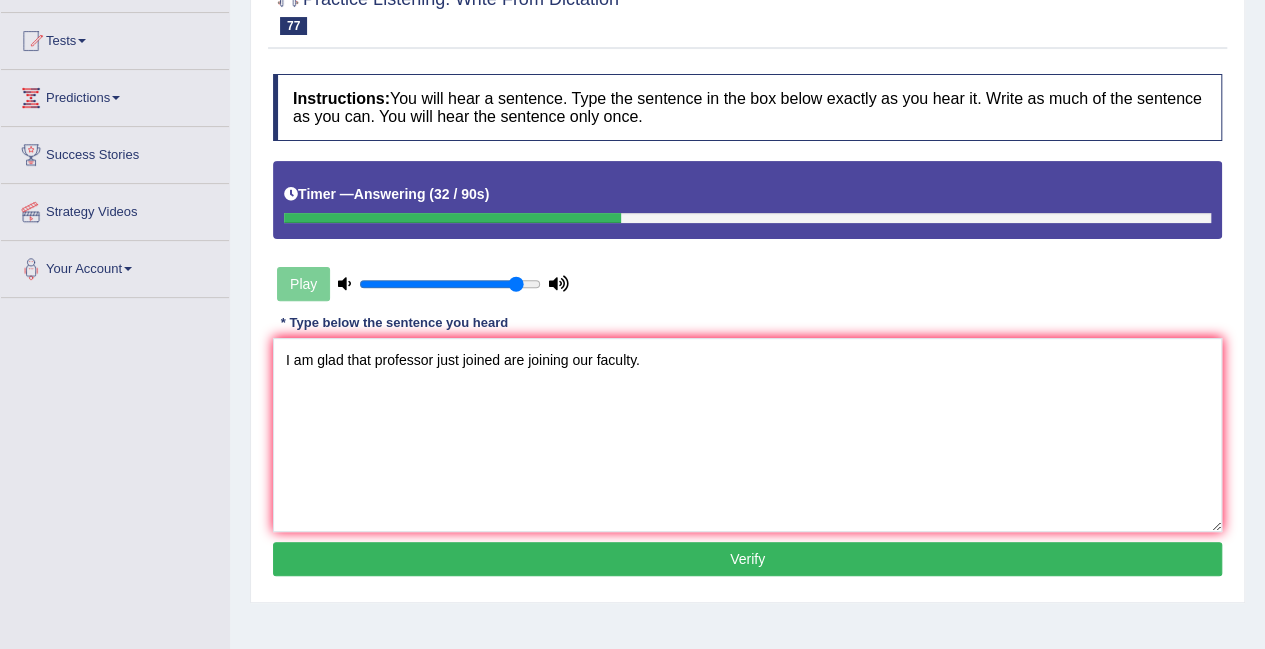 click on "Verify" at bounding box center [747, 559] 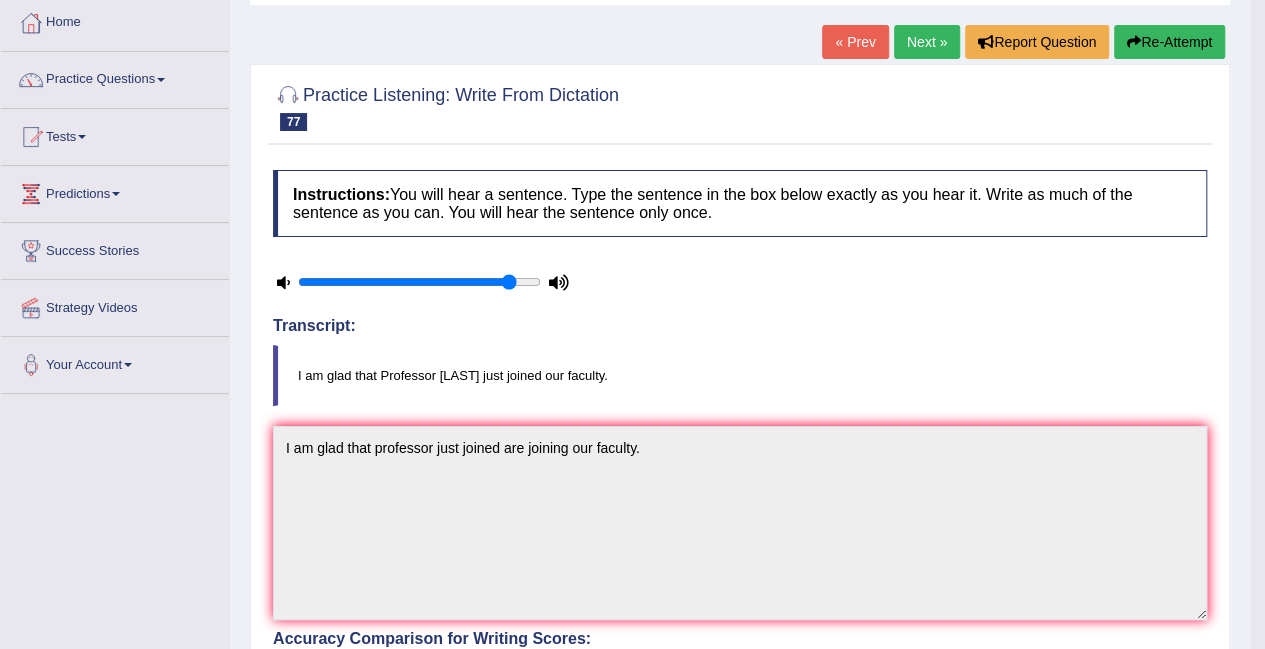 scroll, scrollTop: 100, scrollLeft: 0, axis: vertical 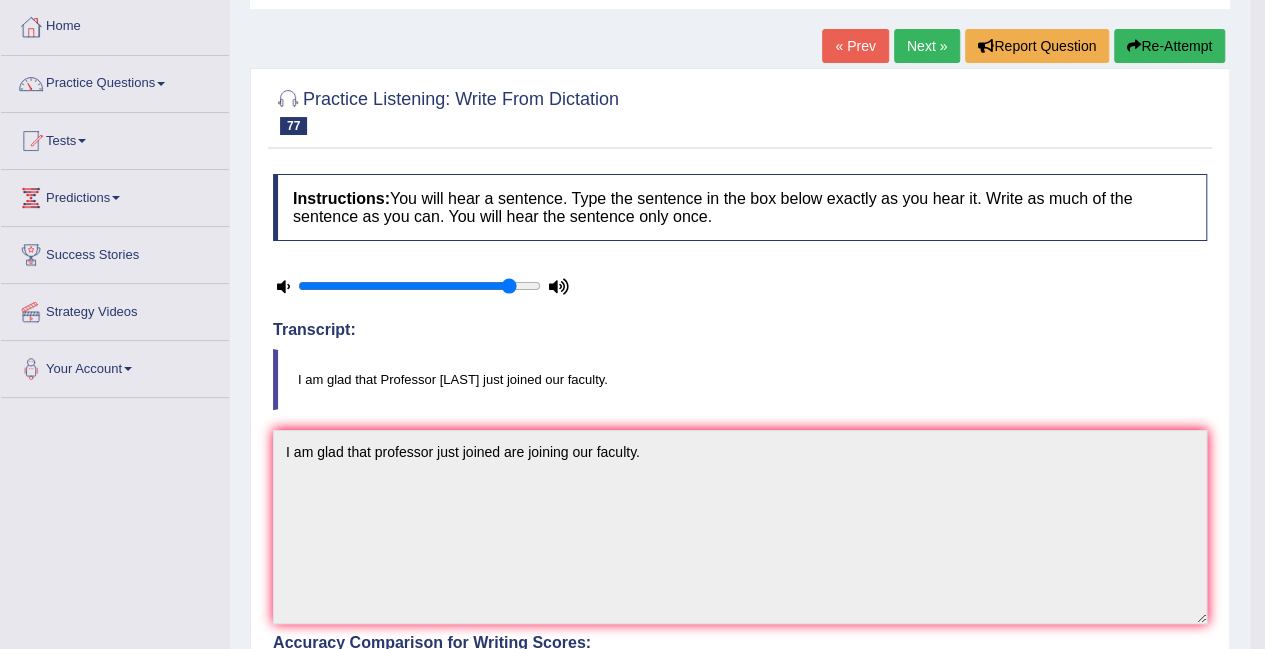click on "Next »" at bounding box center (927, 46) 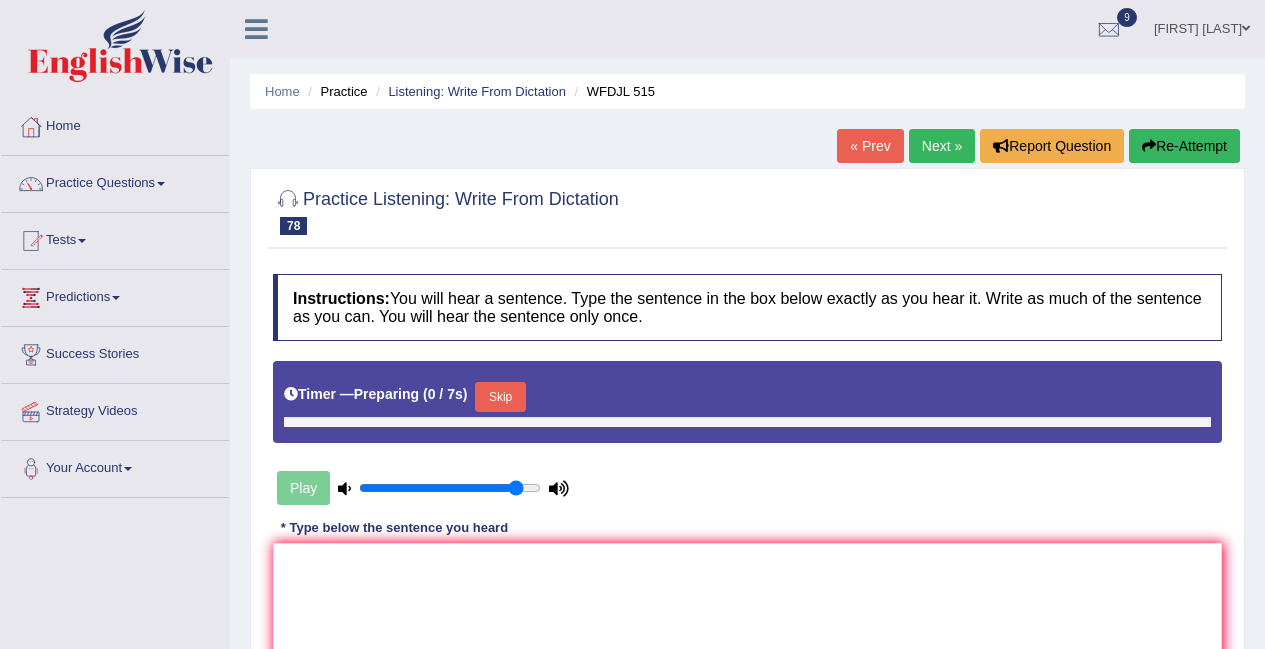 scroll, scrollTop: 0, scrollLeft: 0, axis: both 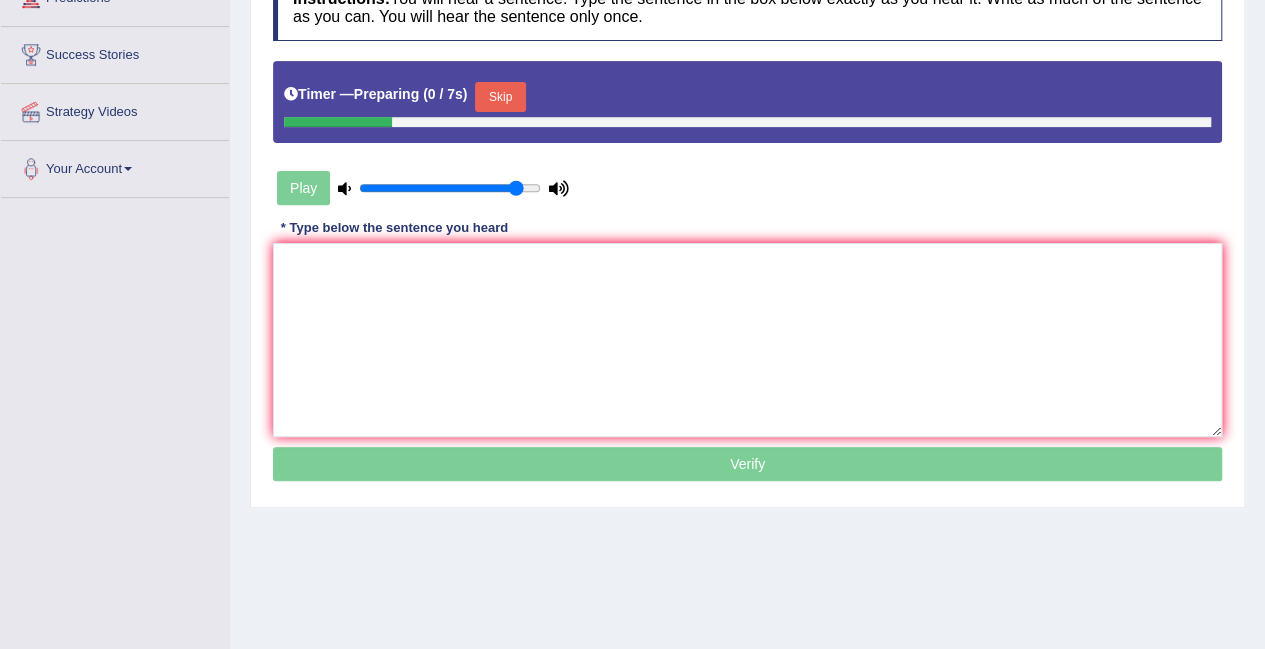 click on "Skip" at bounding box center [500, 97] 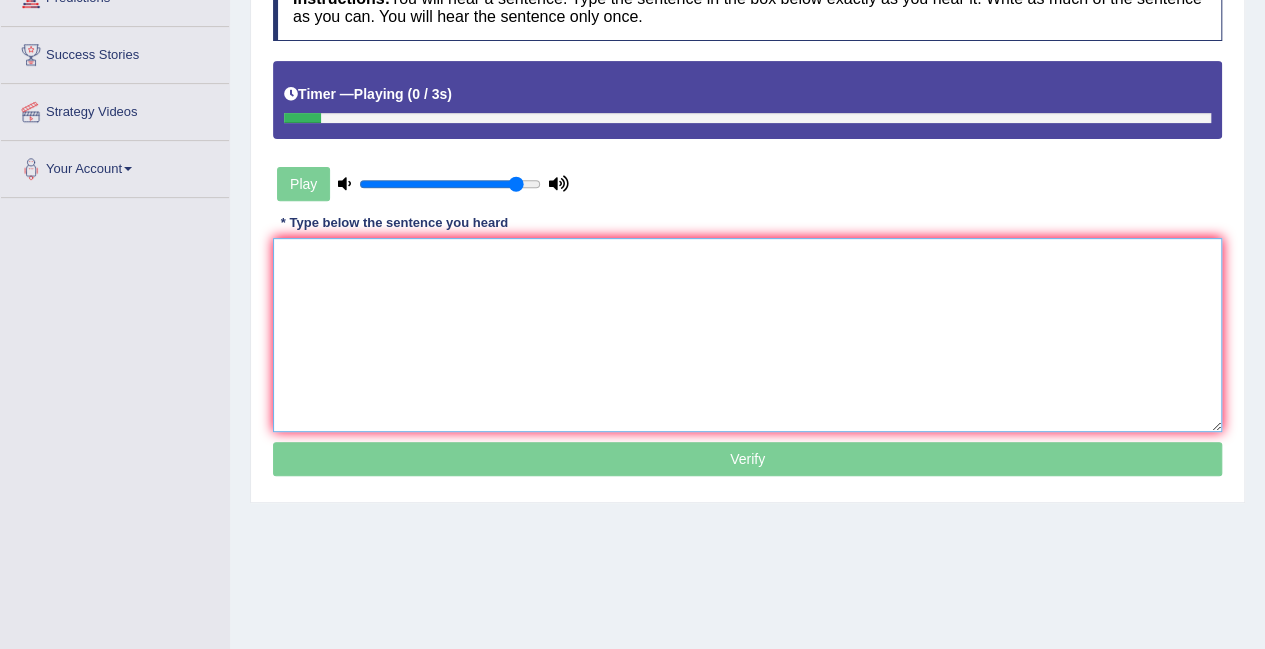 click at bounding box center (747, 335) 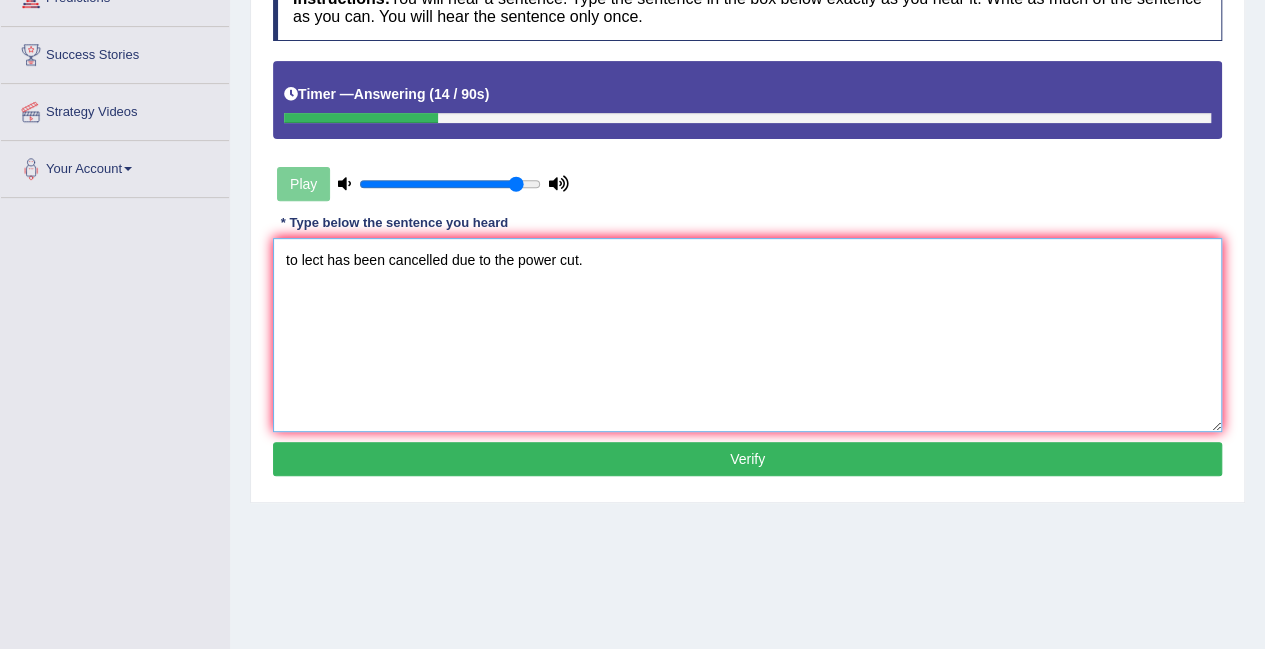 drag, startPoint x: 298, startPoint y: 255, endPoint x: 282, endPoint y: 242, distance: 20.615528 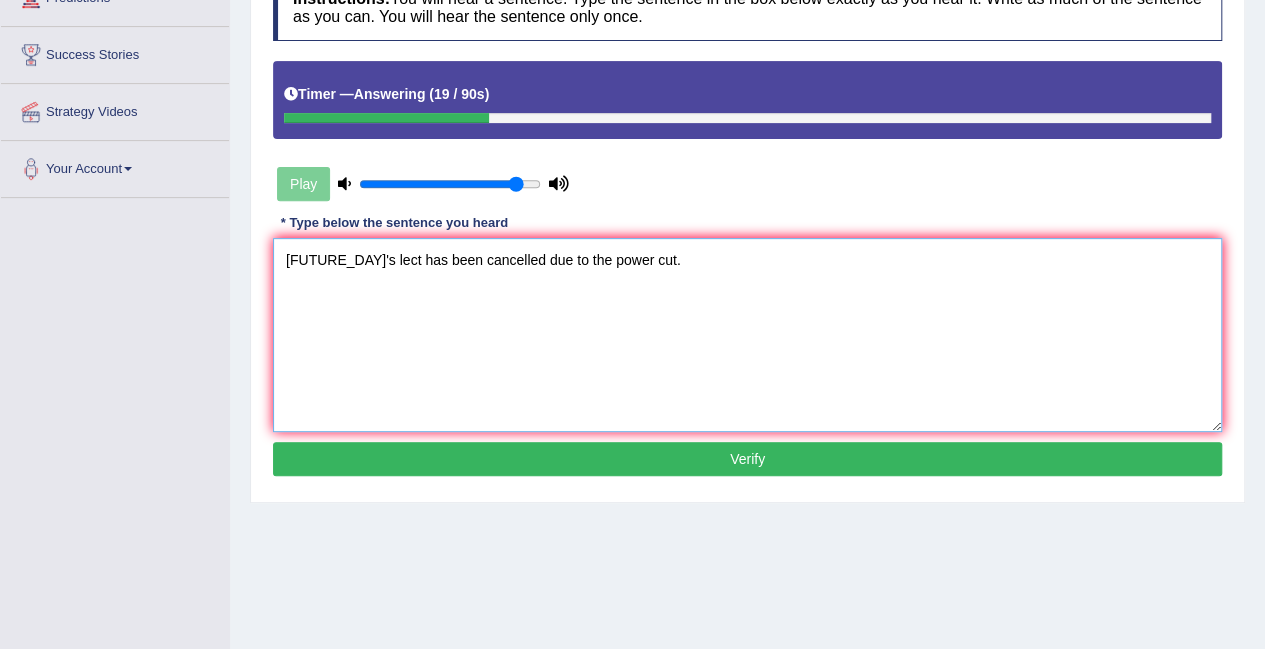click on "[FUTURE_DAY]'s lect has been cancelled due to the power cut." at bounding box center (747, 335) 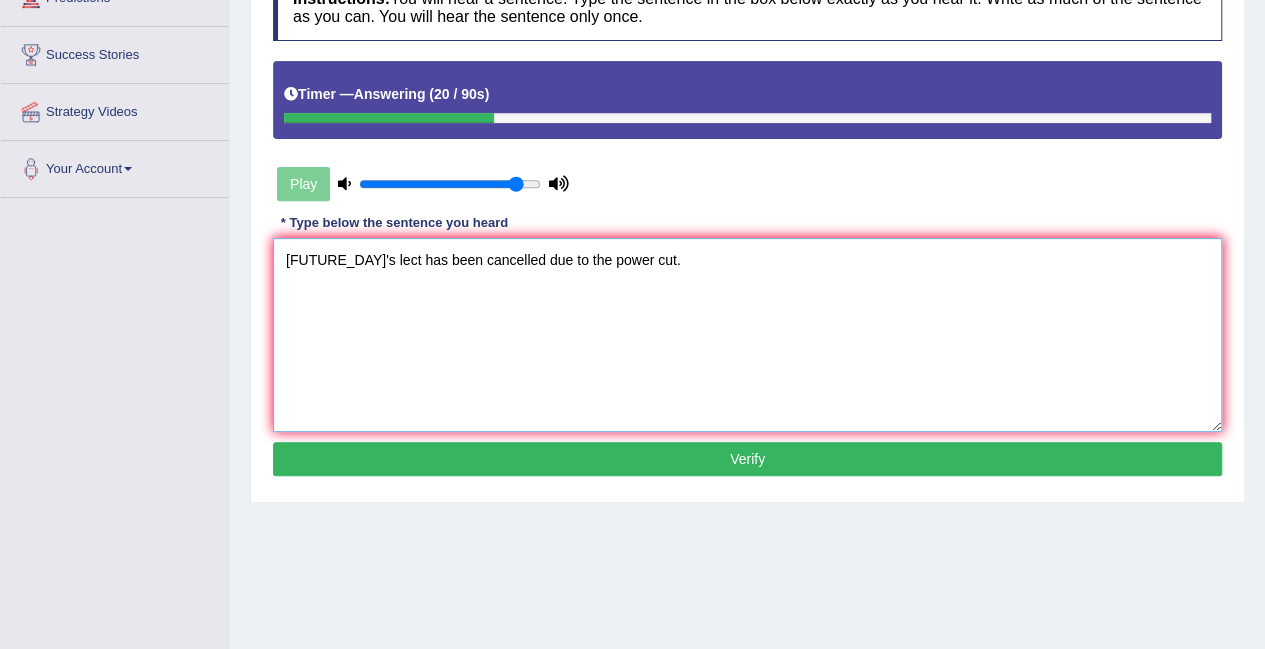 click on "[FUTURE_DAY]'s lect has been cancelled due to the power cut." at bounding box center (747, 335) 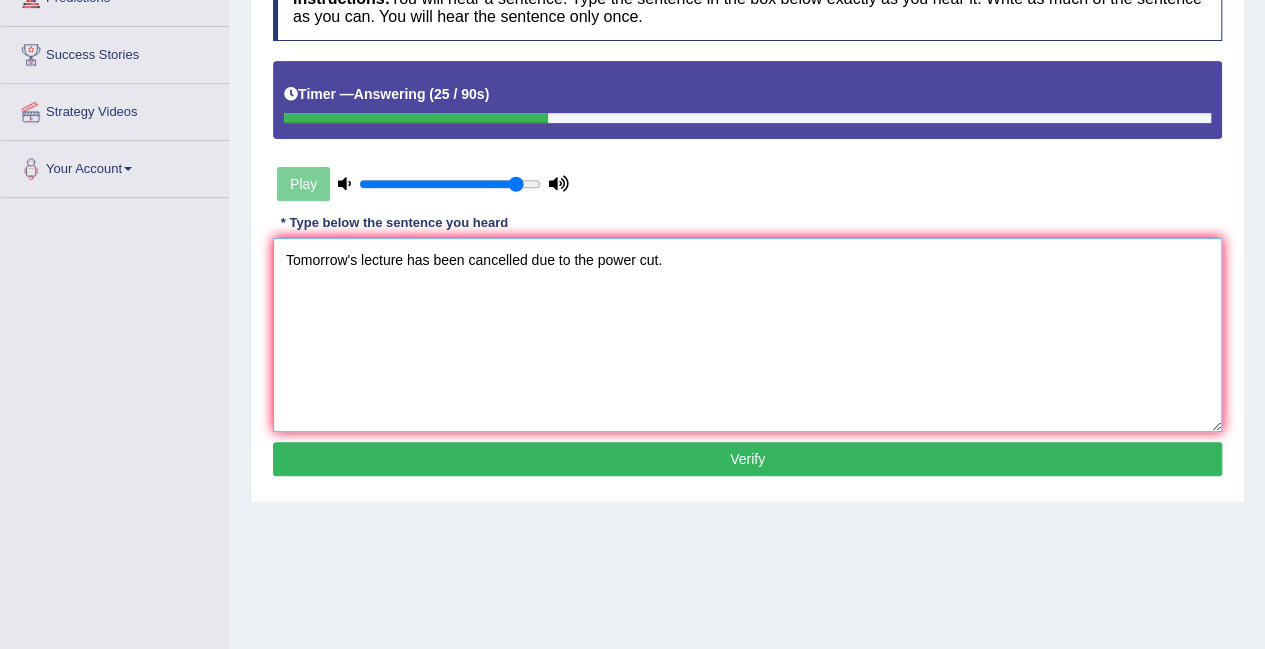 type on "Tomorrow's lecture has been cancelled due to the power cut." 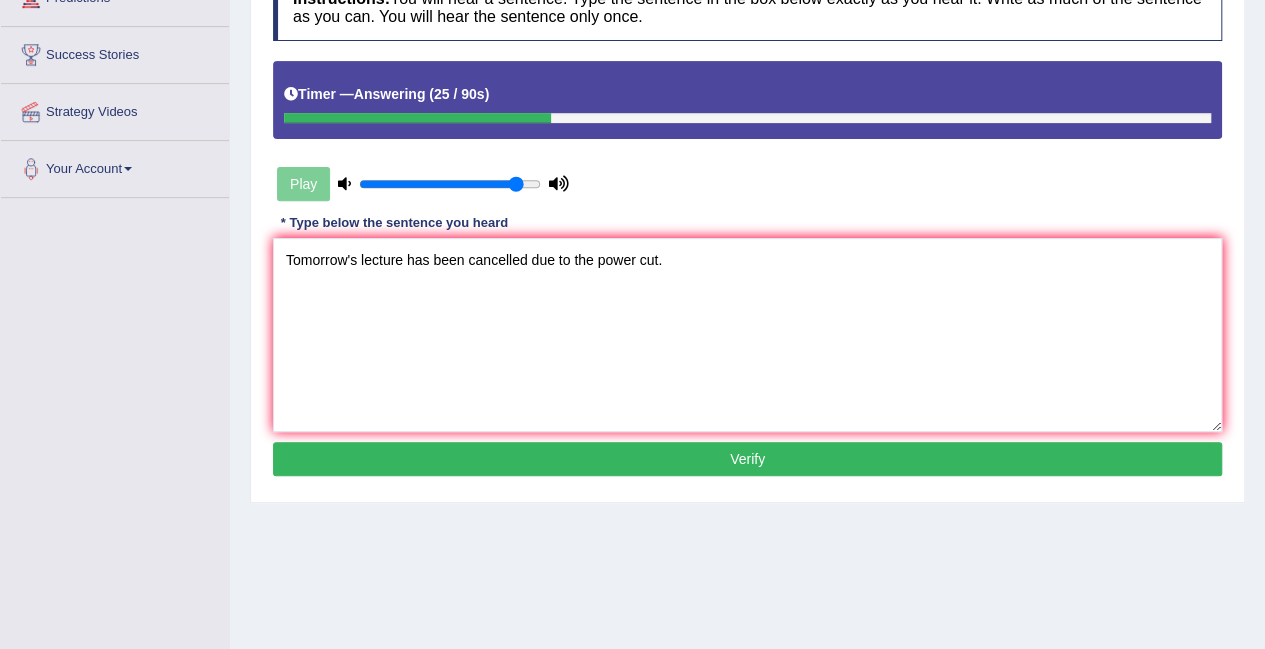 click on "Verify" at bounding box center [747, 459] 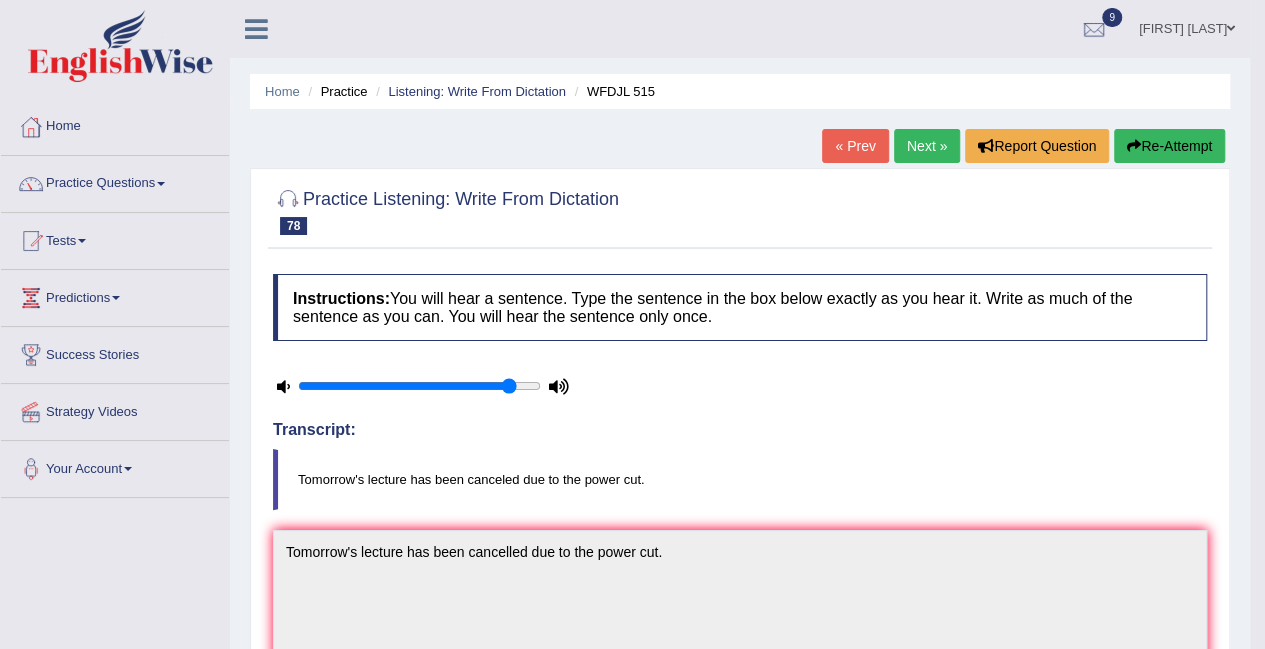scroll, scrollTop: 0, scrollLeft: 0, axis: both 